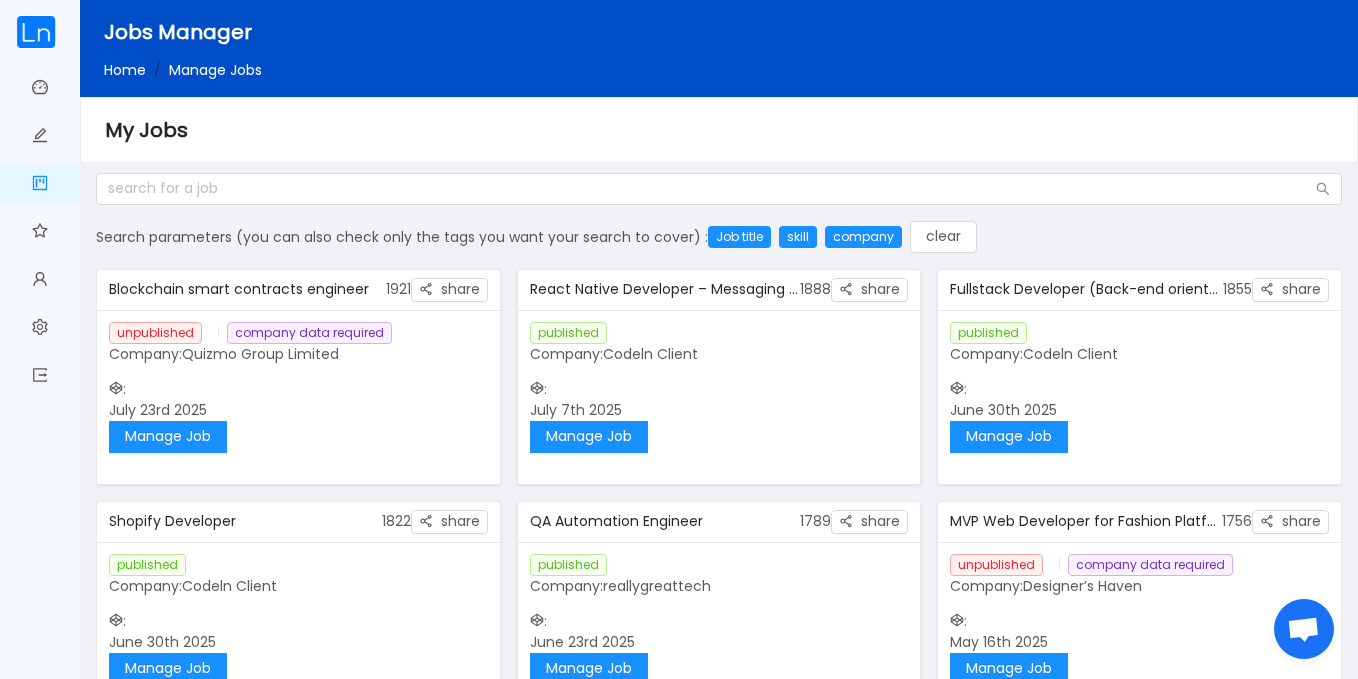 scroll, scrollTop: 0, scrollLeft: 0, axis: both 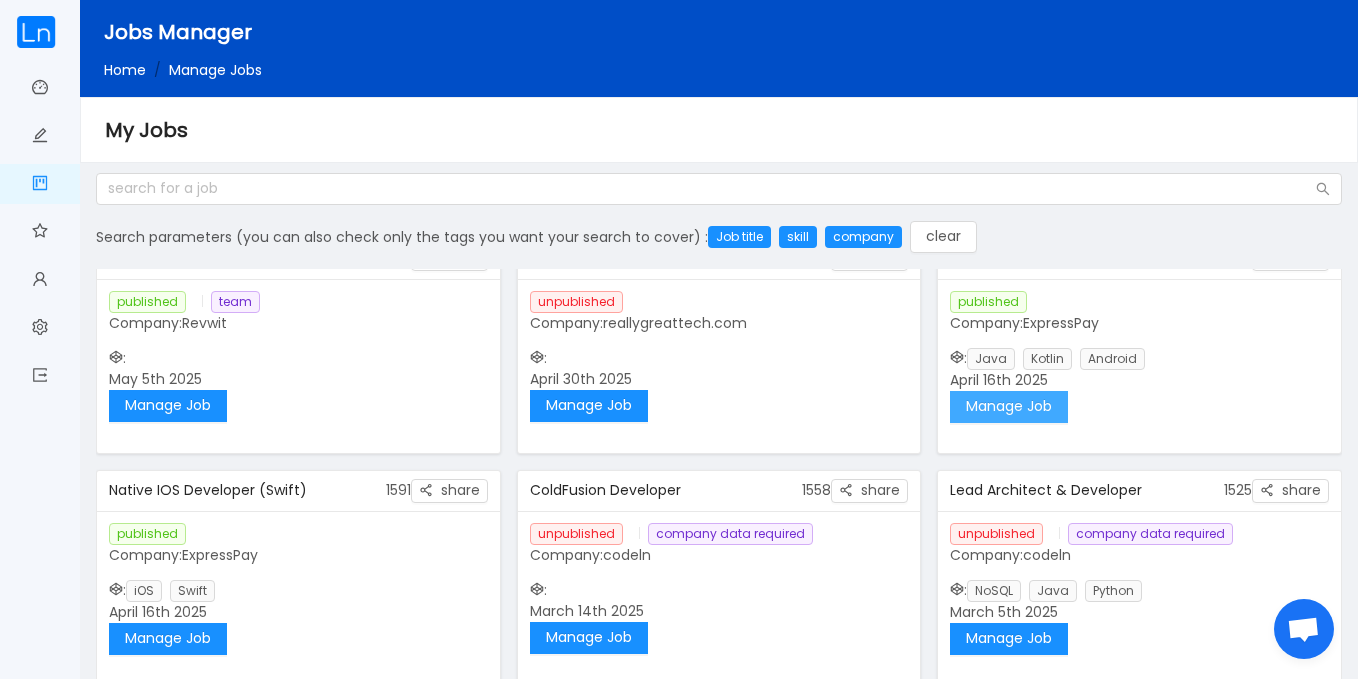 click on "Manage Job" at bounding box center [1009, 407] 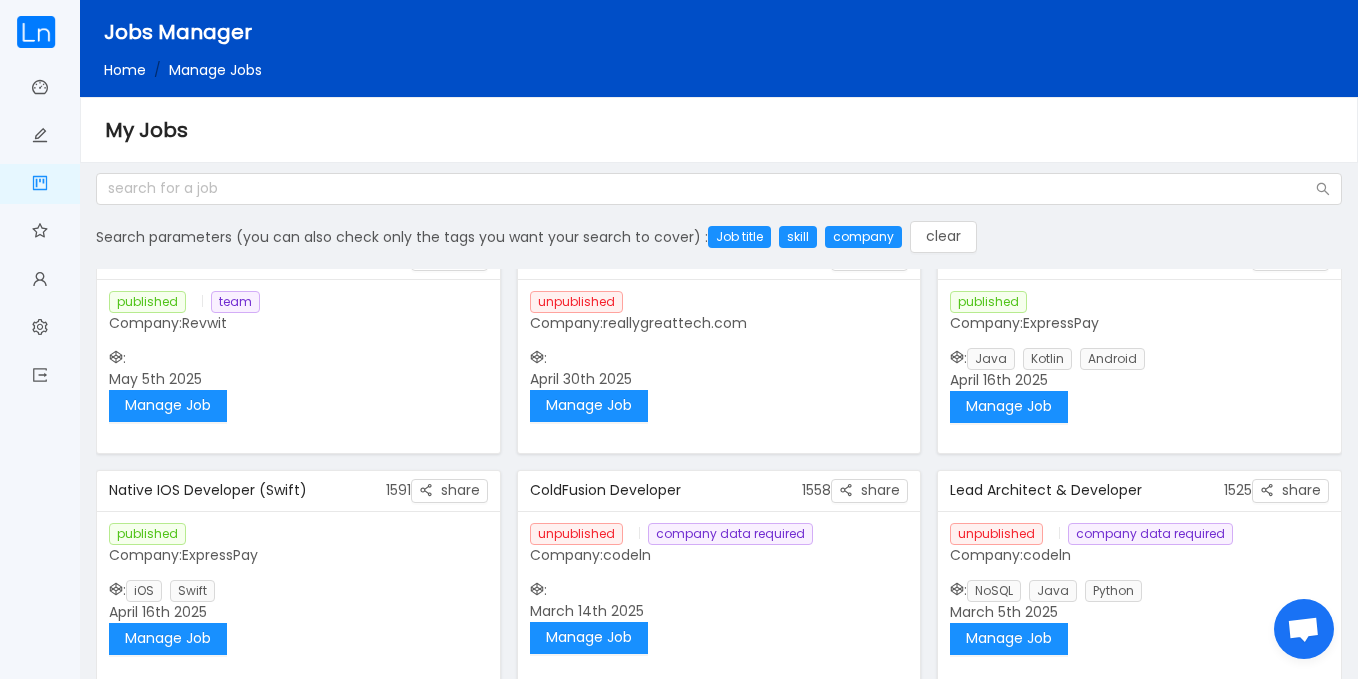 drag, startPoint x: 1342, startPoint y: 472, endPoint x: 1327, endPoint y: 296, distance: 176.63805 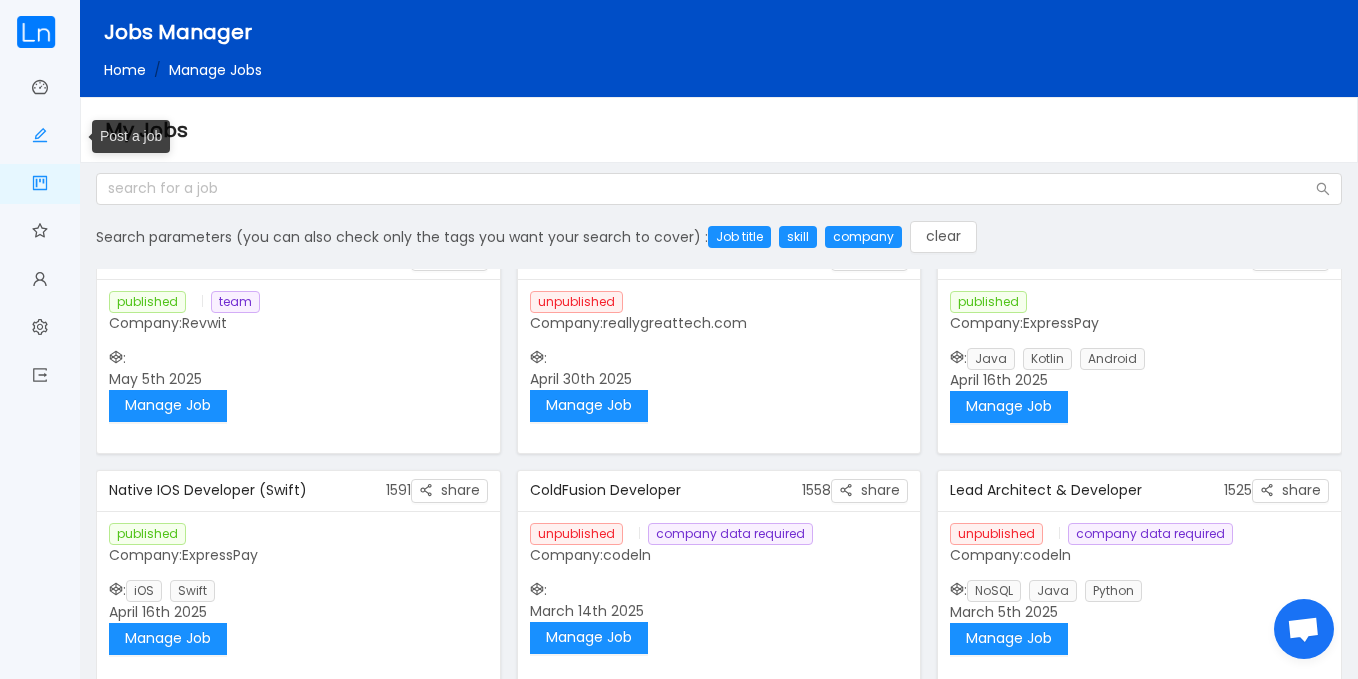 click on "Post a job" at bounding box center (40, 137) 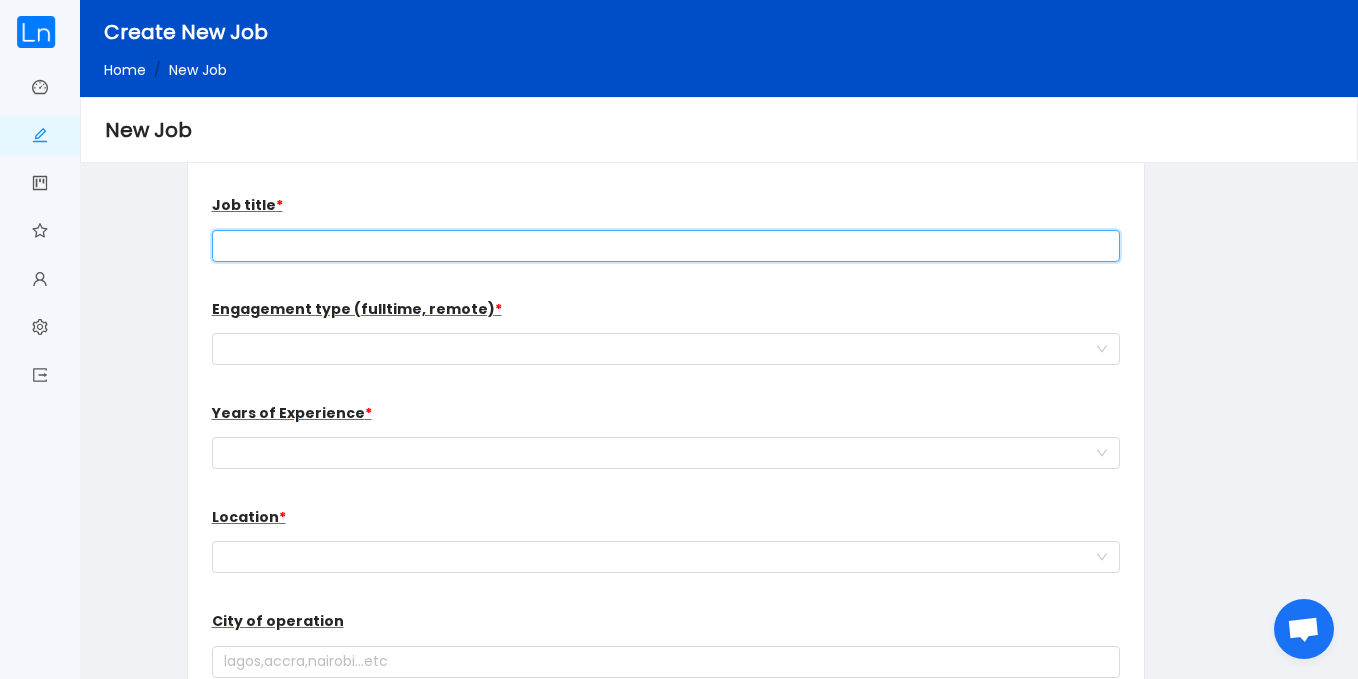 click at bounding box center (666, 246) 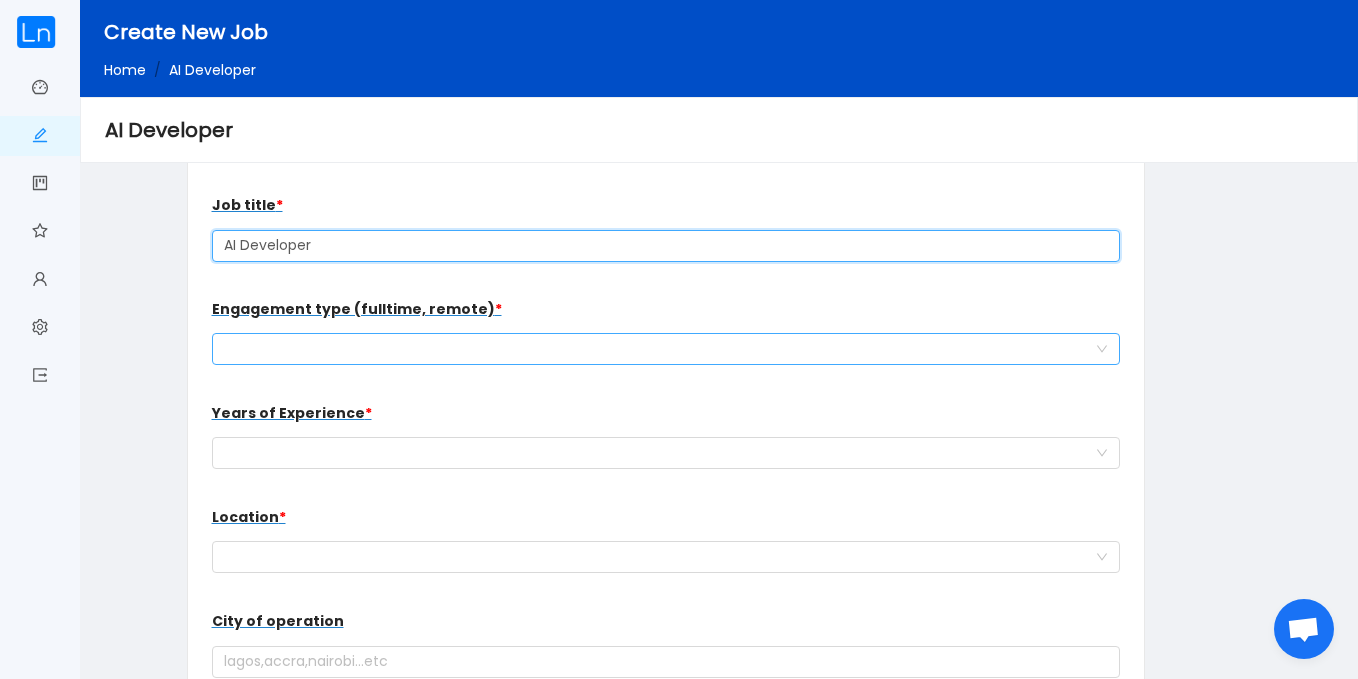 type on "AI Developer" 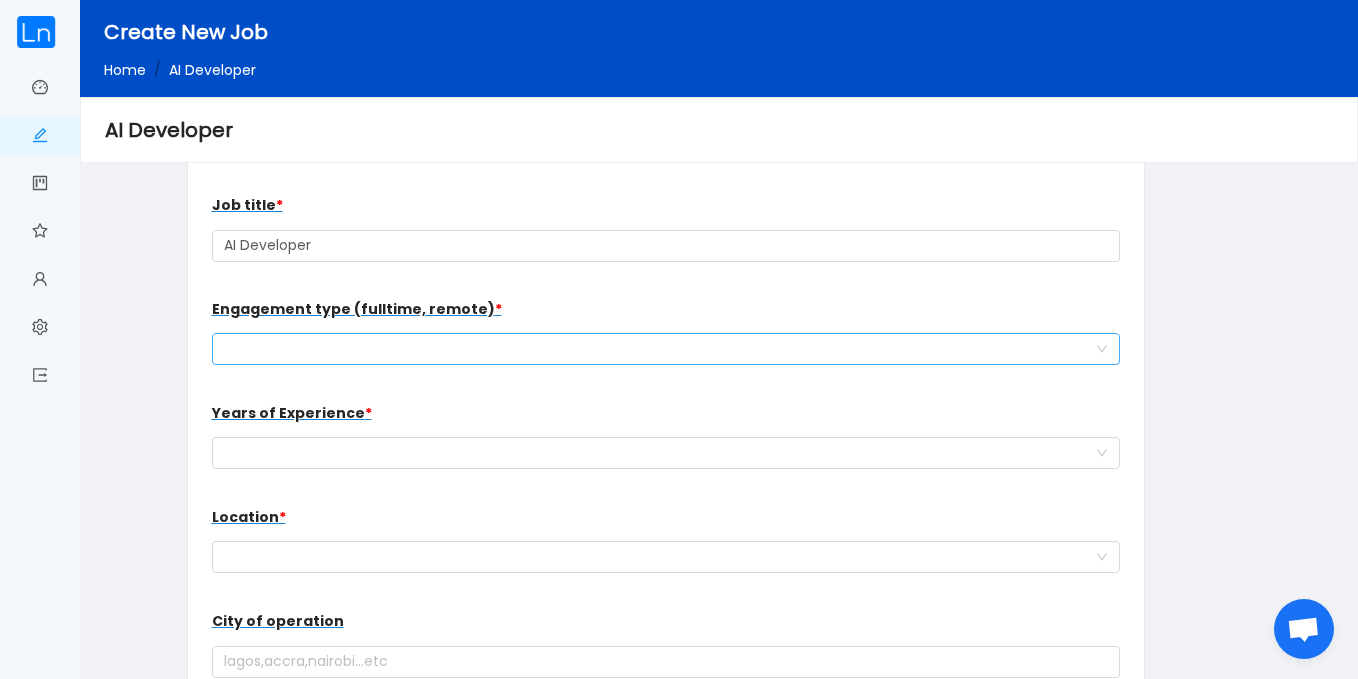 click on "work type for the new hire" at bounding box center (660, 349) 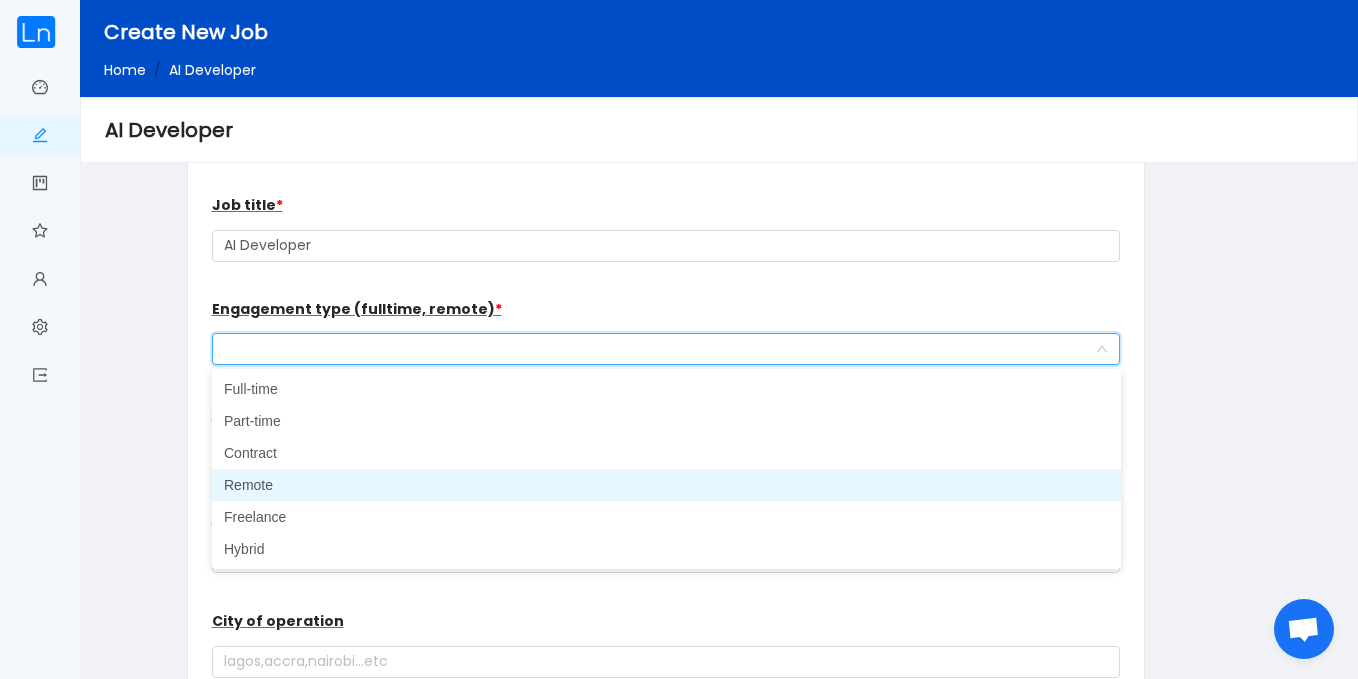 click on "Remote" at bounding box center [666, 485] 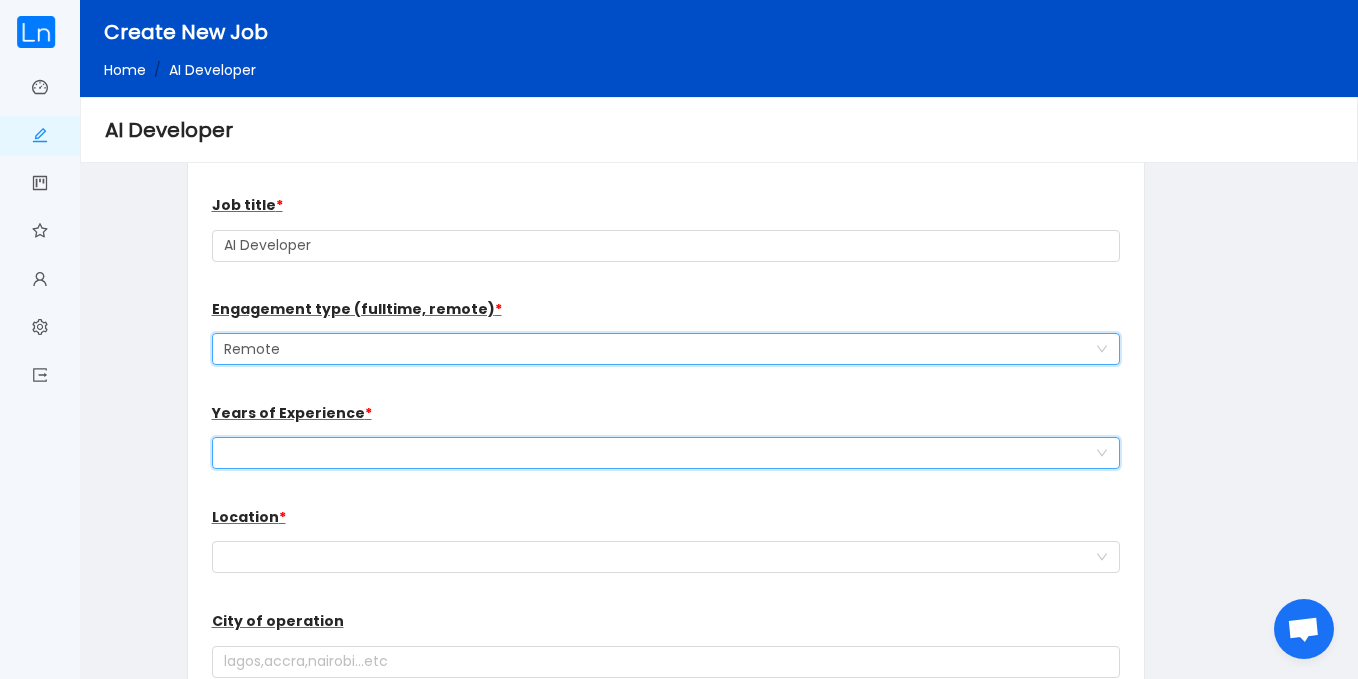 click on "Select a option" at bounding box center (660, 453) 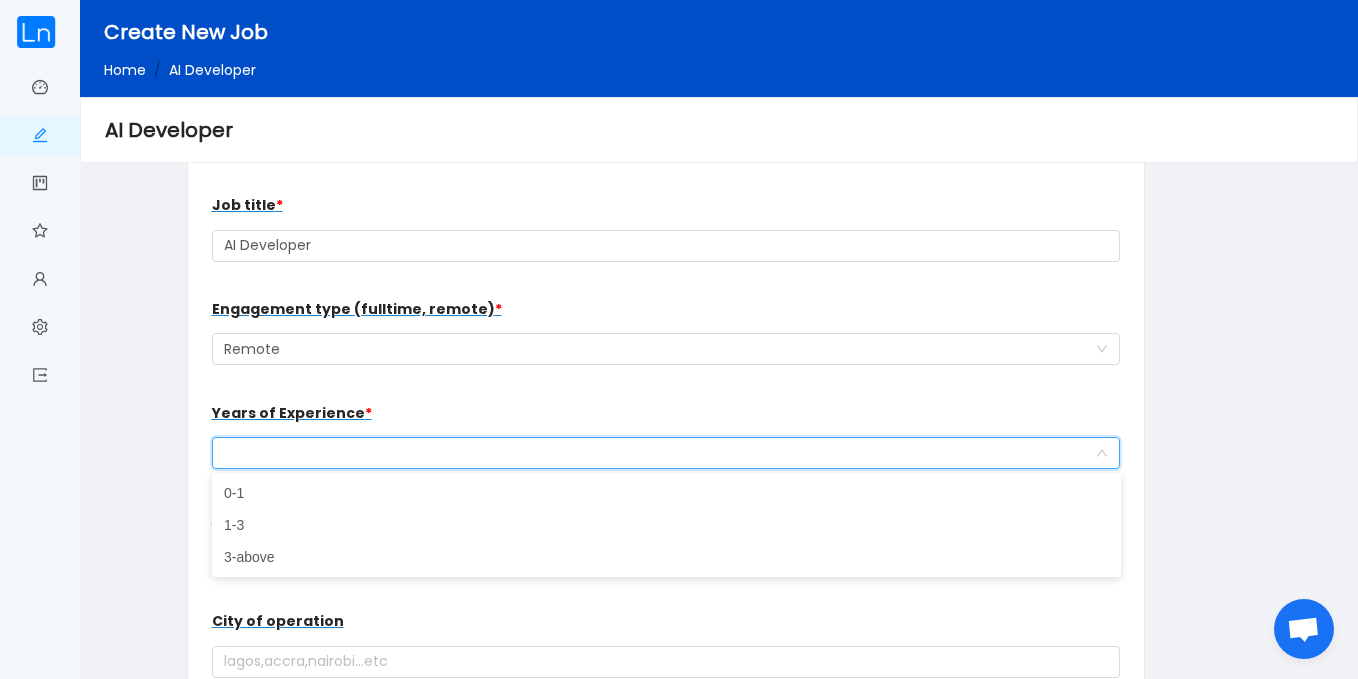 click on "0-1
1-3
3-above" at bounding box center [666, 525] 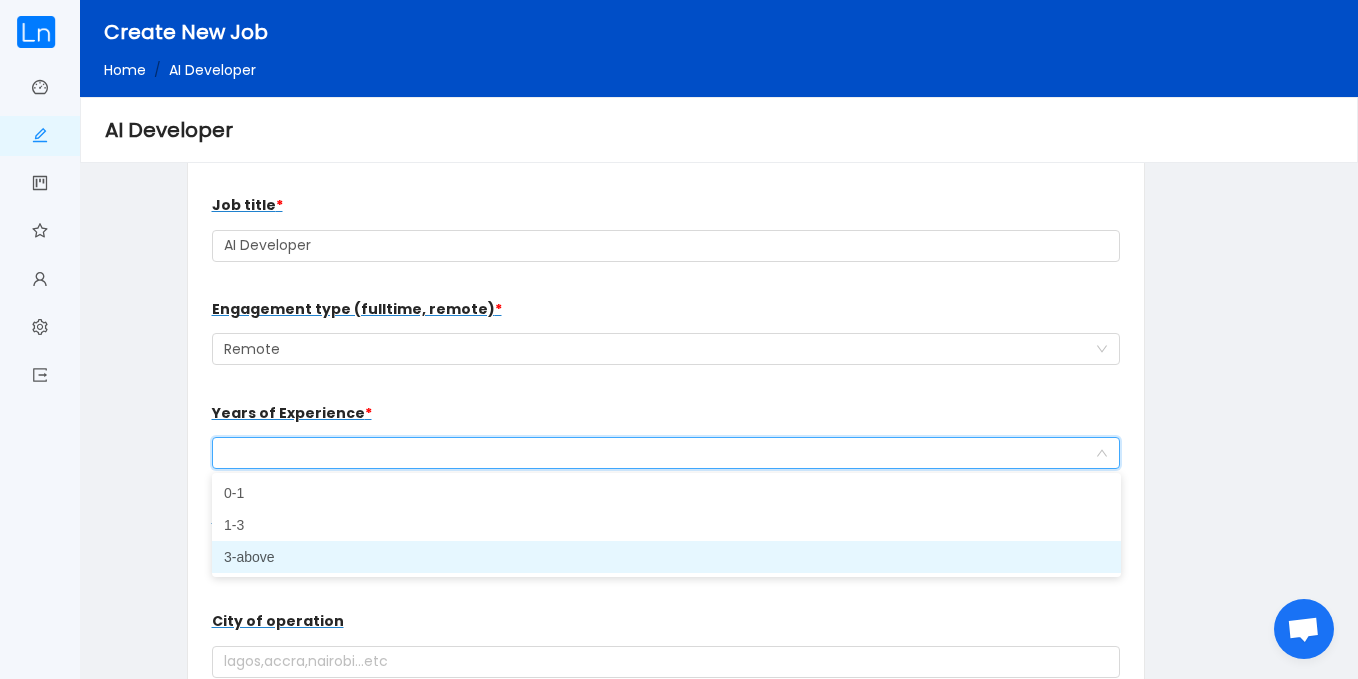 click on "3-above" at bounding box center (666, 557) 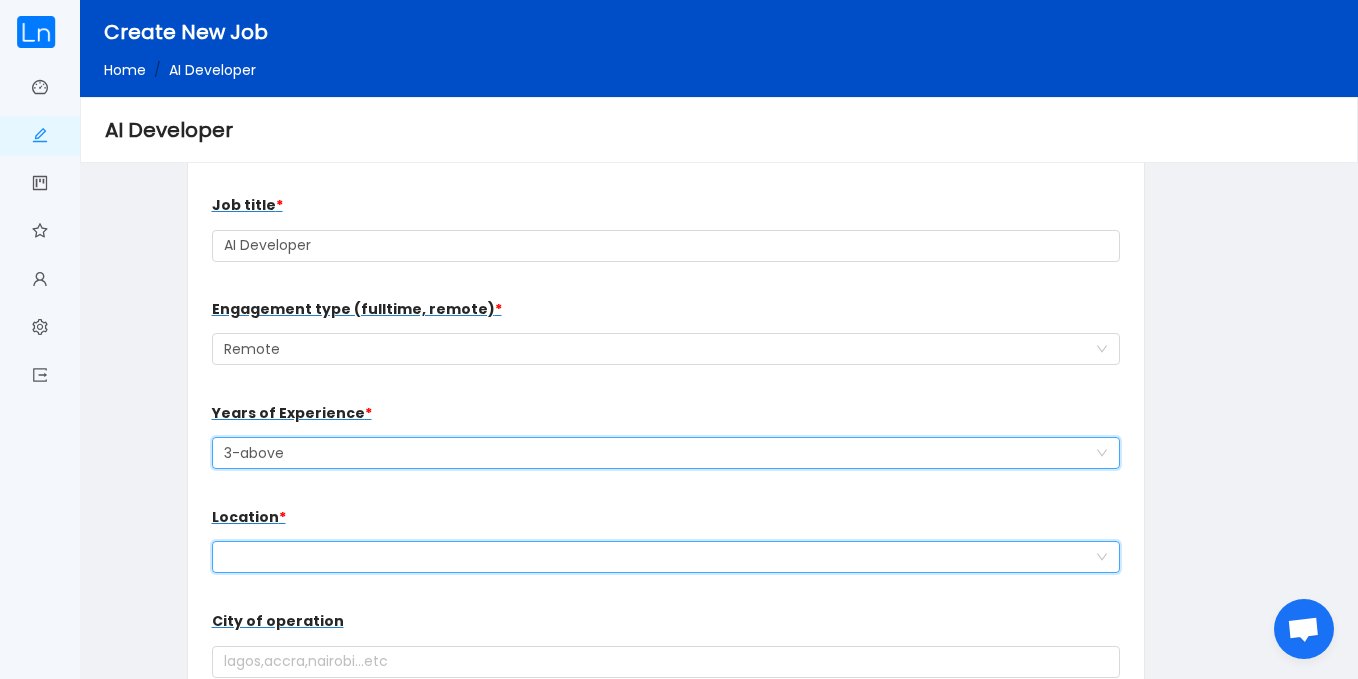 click at bounding box center [660, 557] 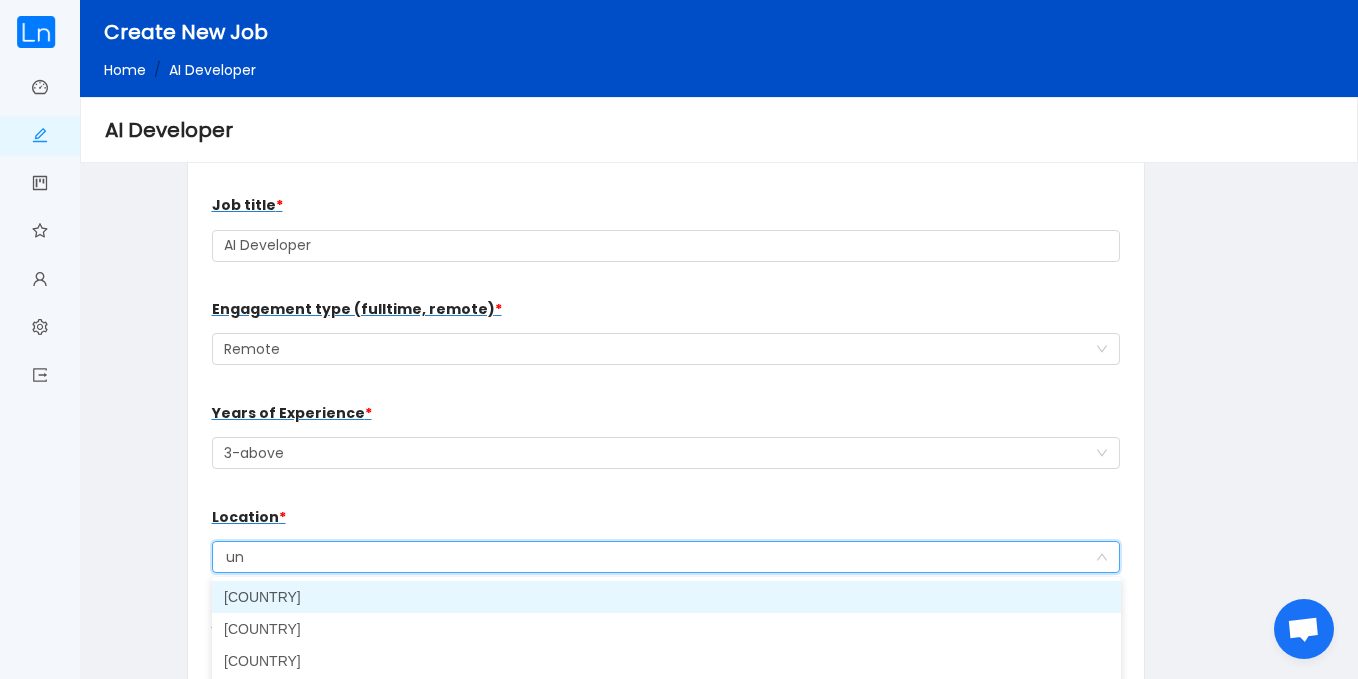 type on "uni" 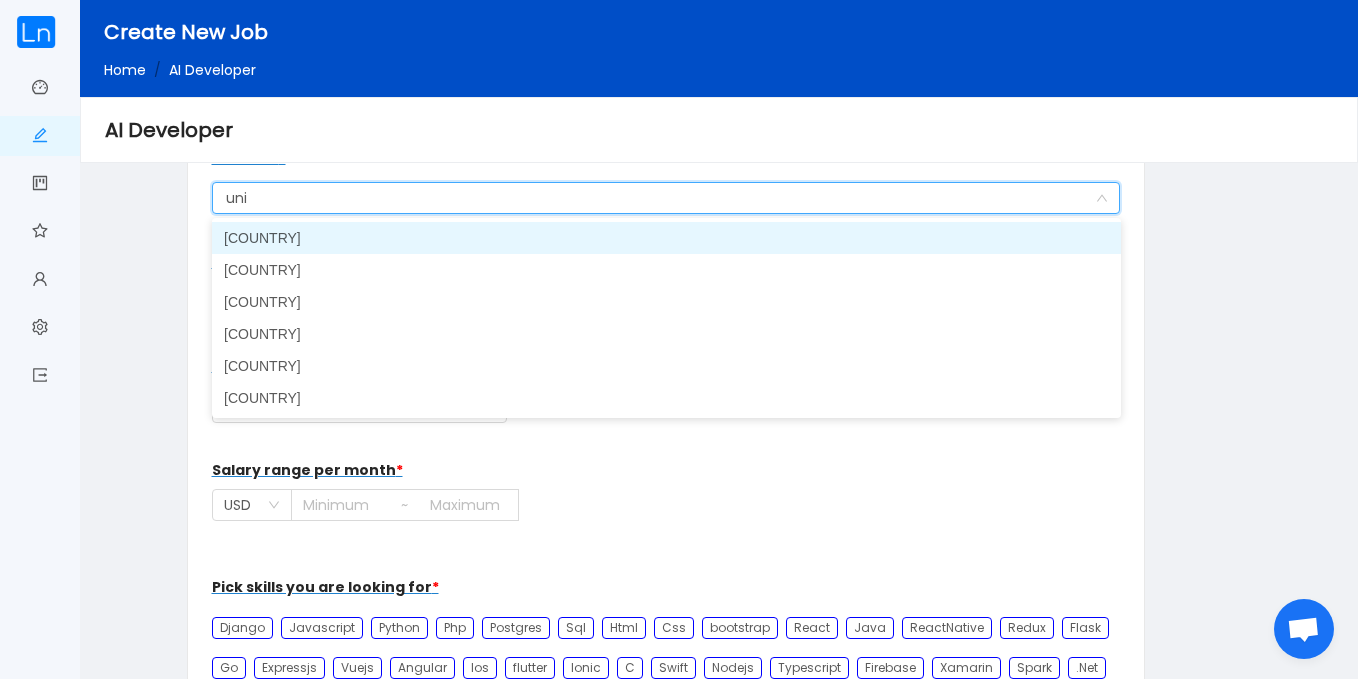scroll, scrollTop: 361, scrollLeft: 0, axis: vertical 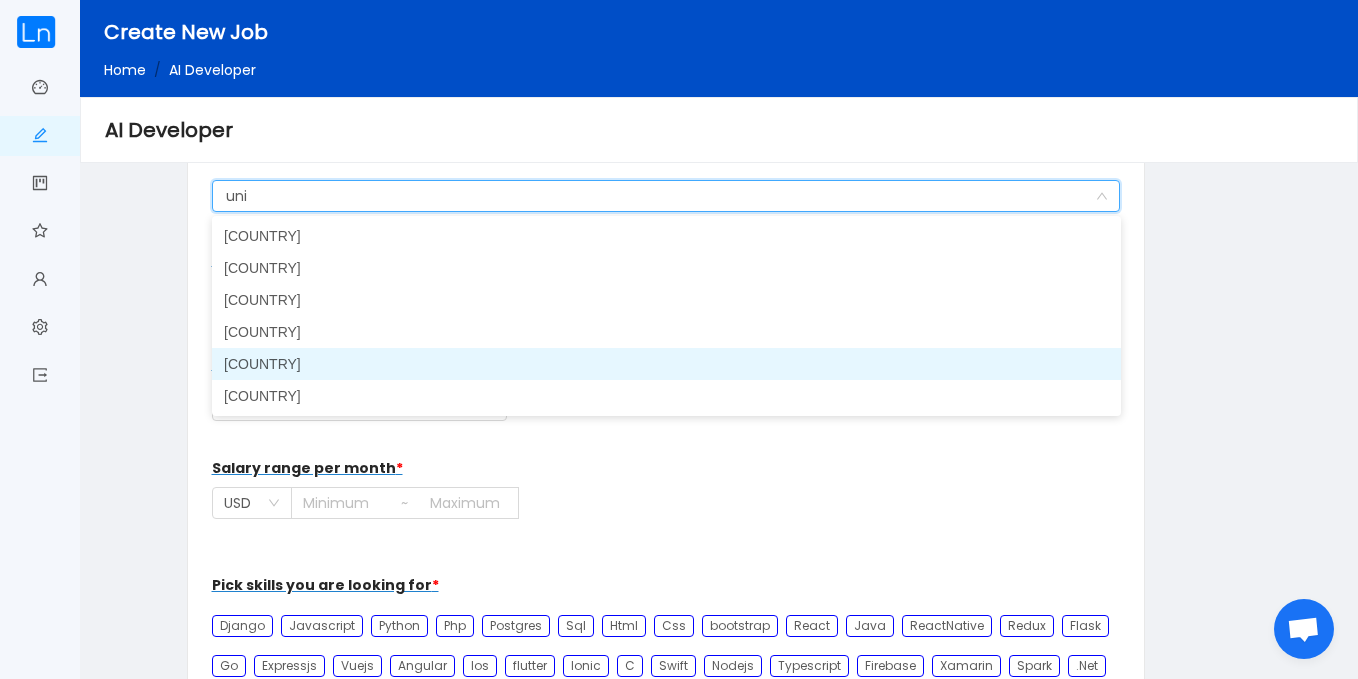 click on "[COUNTRY]" at bounding box center [666, 364] 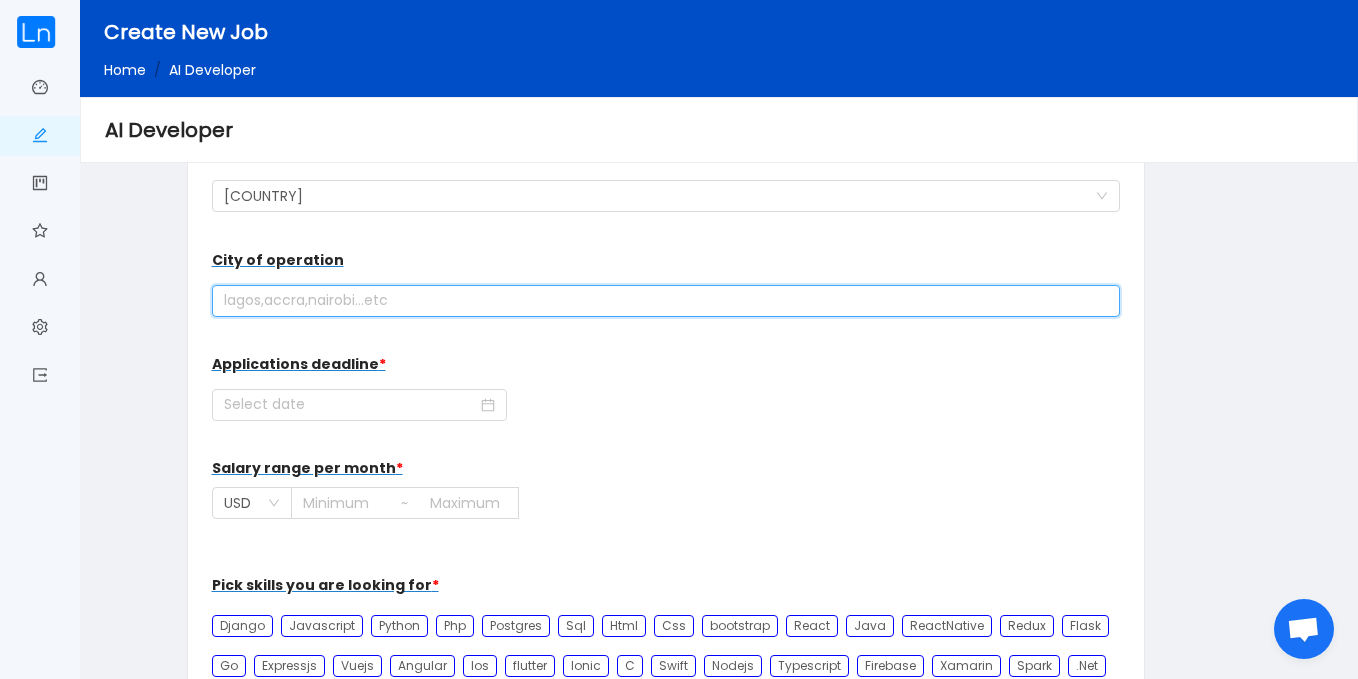 click at bounding box center [666, 301] 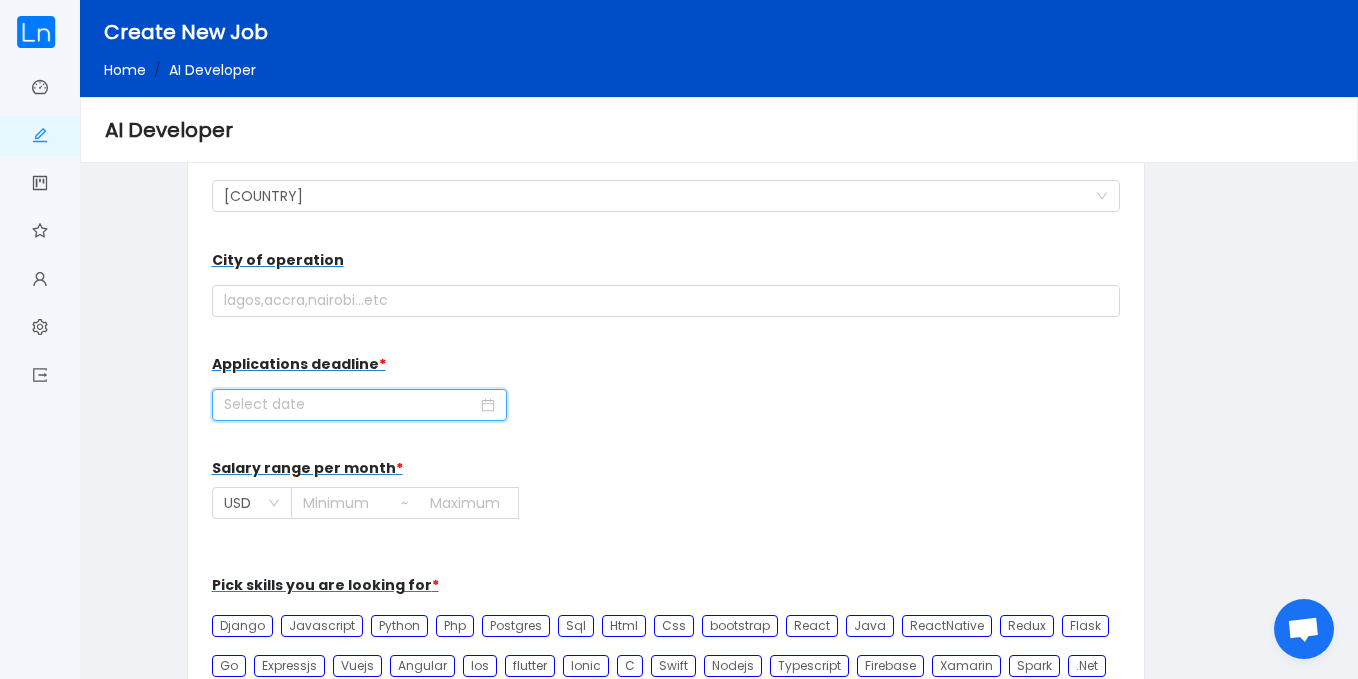click at bounding box center [359, 405] 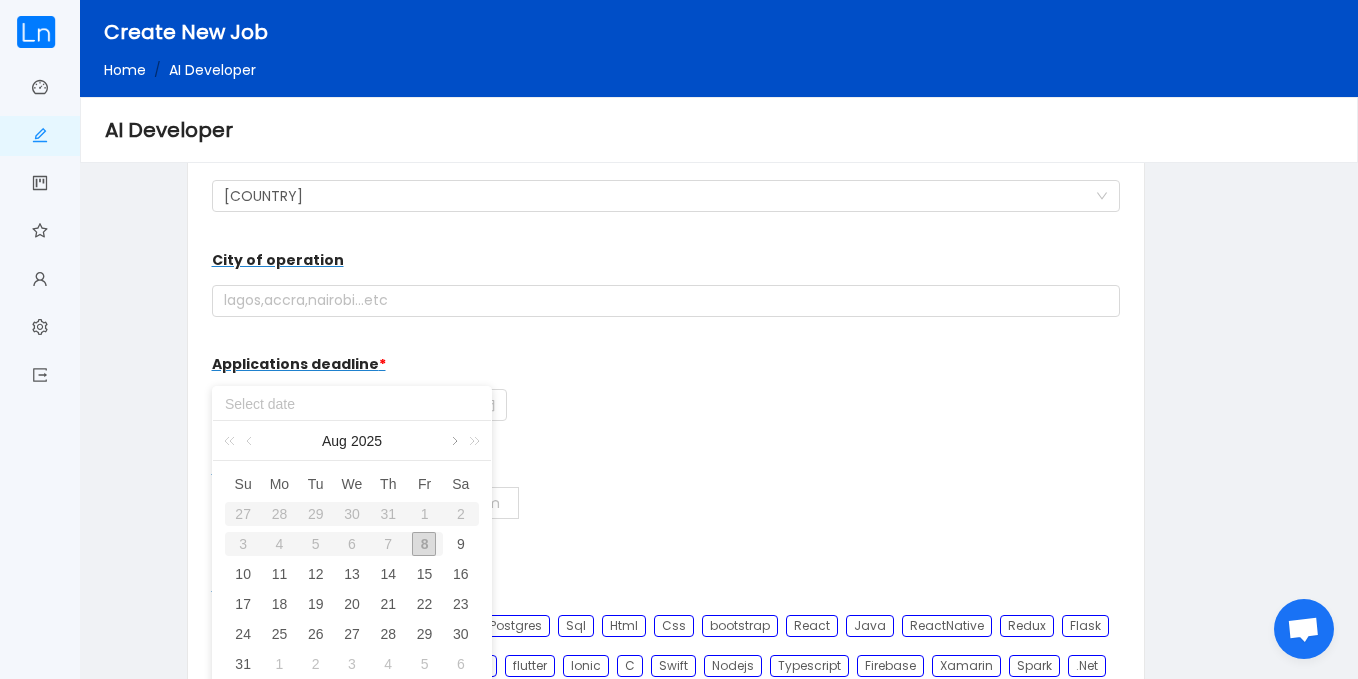 click at bounding box center [453, 441] 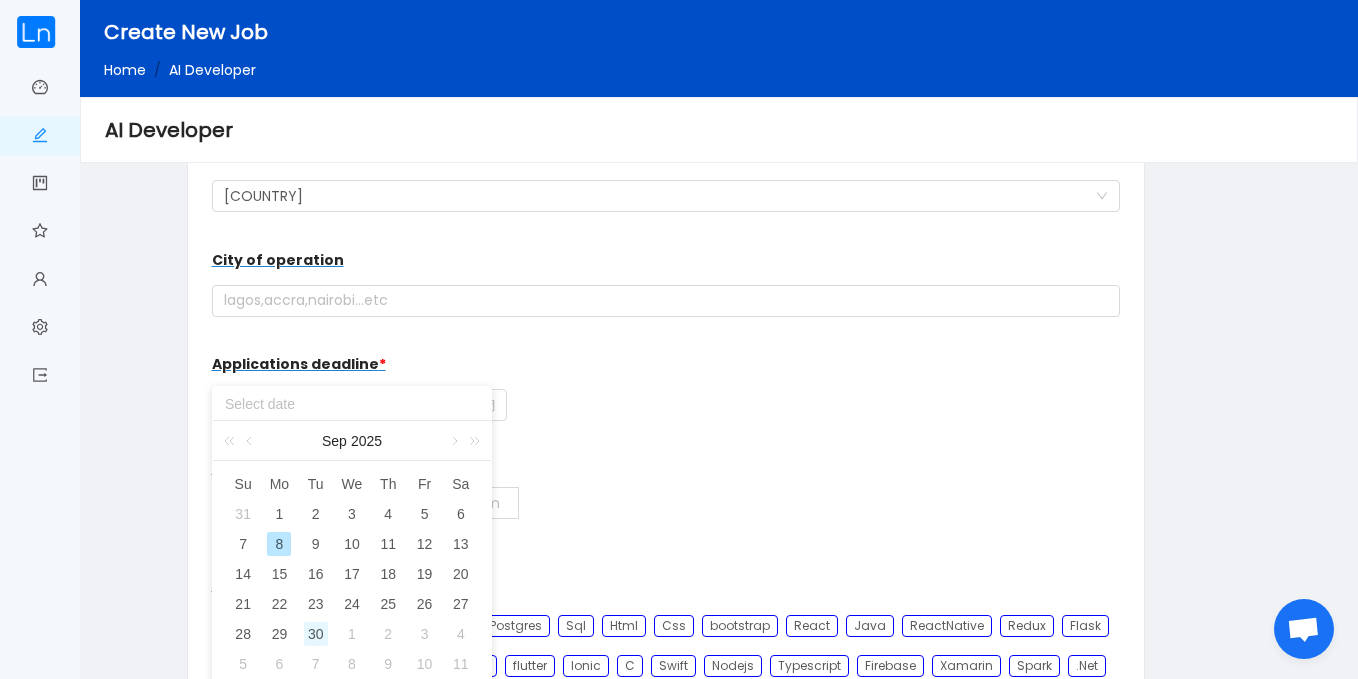 click on "30" at bounding box center (316, 634) 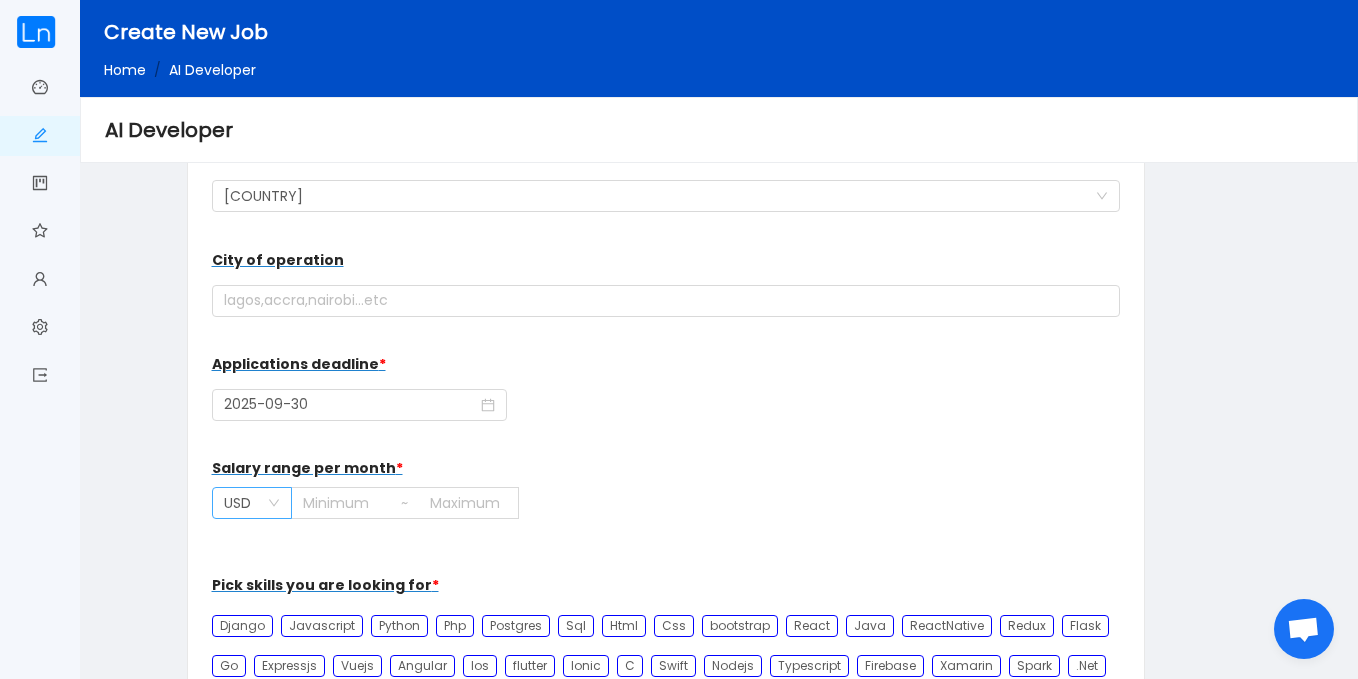 click 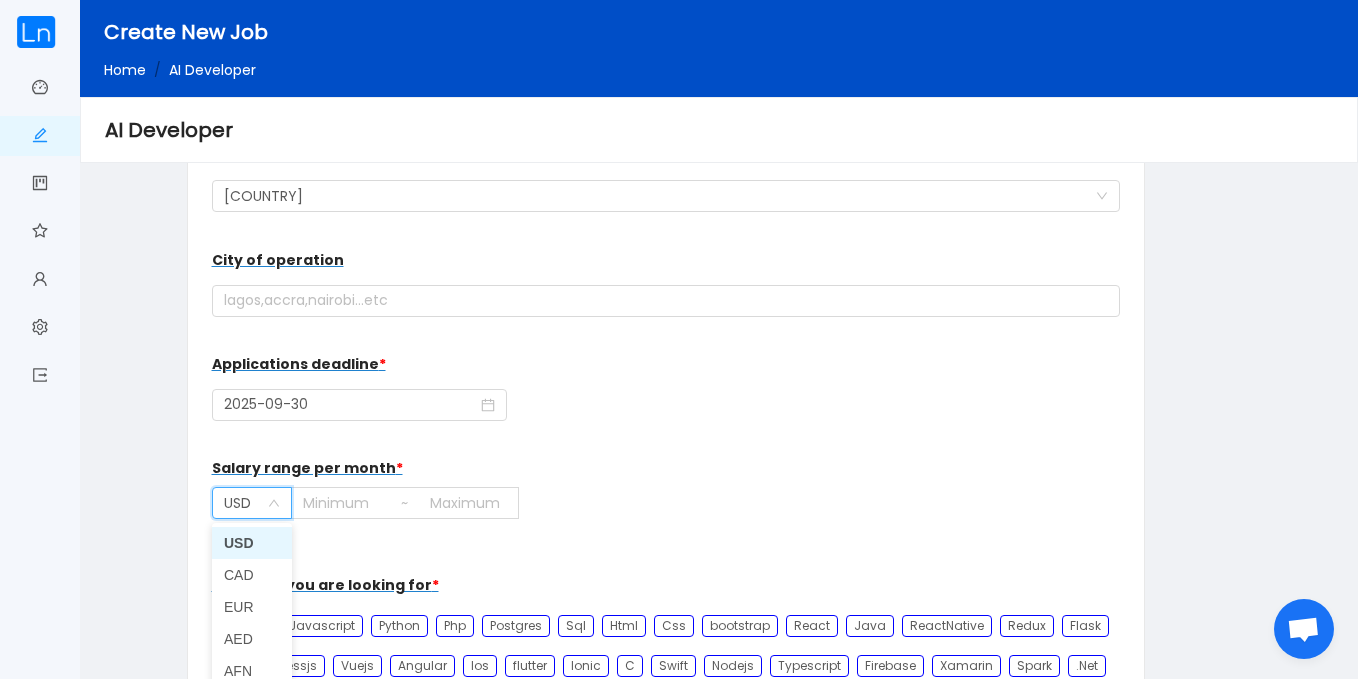 click on "USD" at bounding box center (252, 543) 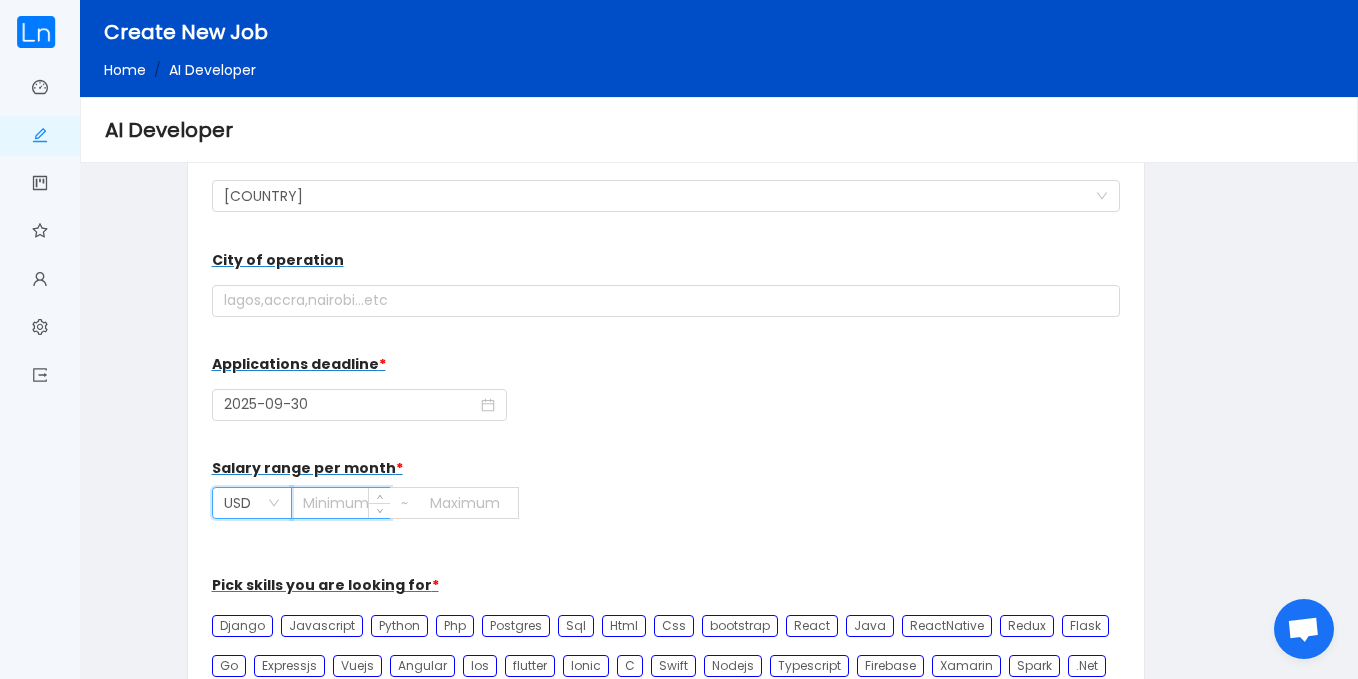 click at bounding box center [341, 503] 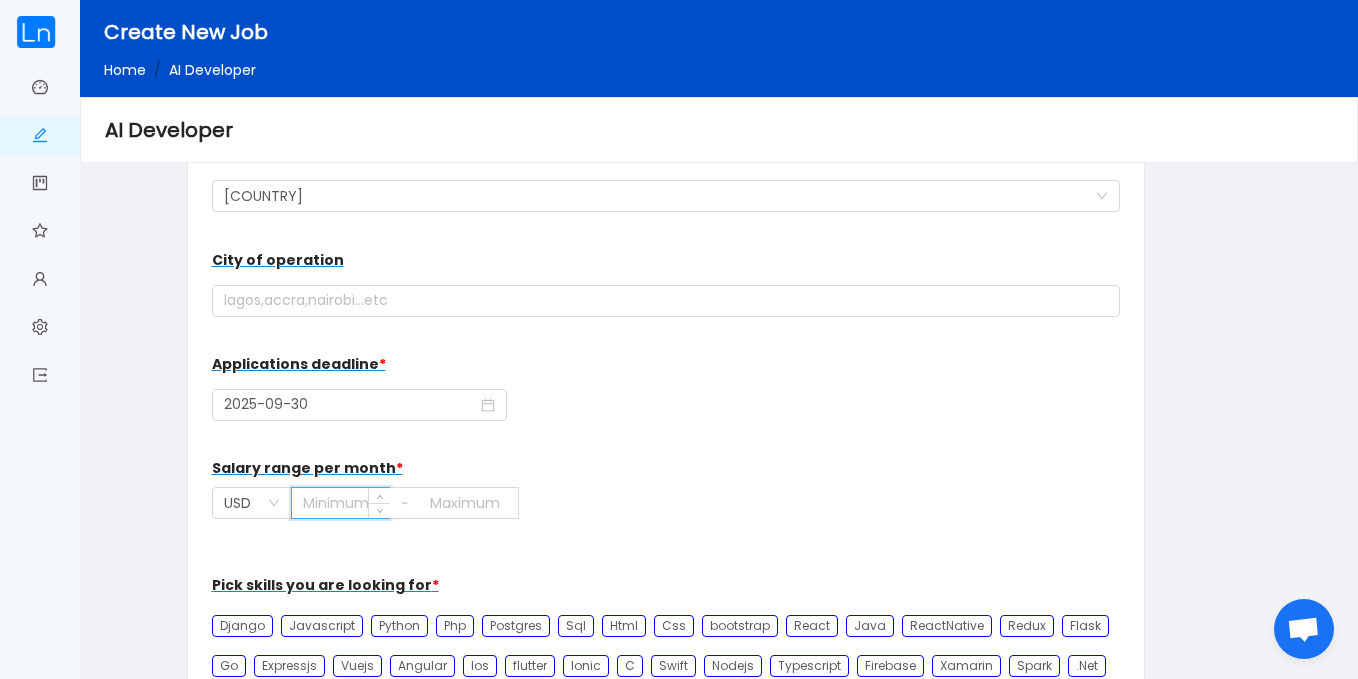 type on "5" 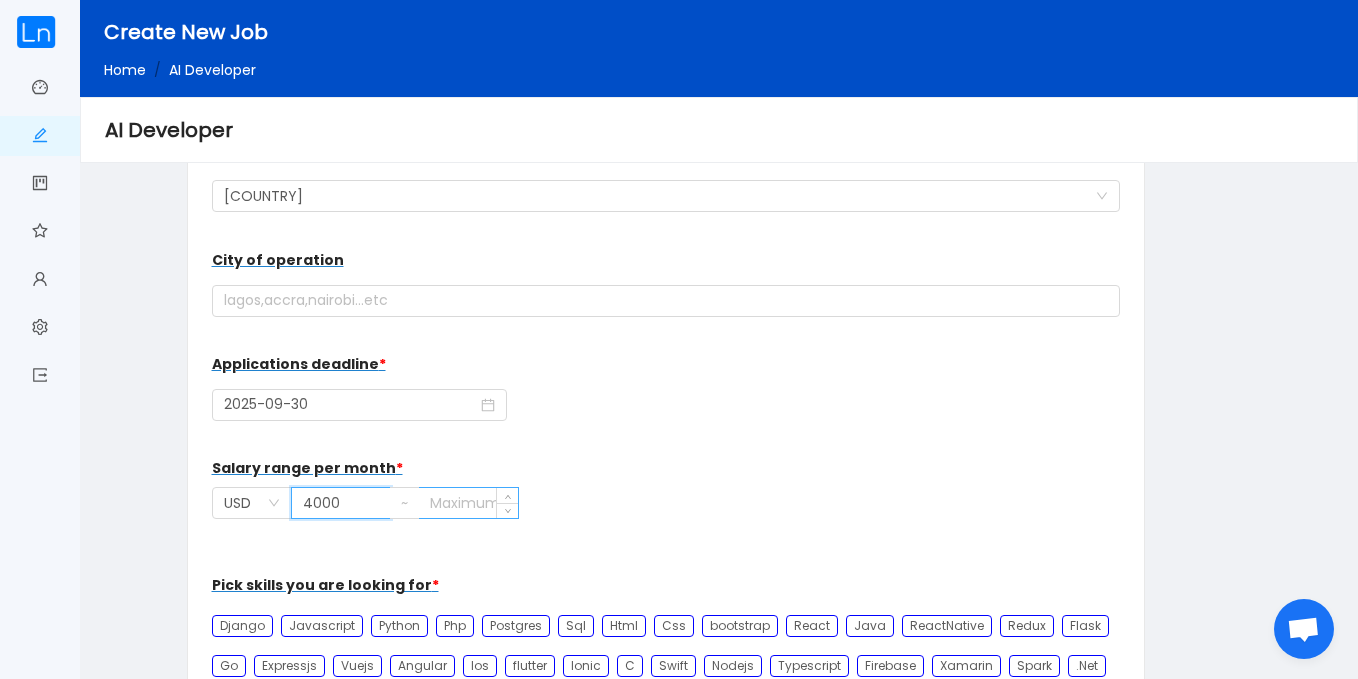 type on "4000" 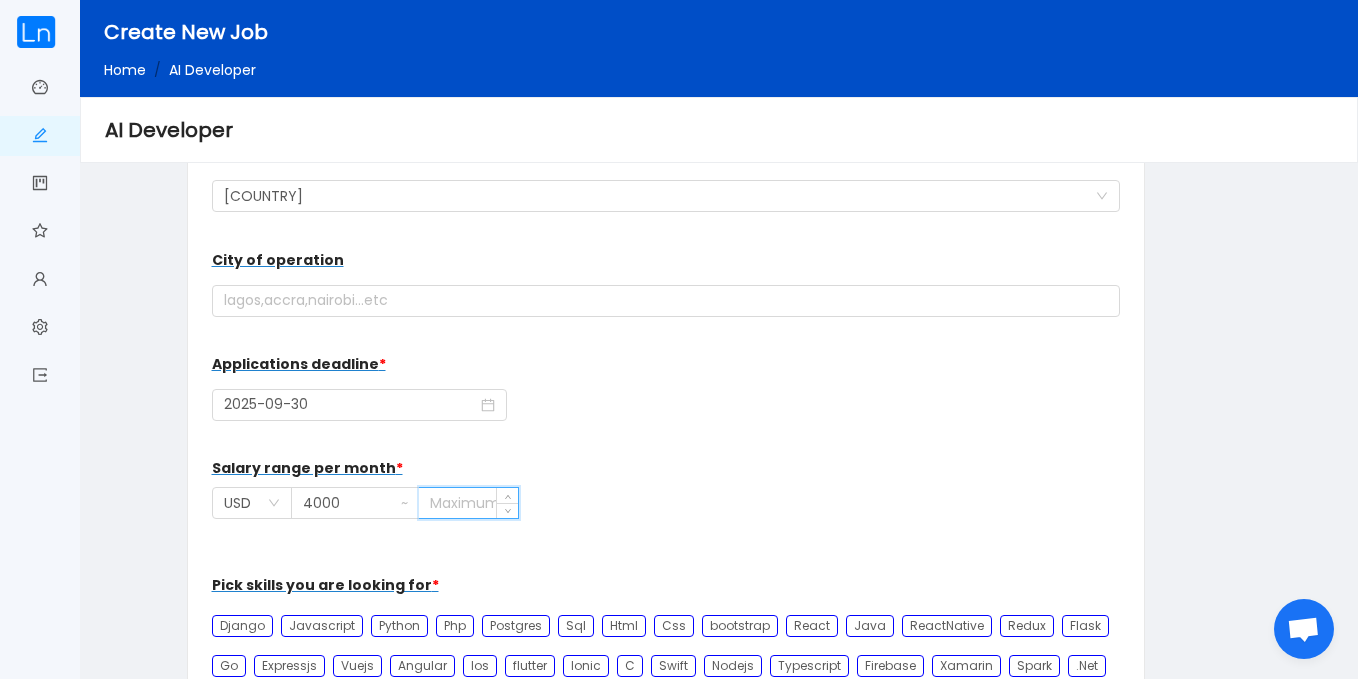 click at bounding box center [468, 503] 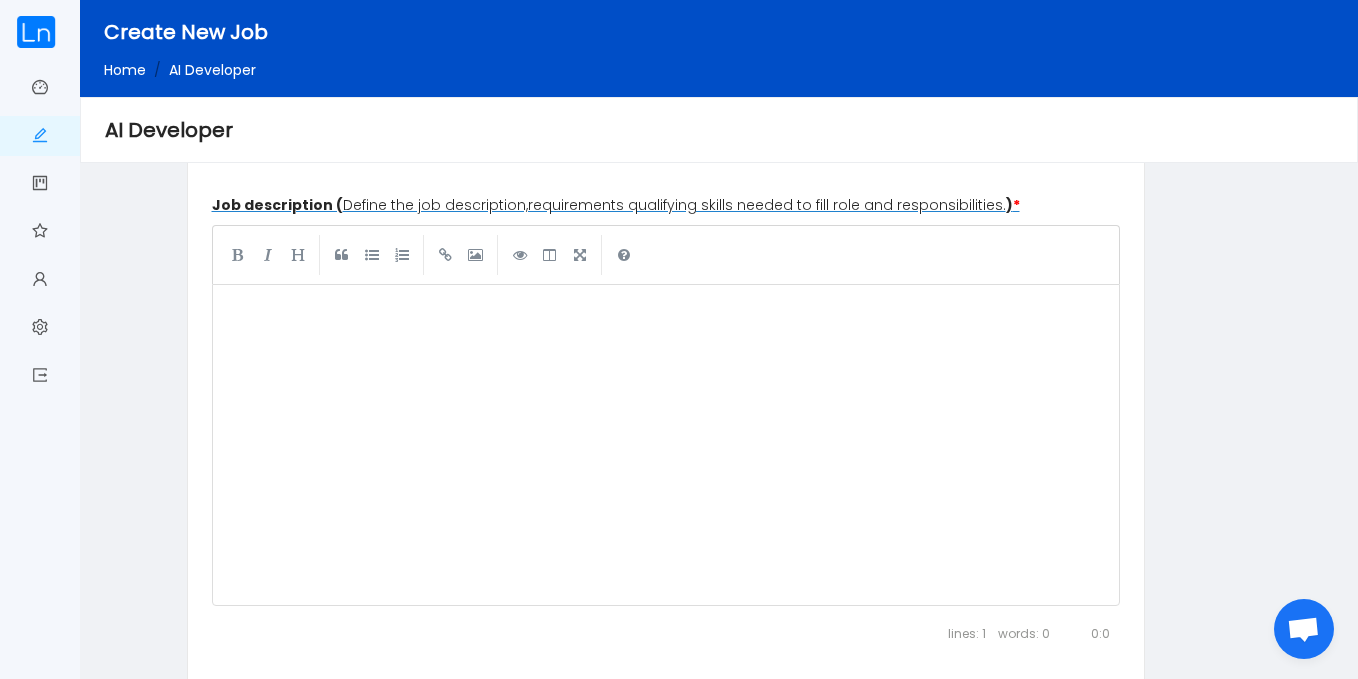 scroll, scrollTop: 969, scrollLeft: 0, axis: vertical 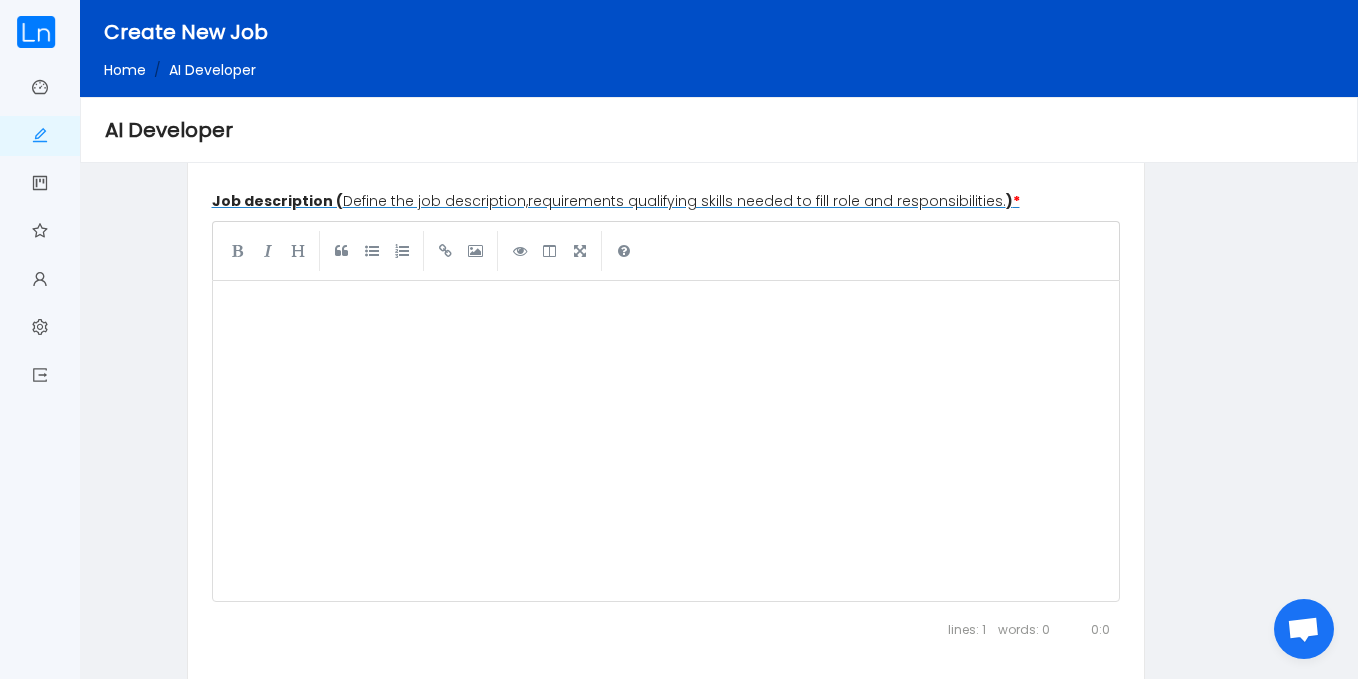 type on "4500" 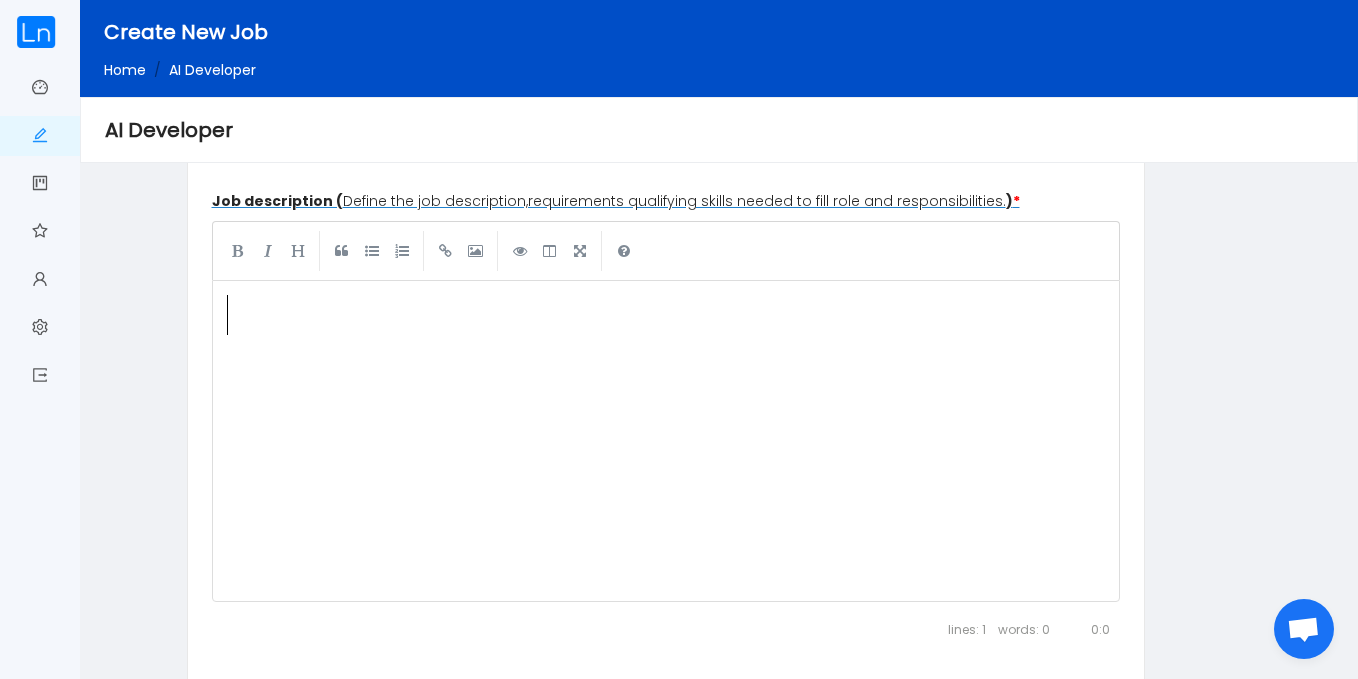 click on "​" at bounding box center (681, 456) 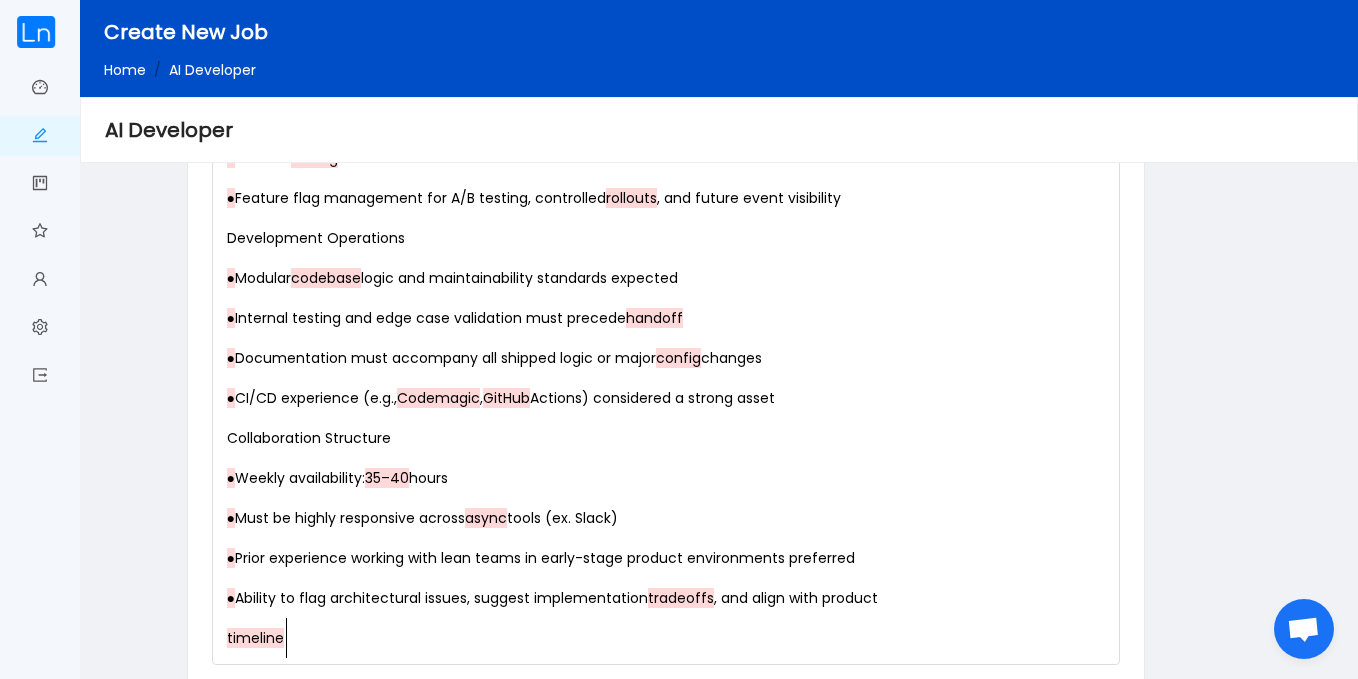 scroll, scrollTop: 0, scrollLeft: 0, axis: both 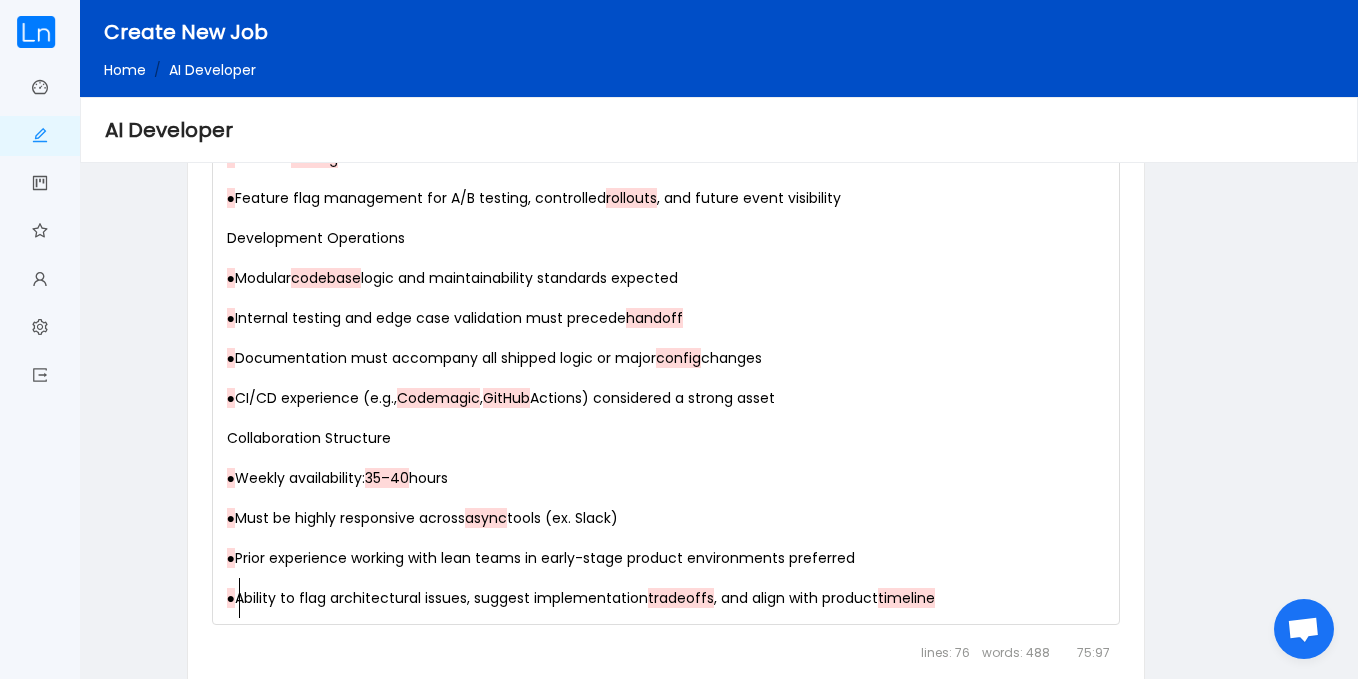 click on "●  Ability to flag architectural issues, suggest implementation  tradeoffs , and align with product  timeline" at bounding box center [583, 598] 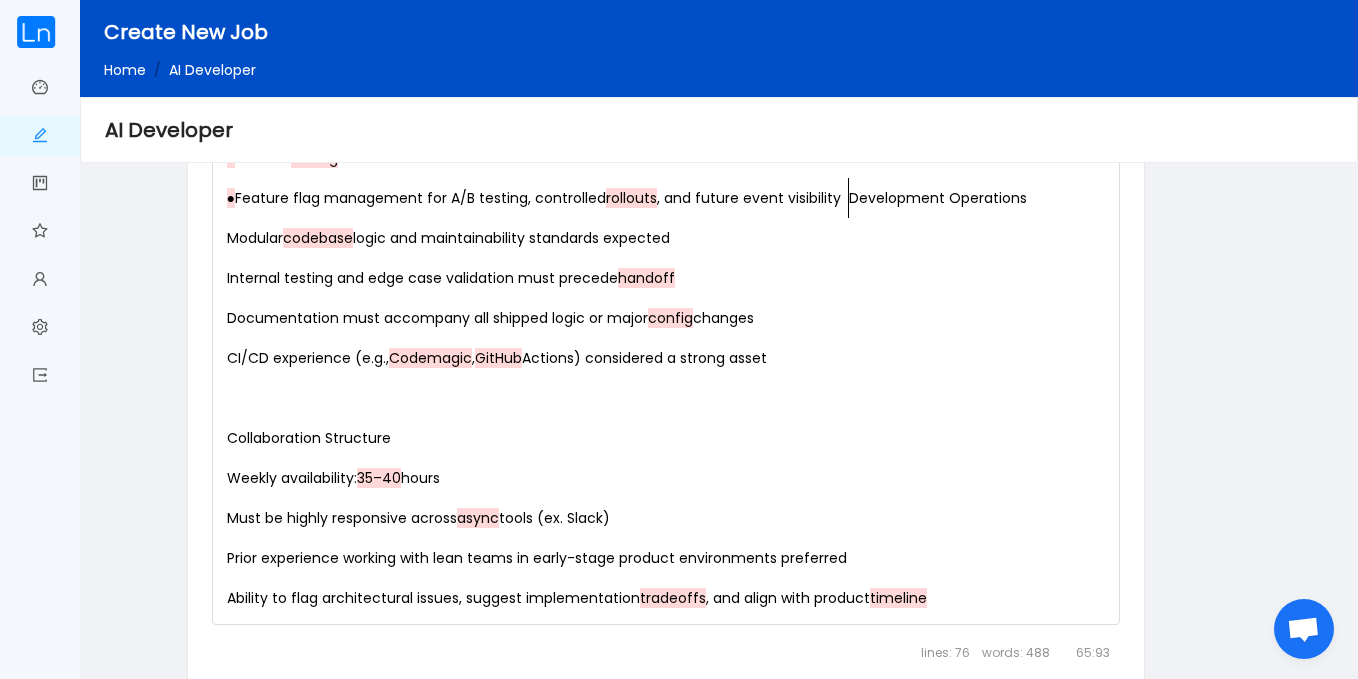 scroll, scrollTop: 7, scrollLeft: 2, axis: both 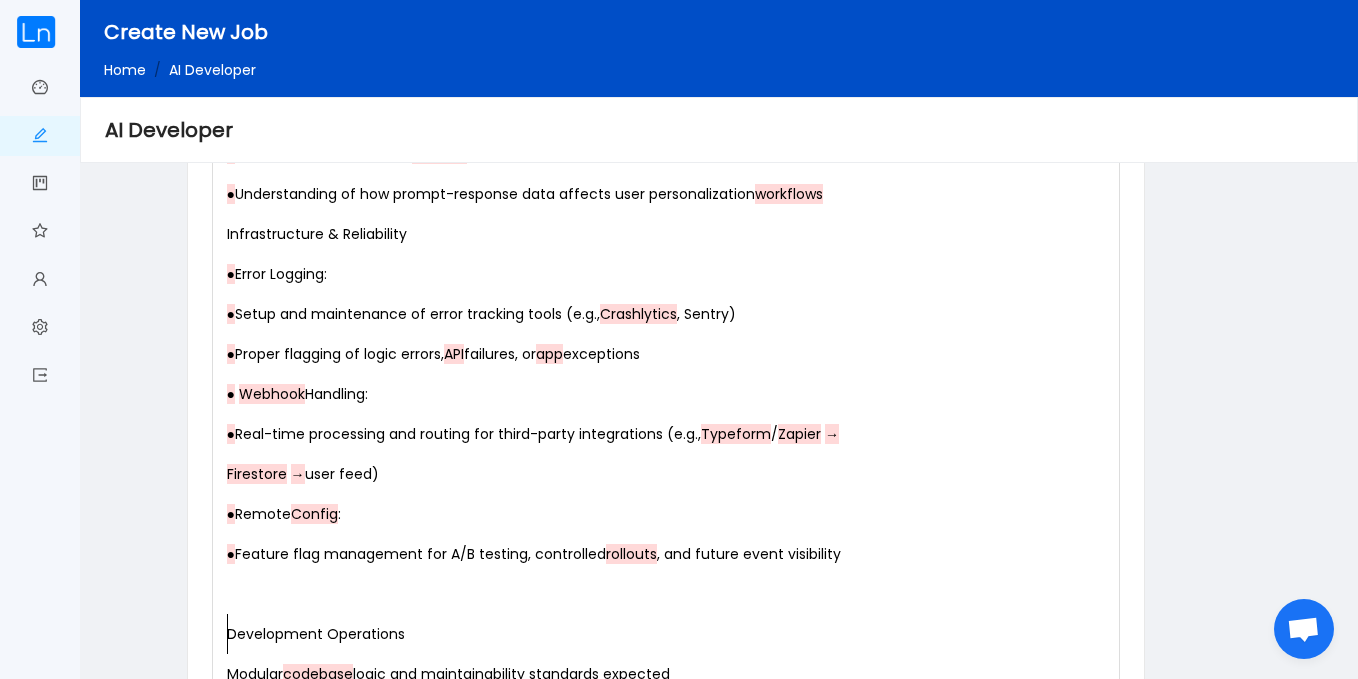 click on "xxxxxxxxxx  Mela AI Dev - Core Technical Proficiency  ●   FlutterFlow : Advanced experience building in  FlutterFlow , including:  ●  Custom actions and functions  ●   Backend  query logic and dynamic conditions  ●  Responsive  UI  across device types  ●  Dart: Production-level proficiency for custom code blocks, logic handling, and  app  state  management.  ●  Python: Required for  backend  support and AI-related prompt systems (e.g.,  OpenAI , Gemini  integration).  ●   Firebase  Suite:  ●   Firestore : Efficient schema design, relational  subcollections , query optimization, and  security rules.  ●   Firebase   Auth : Multi-conditional access logic,  onboarding  tracking, and entitlement  control.  ●  Cloud Functions: Server-side automation,  API  responses,  webhook  handlers (e.g.,  RevenueCat ,  Typeform ).  ●   Firebase  Hosting and Cloud Messaging: For future push notification deployment and  performance tuning.  ●  Google Analytics ( GA4 ):  ● ●  Experience with  GA4  +" at bounding box center (670, -506) 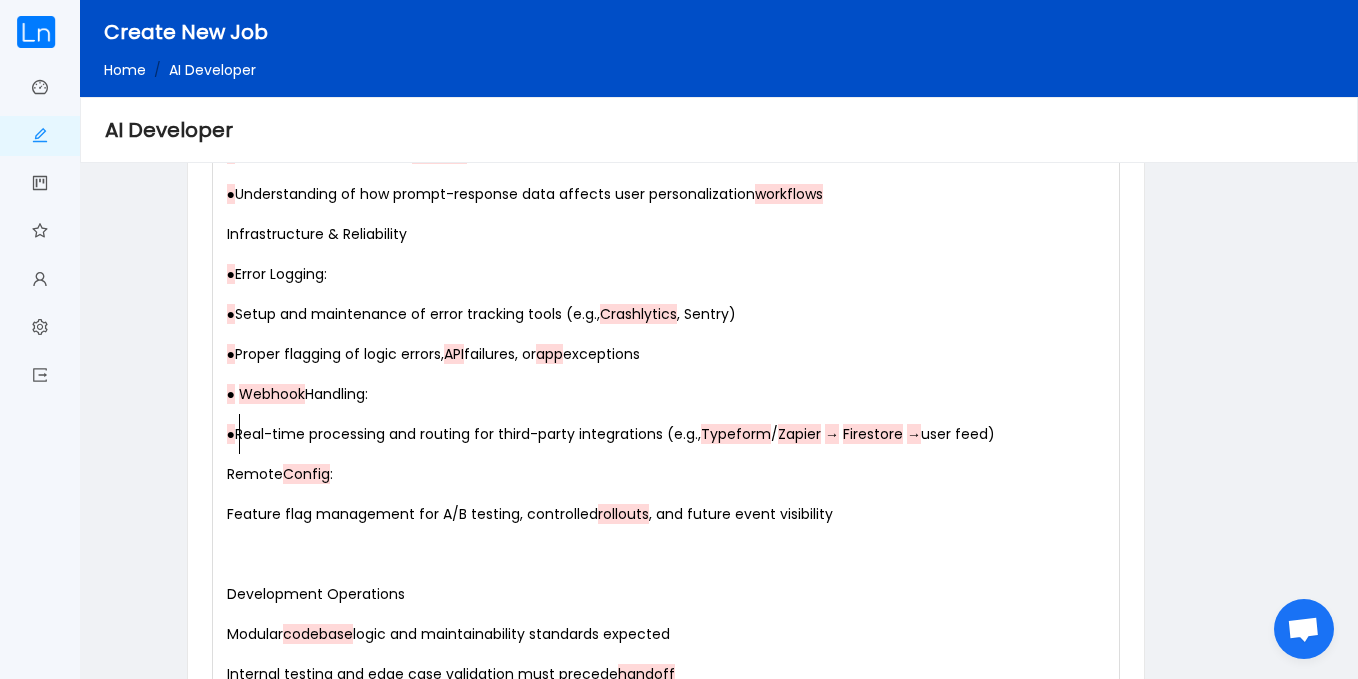 click on "xxxxxxxxxx  Mela AI Dev - Core Technical Proficiency  ●   FlutterFlow : Advanced experience building in  FlutterFlow , including:  ●  Custom actions and functions  ●   Backend  query logic and dynamic conditions  ●  Responsive  UI  across device types  ●  Dart: Production-level proficiency for custom code blocks, logic handling, and  app  state  management.  ●  Python: Required for  backend  support and AI-related prompt systems (e.g.,  OpenAI , Gemini  integration).  ●   Firebase  Suite:  ●   Firestore : Efficient schema design, relational  subcollections , query optimization, and  security rules.  ●   Firebase   Auth : Multi-conditional access logic,  onboarding  tracking, and entitlement  control.  ●  Cloud Functions: Server-side automation,  API  responses,  webhook  handlers (e.g.,  RevenueCat ,  Typeform ).  ●   Firebase  Hosting and Cloud Messaging: For future push notification deployment and  performance tuning.  ●  Google Analytics ( GA4 ):  ● ●  Experience with  GA4  +" at bounding box center (670, -526) 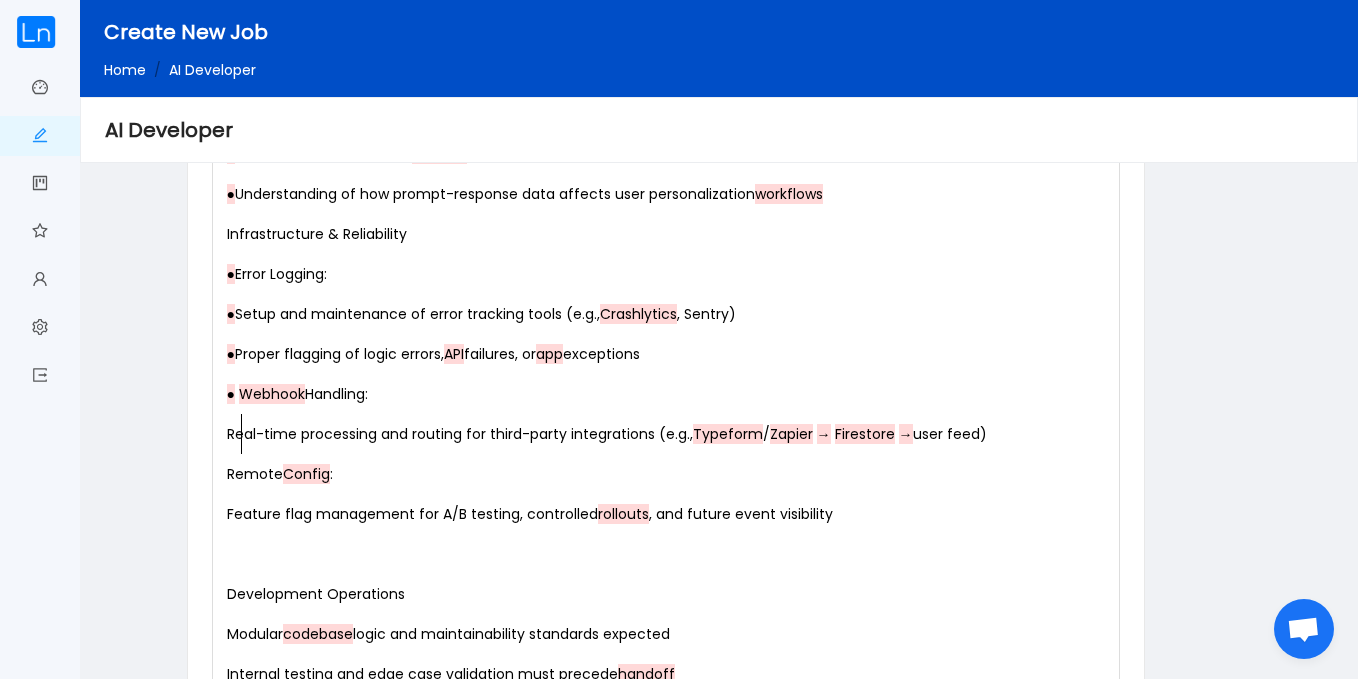 scroll, scrollTop: 7, scrollLeft: 14, axis: both 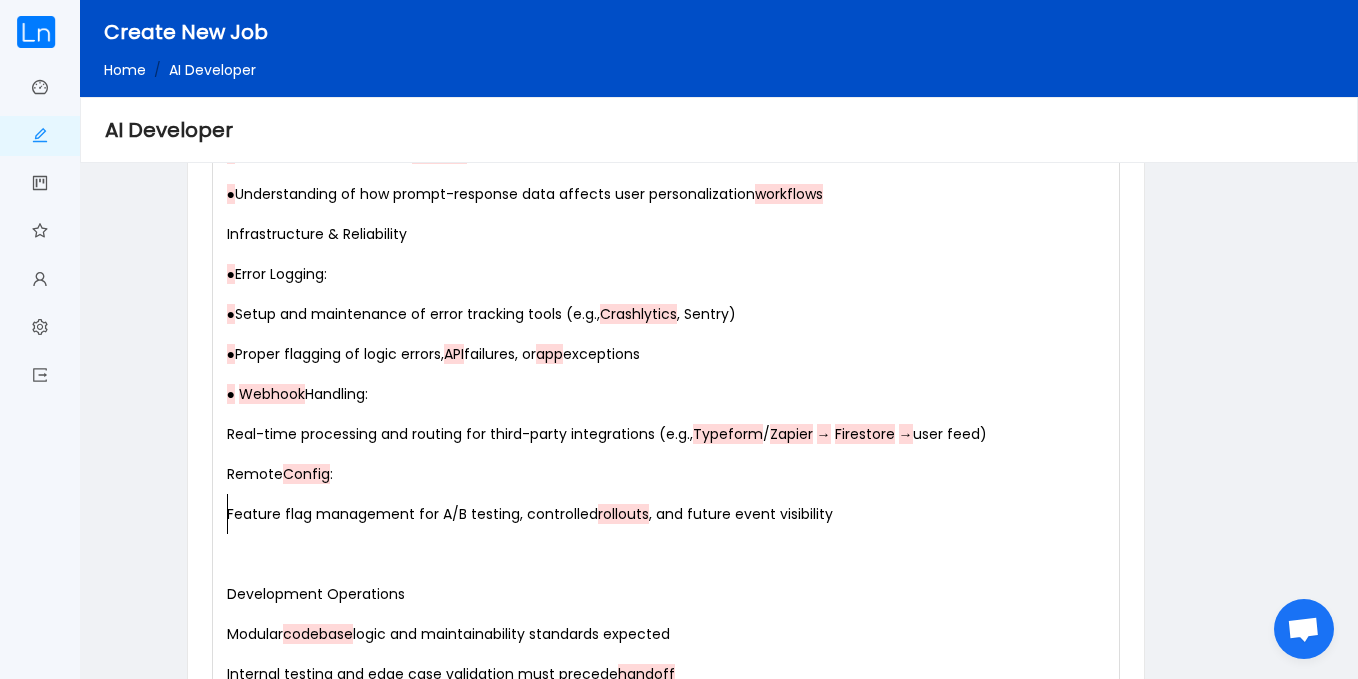 click on "xxxxxxxxxx  Mela AI Dev - Core Technical Proficiency  ●   FlutterFlow : Advanced experience building in  FlutterFlow , including:  ●  Custom actions and functions  ●   Backend  query logic and dynamic conditions  ●  Responsive  UI  across device types  ●  Dart: Production-level proficiency for custom code blocks, logic handling, and  app  state  management.  ●  Python: Required for  backend  support and AI-related prompt systems (e.g.,  OpenAI , Gemini  integration).  ●   Firebase  Suite:  ●   Firestore : Efficient schema design, relational  subcollections , query optimization, and  security rules.  ●   Firebase   Auth : Multi-conditional access logic,  onboarding  tracking, and entitlement  control.  ●  Cloud Functions: Server-side automation,  API  responses,  webhook  handlers (e.g.,  RevenueCat ,  Typeform ).  ●   Firebase  Hosting and Cloud Messaging: For future push notification deployment and  performance tuning.  ●  Google Analytics ( GA4 ):  ● ●  Experience with  GA4  +" at bounding box center [670, -526] 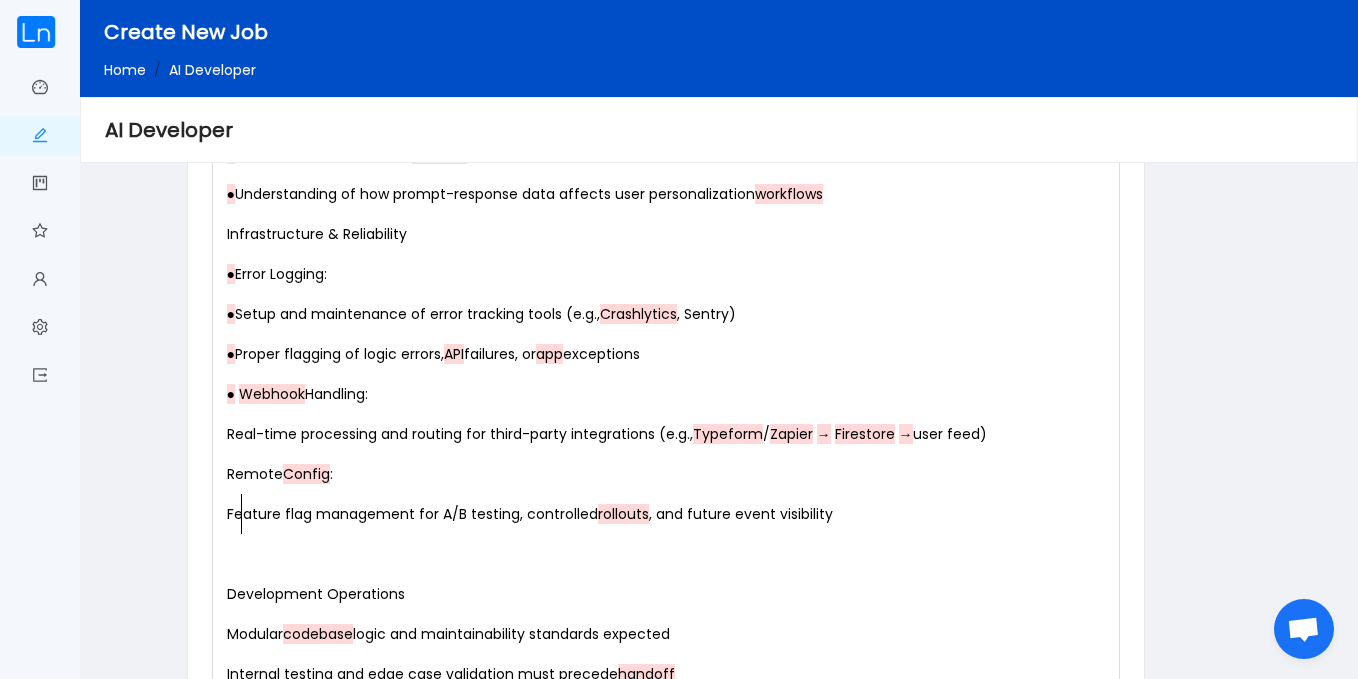 scroll, scrollTop: 7, scrollLeft: 14, axis: both 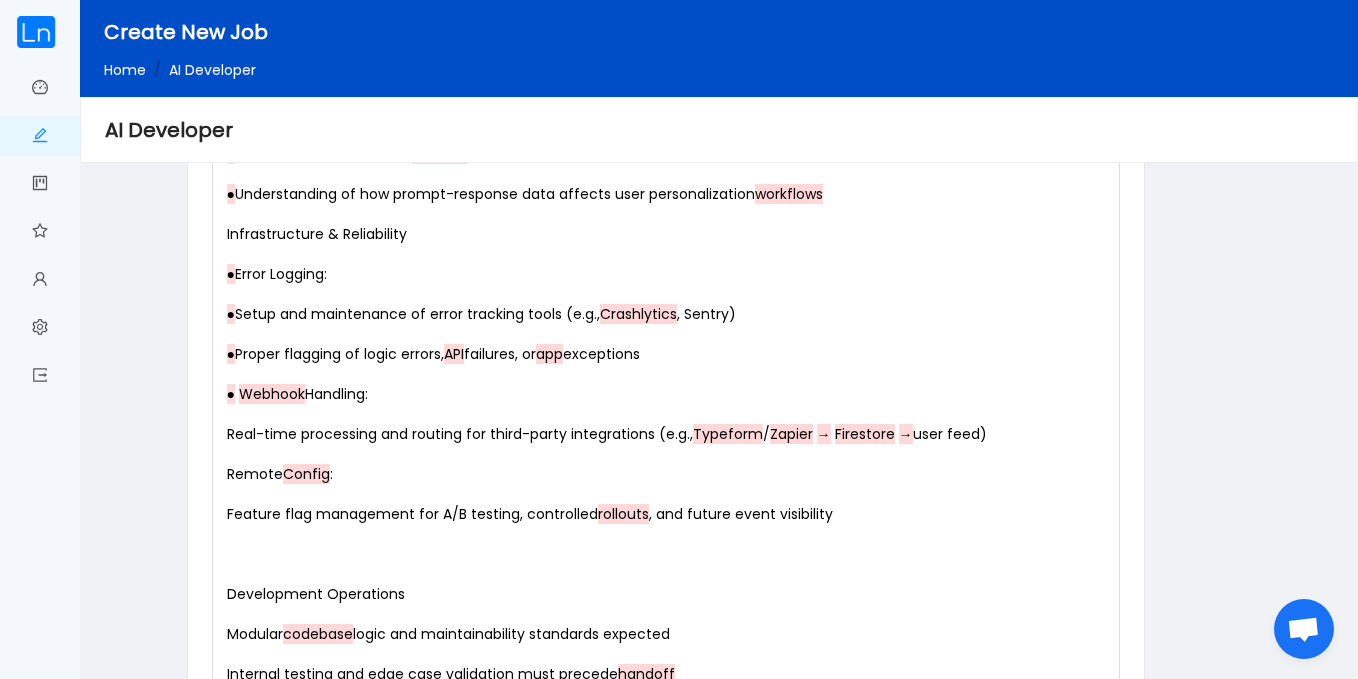 click on "xxxxxxxxxx  Mela AI Dev - Core Technical Proficiency  ●   FlutterFlow : Advanced experience building in  FlutterFlow , including:  ●  Custom actions and functions  ●   Backend  query logic and dynamic conditions  ●  Responsive  UI  across device types  ●  Dart: Production-level proficiency for custom code blocks, logic handling, and  app  state  management.  ●  Python: Required for  backend  support and AI-related prompt systems (e.g.,  OpenAI , Gemini  integration).  ●   Firebase  Suite:  ●   Firestore : Efficient schema design, relational  subcollections , query optimization, and  security rules.  ●   Firebase   Auth : Multi-conditional access logic,  onboarding  tracking, and entitlement  control.  ●  Cloud Functions: Server-side automation,  API  responses,  webhook  handlers (e.g.,  RevenueCat ,  Typeform ).  ●   Firebase  Hosting and Cloud Messaging: For future push notification deployment and  performance tuning.  ●  Google Analytics ( GA4 ):  ● ●  Experience with  GA4  +" at bounding box center (670, -526) 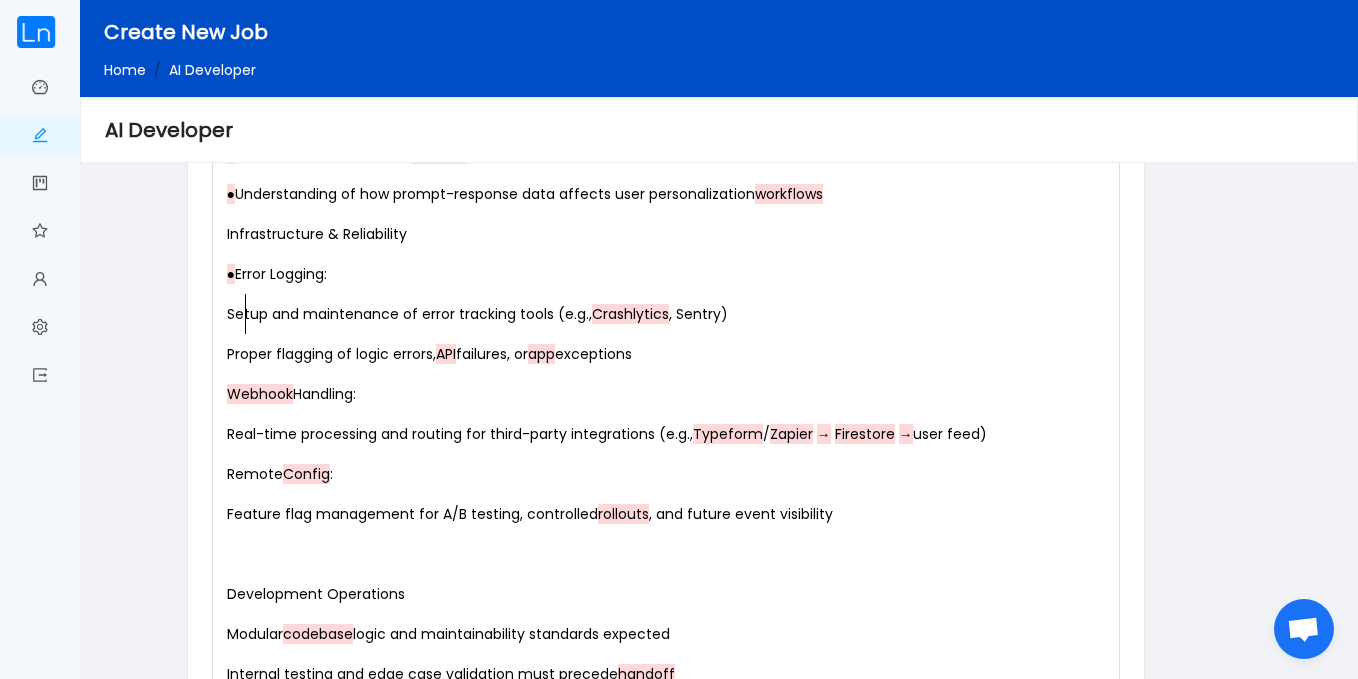 scroll, scrollTop: 7, scrollLeft: 18, axis: both 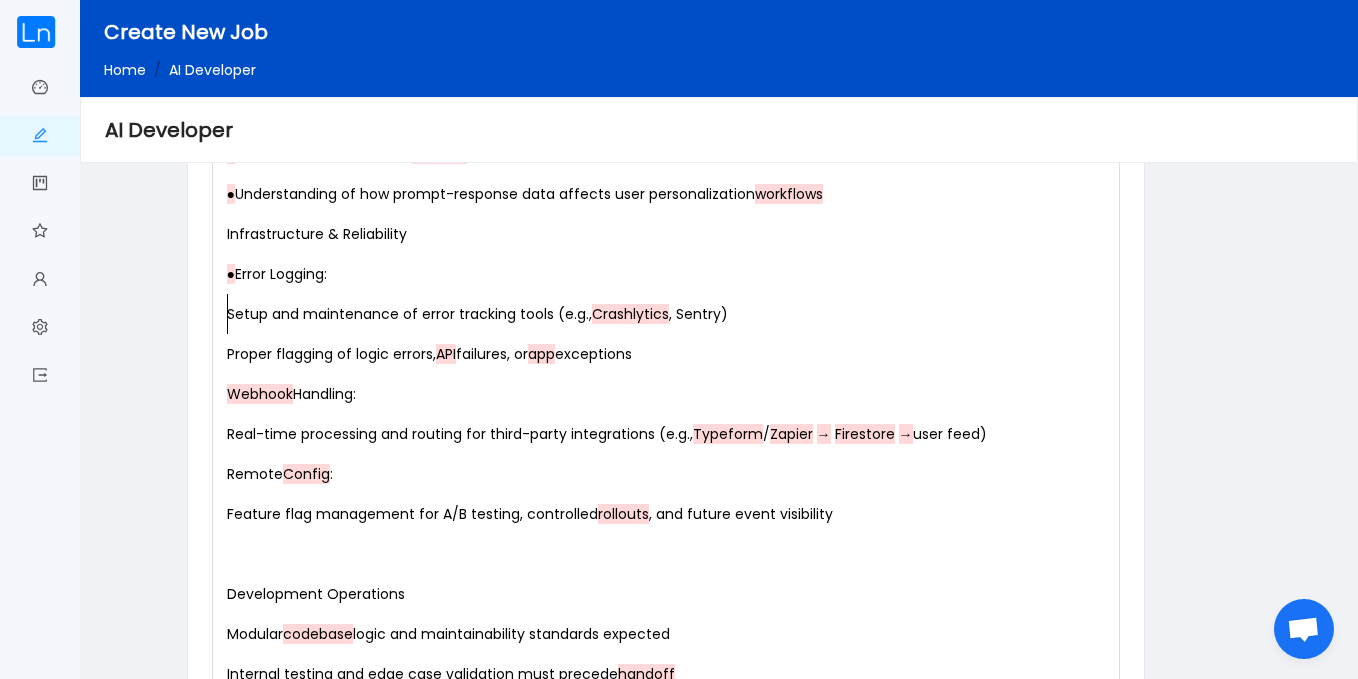 click on "Setup and maintenance of error tracking tools (e.g.,  Crashlytics , Sentry)" at bounding box center [670, 314] 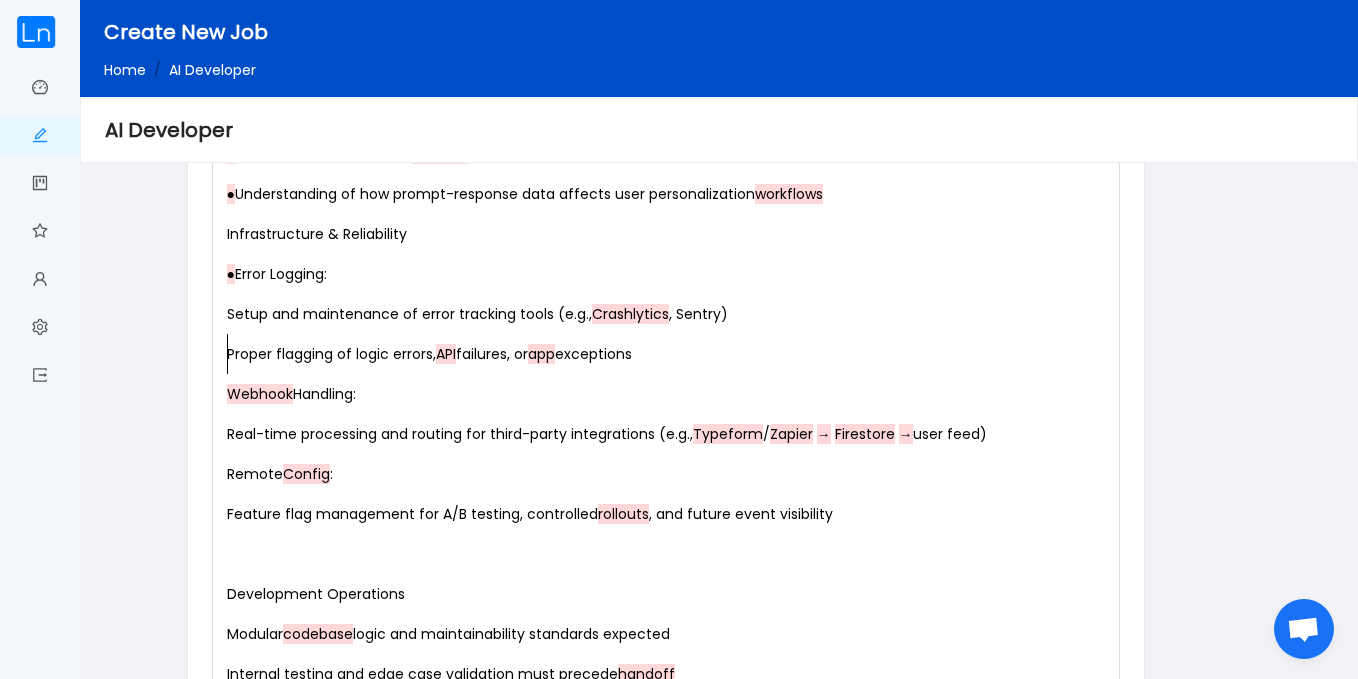 click on "Proper flagging of logic errors,  API  failures, or  app  exceptions" at bounding box center (670, 354) 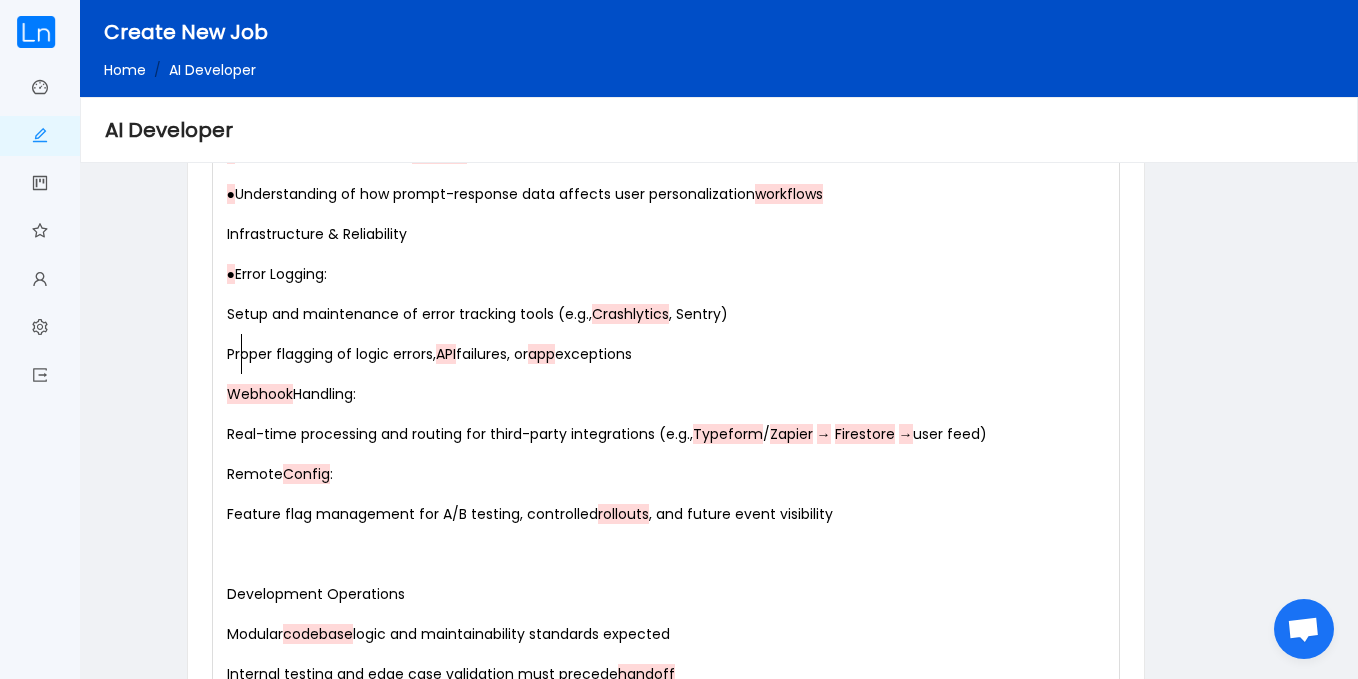 scroll, scrollTop: 7, scrollLeft: 14, axis: both 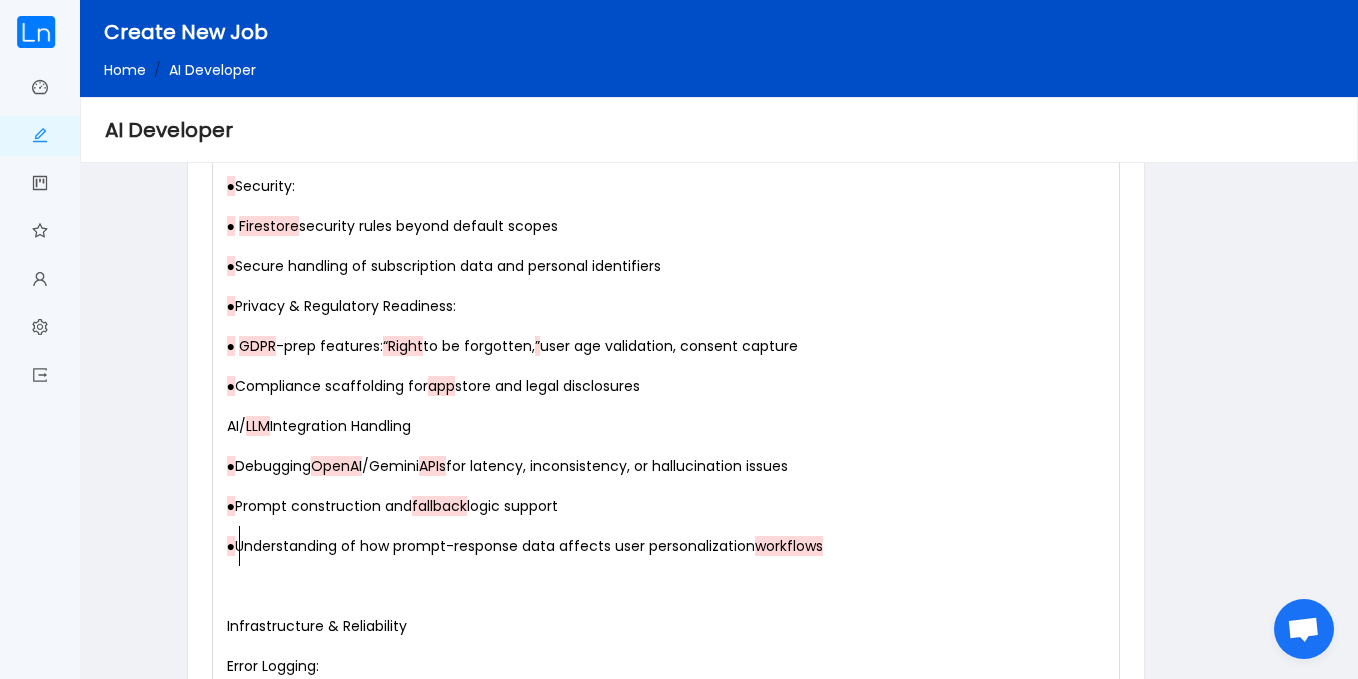 click on "xxxxxxxxxx  Mela AI Dev - Core Technical Proficiency  ●   FlutterFlow : Advanced experience building in  FlutterFlow , including:  ●  Custom actions and functions  ●   Backend  query logic and dynamic conditions  ●  Responsive  UI  across device types  ●  Dart: Production-level proficiency for custom code blocks, logic handling, and  app  state  management.  ●  Python: Required for  backend  support and AI-related prompt systems (e.g.,  OpenAI , Gemini  integration).  ●   Firebase  Suite:  ●   Firestore : Efficient schema design, relational  subcollections , query optimization, and  security rules.  ●   Firebase   Auth : Multi-conditional access logic,  onboarding  tracking, and entitlement  control.  ●  Cloud Functions: Server-side automation,  API  responses,  webhook  handlers (e.g.,  RevenueCat ,  Typeform ).  ●   Firebase  Hosting and Cloud Messaging: For future push notification deployment and  performance tuning.  ●  Google Analytics ( GA4 ):  ● ●  Experience with  GA4  +" at bounding box center (670, -154) 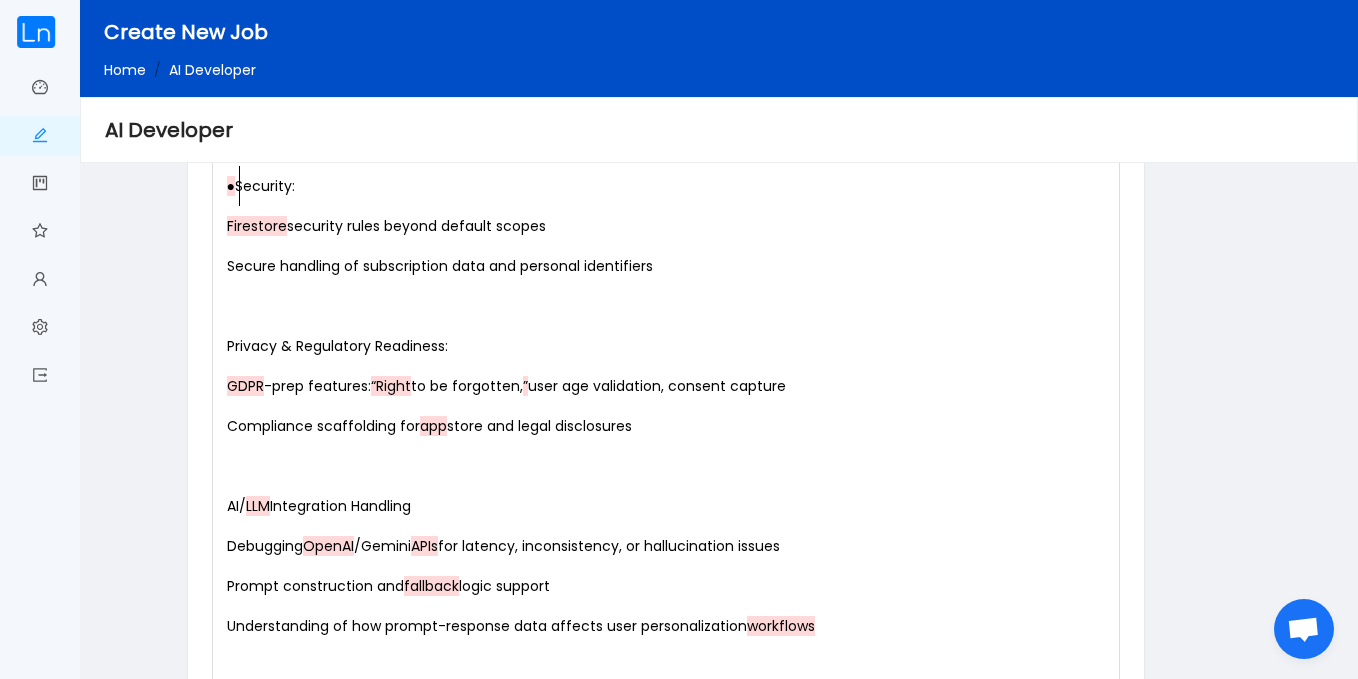 click on "xxxxxxxxxx  Mela AI Dev - Core Technical Proficiency  ●   FlutterFlow : Advanced experience building in  FlutterFlow , including:  ●  Custom actions and functions  ●   Backend  query logic and dynamic conditions  ●  Responsive  UI  across device types  ●  Dart: Production-level proficiency for custom code blocks, logic handling, and  app  state  management.  ●  Python: Required for  backend  support and AI-related prompt systems (e.g.,  OpenAI , Gemini  integration).  ●   Firebase  Suite:  ●   Firestore : Efficient schema design, relational  subcollections , query optimization, and  security rules.  ●   Firebase   Auth : Multi-conditional access logic,  onboarding  tracking, and entitlement  control.  ●  Cloud Functions: Server-side automation,  API  responses,  webhook  handlers (e.g.,  RevenueCat ,  Typeform ).  ●   Firebase  Hosting and Cloud Messaging: For future push notification deployment and  performance tuning.  ●  Google Analytics ( GA4 ):  ● ●  Experience with  GA4  +" at bounding box center (670, -114) 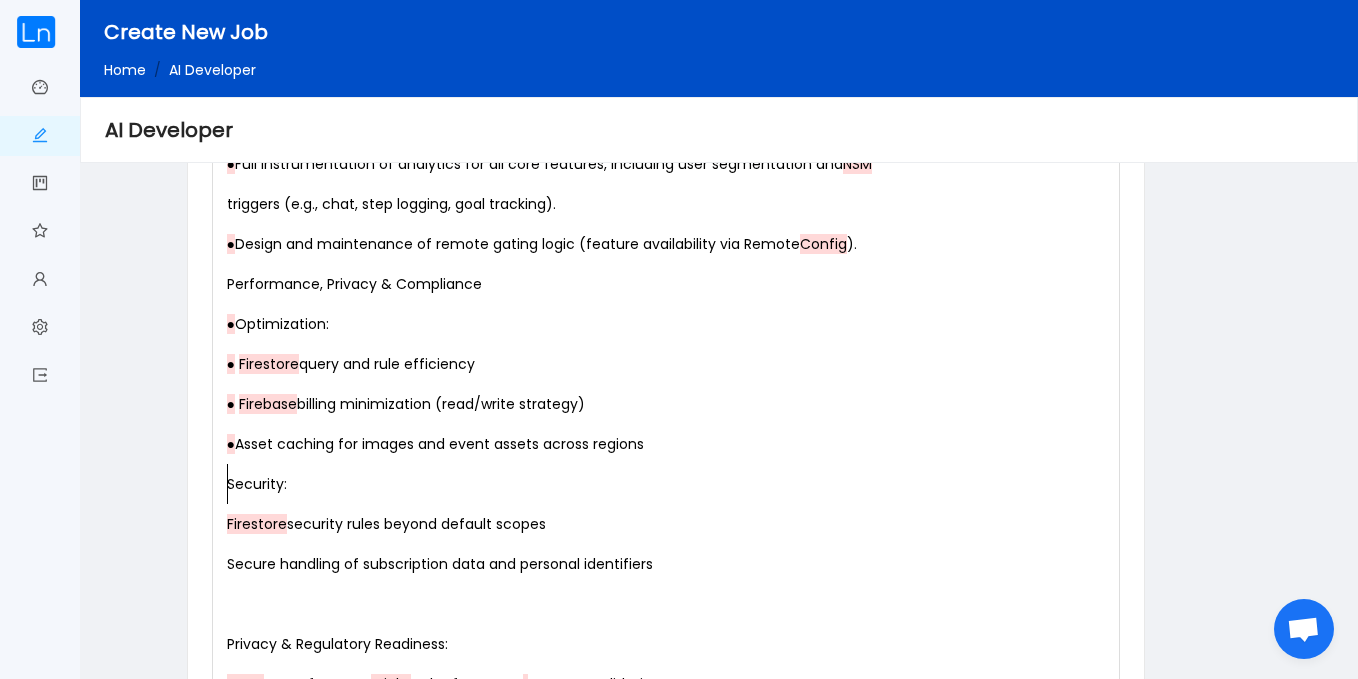 scroll, scrollTop: 2652, scrollLeft: 0, axis: vertical 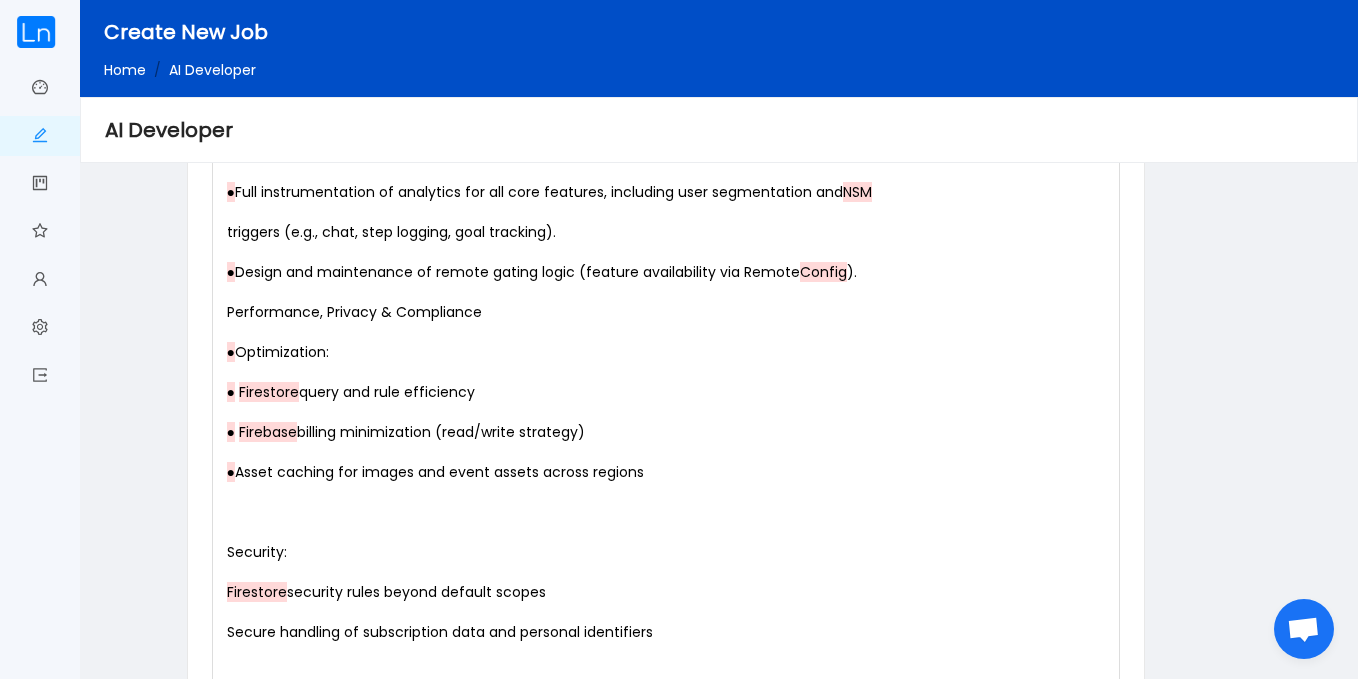 click on "xxxxxxxxxx  Mela AI Dev - Core Technical Proficiency  ●   FlutterFlow : Advanced experience building in  FlutterFlow , including:  ●  Custom actions and functions  ●   Backend  query logic and dynamic conditions  ●  Responsive  UI  across device types  ●  Dart: Production-level proficiency for custom code blocks, logic handling, and  app  state  management.  ●  Python: Required for  backend  support and AI-related prompt systems (e.g.,  OpenAI , Gemini  integration).  ●   Firebase  Suite:  ●   Firestore : Efficient schema design, relational  subcollections , query optimization, and  security rules.  ●   Firebase   Auth : Multi-conditional access logic,  onboarding  tracking, and entitlement  control.  ●  Cloud Functions: Server-side automation,  API  responses,  webhook  handlers (e.g.,  RevenueCat ,  Typeform ).  ●   Firebase  Hosting and Cloud Messaging: For future push notification deployment and  performance tuning.  ●  Google Analytics ( GA4 ):  ● ●  Experience with  GA4  +" at bounding box center [670, 232] 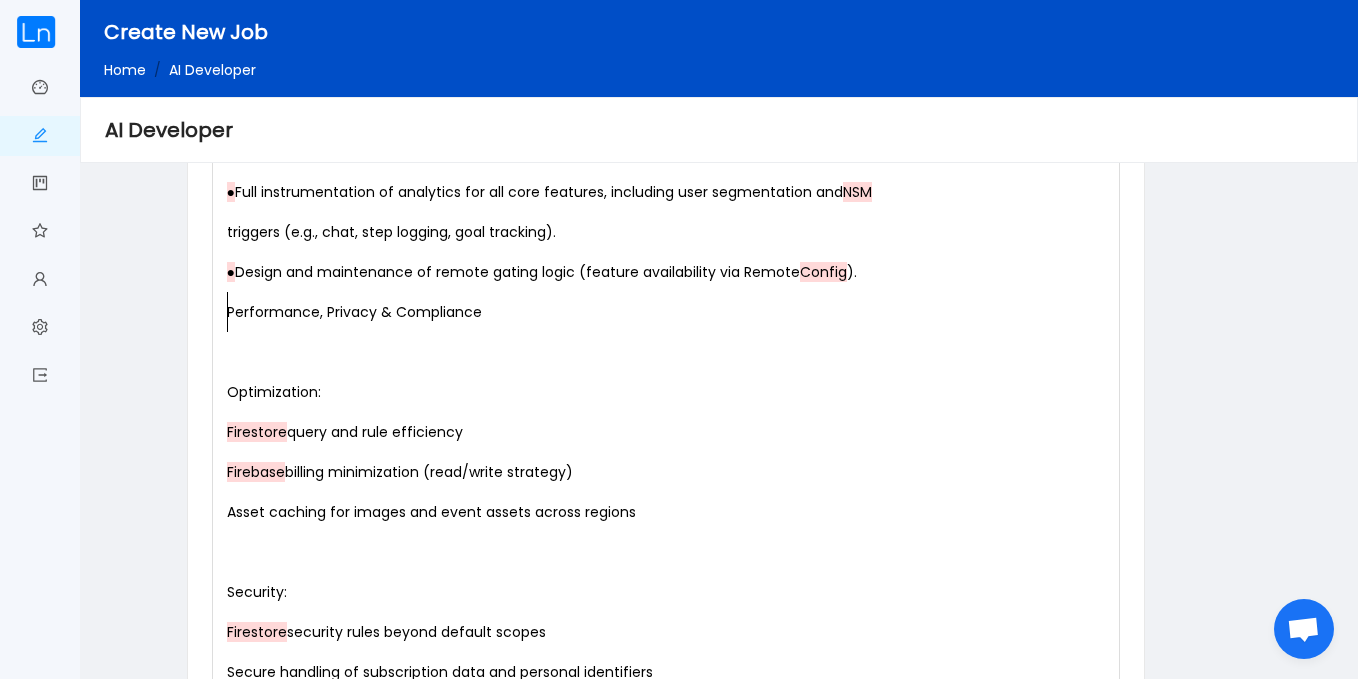 click on "Performance, Privacy & Compliance" at bounding box center (670, 312) 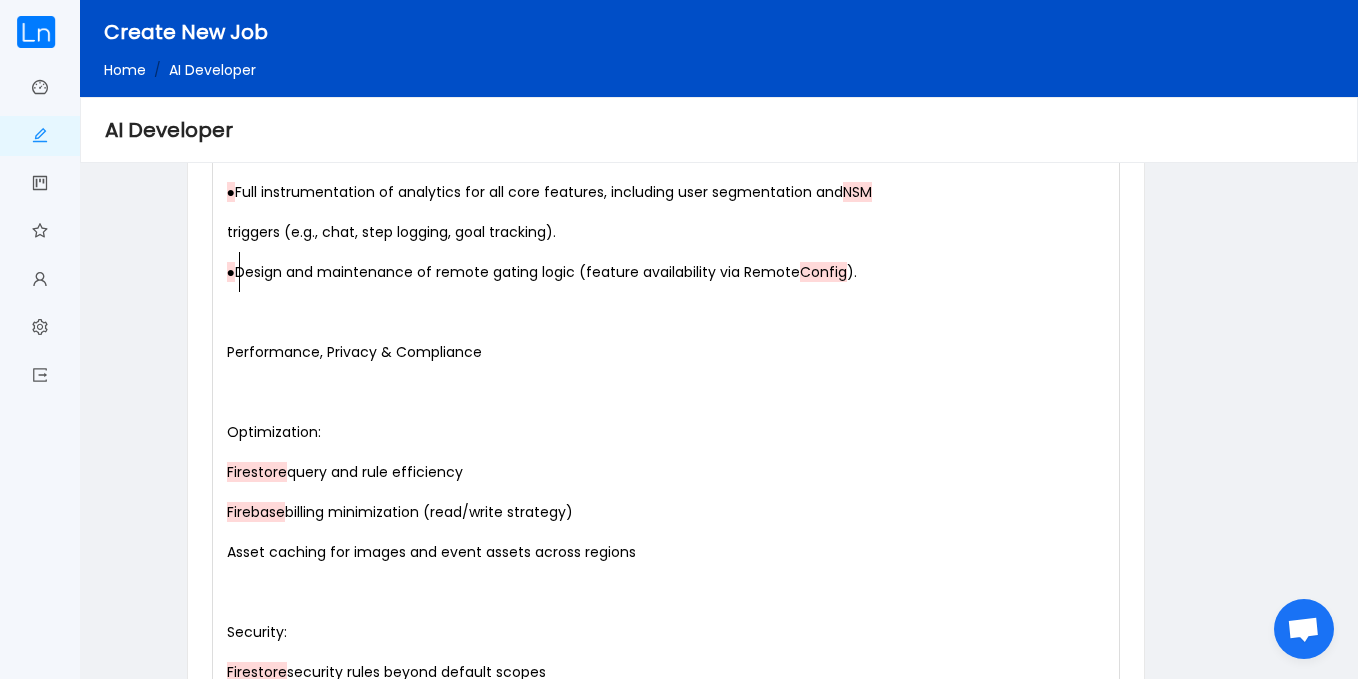click on "xxxxxxxxxx  Mela AI Dev - Core Technical Proficiency  ●   FlutterFlow : Advanced experience building in  FlutterFlow , including:  ●  Custom actions and functions  ●   Backend  query logic and dynamic conditions  ●  Responsive  UI  across device types  ●  Dart: Production-level proficiency for custom code blocks, logic handling, and  app  state  management.  ●  Python: Required for  backend  support and AI-related prompt systems (e.g.,  OpenAI , Gemini  integration).  ●   Firebase  Suite:  ●   Firestore : Efficient schema design, relational  subcollections , query optimization, and  security rules.  ●   Firebase   Auth : Multi-conditional access logic,  onboarding  tracking, and entitlement  control.  ●  Cloud Functions: Server-side automation,  API  responses,  webhook  handlers (e.g.,  RevenueCat ,  Typeform ).  ●   Firebase  Hosting and Cloud Messaging: For future push notification deployment and  performance tuning.  ●  Google Analytics ( GA4 ):  ● ●  Experience with  GA4  +" at bounding box center [670, 272] 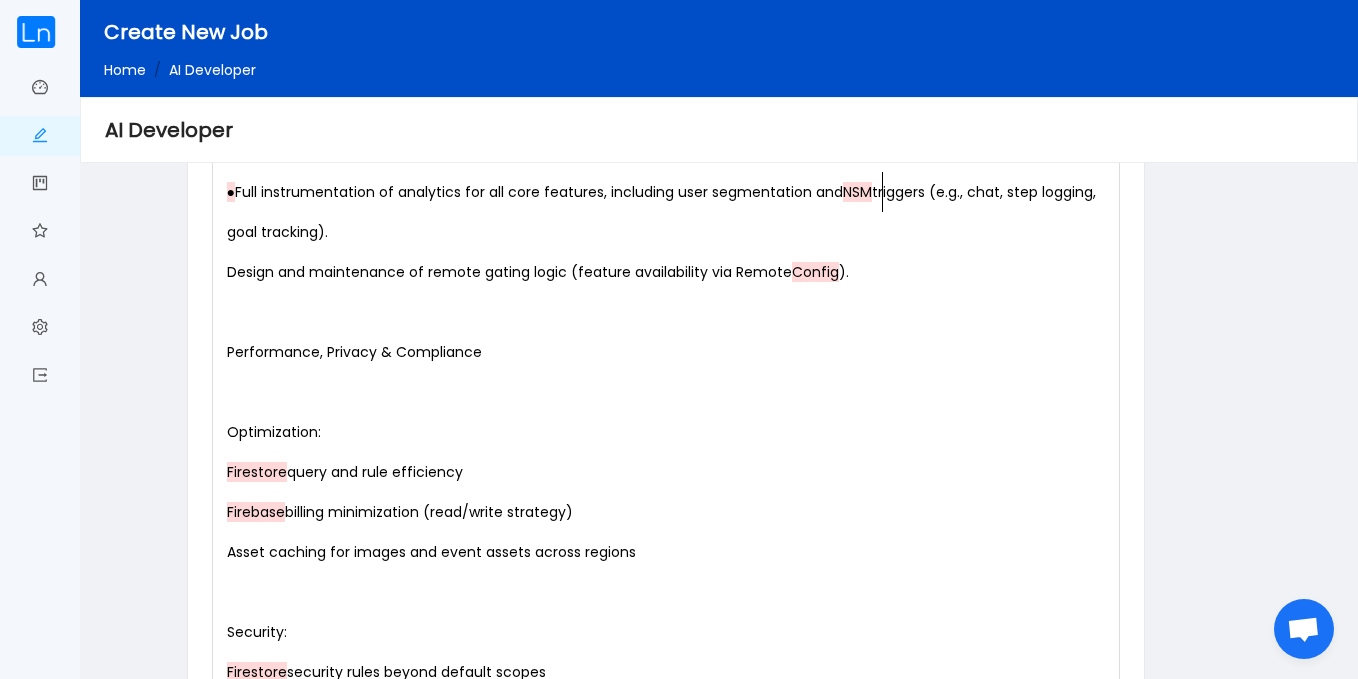 scroll, scrollTop: 7, scrollLeft: 3, axis: both 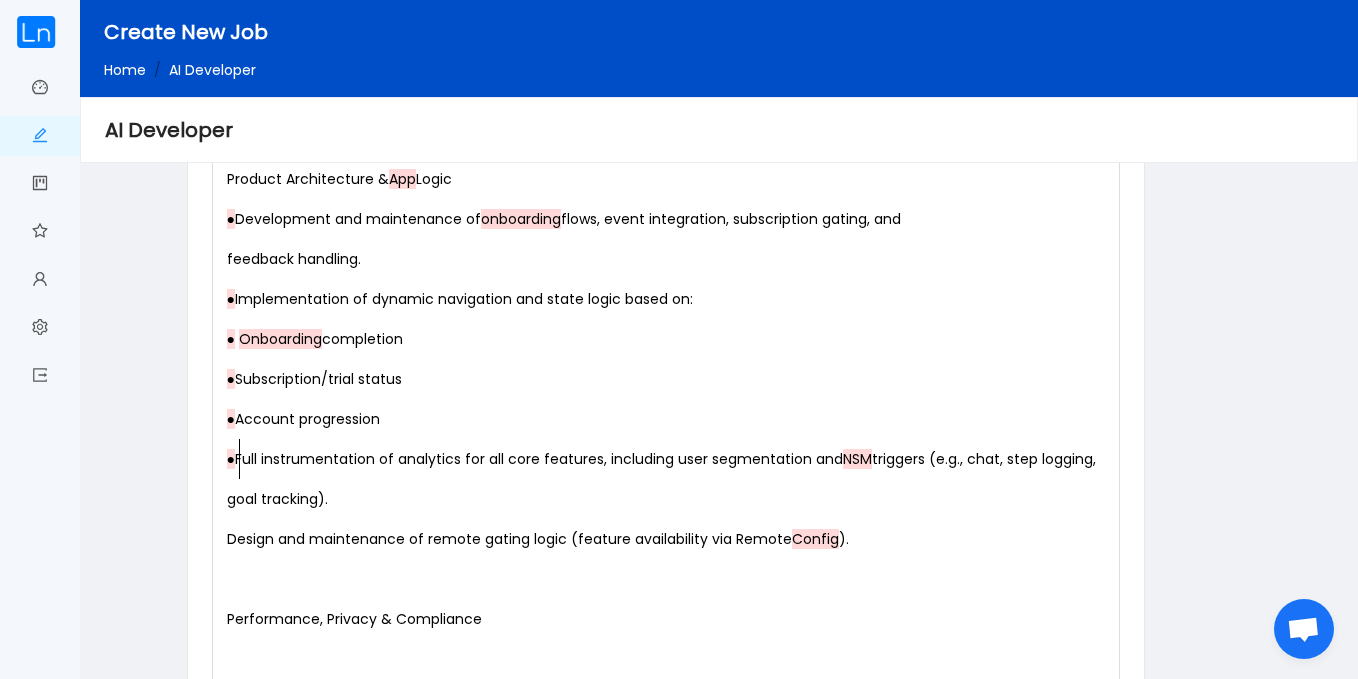 click on "xxxxxxxxxx  Mela AI Dev - Core Technical Proficiency  ●   FlutterFlow : Advanced experience building in  FlutterFlow , including:  ●  Custom actions and functions  ●   Backend  query logic and dynamic conditions  ●  Responsive  UI  across device types  ●  Dart: Production-level proficiency for custom code blocks, logic handling, and  app  state  management.  ●  Python: Required for  backend  support and AI-related prompt systems (e.g.,  OpenAI , Gemini  integration).  ●   Firebase  Suite:  ●   Firestore : Efficient schema design, relational  subcollections , query optimization, and  security rules.  ●   Firebase   Auth : Multi-conditional access logic,  onboarding  tracking, and entitlement  control.  ●  Cloud Functions: Server-side automation,  API  responses,  webhook  handlers (e.g.,  RevenueCat ,  Typeform ).  ●   Firebase  Hosting and Cloud Messaging: For future push notification deployment and  performance tuning.  ●  Google Analytics ( GA4 ):  ● ●  Experience with  GA4  +" at bounding box center [670, 539] 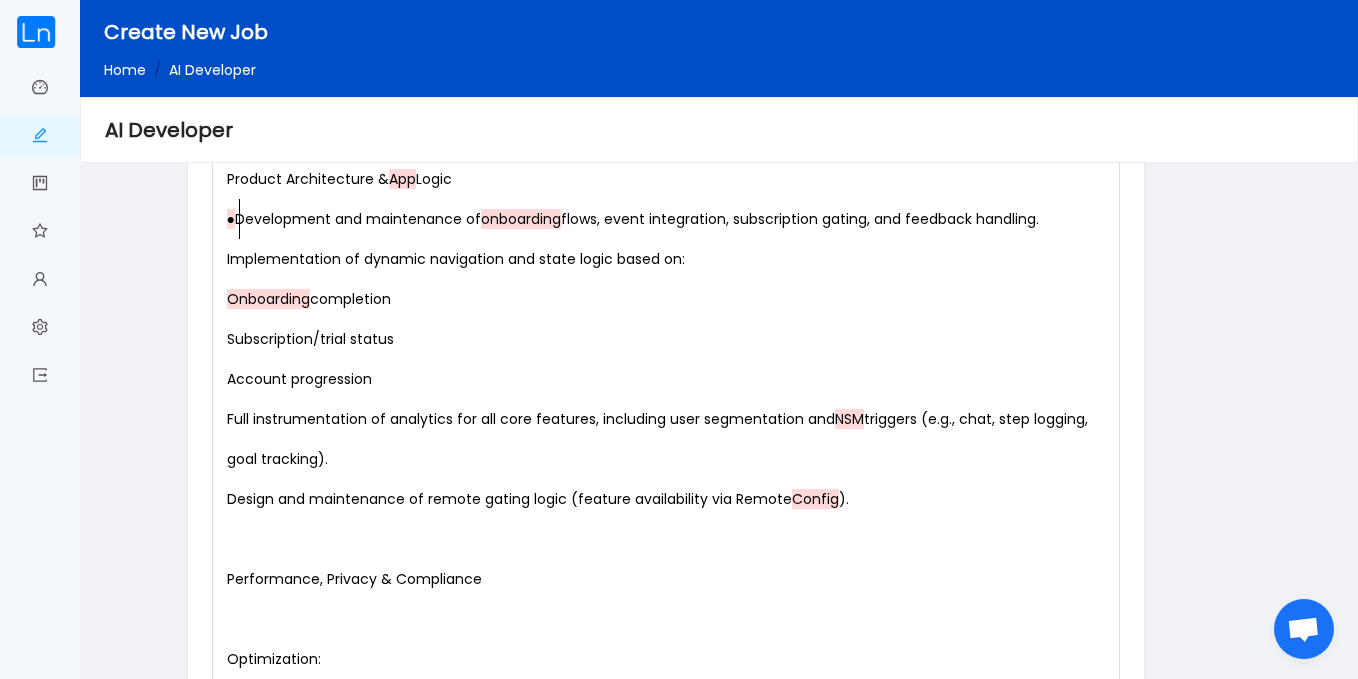 click on "xxxxxxxxxx  Mela AI Dev - Core Technical Proficiency  ●   FlutterFlow : Advanced experience building in  FlutterFlow , including:  ●  Custom actions and functions  ●   Backend  query logic and dynamic conditions  ●  Responsive  UI  across device types  ●  Dart: Production-level proficiency for custom code blocks, logic handling, and  app  state  management.  ●  Python: Required for  backend  support and AI-related prompt systems (e.g.,  OpenAI , Gemini  integration).  ●   Firebase  Suite:  ●   Firestore : Efficient schema design, relational  subcollections , query optimization, and  security rules.  ●   Firebase   Auth : Multi-conditional access logic,  onboarding  tracking, and entitlement  control.  ●  Cloud Functions: Server-side automation,  API  responses,  webhook  handlers (e.g.,  RevenueCat ,  Typeform ).  ●   Firebase  Hosting and Cloud Messaging: For future push notification deployment and  performance tuning.  ●  Google Analytics ( GA4 ):  ● ●  Experience with  GA4  +" at bounding box center [670, 519] 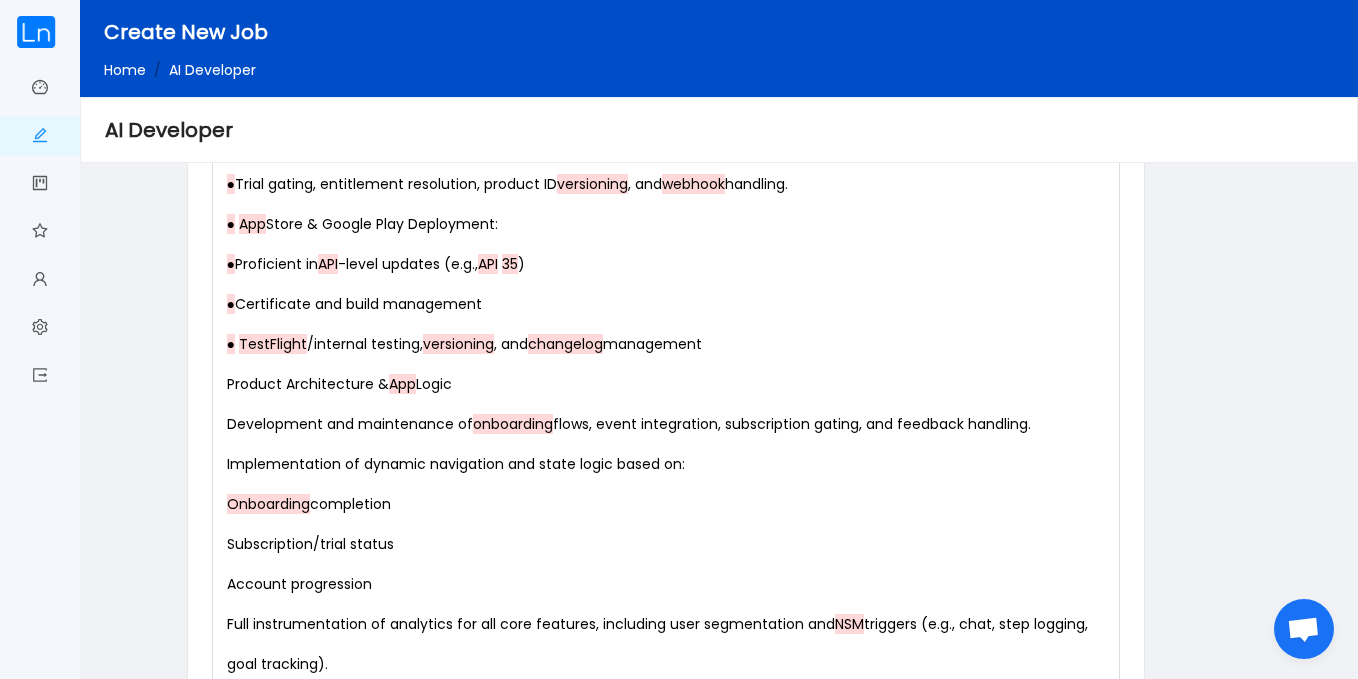 scroll, scrollTop: 2173, scrollLeft: 0, axis: vertical 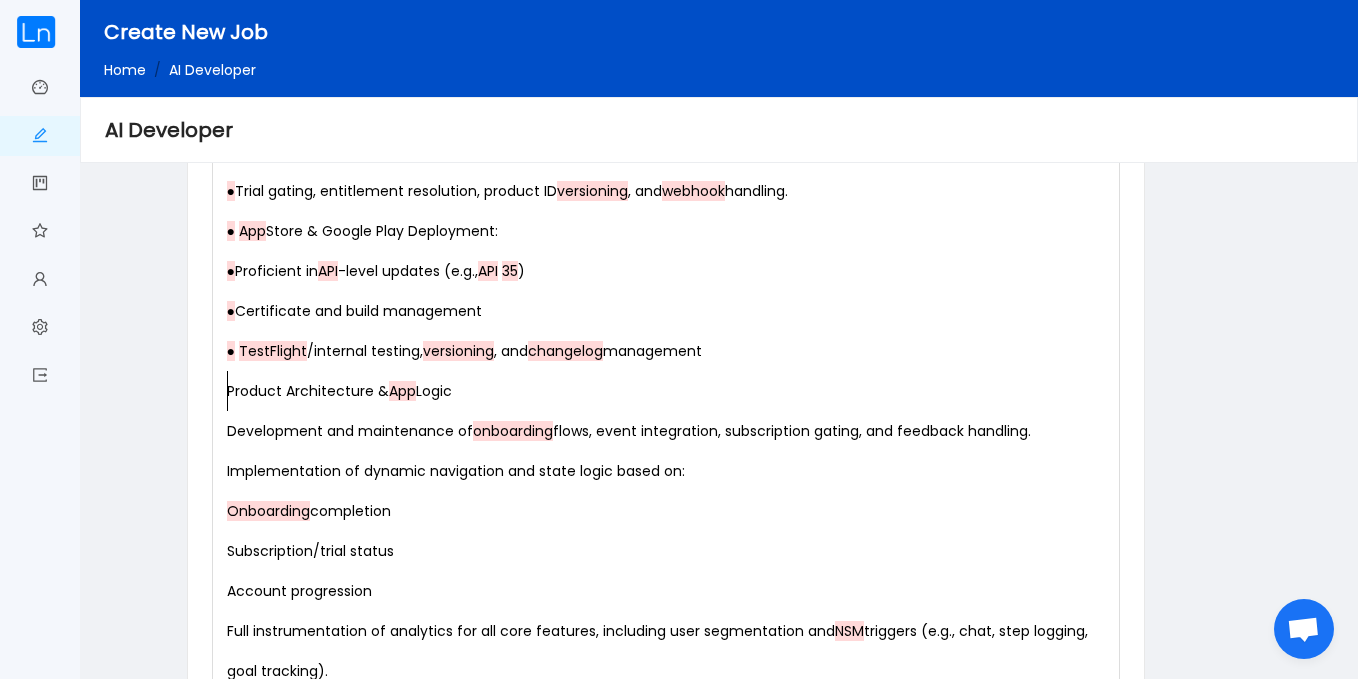 click on "xxxxxxxxxx  Mela AI Dev - Core Technical Proficiency  ●   FlutterFlow : Advanced experience building in  FlutterFlow , including:  ●  Custom actions and functions  ●   Backend  query logic and dynamic conditions  ●  Responsive  UI  across device types  ●  Dart: Production-level proficiency for custom code blocks, logic handling, and  app  state  management.  ●  Python: Required for  backend  support and AI-related prompt systems (e.g.,  OpenAI , Gemini  integration).  ●   Firebase  Suite:  ●   Firestore : Efficient schema design, relational  subcollections , query optimization, and  security rules.  ●   Firebase   Auth : Multi-conditional access logic,  onboarding  tracking, and entitlement  control.  ●  Cloud Functions: Server-side automation,  API  responses,  webhook  handlers (e.g.,  RevenueCat ,  Typeform ).  ●   Firebase  Hosting and Cloud Messaging: For future push notification deployment and  performance tuning.  ●  Google Analytics ( GA4 ):  ● ●  Experience with  GA4  +" at bounding box center [670, 731] 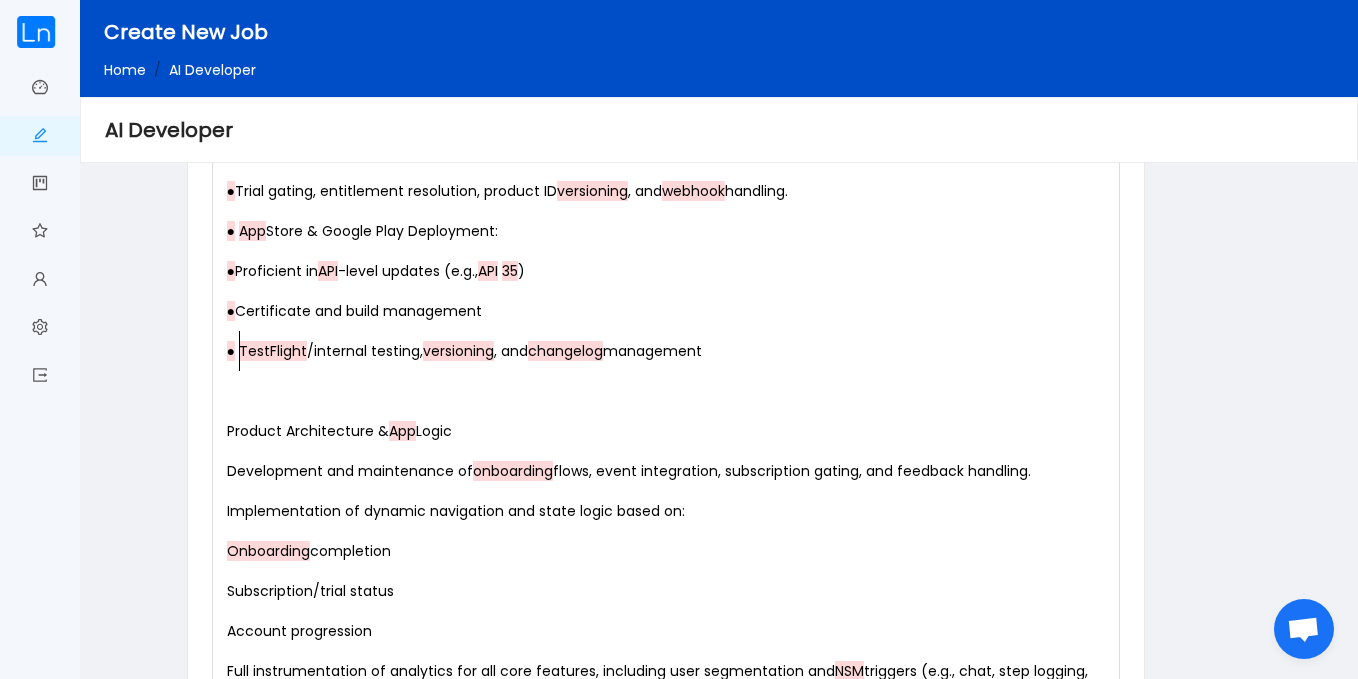 click on "xxxxxxxxxx  Mela AI Dev - Core Technical Proficiency  ●   FlutterFlow : Advanced experience building in  FlutterFlow , including:  ●  Custom actions and functions  ●   Backend  query logic and dynamic conditions  ●  Responsive  UI  across device types  ●  Dart: Production-level proficiency for custom code blocks, logic handling, and  app  state  management.  ●  Python: Required for  backend  support and AI-related prompt systems (e.g.,  OpenAI , Gemini  integration).  ●   Firebase  Suite:  ●   Firestore : Efficient schema design, relational  subcollections , query optimization, and  security rules.  ●   Firebase   Auth : Multi-conditional access logic,  onboarding  tracking, and entitlement  control.  ●  Cloud Functions: Server-side automation,  API  responses,  webhook  handlers (e.g.,  RevenueCat ,  Typeform ).  ●   Firebase  Hosting and Cloud Messaging: For future push notification deployment and  performance tuning.  ●  Google Analytics ( GA4 ):  ● ●  Experience with  GA4  +" at bounding box center (670, 751) 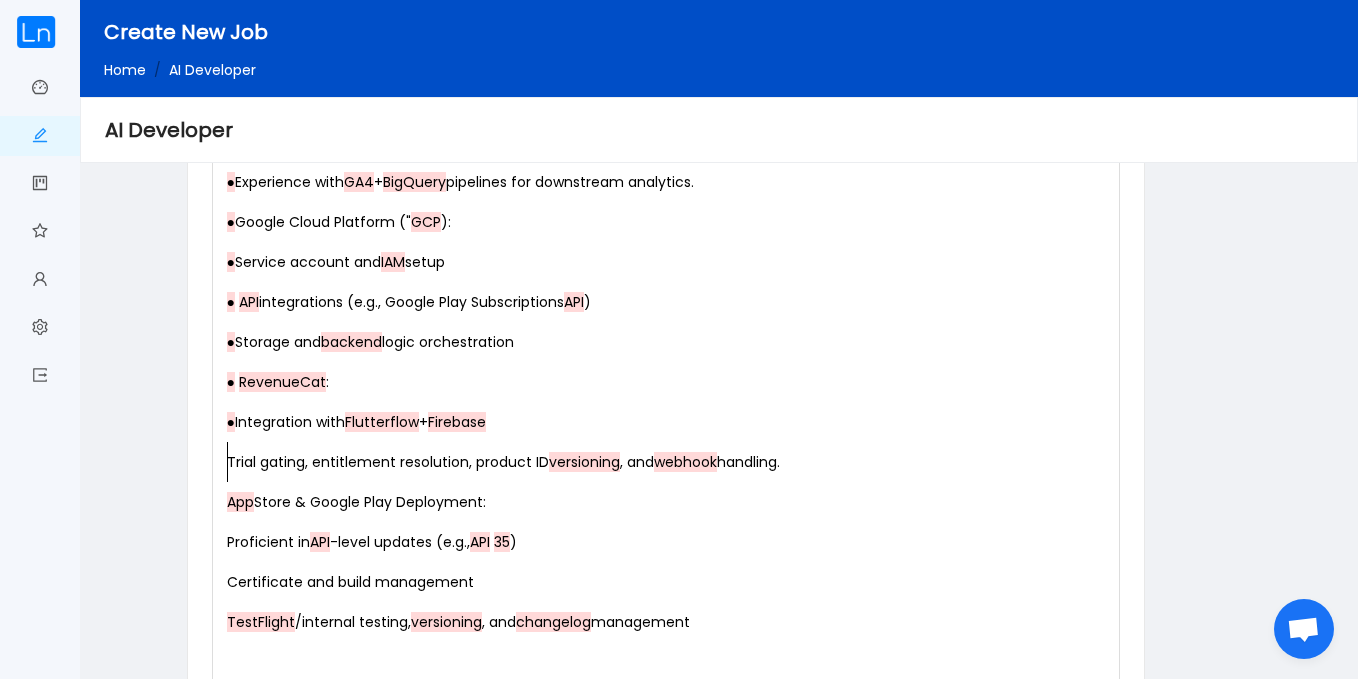 scroll, scrollTop: 1894, scrollLeft: 0, axis: vertical 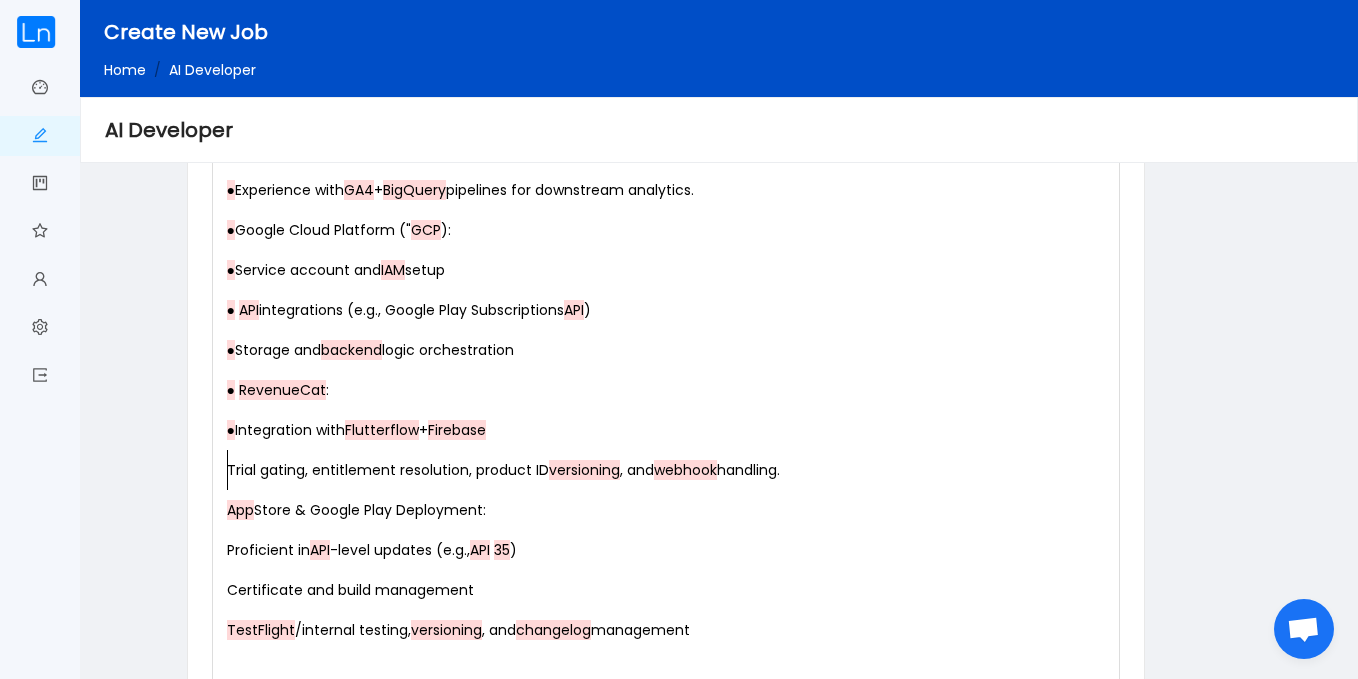 click on "xxxxxxxxxx  Mela AI Dev - Core Technical Proficiency  ●   FlutterFlow : Advanced experience building in  FlutterFlow , including:  ●  Custom actions and functions  ●   Backend  query logic and dynamic conditions  ●  Responsive  UI  across device types  ●  Dart: Production-level proficiency for custom code blocks, logic handling, and  app  state  management.  ●  Python: Required for  backend  support and AI-related prompt systems (e.g.,  OpenAI , Gemini  integration).  ●   Firebase  Suite:  ●   Firestore : Efficient schema design, relational  subcollections , query optimization, and  security rules.  ●   Firebase   Auth : Multi-conditional access logic,  onboarding  tracking, and entitlement  control.  ●  Cloud Functions: Server-side automation,  API  responses,  webhook  handlers (e.g.,  RevenueCat ,  Typeform ).  ●   Firebase  Hosting and Cloud Messaging: For future push notification deployment and  performance tuning.  ●  Google Analytics ( GA4 ):  ● ●  Experience with  GA4  +" at bounding box center [670, 1030] 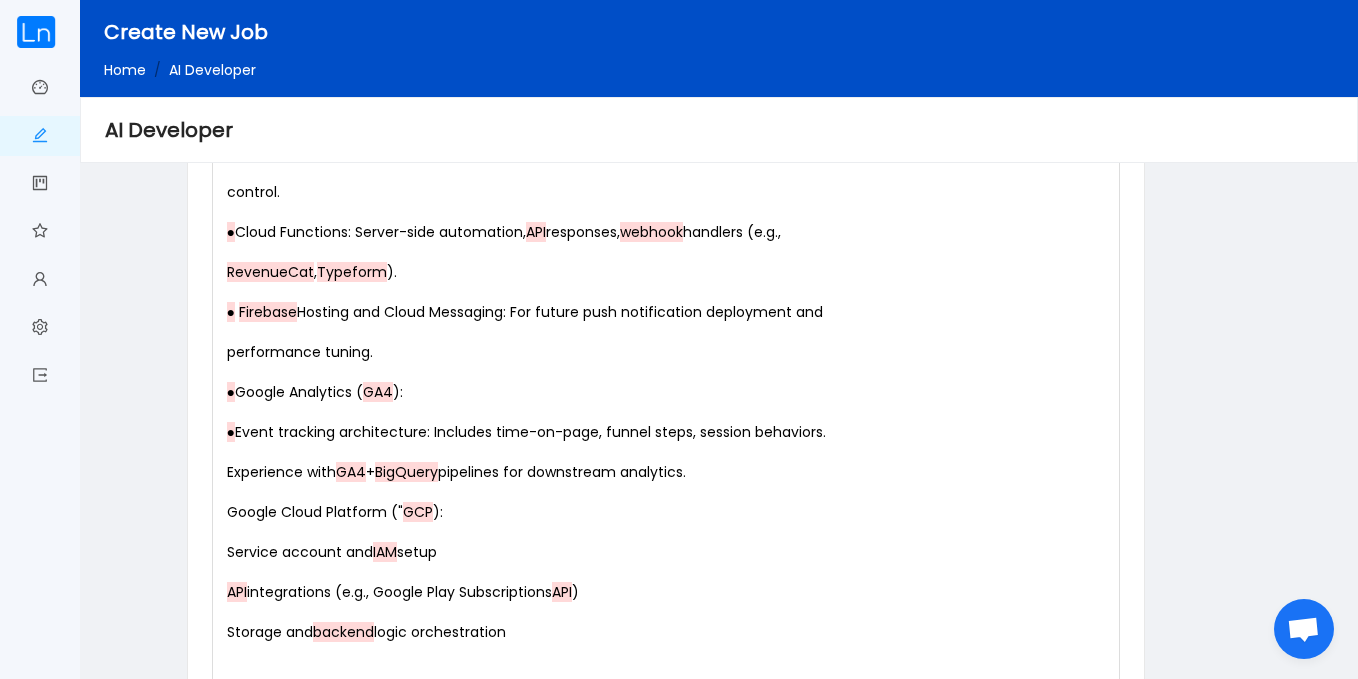scroll, scrollTop: 1582, scrollLeft: 0, axis: vertical 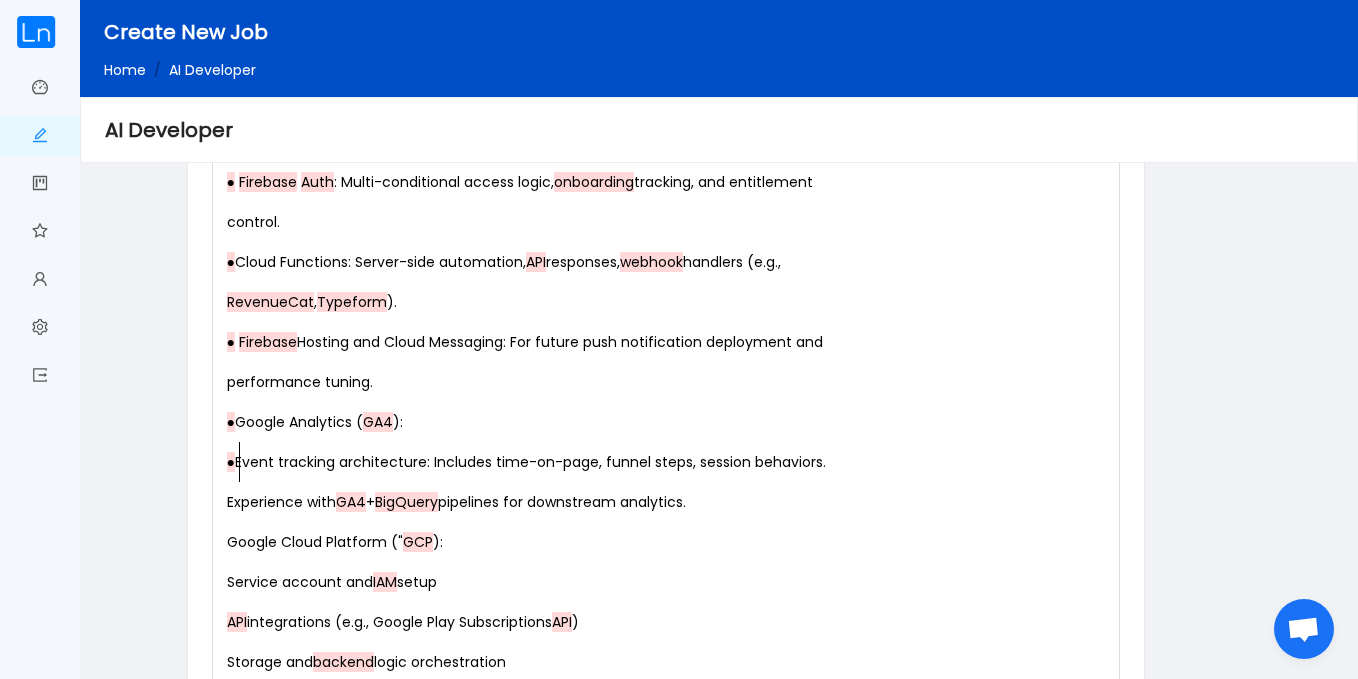 click on "xxxxxxxxxx   Mela AI Dev - Core Technical Proficiency  ●   FlutterFlow : Advanced experience building in  FlutterFlow , including:  ●  Custom actions and functions  ●   Backend  query logic and dynamic conditions  ●  Responsive  UI  across device types  ●  Dart: Production-level proficiency for custom code blocks, logic handling, and  app  state  management.  ●  Python: Required for  backend  support and AI-related prompt systems (e.g.,  OpenAI , Gemini  integration).  ●   Firebase  Suite:  ●   Firestore : Efficient schema design, relational  subcollections , query optimization, and  security rules.  ●   Firebase   Auth : Multi-conditional access logic,  onboarding  tracking, and entitlement  control.  ●  Cloud Functions: Server-side automation,  API  responses,  webhook  handlers (e.g.,  RevenueCat ,  Typeform ).  ●   Firebase  Hosting and Cloud Messaging: For future push notification deployment and  performance tuning.  ●  Google Analytics ( GA4 ):  ● Experience with  GA4  +  GCP" at bounding box center [670, 1362] 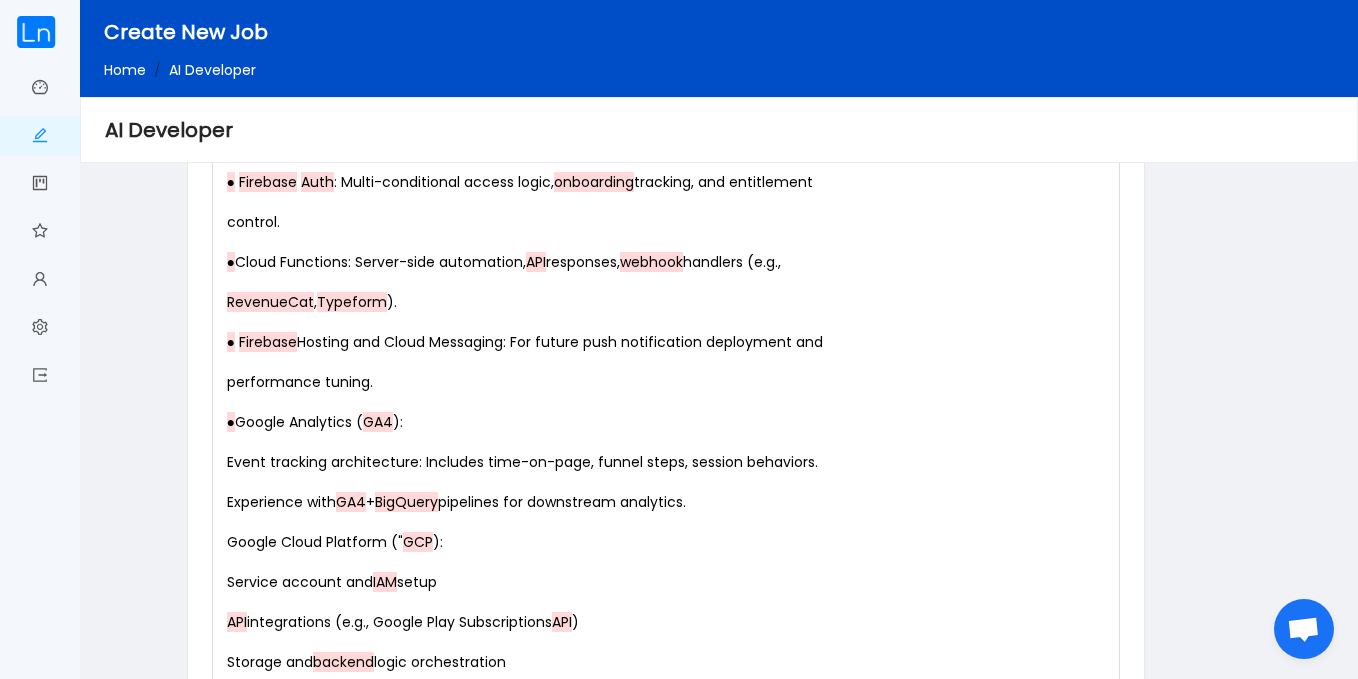 click on "●  Google Analytics ( GA4 ):" at bounding box center [315, 422] 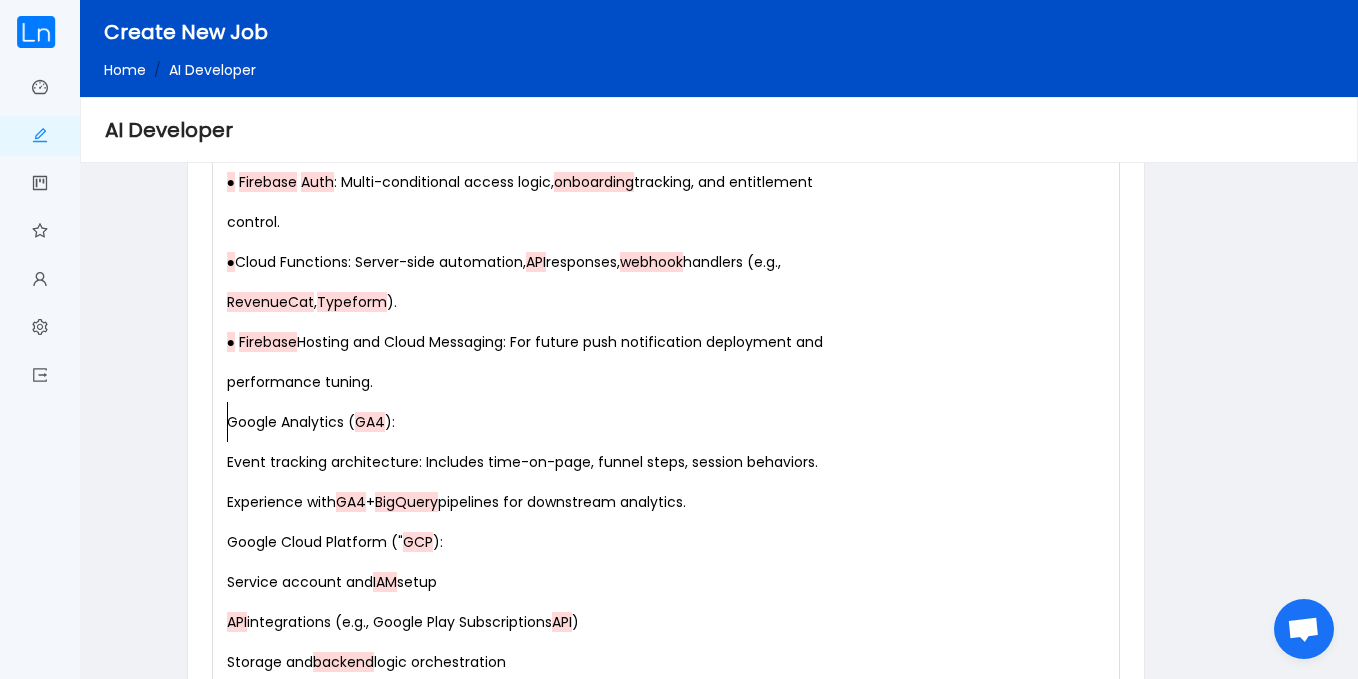 click on "performance tuning." at bounding box center (670, 382) 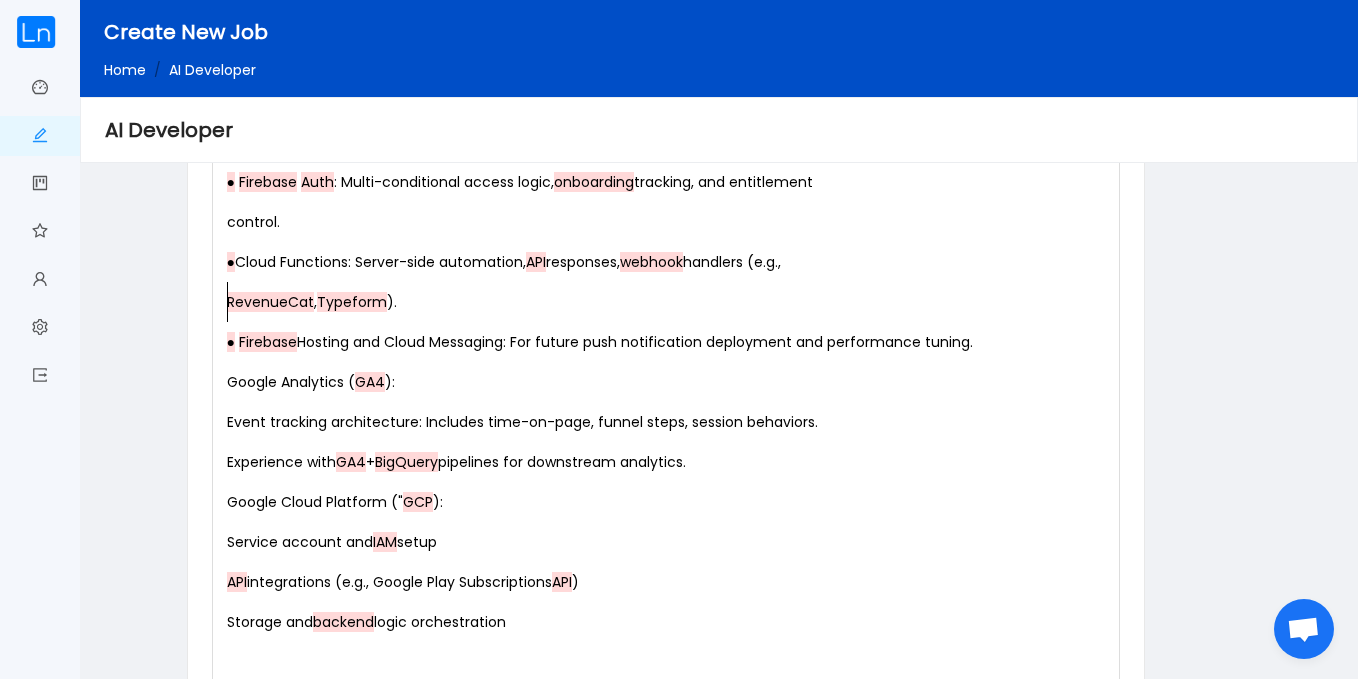 click on "RevenueCat ,  Typeform )." at bounding box center (670, 302) 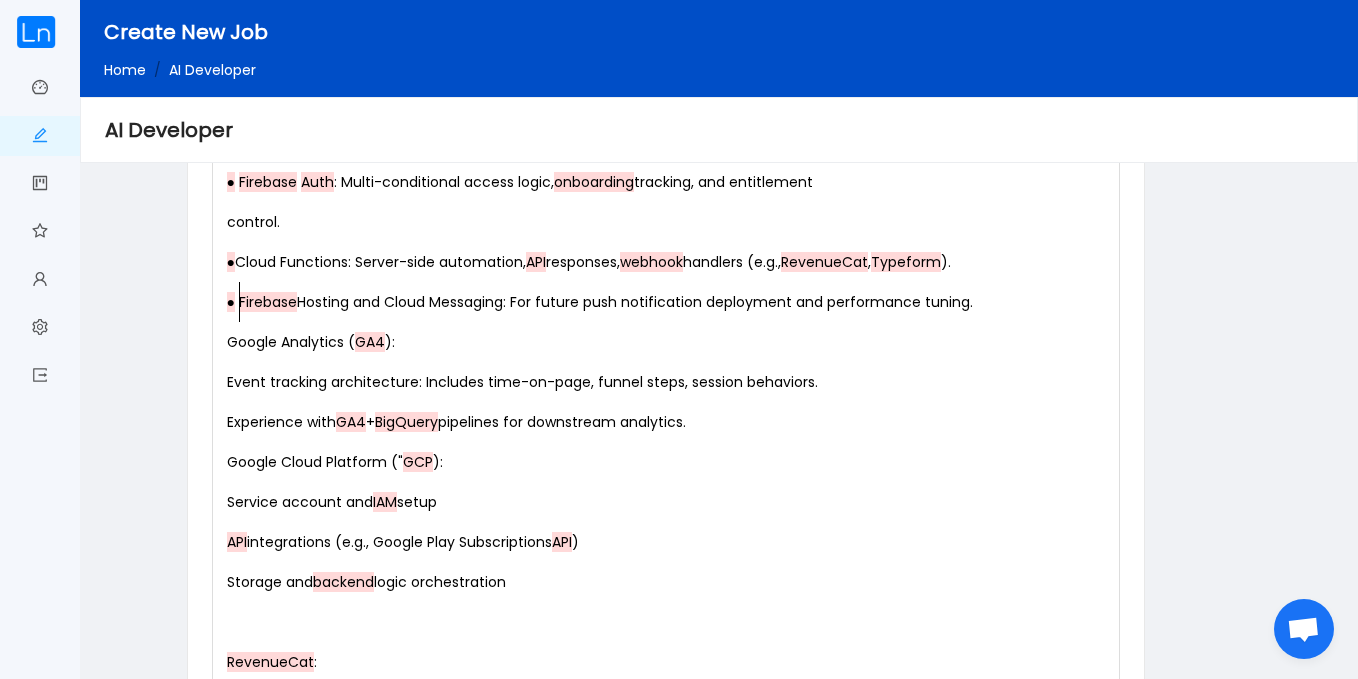 click on "xxxxxxxxxx   Mela AI Dev - Core Technical Proficiency  ●   FlutterFlow : Advanced experience building in  FlutterFlow , including:  ●  Custom actions and functions  ●   Backend  query logic and dynamic conditions  ●  Responsive  UI  across device types  ●  Dart: Production-level proficiency for custom code blocks, logic handling, and  app  state  management.  ●  Python: Required for  backend  support and AI-related prompt systems (e.g.,  OpenAI , Gemini  integration).  ●   Firebase  Suite:  ●   Firestore : Efficient schema design, relational  subcollections , query optimization, and  security rules.  ●   Firebase   Auth : Multi-conditional access logic,  onboarding  tracking, and entitlement  control.  ●  Cloud Functions: Server-side automation,  API  responses,  webhook  handlers (e.g.,  RevenueCat ,  Typeform ).  ●   Firebase  Hosting and Cloud Messaging: For future push notification deployment and performance tuning.  Google Analytics ( GA4 ):  Experience with  GA4  +  BigQuery GCP" at bounding box center (670, 1322) 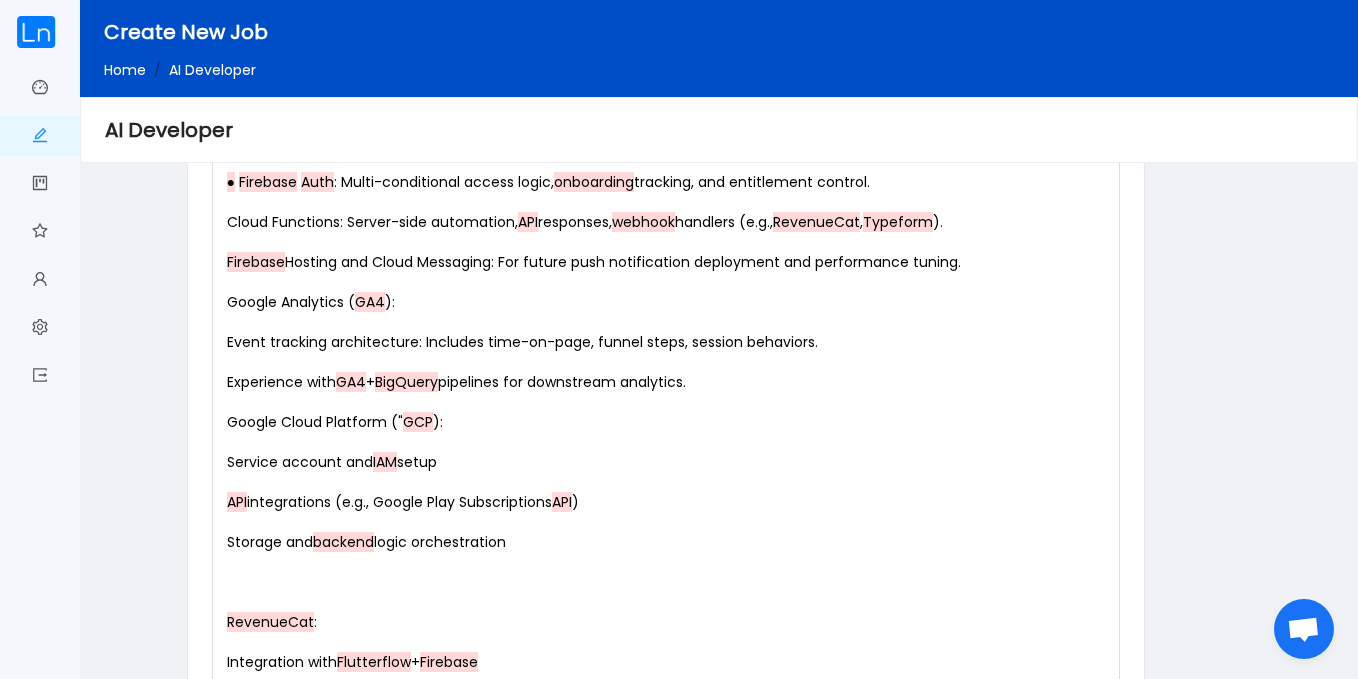 scroll, scrollTop: 1248, scrollLeft: 0, axis: vertical 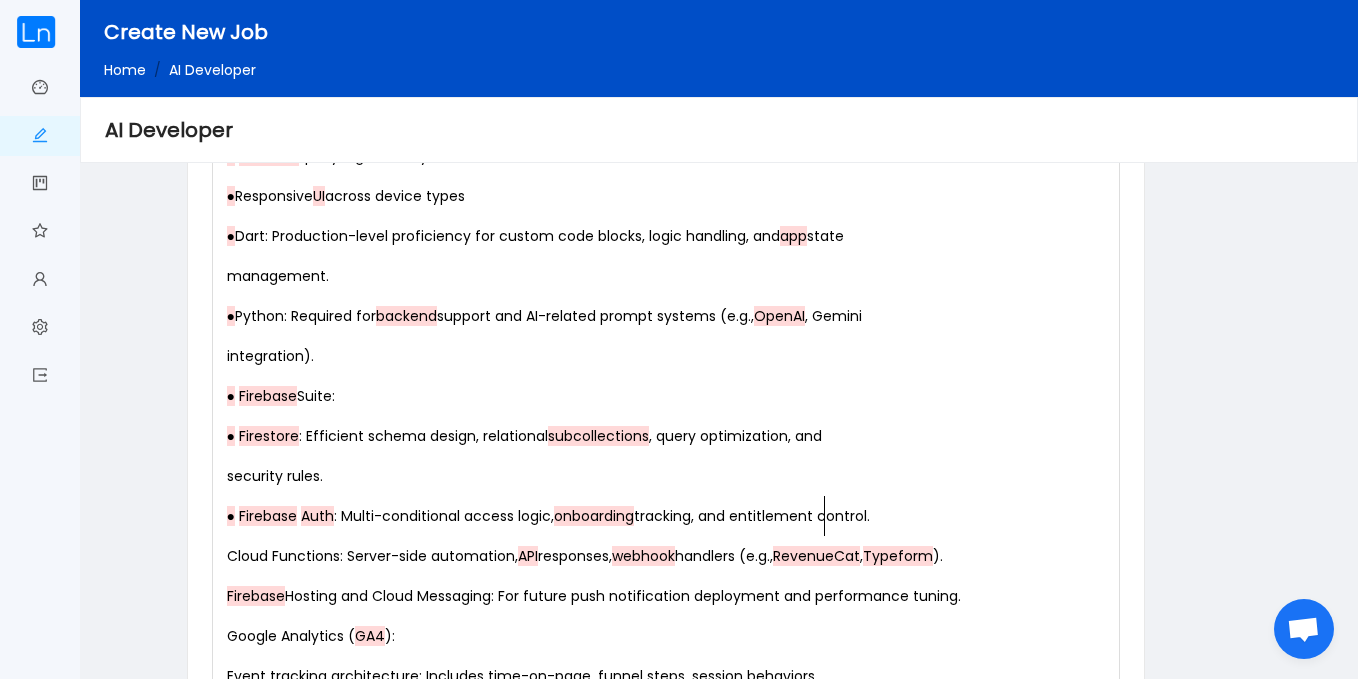 click on "xxxxxxxxxx Mela AI Dev - Core Technical Proficiency ● FlutterFlow : Advanced experience building in FlutterFlow , including: ● Custom actions and functions ● Backend query logic and dynamic conditions ● Responsive UI across device types ● Dart: Production-level proficiency for custom code blocks, logic handling, and app state management. ● Python: Required for backend support and AI-related prompt systems (e.g., OpenAI , Gemini integration). ● Firebase Suite: ● Firestore : Efficient schema design, relational subcollections , query optimization, and security rules. ● Firebase Auth : Multi-conditional access logic, onboarding tracking, and entitlement control. Cloud Functions: Server-side automation, API responses, webhook handlers (e.g., RevenueCat , Typeform ). Firebase Hosting and Cloud Messaging: For future push notification deployment and performance tuning. Google Analytics ( GA4 ): Experience with GA4 + BigQuery GCP ): IAM API" at bounding box center [670, 1636] 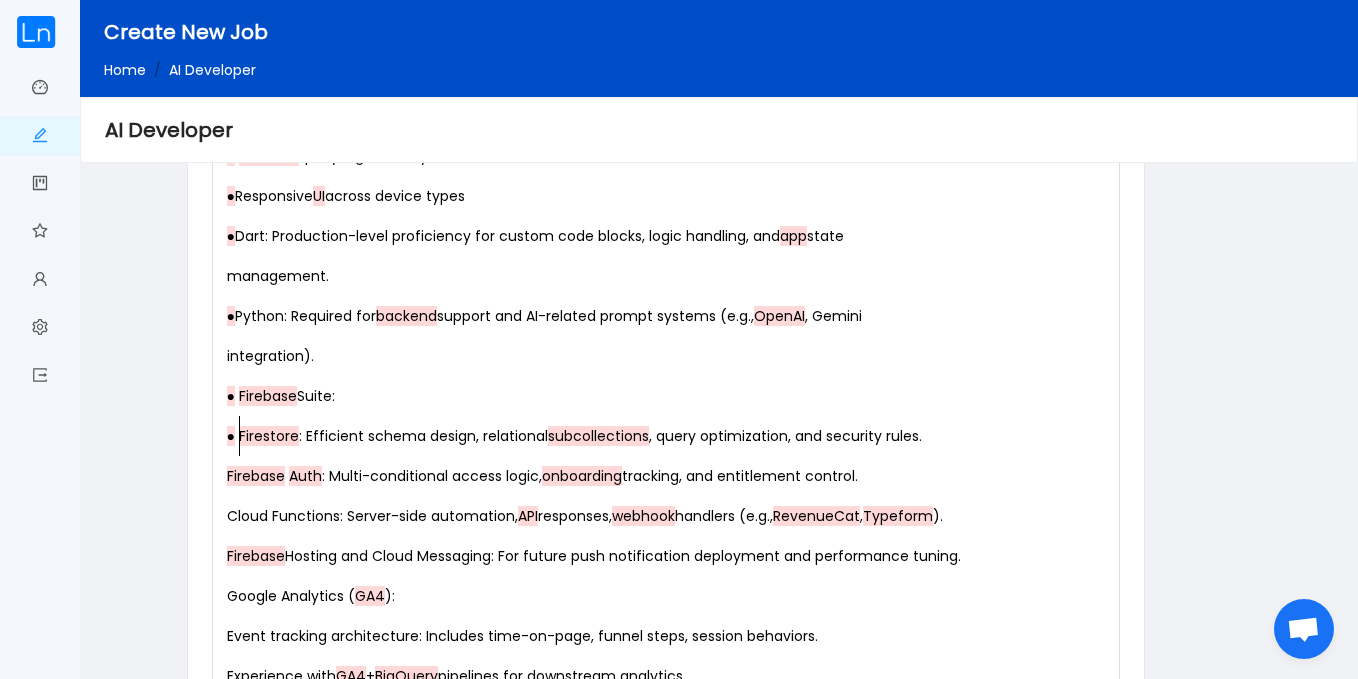 click on "xxxxxxxxxx   Mela AI Dev - Core Technical Proficiency  ●   FlutterFlow : Advanced experience building in  FlutterFlow , including:  ●  Custom actions and functions  ●   Backend  query logic and dynamic conditions  ●  Responsive  UI  across device types  ●  Dart: Production-level proficiency for custom code blocks, logic handling, and  app  state  management.  ●  Python: Required for  backend  support and AI-related prompt systems (e.g.,  OpenAI , Gemini  integration).  ●   Firebase  Suite:  ●   Firestore : Efficient schema design, relational  subcollections , query optimization, and security rules.  Firebase   Auth : Multi-conditional access logic,  onboarding  tracking, and entitlement control.  Cloud Functions: Server-side automation,  API  responses,  webhook  handlers (e.g.,  RevenueCat ,  Typeform ).  Firebase  Hosting and Cloud Messaging: For future push notification deployment and performance tuning.  Google Analytics ( GA4 ):  Experience with  GA4  +  BigQuery Google Cloud Platform ("" at bounding box center (670, 1616) 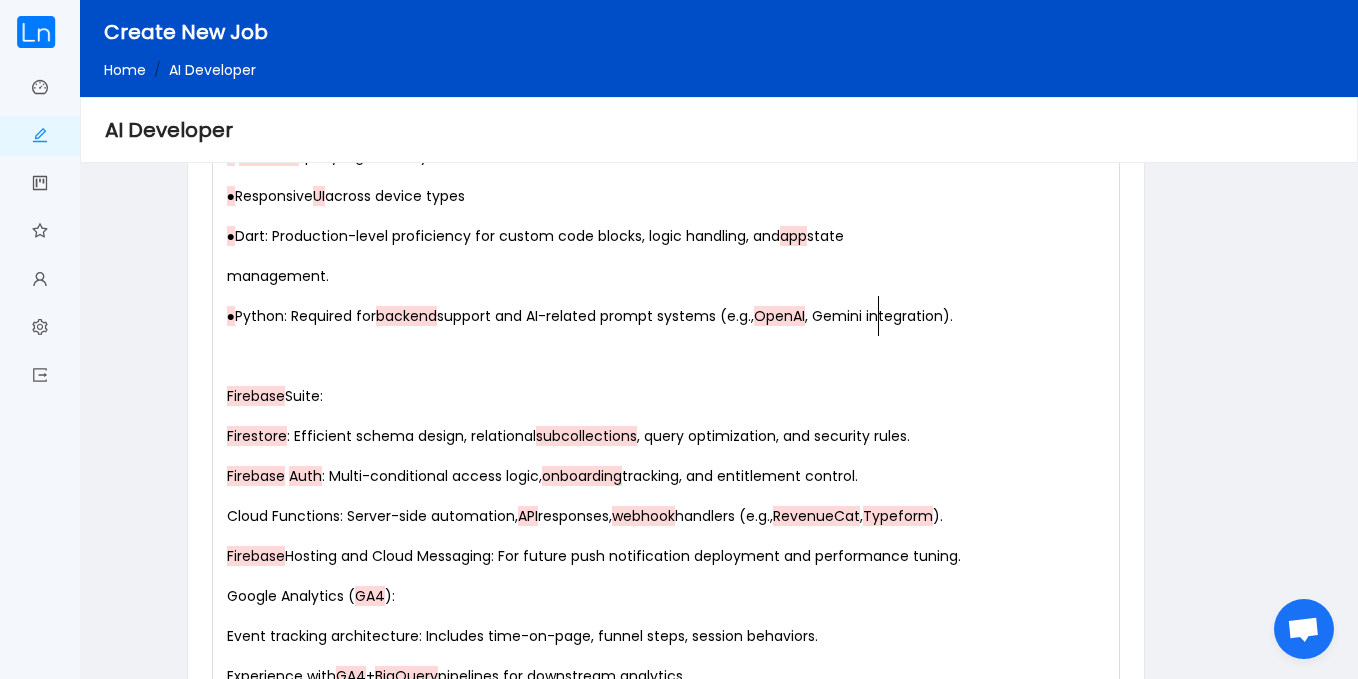 click on "●  Python: Required for  backend  support and AI-related prompt systems (e.g.,  OpenAI , Gemini integration)." at bounding box center [590, 316] 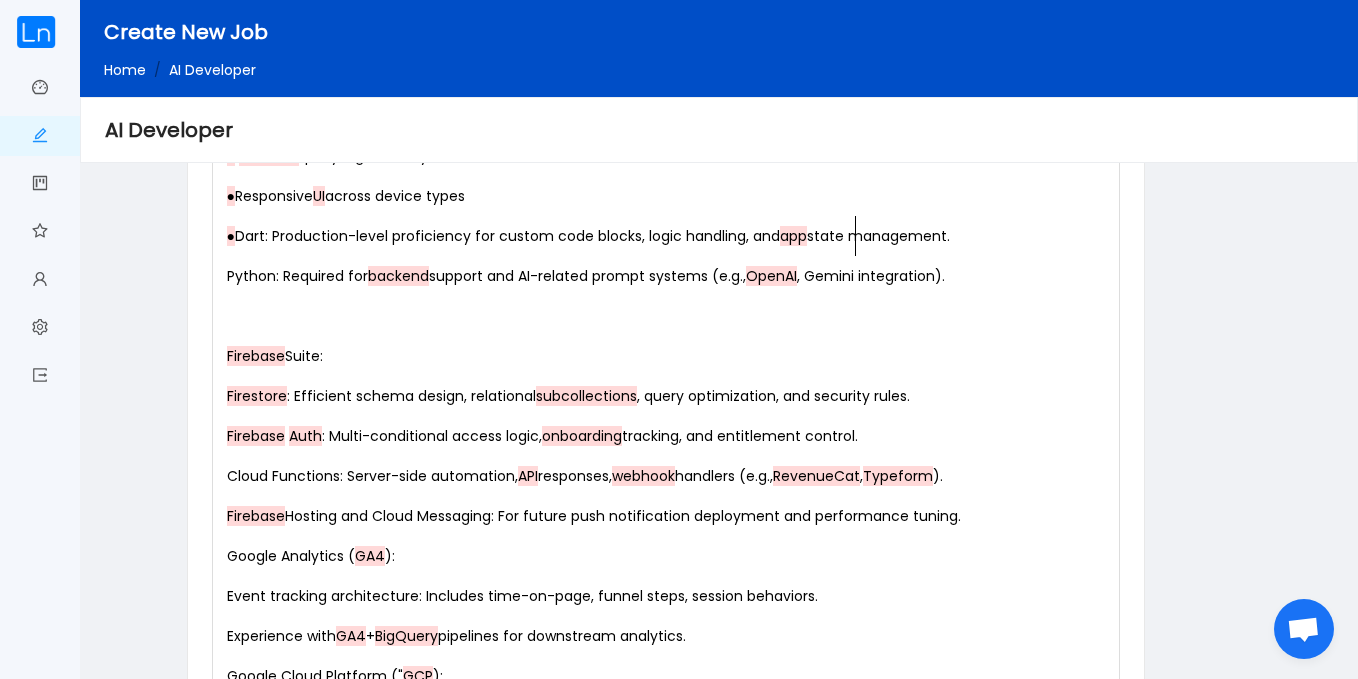 click on "●  Dart: Production-level proficiency for custom code blocks, logic handling, and  app  state management." at bounding box center (589, 236) 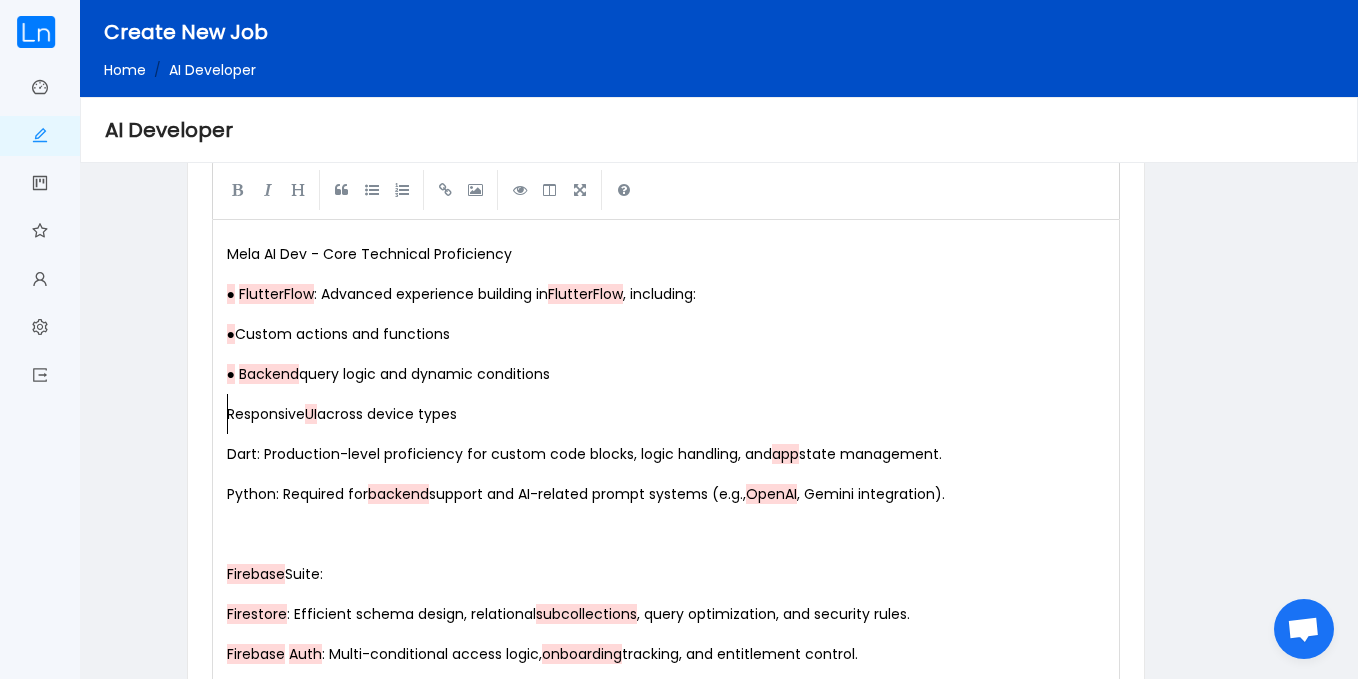 scroll, scrollTop: 997, scrollLeft: 0, axis: vertical 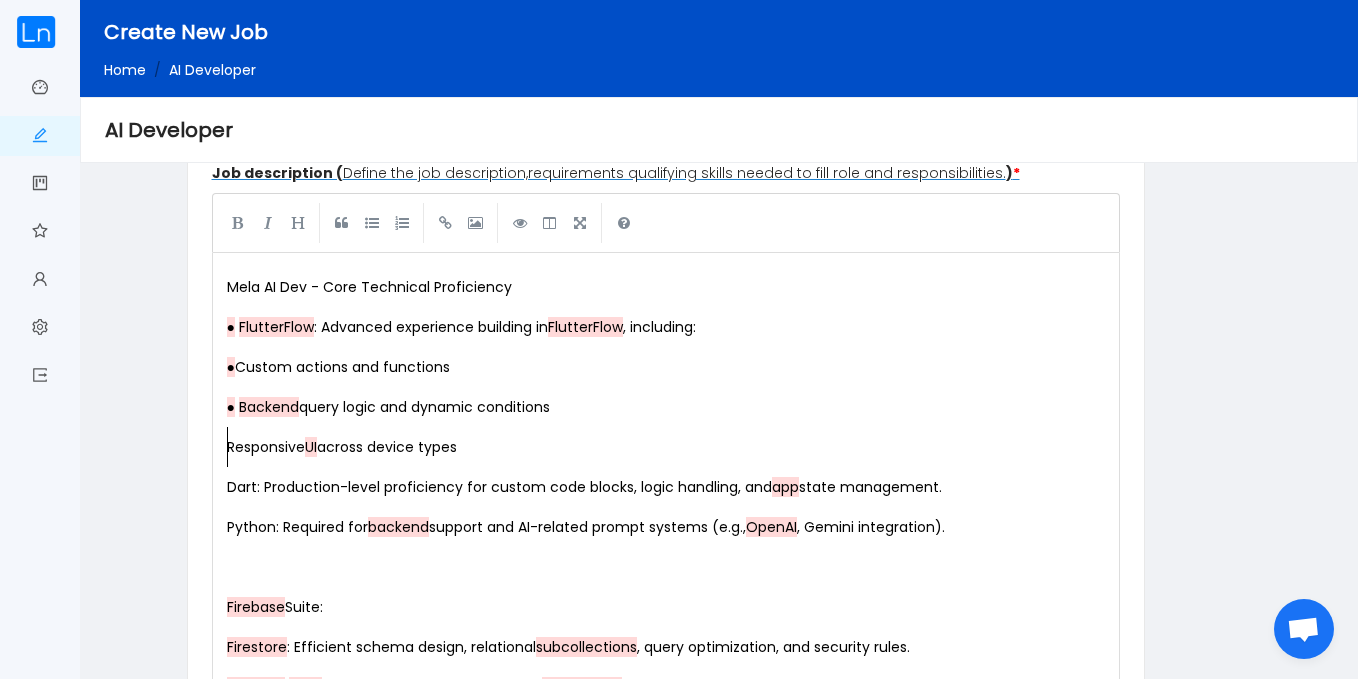 click on "Mela AI Dev - Core Technical Proficiency  FlutterFlow : Advanced experience building in  FlutterFlow , including:  Custom actions and functions  Backend  query logic and dynamic conditions  Responsive  UI  across device types  Dart: Production-level proficiency for custom code blocks, logic handling, and  app  state management.  Python: Required for  backend  support and AI-related prompt systems (e.g.,  OpenAI , Gemini integration).  ​ Firebase  Suite:  Firestore : Efficient schema design, relational  subcollections , query optimization, and security rules.  Firebase   Auth : Multi-conditional access logic,  onboarding  tracking, and entitlement control.  Cloud Functions: Server-side automation,  API  responses,  webhook  handlers (e.g.,  RevenueCat ,  Typeform ).  Firebase  Hosting and Cloud Messaging: For future push notification deployment and performance tuning.  Google Analytics ( GA4 ):  Event tracking architecture: Includes time-on-page, funnel steps, session behaviors.  GA4  +  GCP )" at bounding box center [670, 1847] 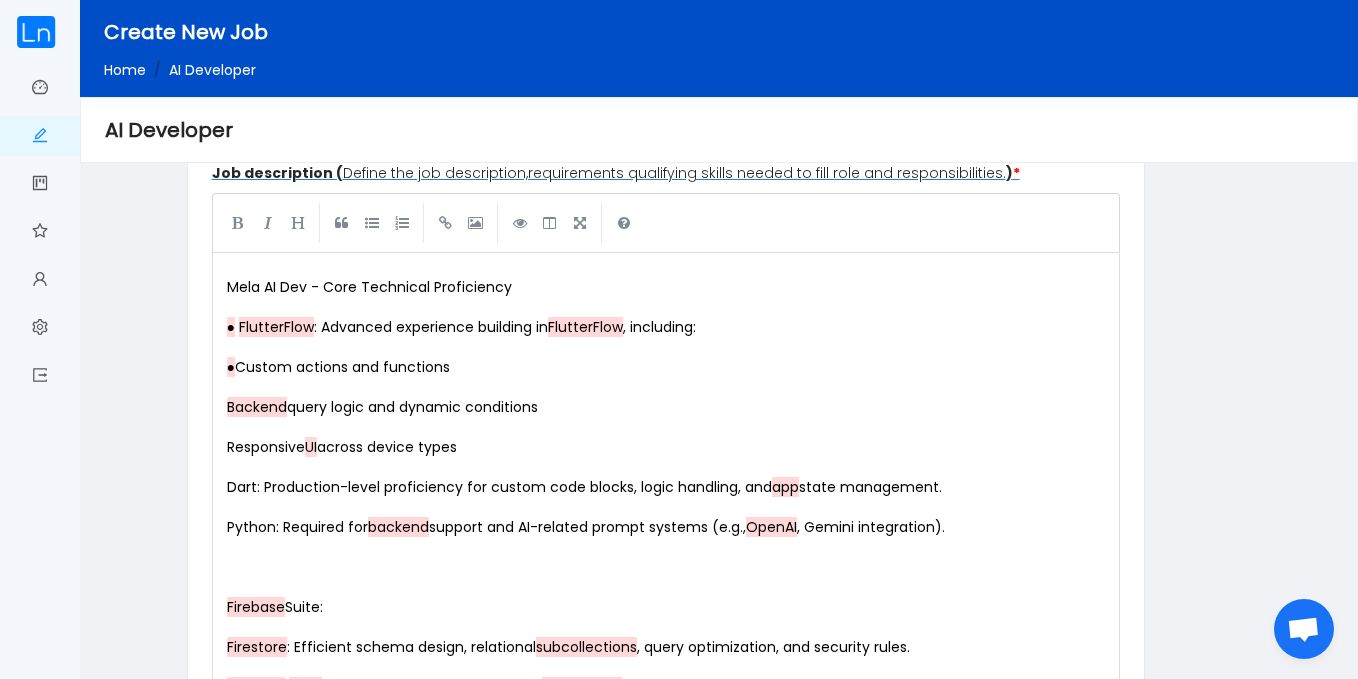 click on "xxxxxxxxxx   Mela AI Dev - Core Technical Proficiency  ●   FlutterFlow : Advanced experience building in  FlutterFlow , including:  ●  Custom actions and functions  Backend  query logic and dynamic conditions  Responsive  UI  across device types  Dart: Production-level proficiency for custom code blocks, logic handling, and  app  state management.  Python: Required for  backend  support and AI-related prompt systems (e.g.,  OpenAI , Gemini integration).  ​ Firebase  Suite:  Firestore : Efficient schema design, relational  subcollections , query optimization, and security rules.  Firebase   Auth : Multi-conditional access logic,  onboarding  tracking, and entitlement control.  Cloud Functions: Server-side automation,  API  responses,  webhook  handlers (e.g.,  RevenueCat ,  Typeform ).  Firebase  Hosting and Cloud Messaging: For future push notification deployment and performance tuning.  Google Analytics ( GA4 ):  Event tracking architecture: Includes time-on-page, funnel steps, session behaviors.  GA4" at bounding box center [670, 1847] 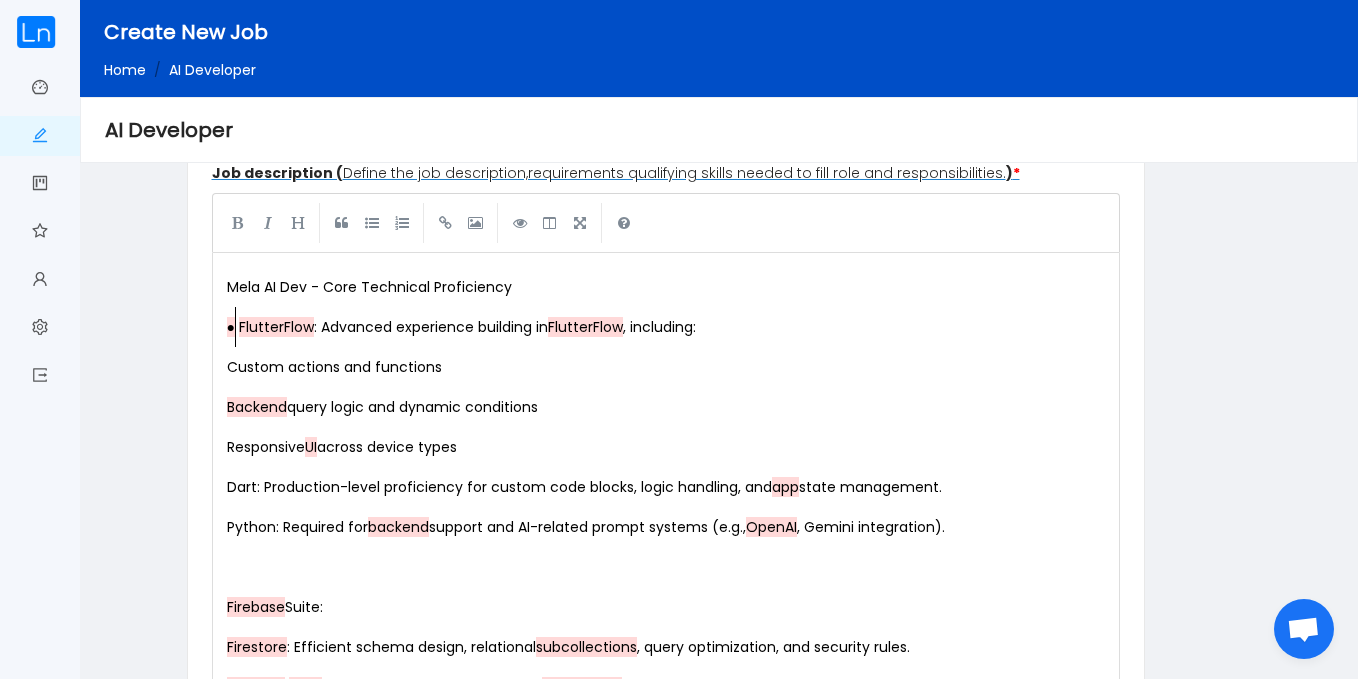 click on "Mela AI Dev - Core Technical Proficiency  ●   FlutterFlow : Advanced experience building in  FlutterFlow , including:  Custom actions and functions  Backend  query logic and dynamic conditions  Responsive  UI  across device types  Dart: Production-level proficiency for custom code blocks, logic handling, and  app  state management.  Python: Required for  backend  support and AI-related prompt systems (e.g.,  OpenAI , Gemini integration).  ​ Firebase  Suite:  Firestore : Efficient schema design, relational  subcollections , query optimization, and security rules.  Firebase   Auth : Multi-conditional access logic,  onboarding  tracking, and entitlement control.  Cloud Functions: Server-side automation,  API  responses,  webhook  handlers (e.g.,  RevenueCat ,  Typeform ).  Firebase  Hosting and Cloud Messaging: For future push notification deployment and performance tuning.  Google Analytics ( GA4 ):  Event tracking architecture: Includes time-on-page, funnel steps, session behaviors.  GA4  +" at bounding box center (670, 1847) 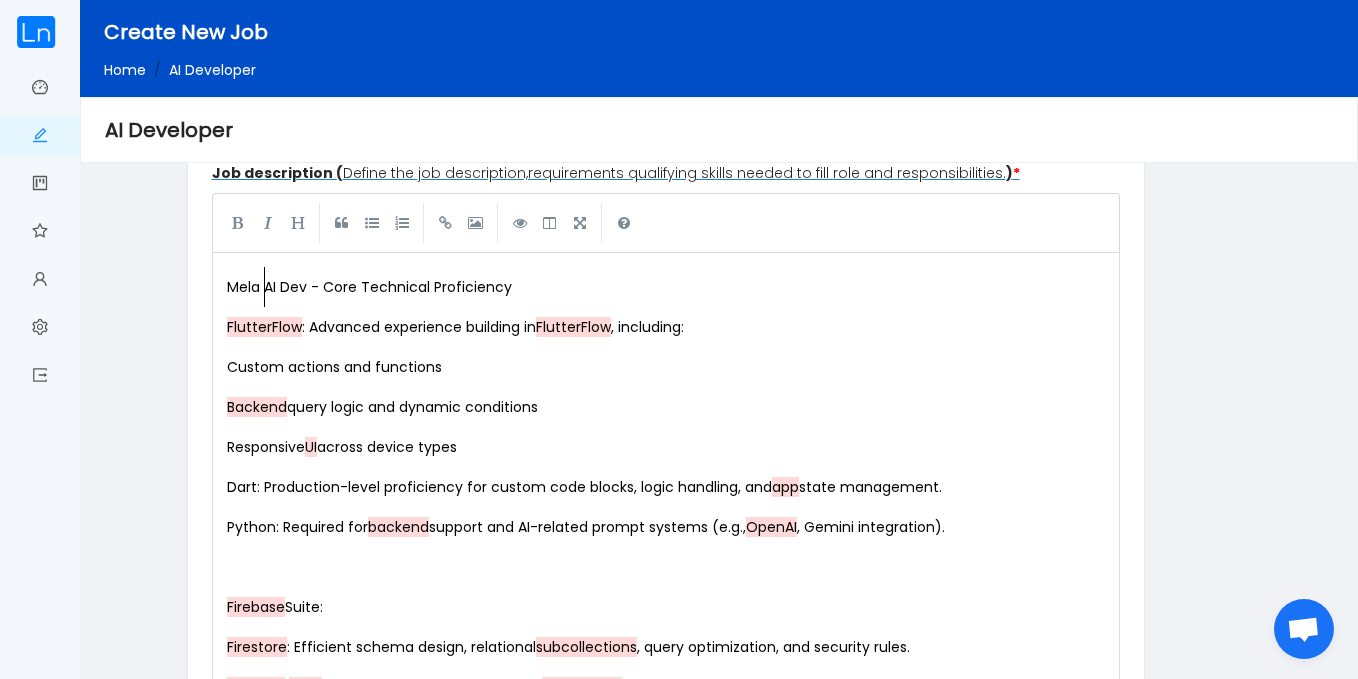click on "Mela AI Dev - Core Technical Proficiency  FlutterFlow : Advanced experience building in  FlutterFlow , including:  Custom actions and functions  Backend  query logic and dynamic conditions  Responsive  UI  across device types  Dart: Production-level proficiency for custom code blocks, logic handling, and  app  state management.  Python: Required for  backend  support and AI-related prompt systems (e.g.,  OpenAI , Gemini integration).  ​ Firebase  Suite:  Firestore : Efficient schema design, relational  subcollections , query optimization, and security rules.  Firebase   Auth : Multi-conditional access logic,  onboarding  tracking, and entitlement control.  Cloud Functions: Server-side automation,  API  responses,  webhook  handlers (e.g.,  RevenueCat ,  Typeform ).  Firebase  Hosting and Cloud Messaging: For future push notification deployment and performance tuning.  Google Analytics ( GA4 ):  Event tracking architecture: Includes time-on-page, funnel steps, session behaviors.  GA4  +  GCP )" at bounding box center [670, 1847] 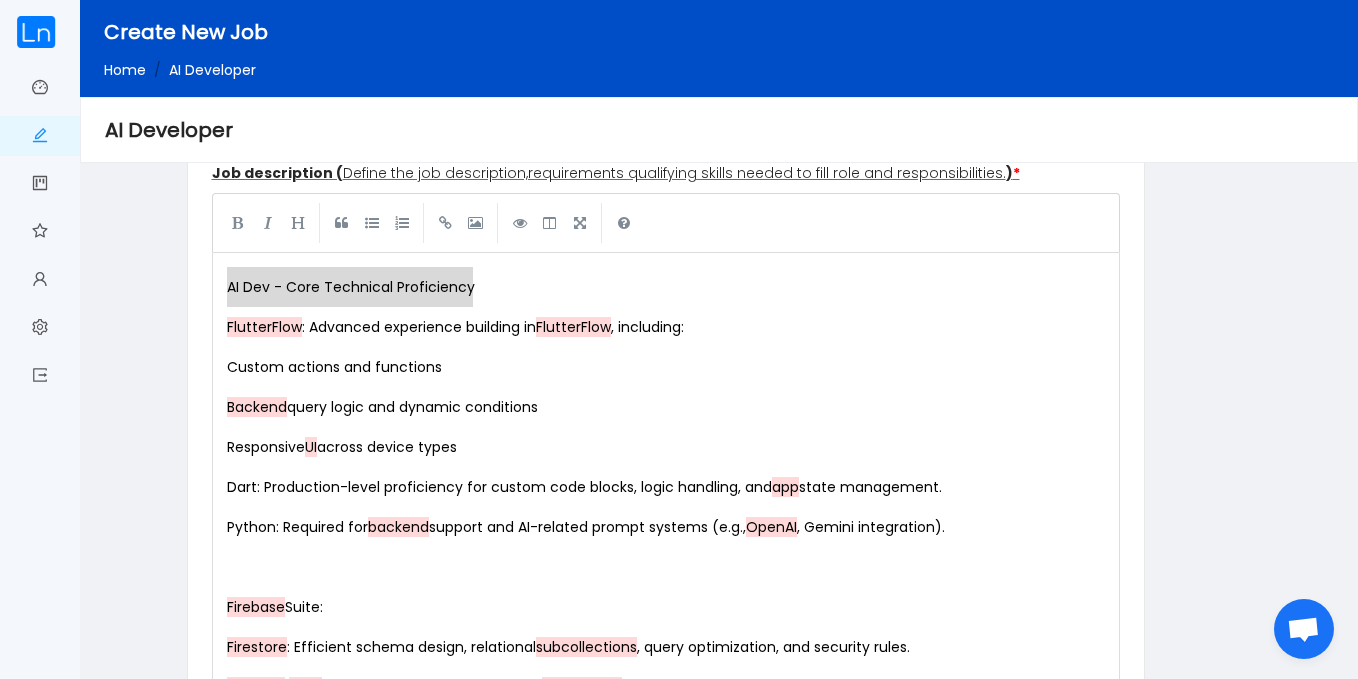 drag, startPoint x: 226, startPoint y: 286, endPoint x: 503, endPoint y: 293, distance: 277.08844 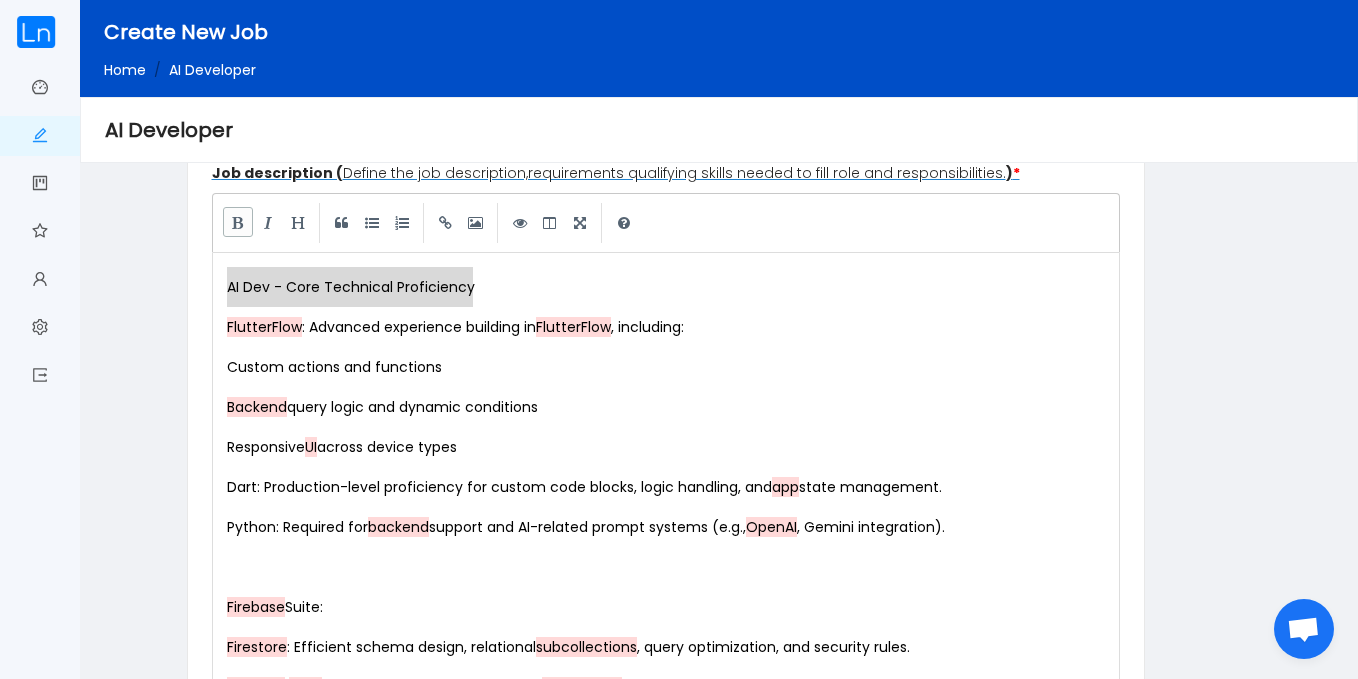 type on "AI Dev - Core Technical Proficiency" 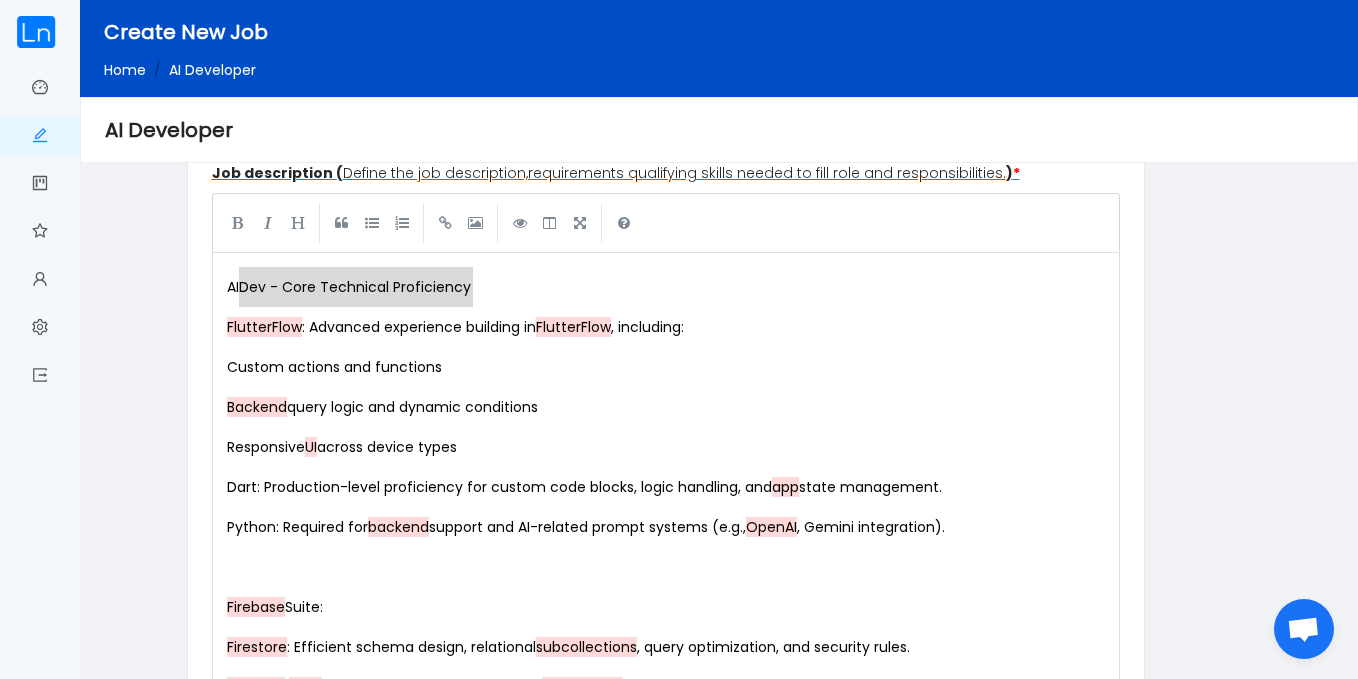 click on "x AI  Dev - Core Technical Proficiency  FlutterFlow : Advanced experience building in  FlutterFlow , including:  Custom actions and functions  Backend  query logic and dynamic conditions  Responsive  UI  across device types  Dart: Production-level proficiency for custom code blocks, logic handling, and  app  state management.  Python: Required for  backend  support and AI-related prompt systems (e.g.,  OpenAI , Gemini integration).  ​ Firebase  Suite:  Firestore : Efficient schema design, relational  subcollections , query optimization, and security rules.  Firebase   Auth : Multi-conditional access logic,  onboarding  tracking, and entitlement control.  Cloud Functions: Server-side automation,  API  responses,  webhook  handlers (e.g.,  RevenueCat ,  Typeform ).  Firebase  Hosting and Cloud Messaging: For future push notification deployment and performance tuning.  Google Analytics ( GA4 ):  Event tracking architecture: Includes time-on-page, funnel steps, session behaviors.  Experience with  GA4  +  GCP" at bounding box center [670, 1847] 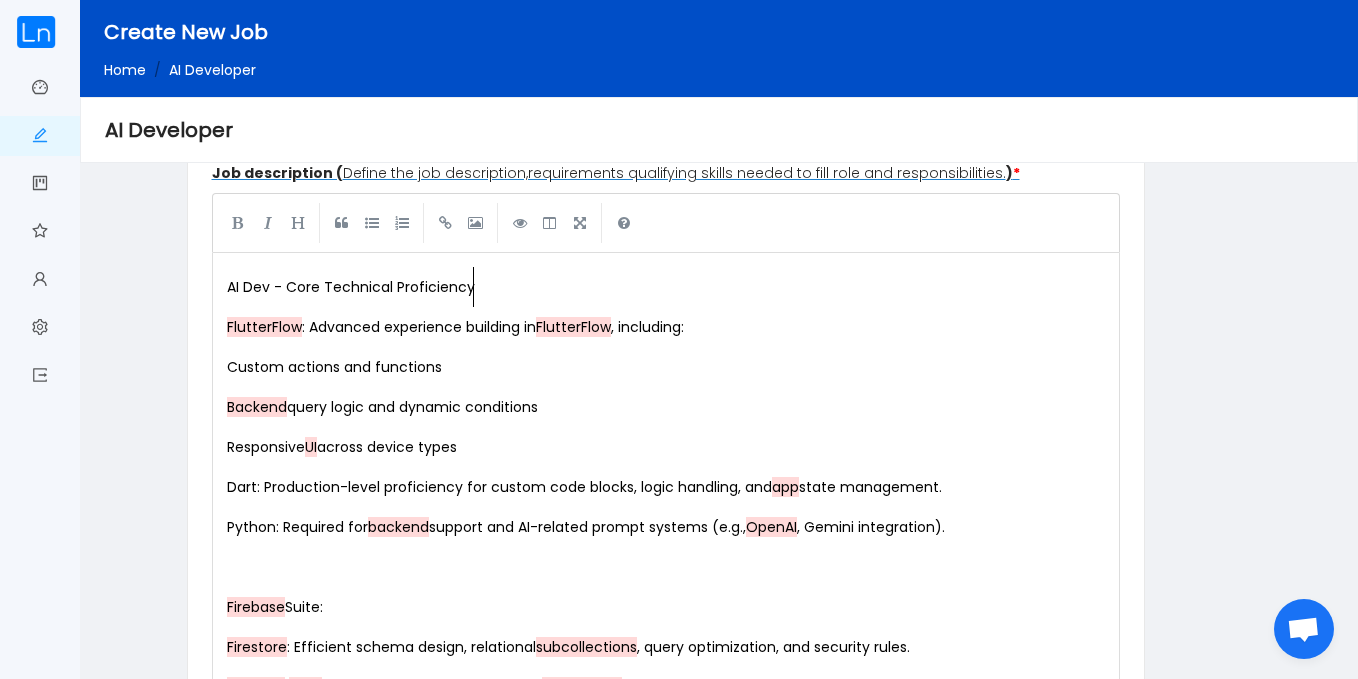 click on "AI Dev - Core Technical Proficiency" at bounding box center (670, 287) 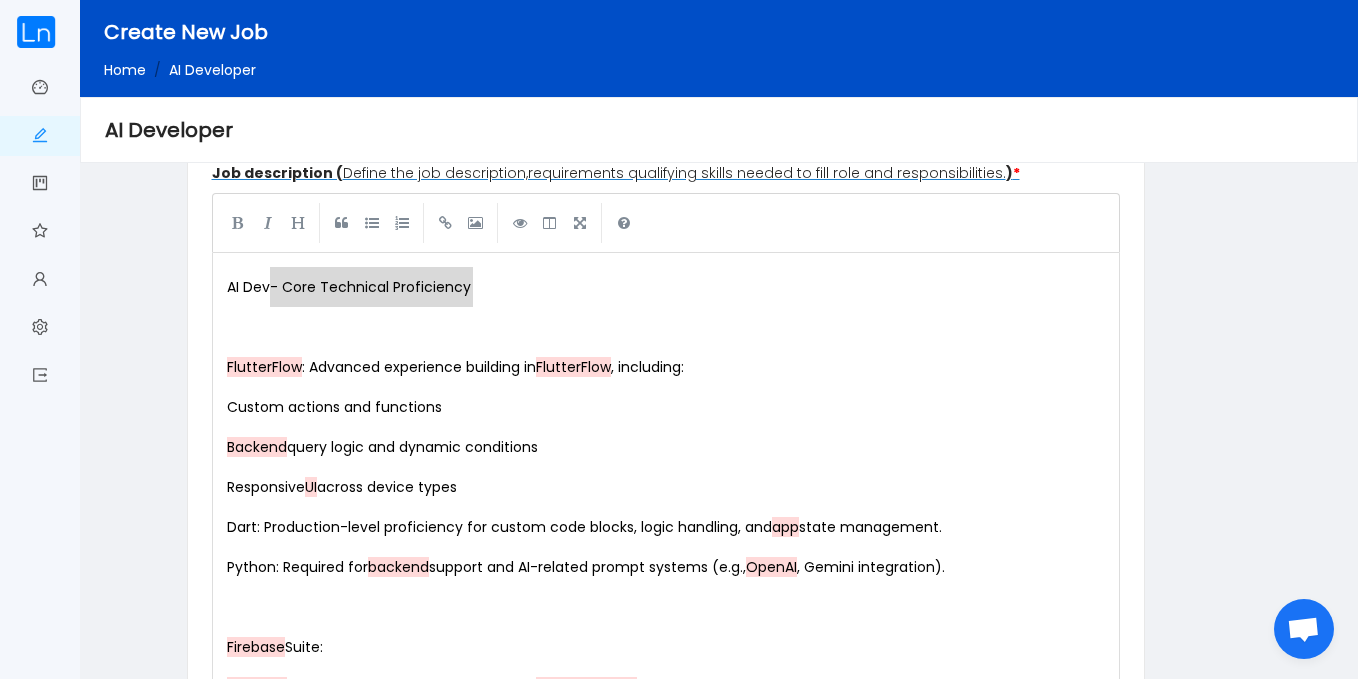 type on "AI Dev - Core Technical Proficiency" 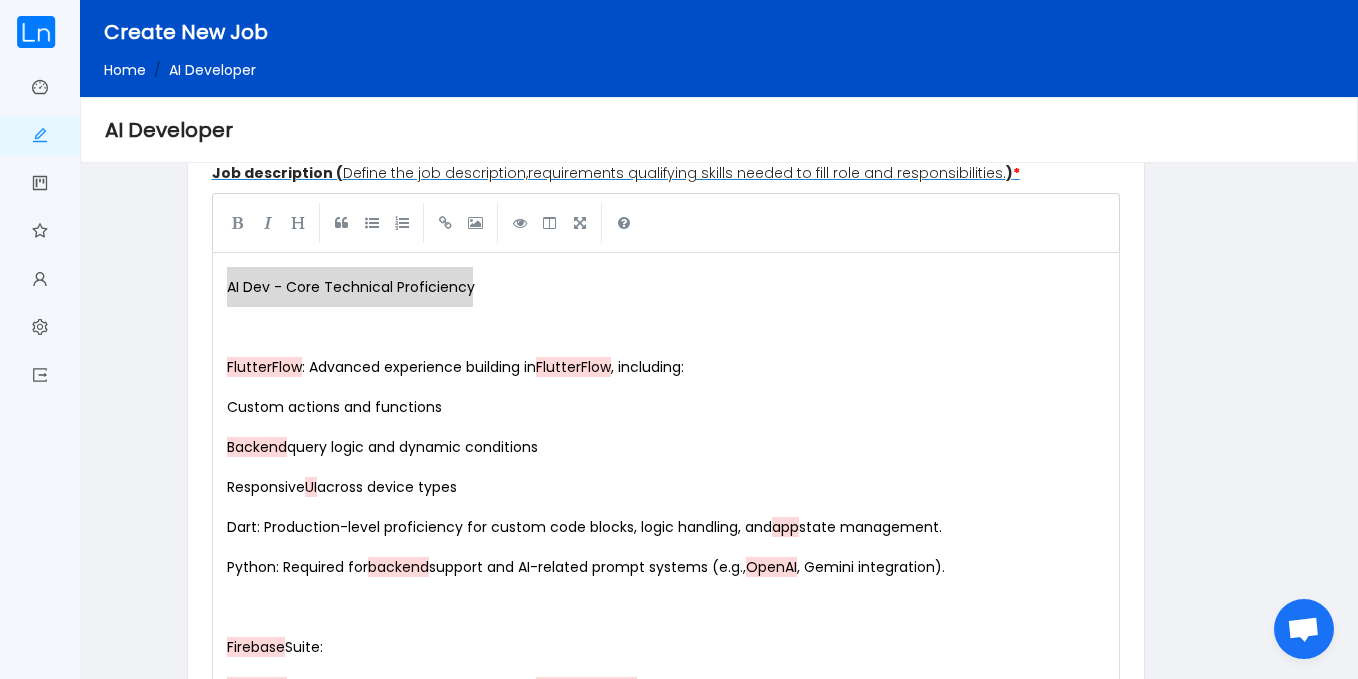 drag, startPoint x: 487, startPoint y: 281, endPoint x: 207, endPoint y: 281, distance: 280 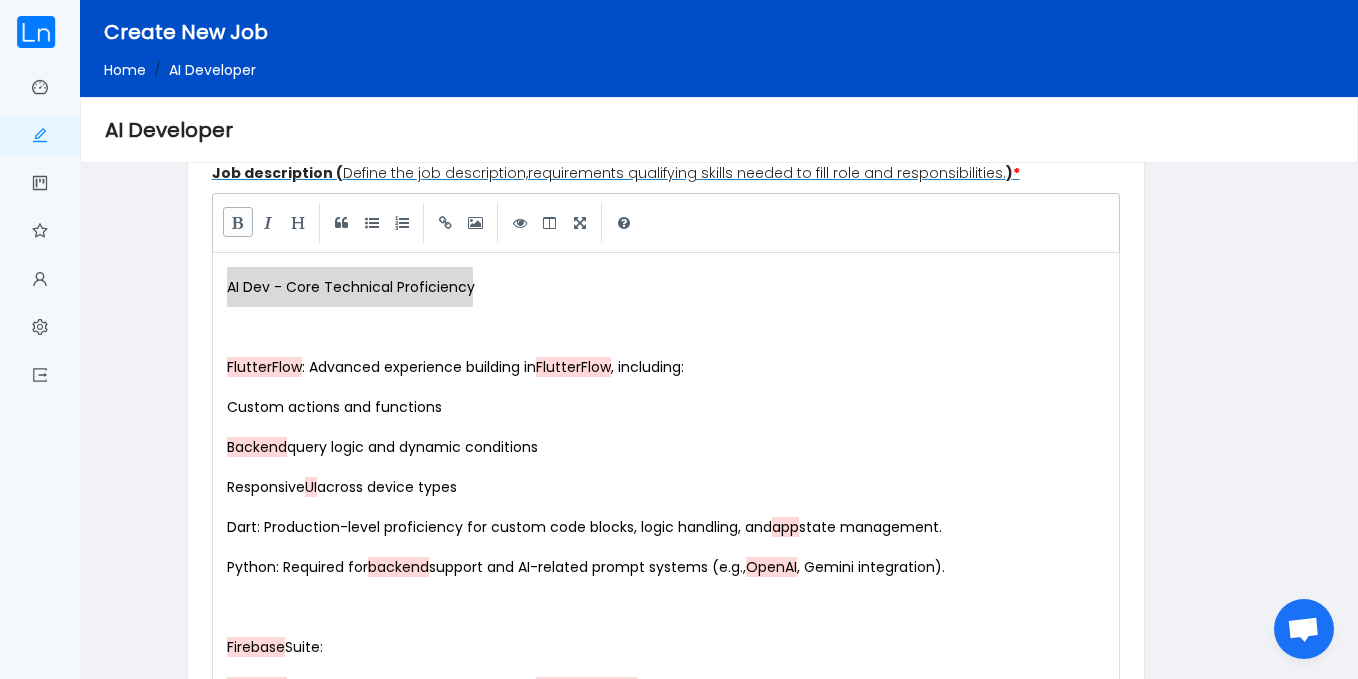 click at bounding box center (238, 222) 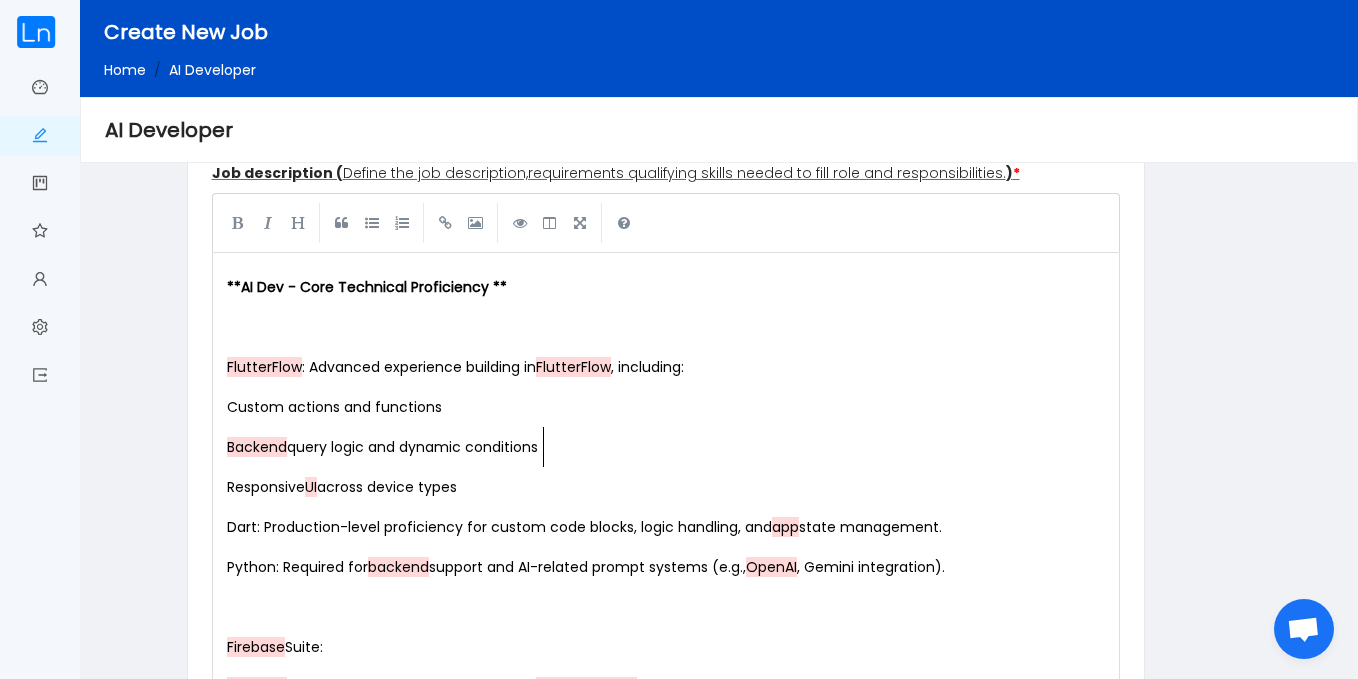click on "Backend  query logic and dynamic conditions" at bounding box center [670, 447] 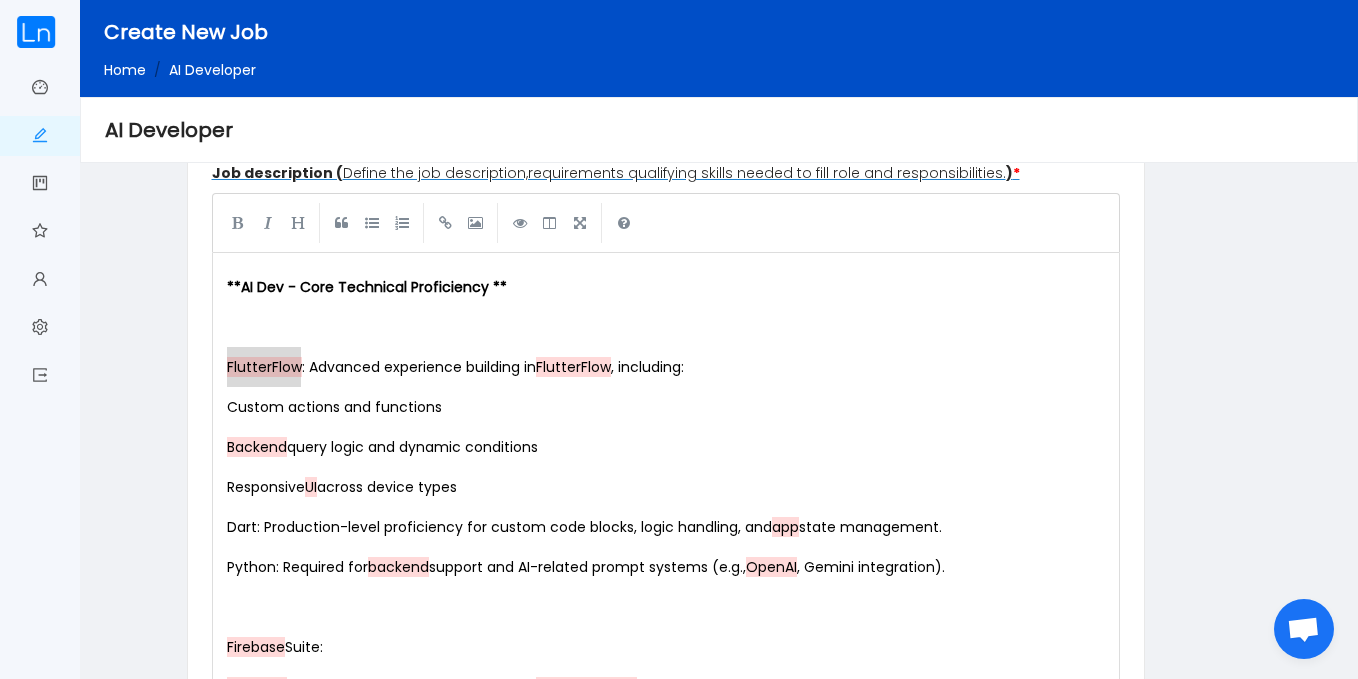 type on "FlutterFlow:" 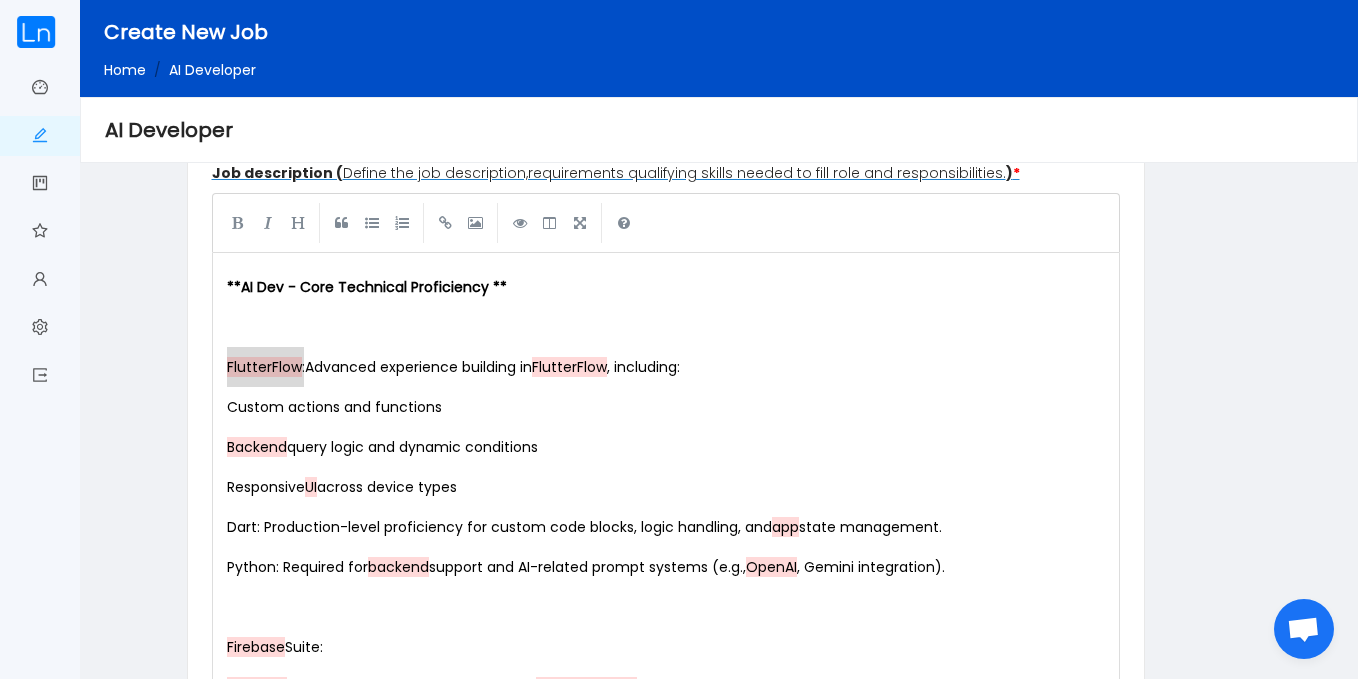 drag, startPoint x: 225, startPoint y: 365, endPoint x: 303, endPoint y: 359, distance: 78.23043 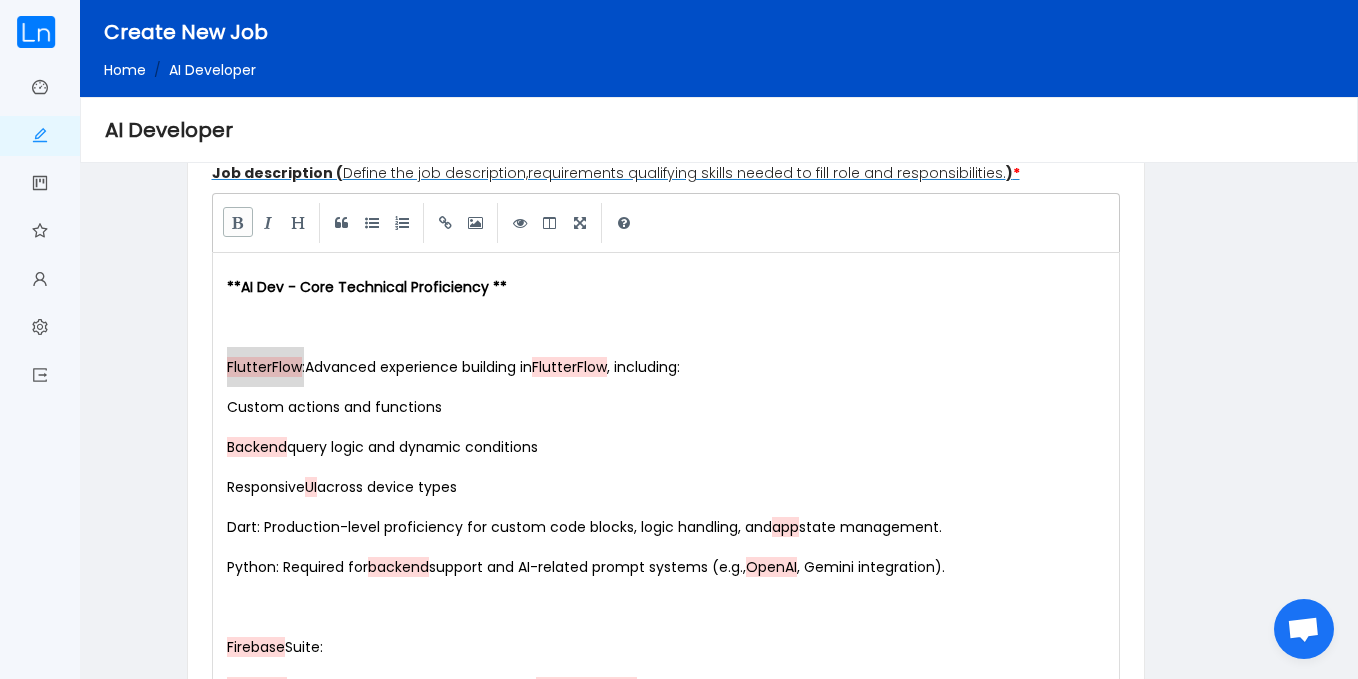 click at bounding box center (238, 222) 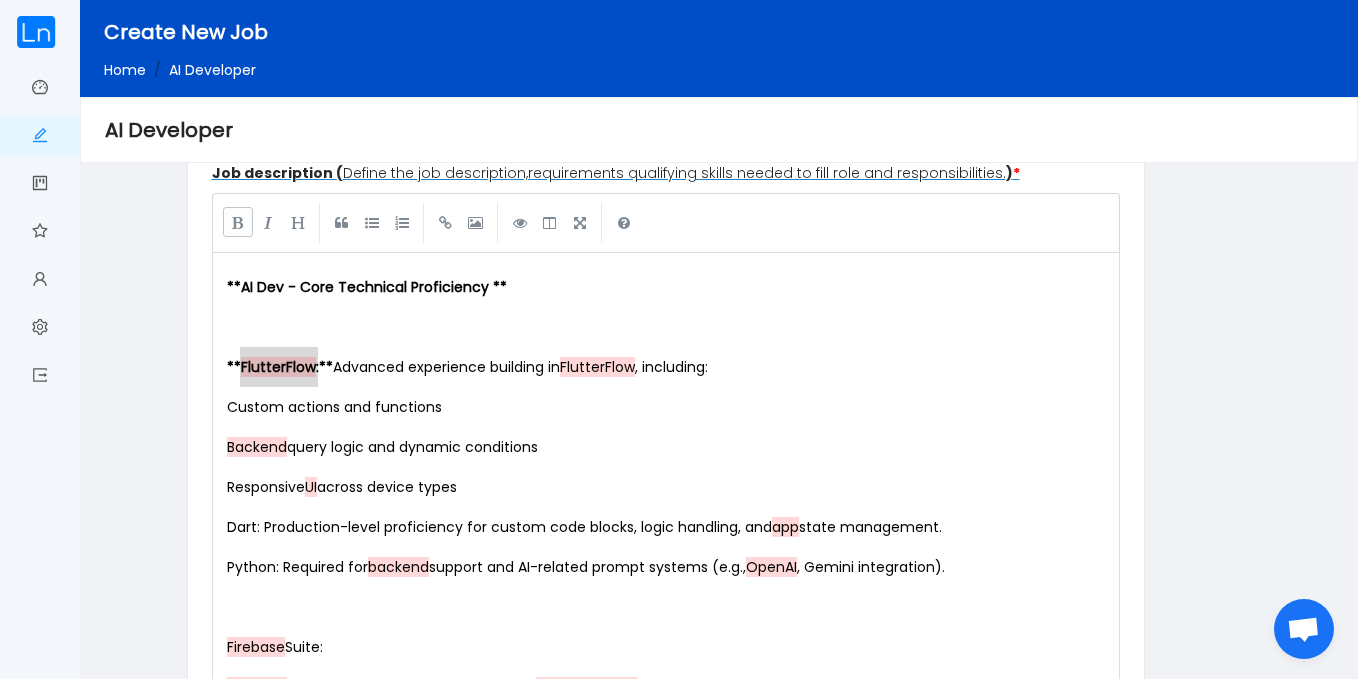 click on "x ** AI Dev - Core Technical Proficiency ** ​ ** FlutterFlow : **  Advanced experience building in  FlutterFlow , including:  Custom actions and functions  Backend  query logic and dynamic conditions  Responsive  UI  across device types  Dart: Production-level proficiency for custom code blocks, logic handling, and  app  state management.  Python: Required for  backend  support and AI-related prompt systems (e.g.,  OpenAI , Gemini integration).  ​ Firebase  Suite:  Firestore : Efficient schema design, relational  subcollections , query optimization, and security rules.  Firebase   Auth : Multi-conditional access logic,  onboarding  tracking, and entitlement control.  Cloud Functions: Server-side automation,  API  responses,  webhook  handlers (e.g.,  RevenueCat ,  Typeform ).  Firebase  Hosting and Cloud Messaging: For future push notification deployment and performance tuning.  Google Analytics ( GA4 ):  Event tracking architecture: Includes time-on-page, funnel steps, session behaviors.  GA4  +  GCP ):" at bounding box center (670, 1867) 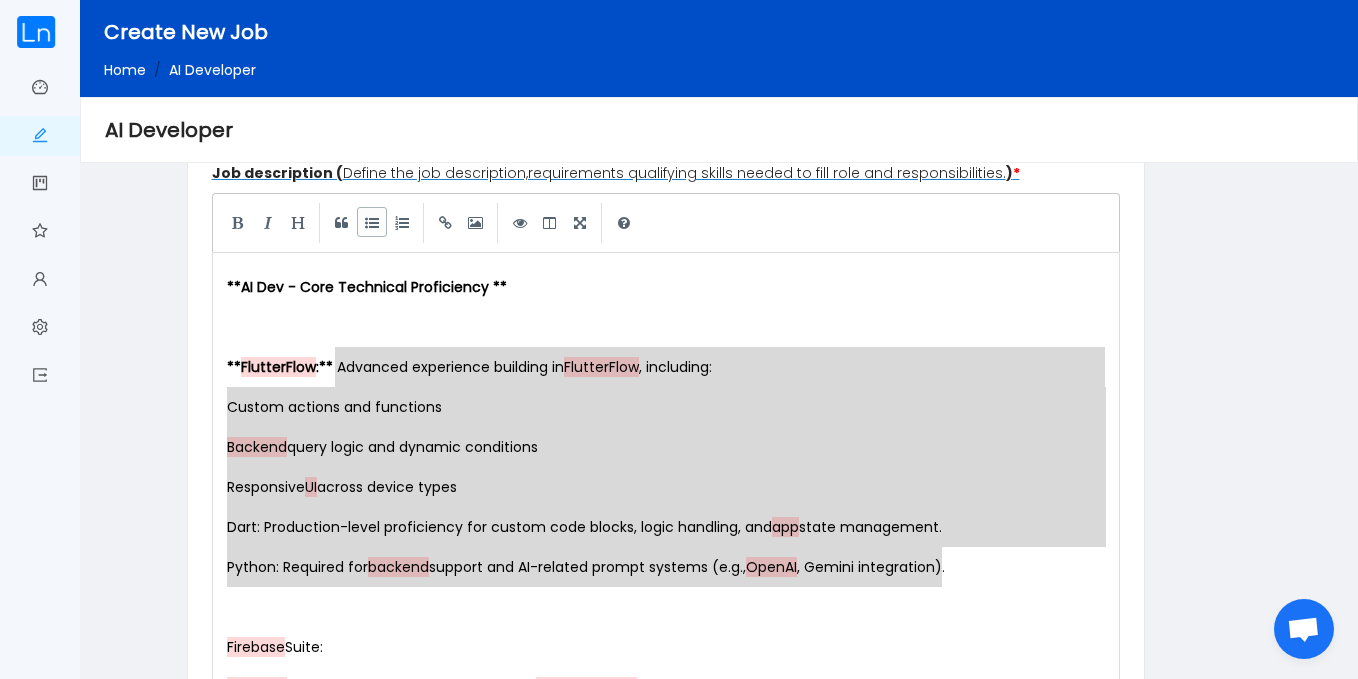 click at bounding box center (372, 222) 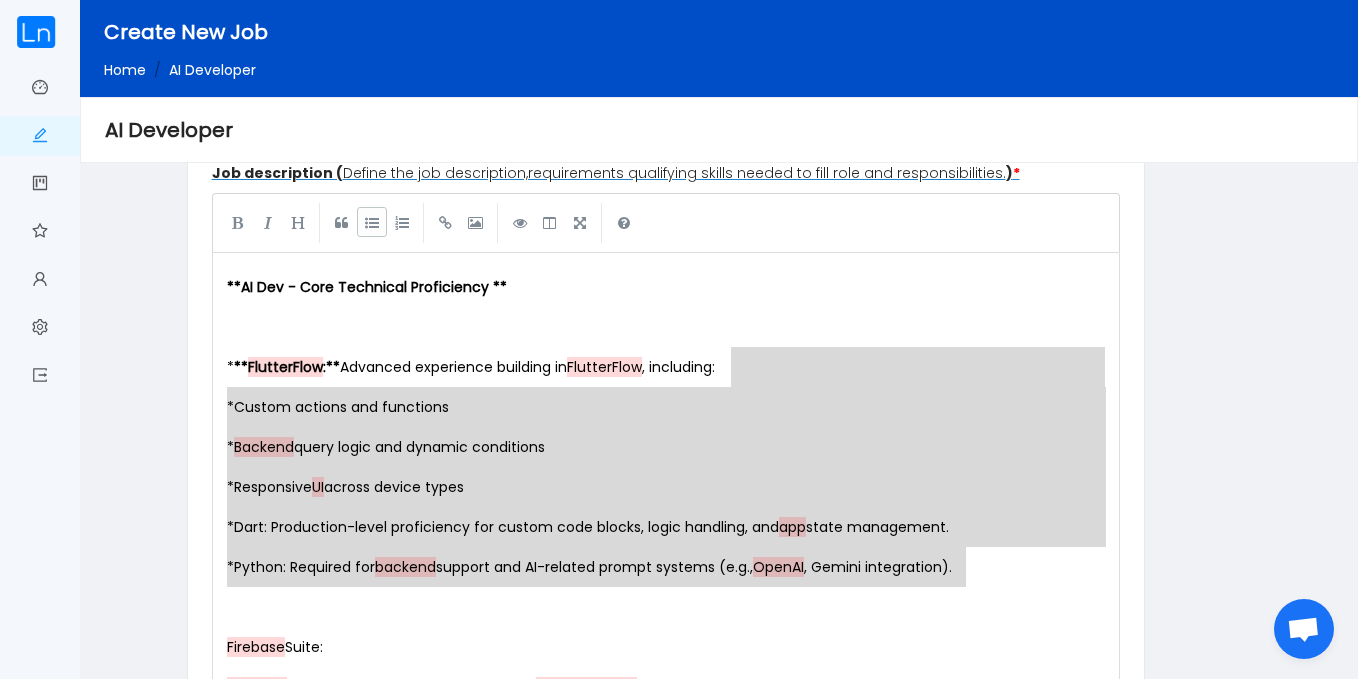 click on "Firebase  Suite:" at bounding box center (670, 647) 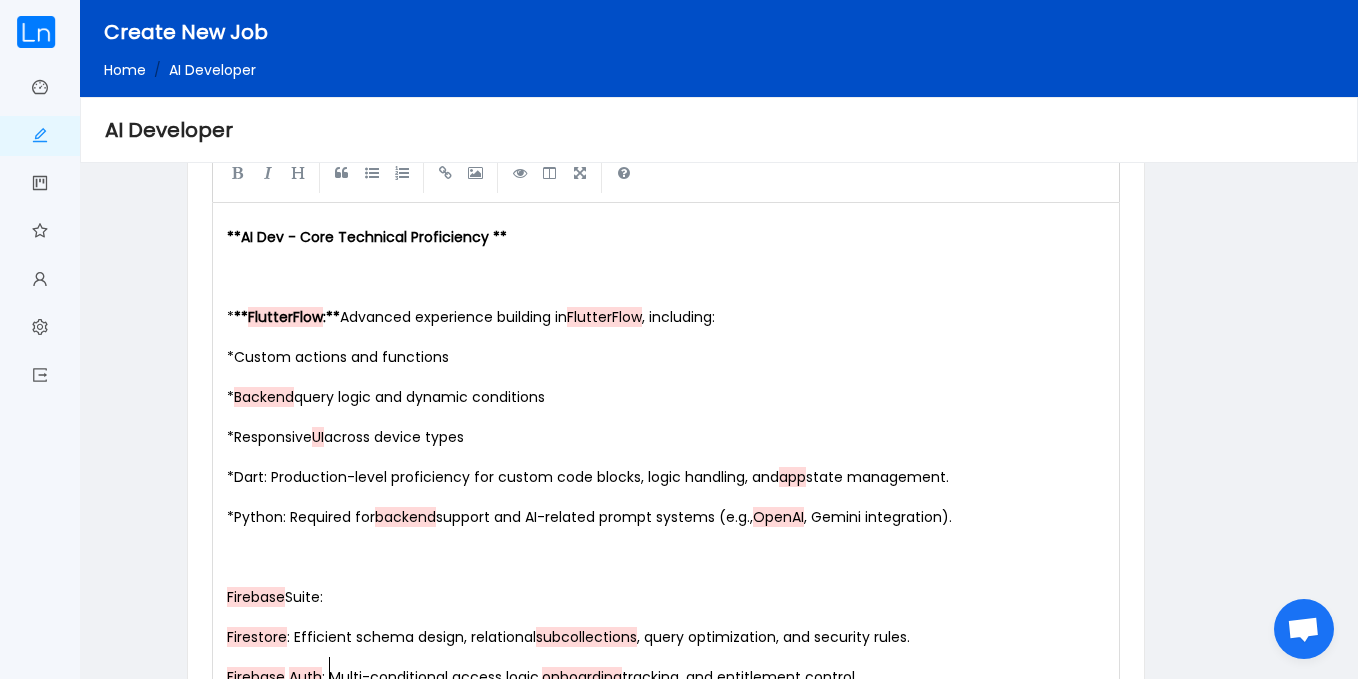 scroll, scrollTop: 1087, scrollLeft: 0, axis: vertical 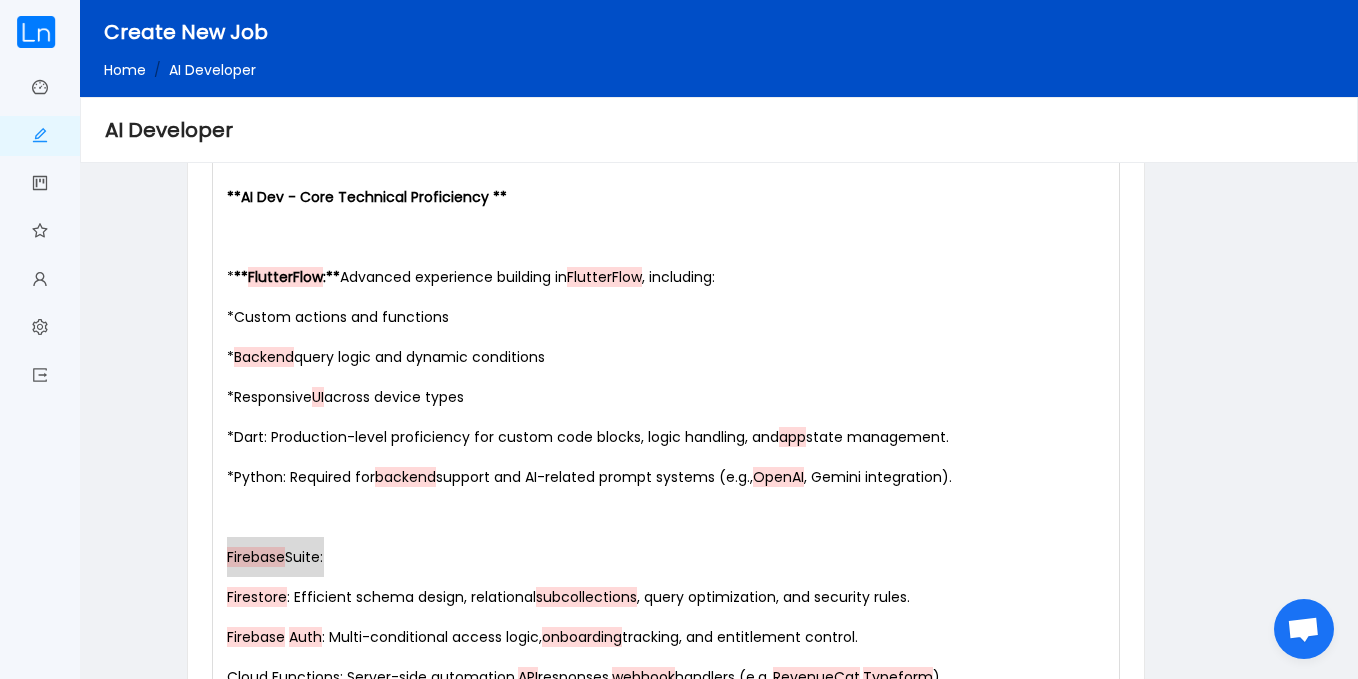 type on "Firebase Suite:" 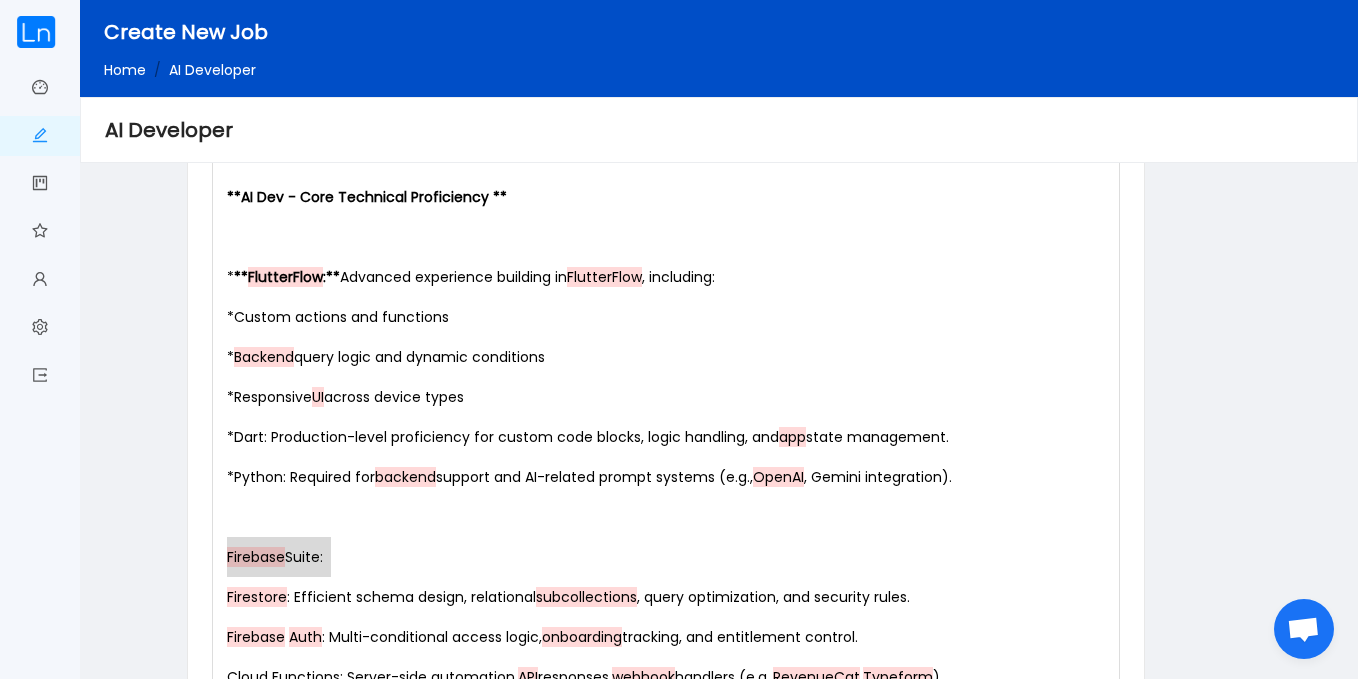 drag, startPoint x: 224, startPoint y: 561, endPoint x: 351, endPoint y: 552, distance: 127.3185 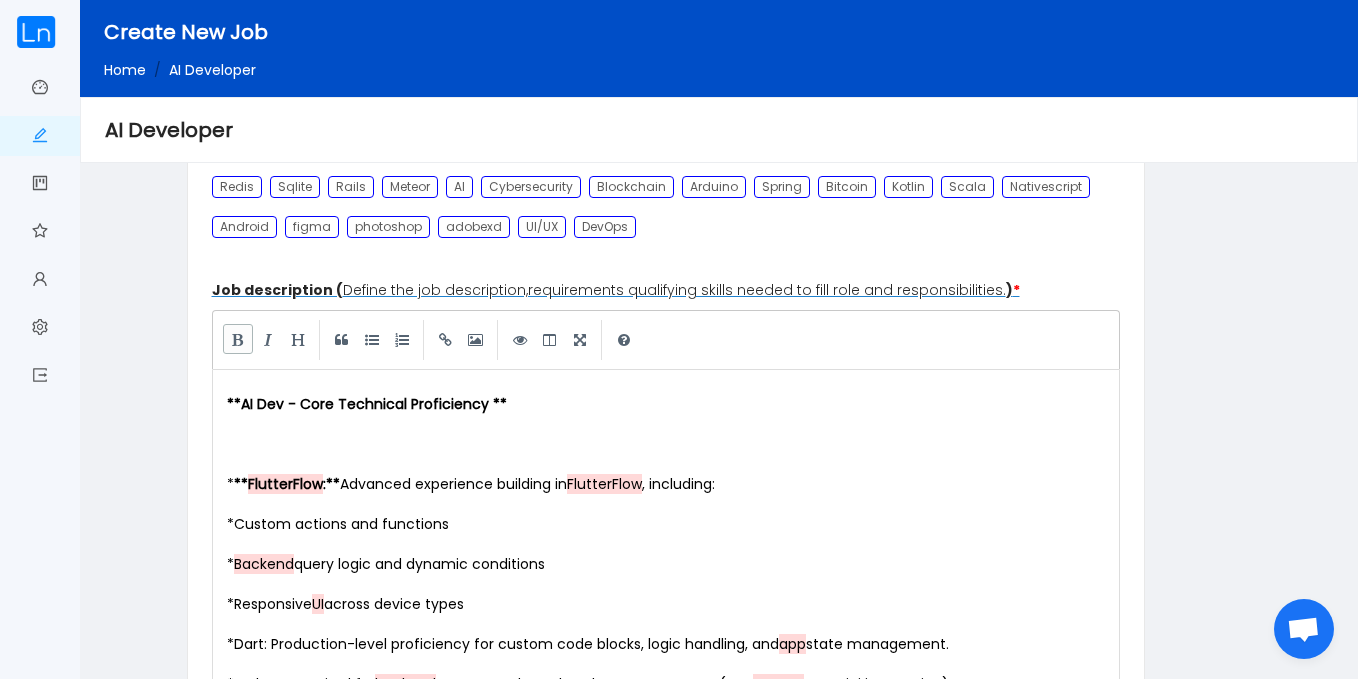 click at bounding box center [238, 339] 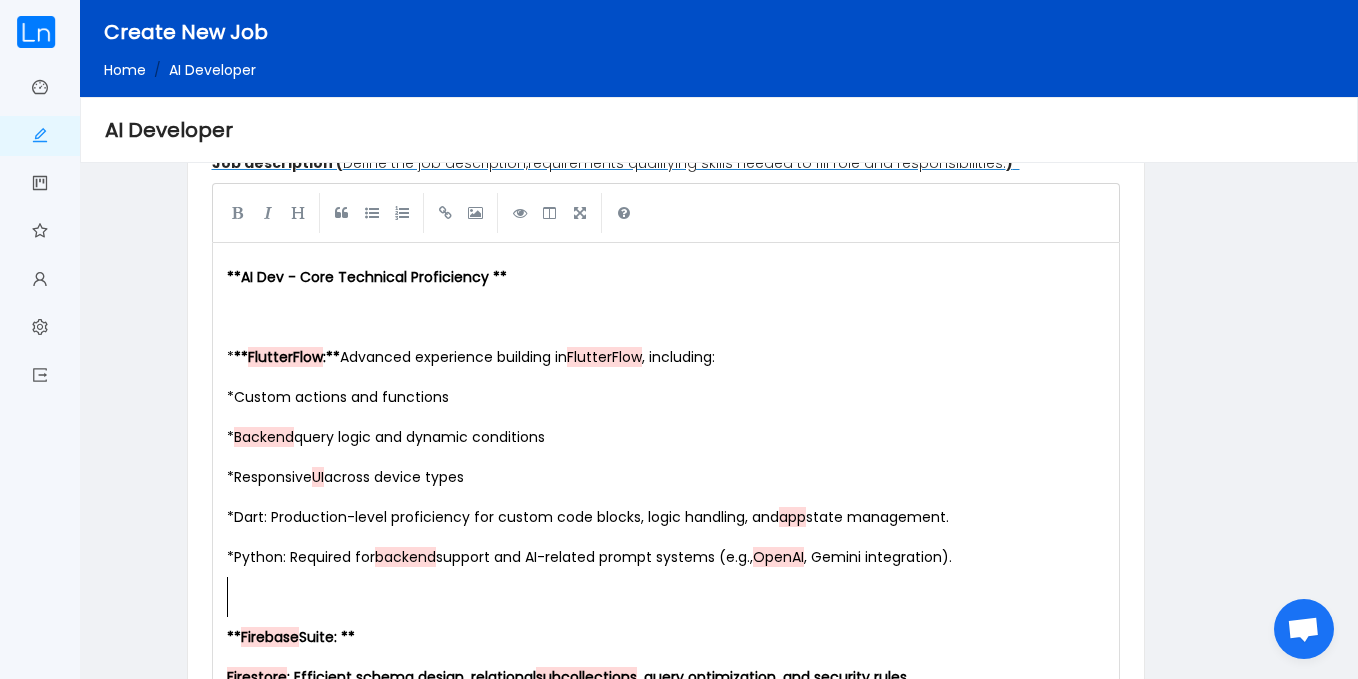 click on "​" at bounding box center (670, 597) 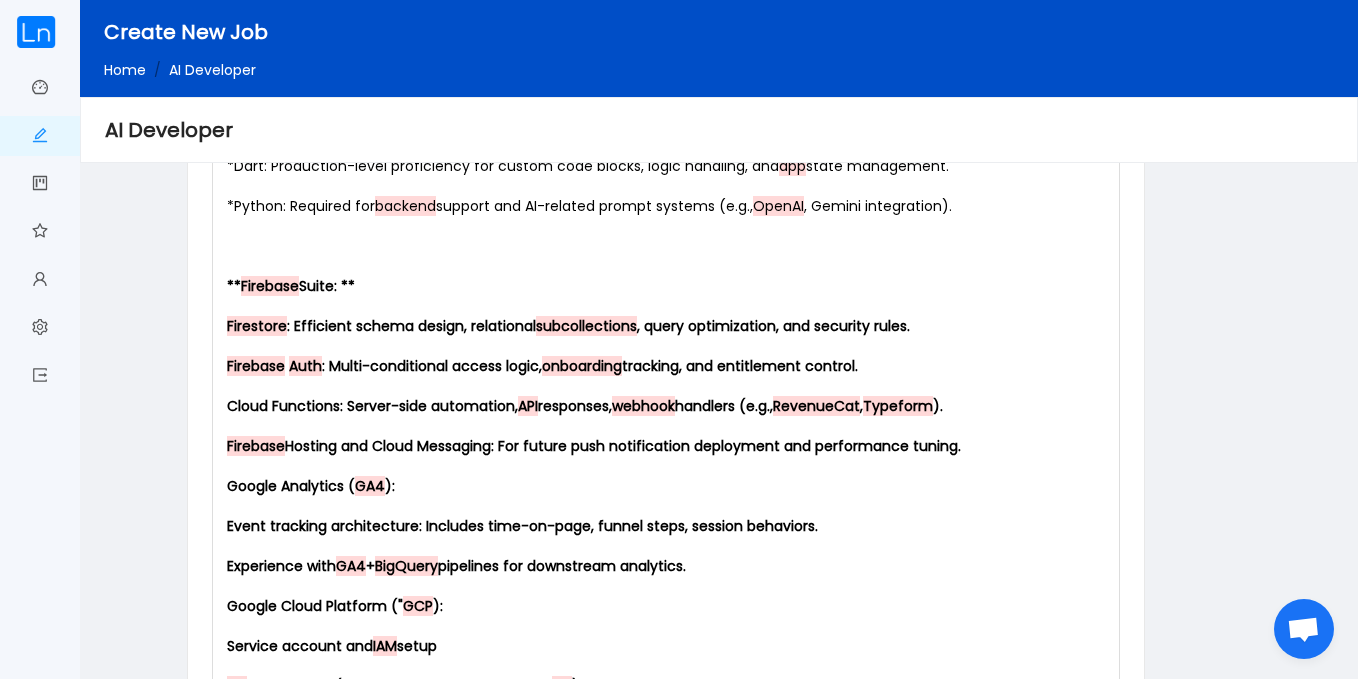 scroll, scrollTop: 1372, scrollLeft: 0, axis: vertical 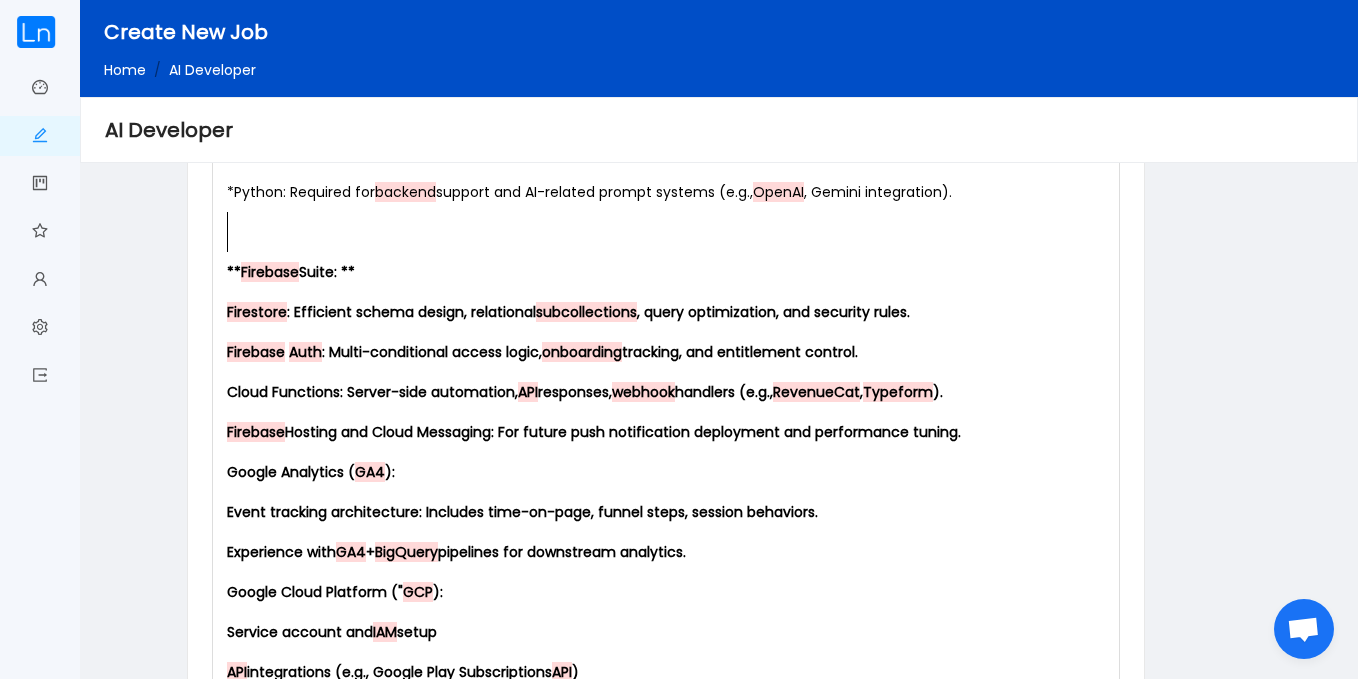 type on "rebase Suite:" 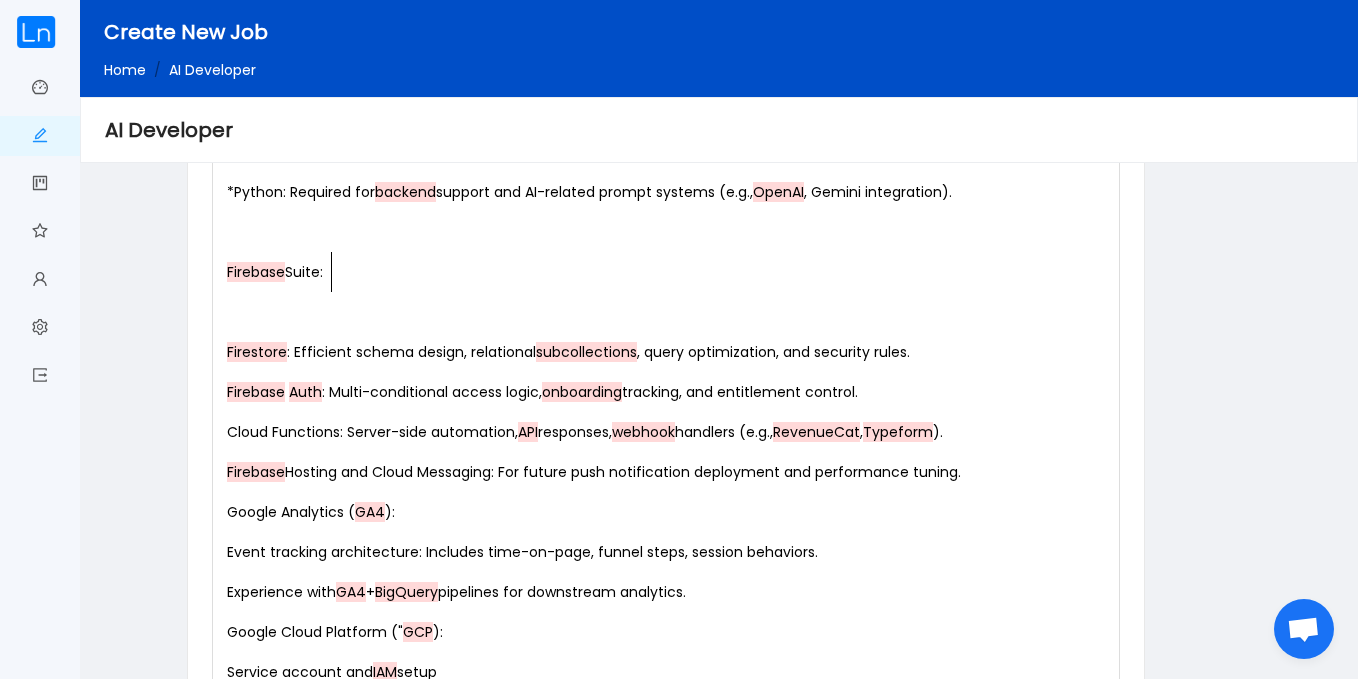 type on "Firebase Suite:" 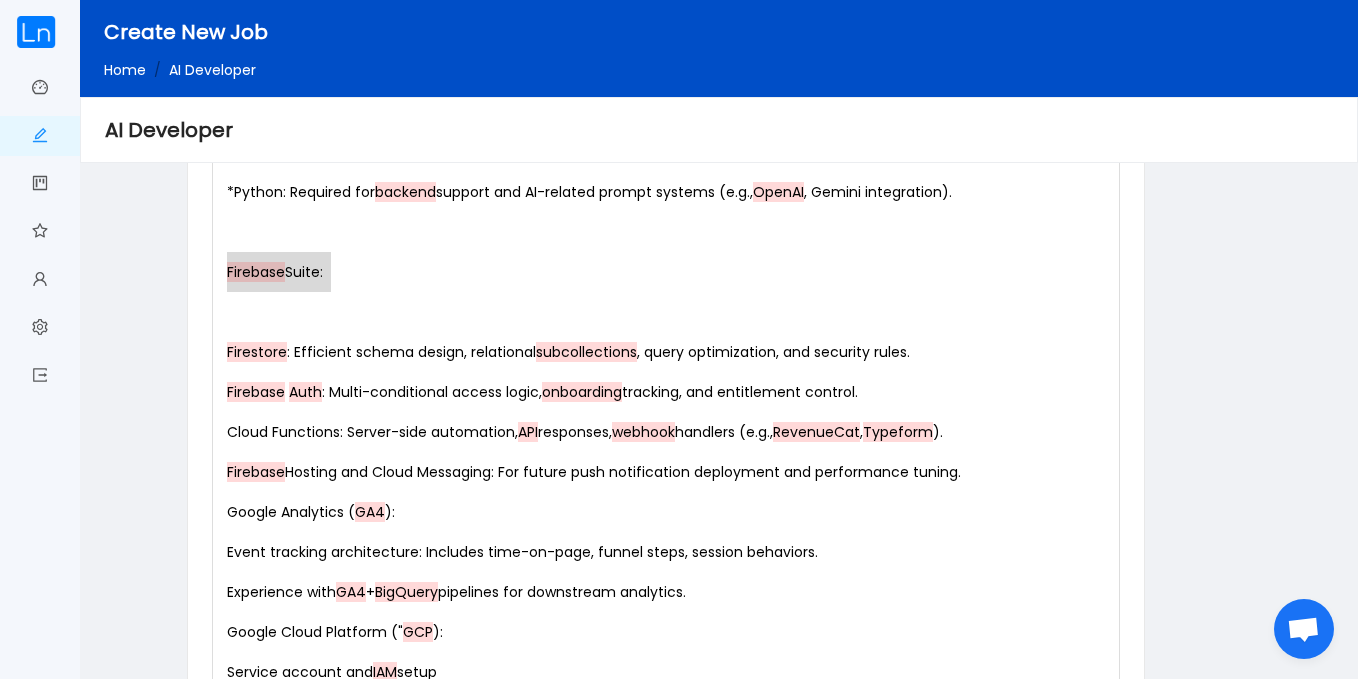 drag, startPoint x: 343, startPoint y: 273, endPoint x: 192, endPoint y: 273, distance: 151 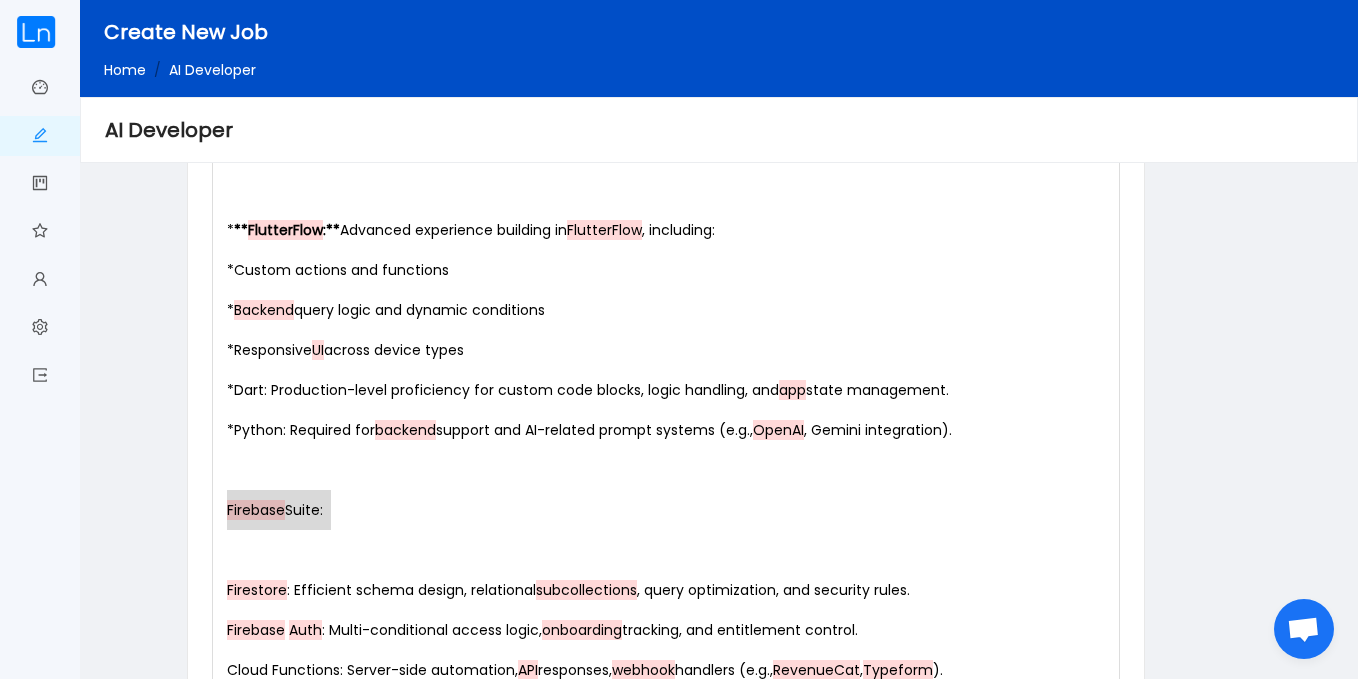 scroll, scrollTop: 1035, scrollLeft: 0, axis: vertical 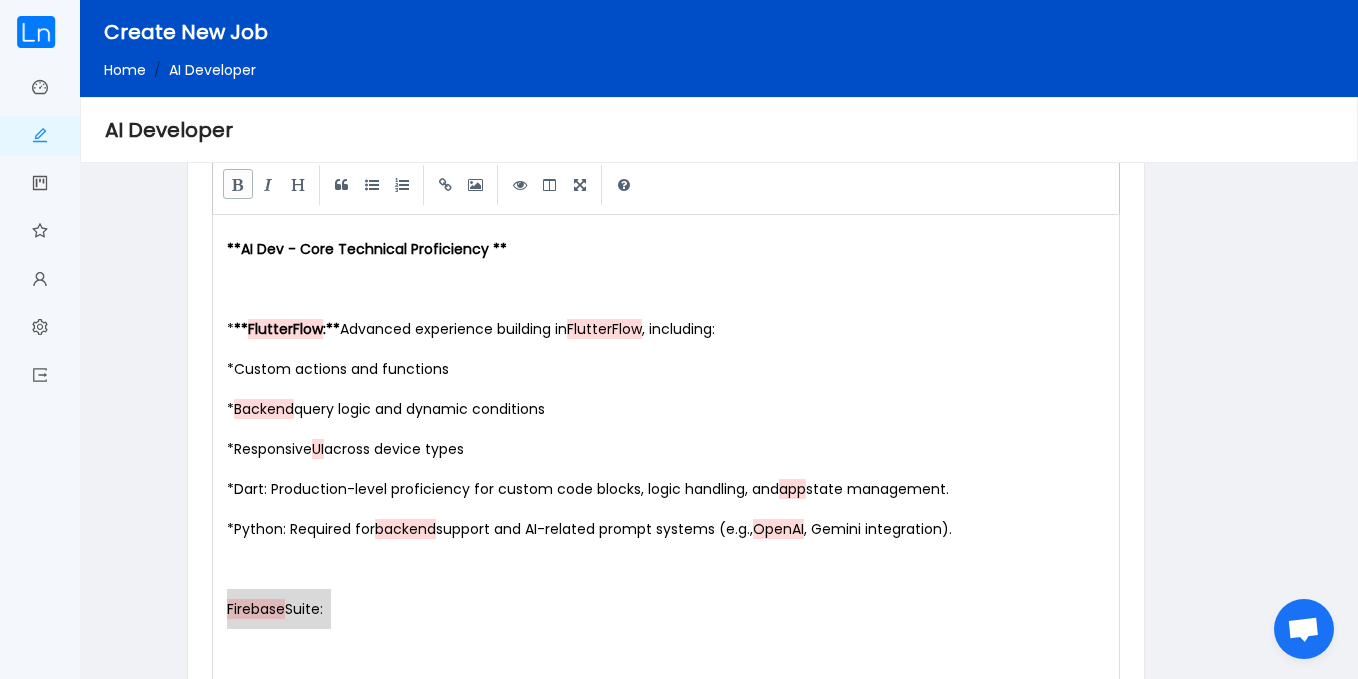 click at bounding box center [238, 184] 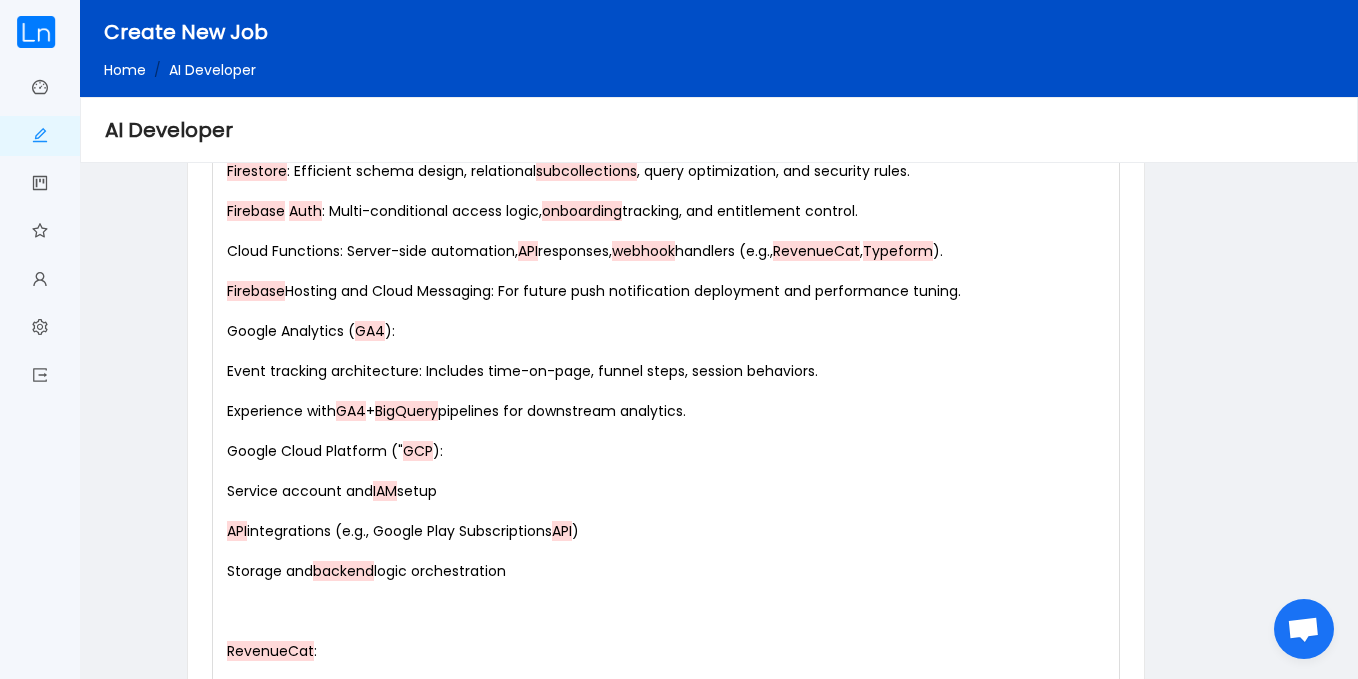 scroll, scrollTop: 1510, scrollLeft: 0, axis: vertical 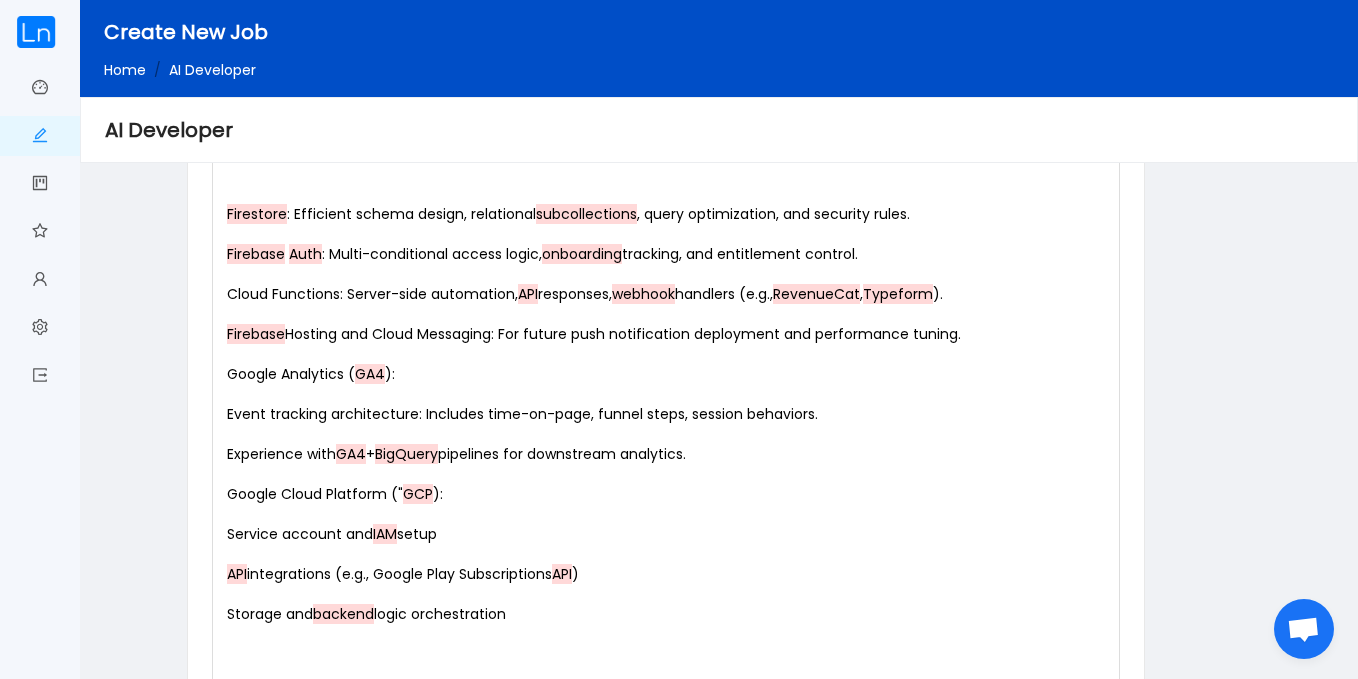 click on "Google Cloud Platform ( GCP ):" at bounding box center [335, 494] 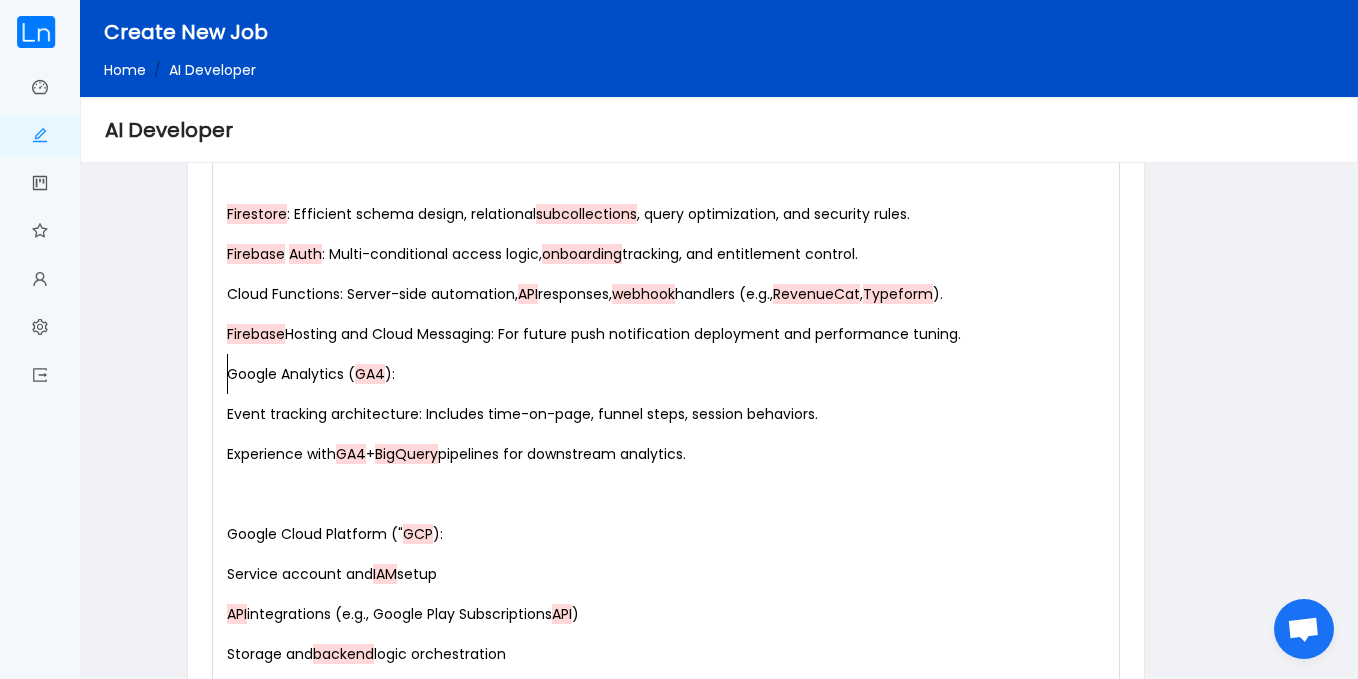click on "Google Analytics ( GA4 ):" at bounding box center [670, 374] 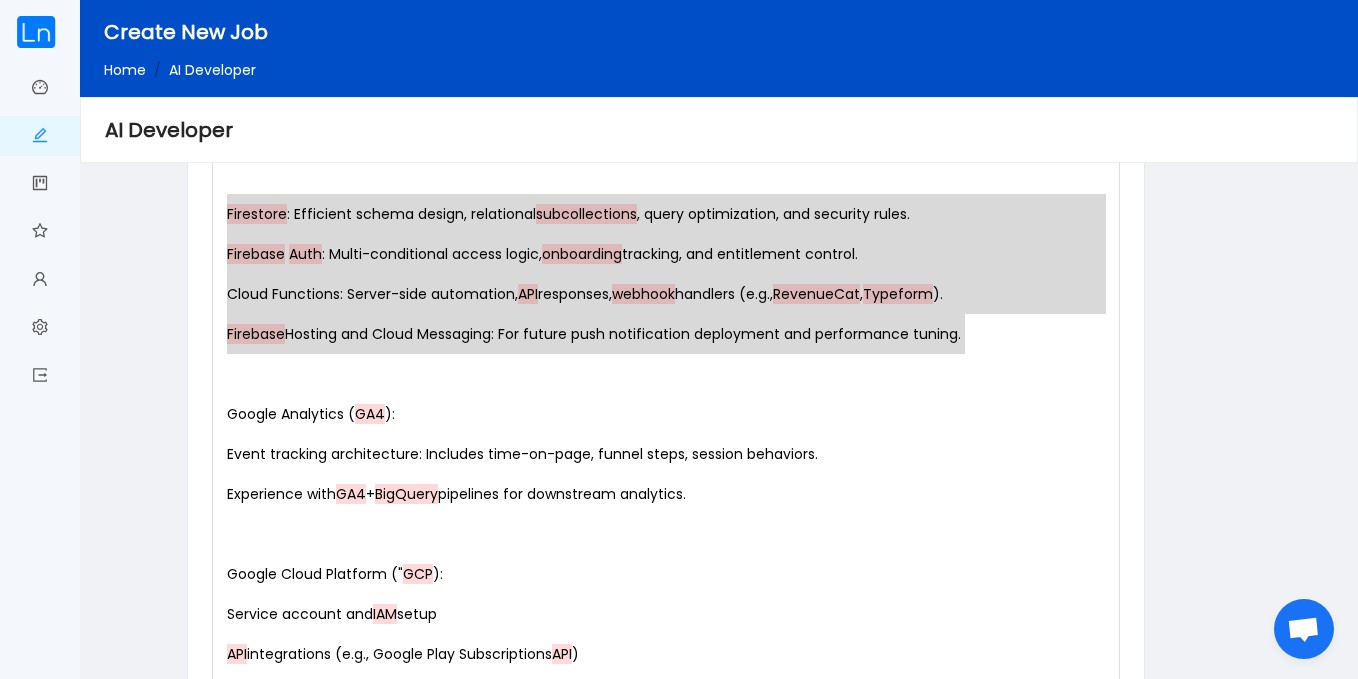 drag, startPoint x: 227, startPoint y: 204, endPoint x: 967, endPoint y: 325, distance: 749.82733 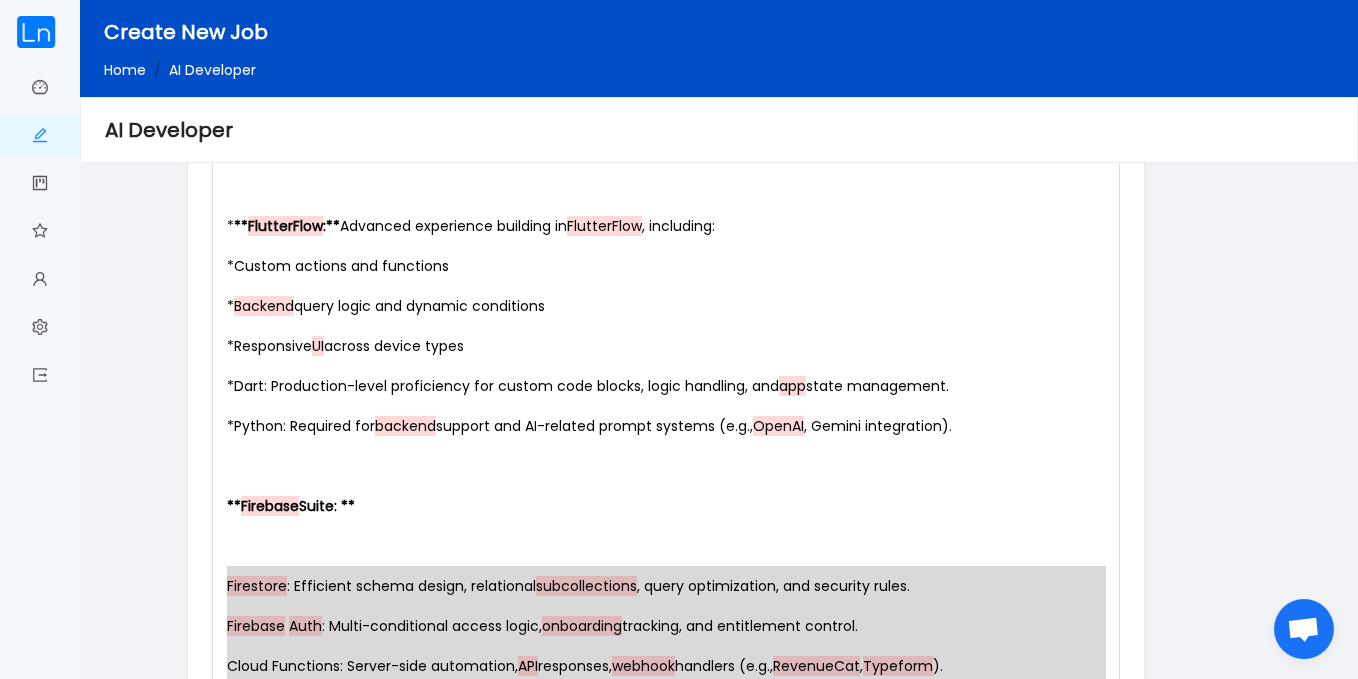 scroll, scrollTop: 944, scrollLeft: 0, axis: vertical 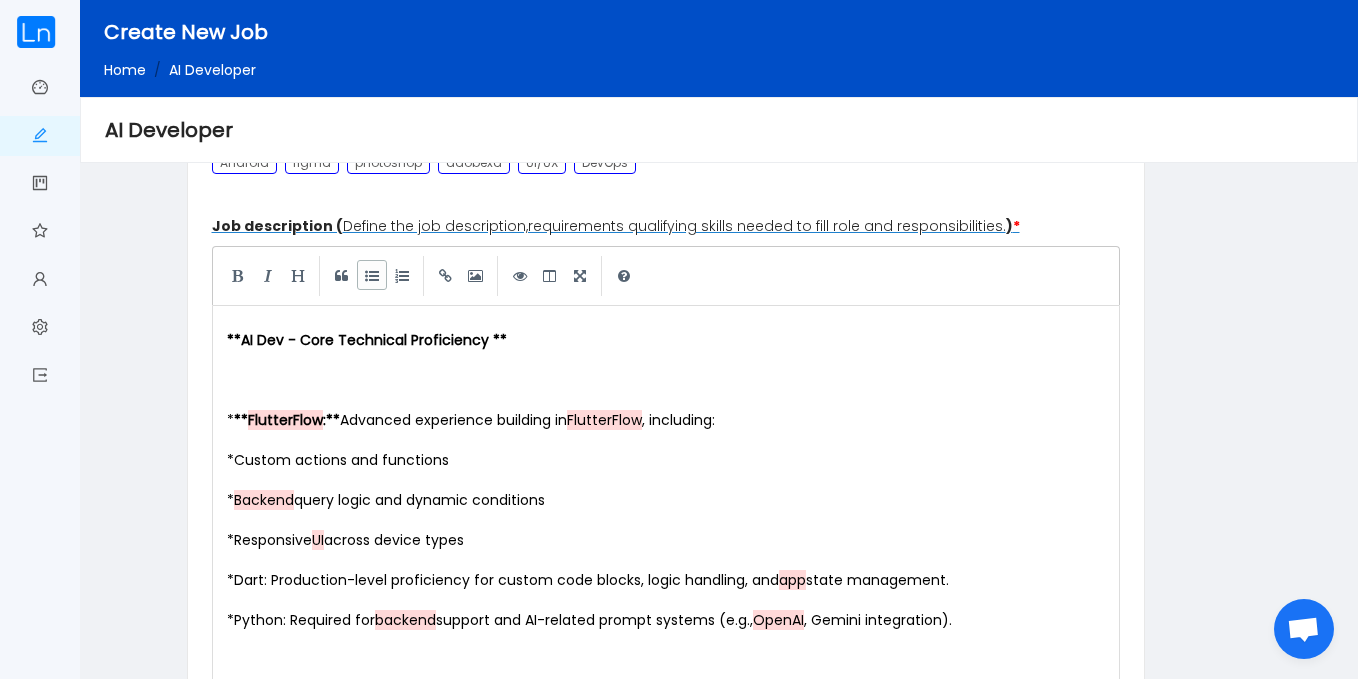 click at bounding box center [372, 275] 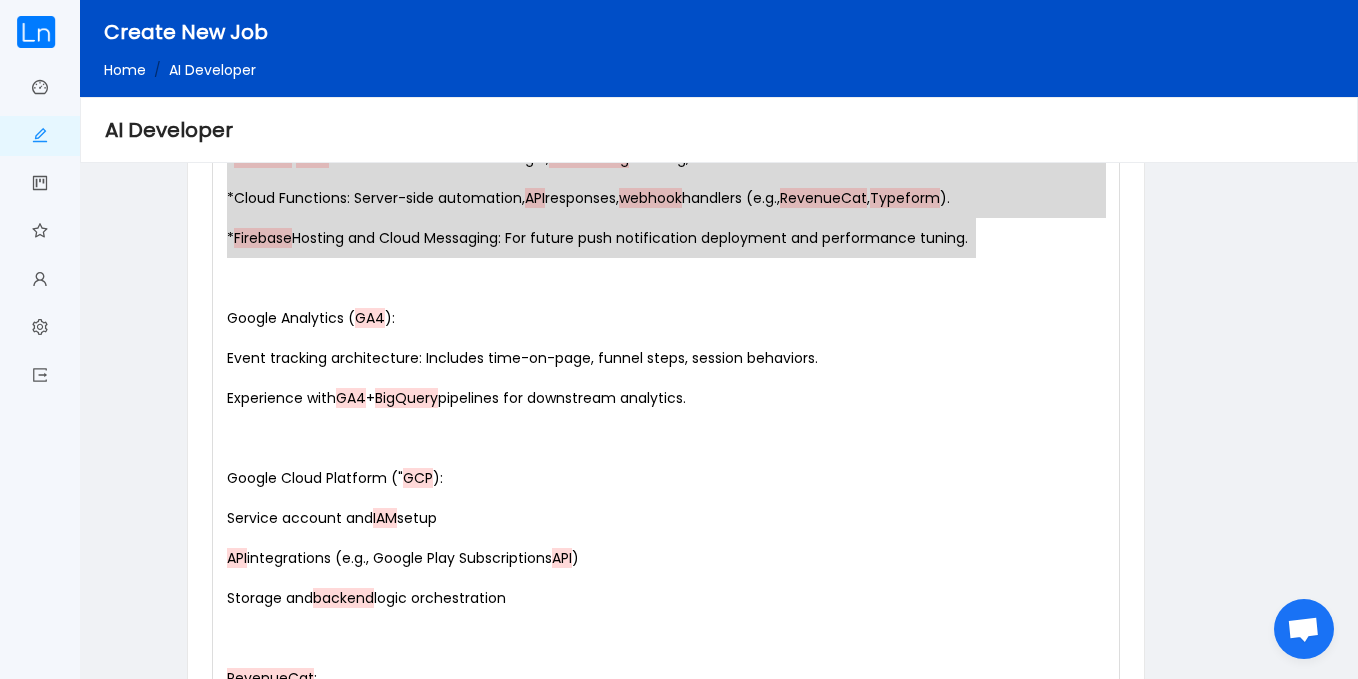 scroll, scrollTop: 1577, scrollLeft: 0, axis: vertical 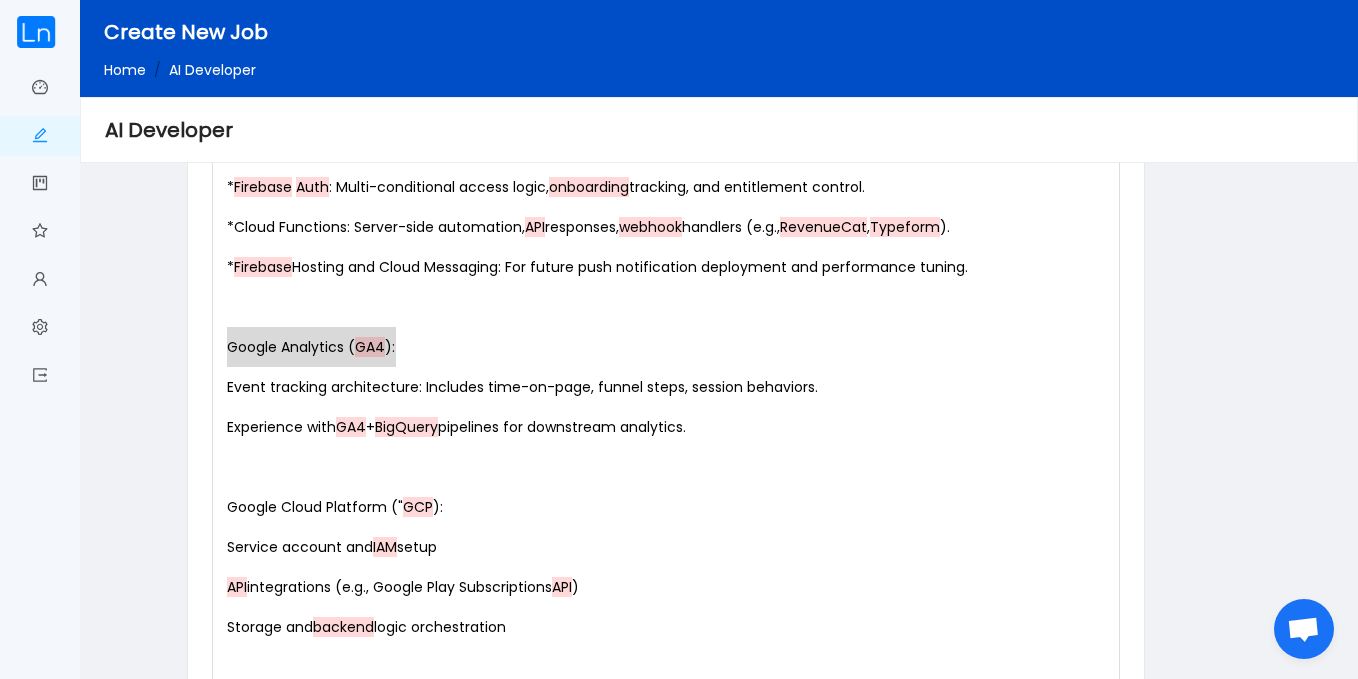 drag, startPoint x: 410, startPoint y: 346, endPoint x: 223, endPoint y: 345, distance: 187.00267 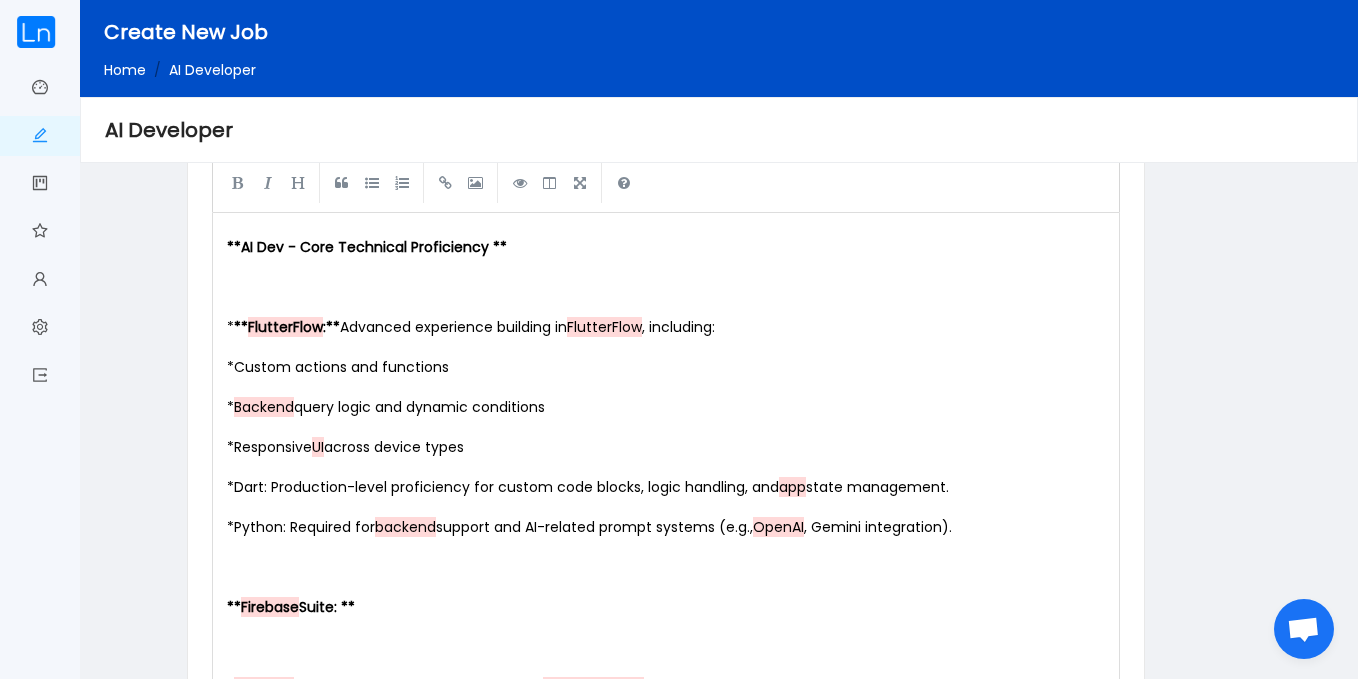 scroll, scrollTop: 1016, scrollLeft: 0, axis: vertical 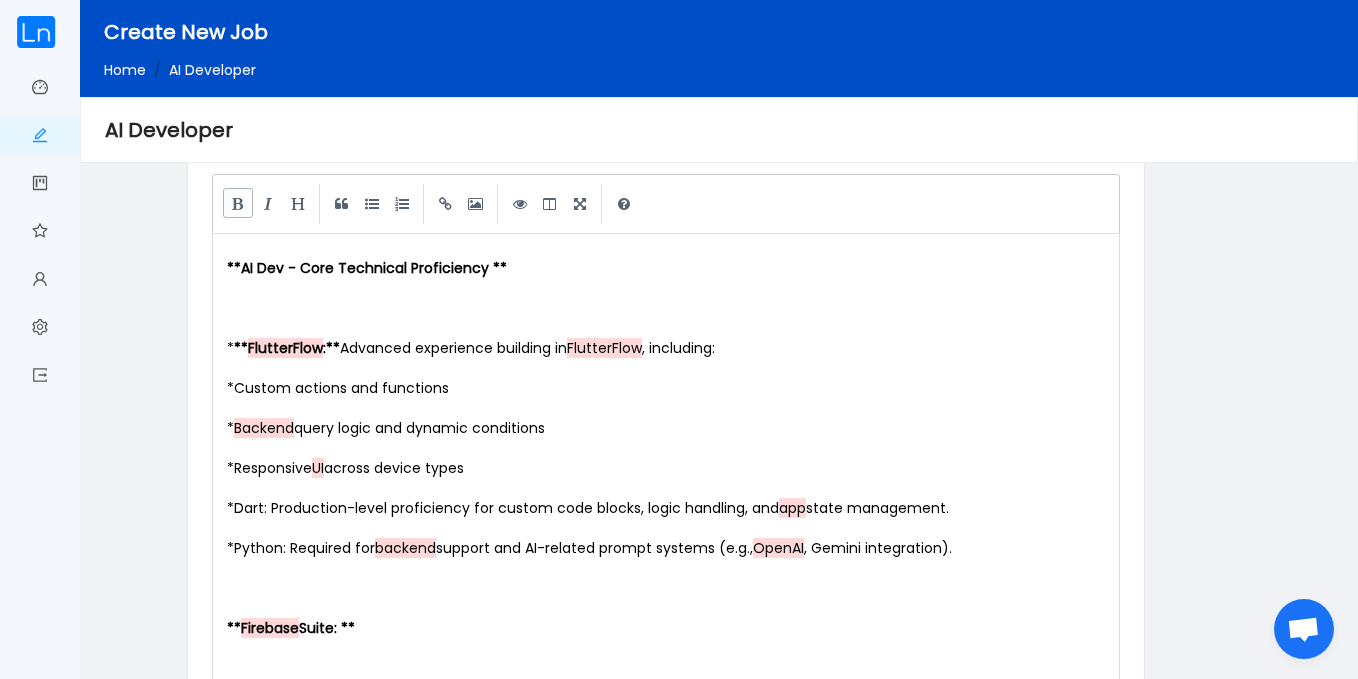 click at bounding box center (238, 203) 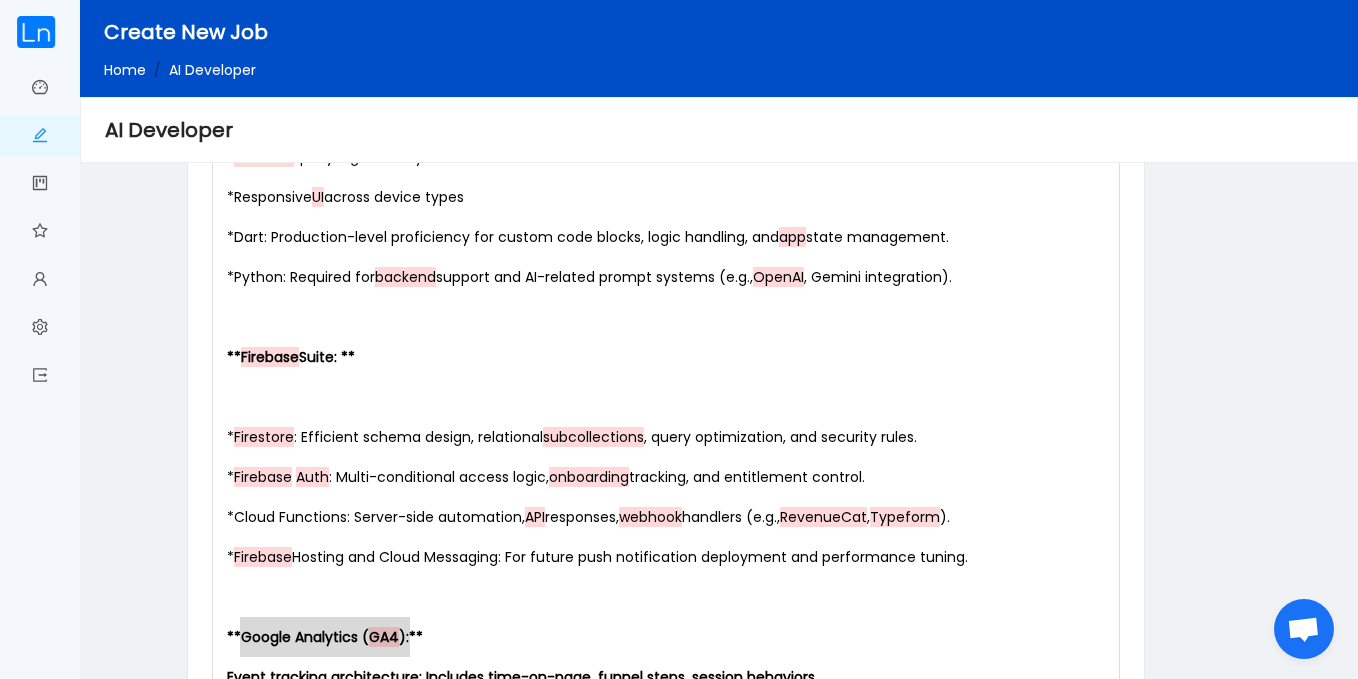 type on "Google Analytics (GA4):" 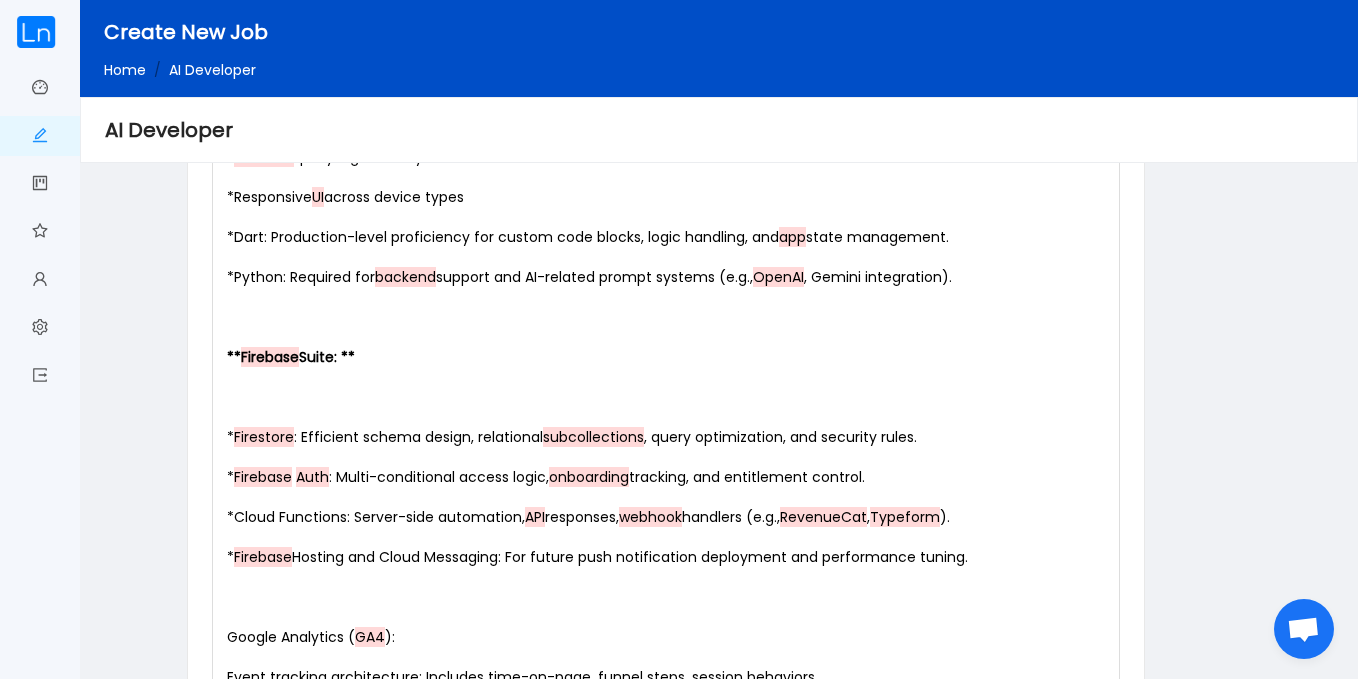 type on "Google Analytics (GA4):" 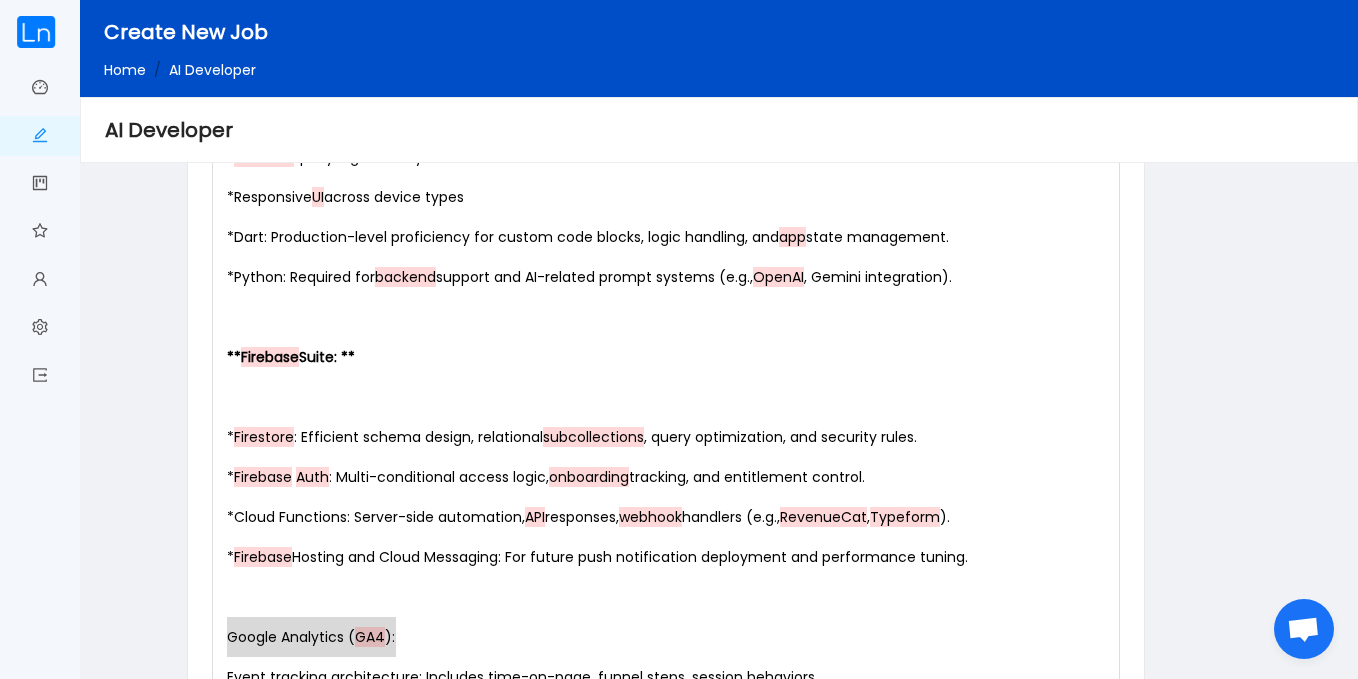 drag, startPoint x: 406, startPoint y: 633, endPoint x: 199, endPoint y: 632, distance: 207.00241 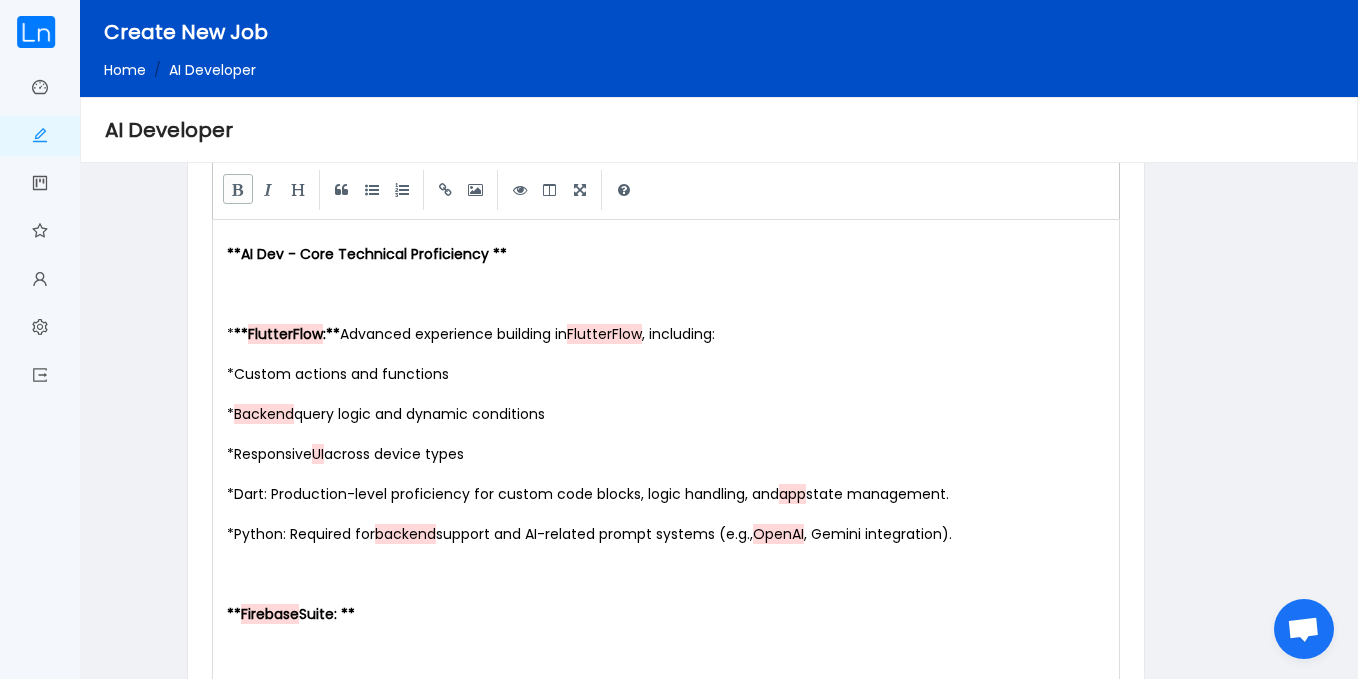 click at bounding box center (238, 189) 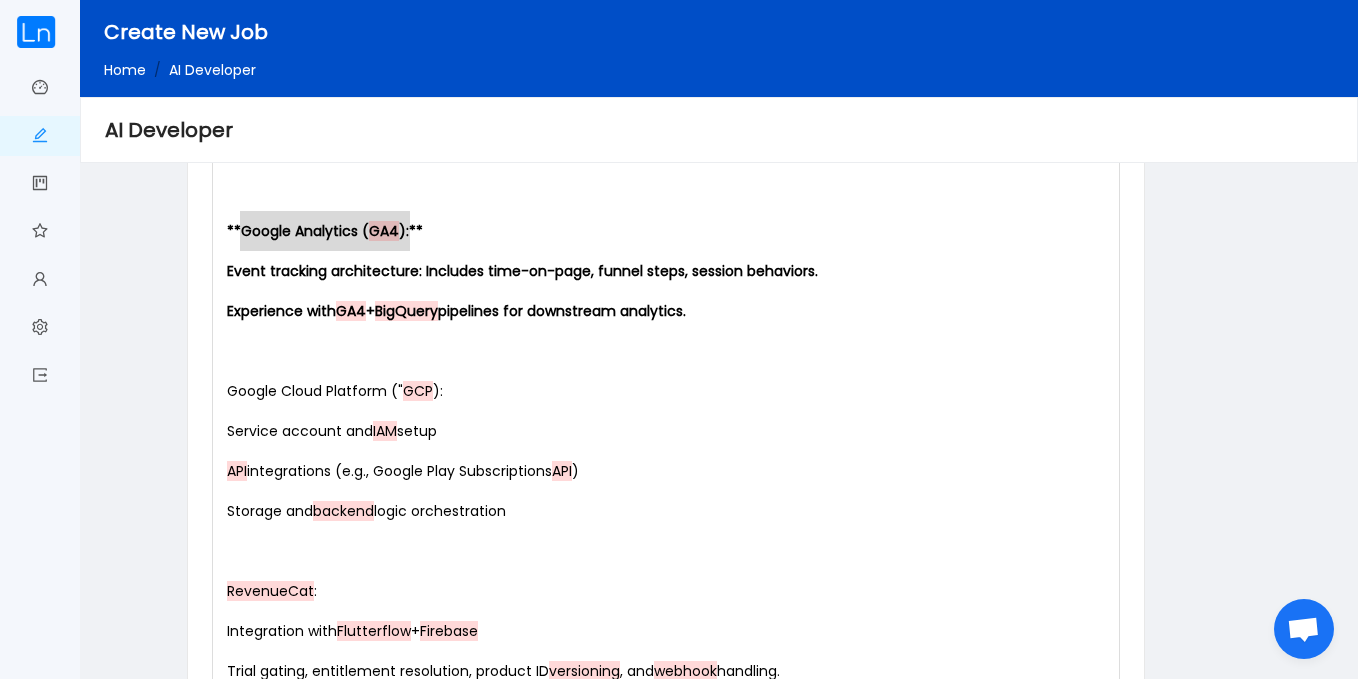 scroll, scrollTop: 1707, scrollLeft: 0, axis: vertical 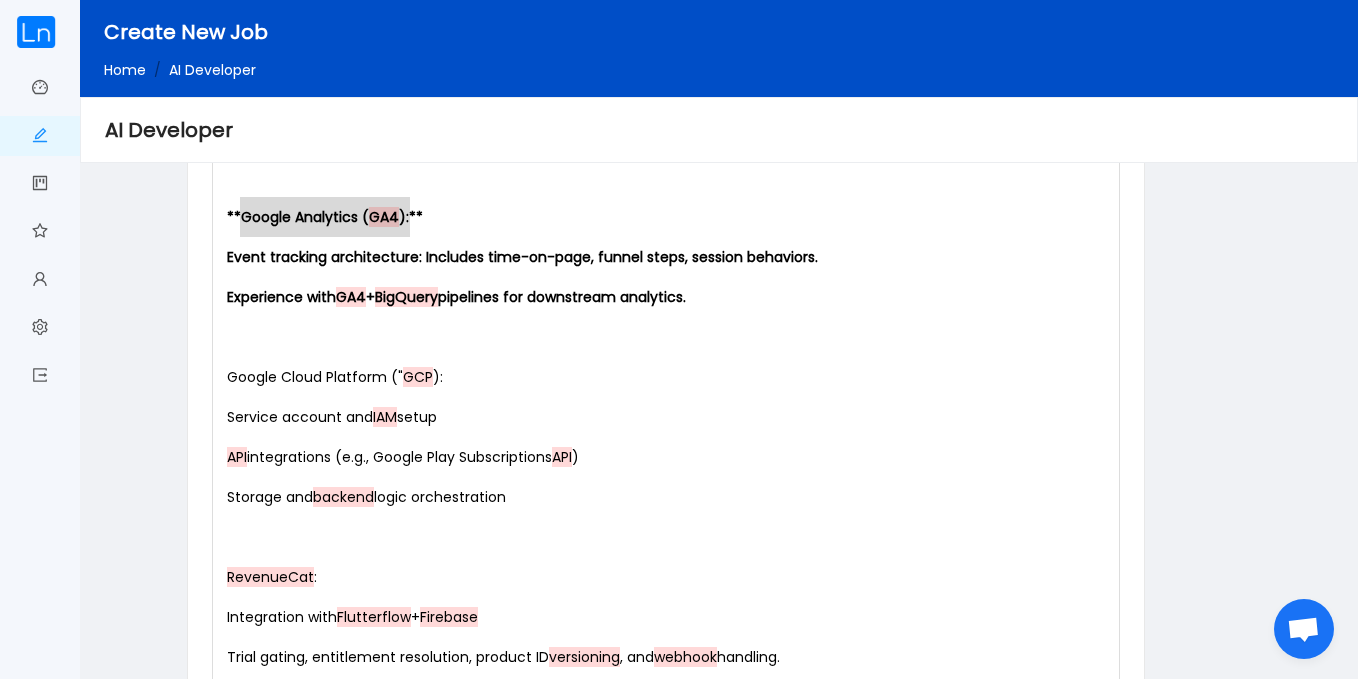 type on "Google Analytics (GA4):" 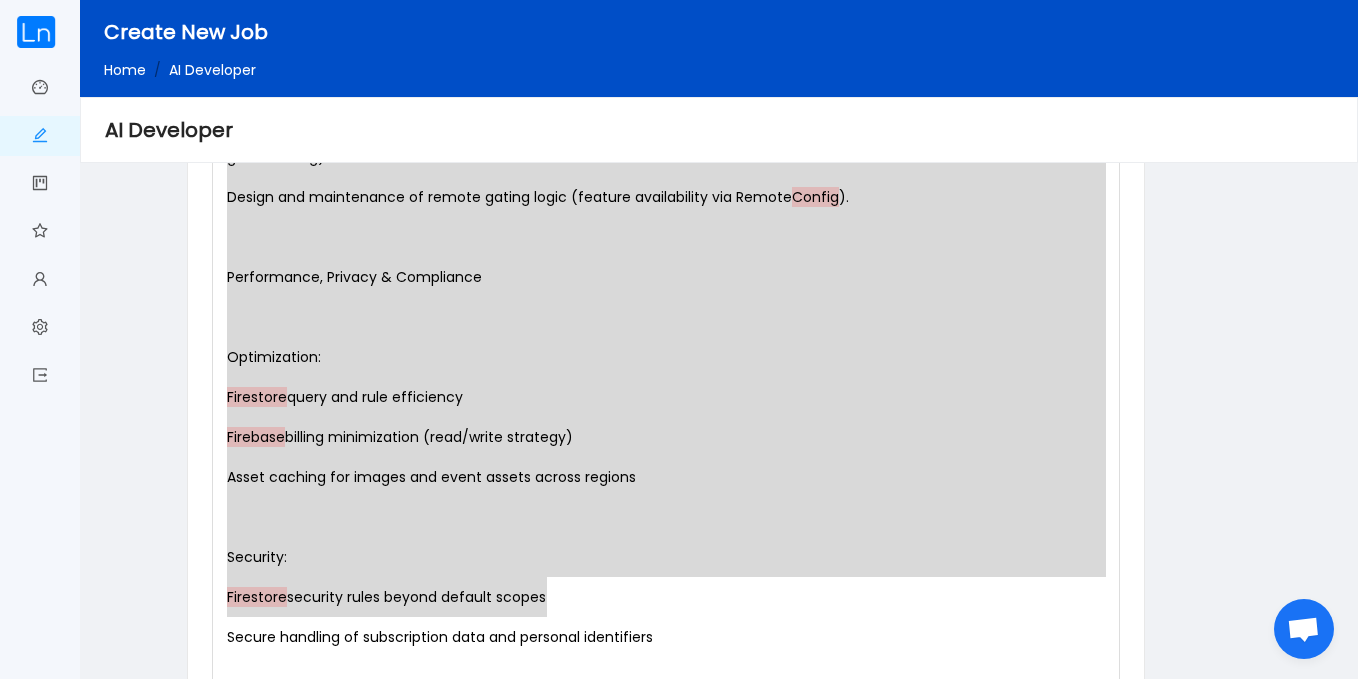 scroll, scrollTop: 2887, scrollLeft: 0, axis: vertical 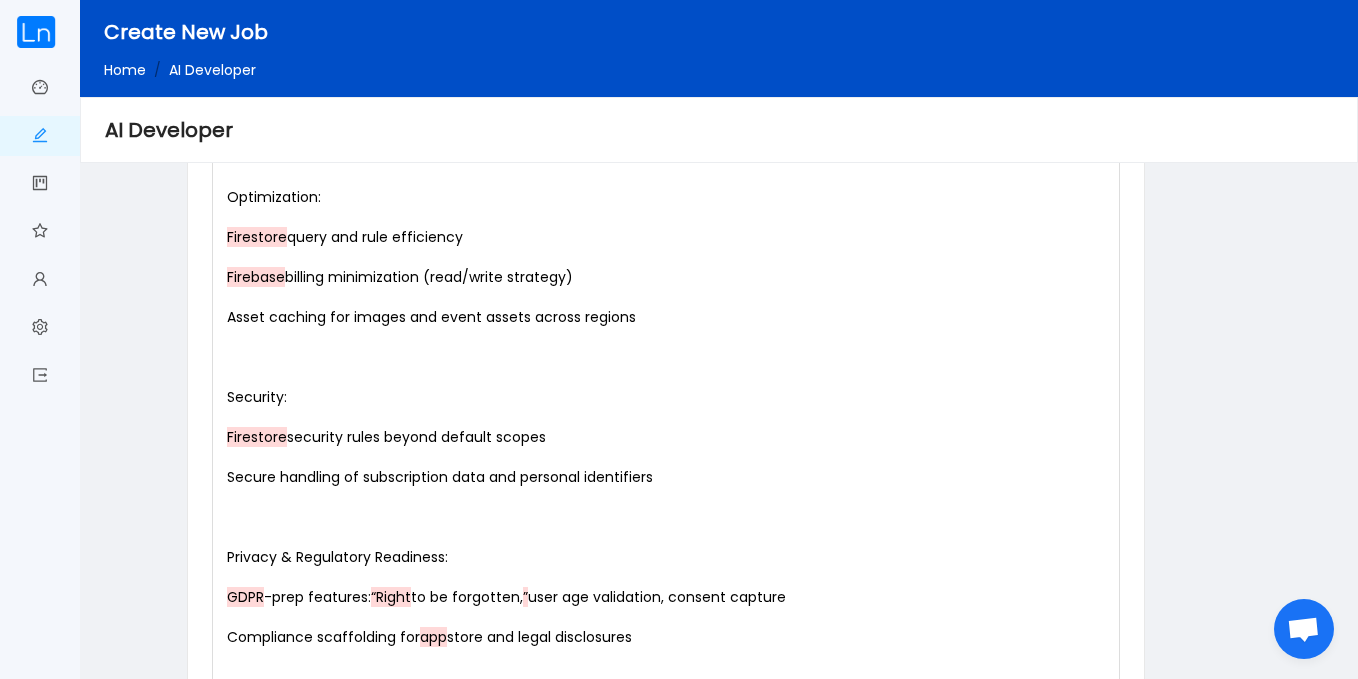 type on "Google Analytics (GA4):
Event tracking architecture: Includes time-on-page, funnel steps, session behaviors.
Experience with GA4 + BigQuery pipelines for downstream analytics.
Google Cloud Platform (GCP):
Service account and IAM setup
API integrations (e.g., Google Play Subscriptions API)
Storage and backend logic orchestration
RevenueCat:
Integration with Flutterflow + Firebase
Trial gating, entitlement resolution, product ID versioning, and webhook handling.
App Store & Google Play Deployment:
Proficient in API-level updates (e.g., API 35)
Certificate and build management
TestFlight/internal testing, versioning, and changelog management
Product Architecture & App Logic
Development and maintenance of onboarding flows, event integration, subscription gating, and feedback handling.
Implementation of dynamic navigation and state logic based on:
Onboarding completion
Subscription/trial status
Account progression
Full instrumentation of analytics for all core features, including user seg..." 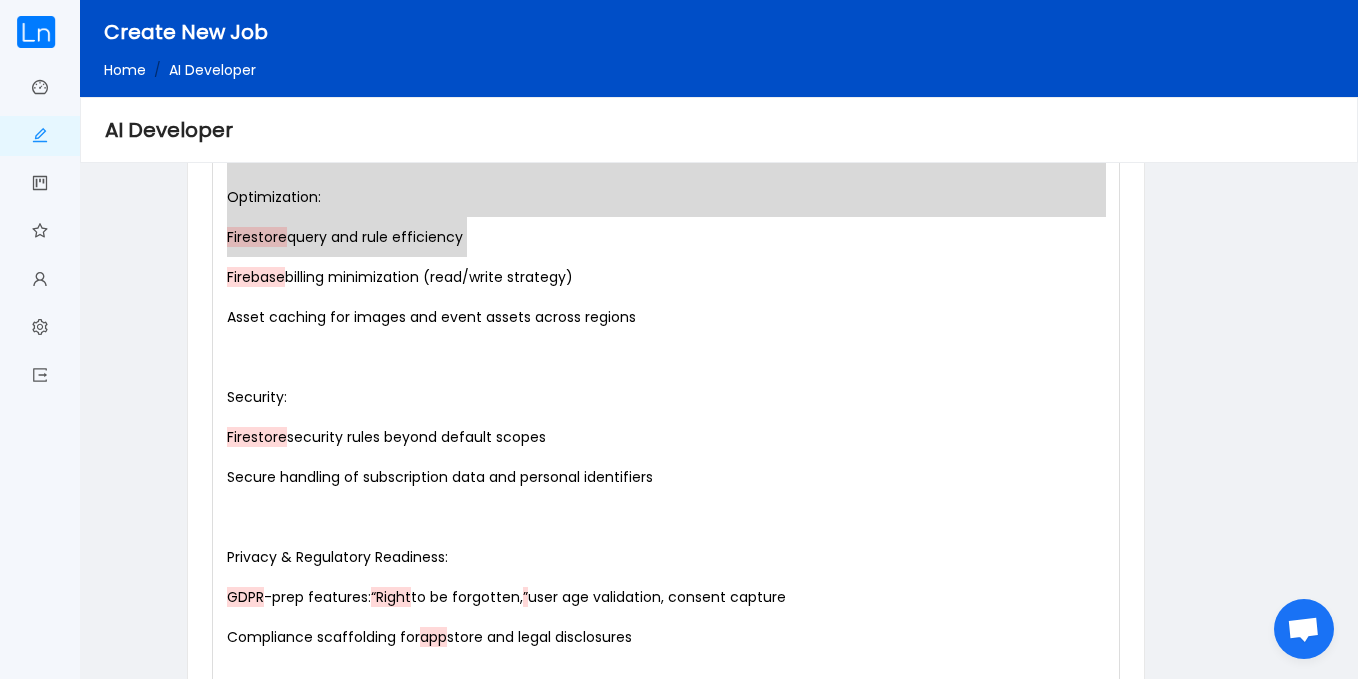drag, startPoint x: 228, startPoint y: 216, endPoint x: 583, endPoint y: 245, distance: 356.18253 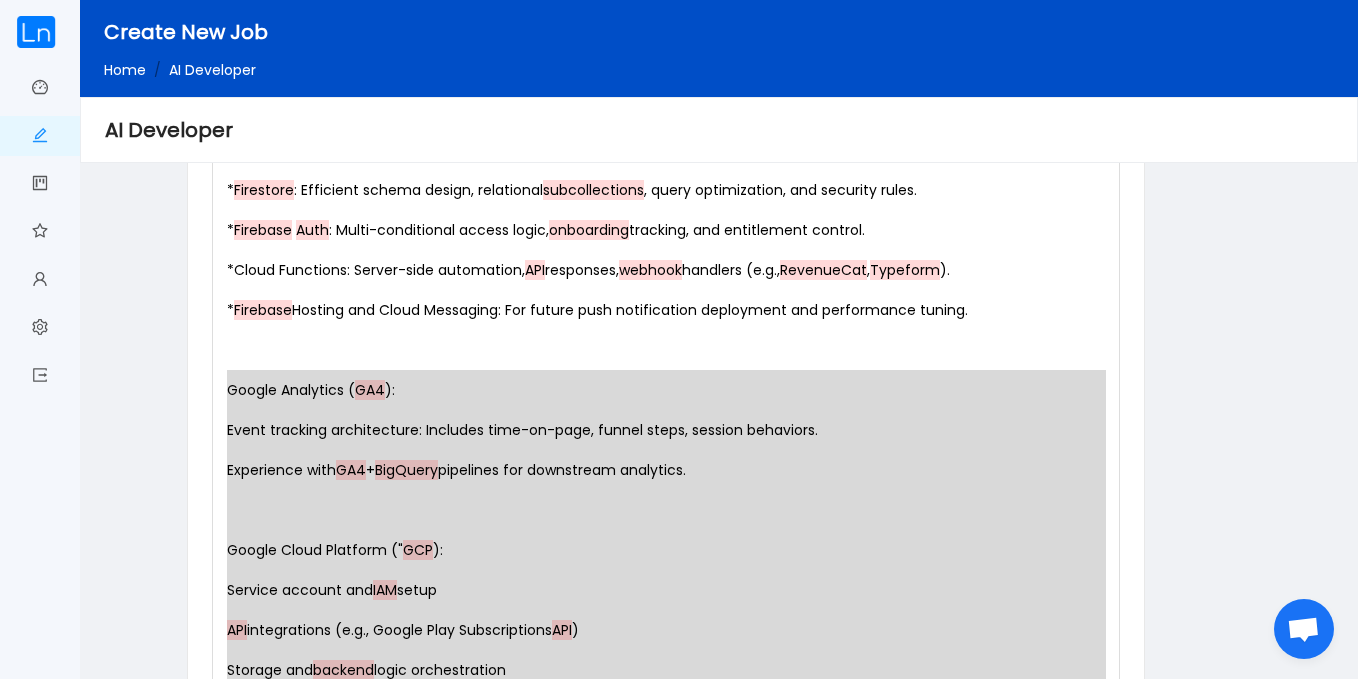 scroll, scrollTop: 1592, scrollLeft: 0, axis: vertical 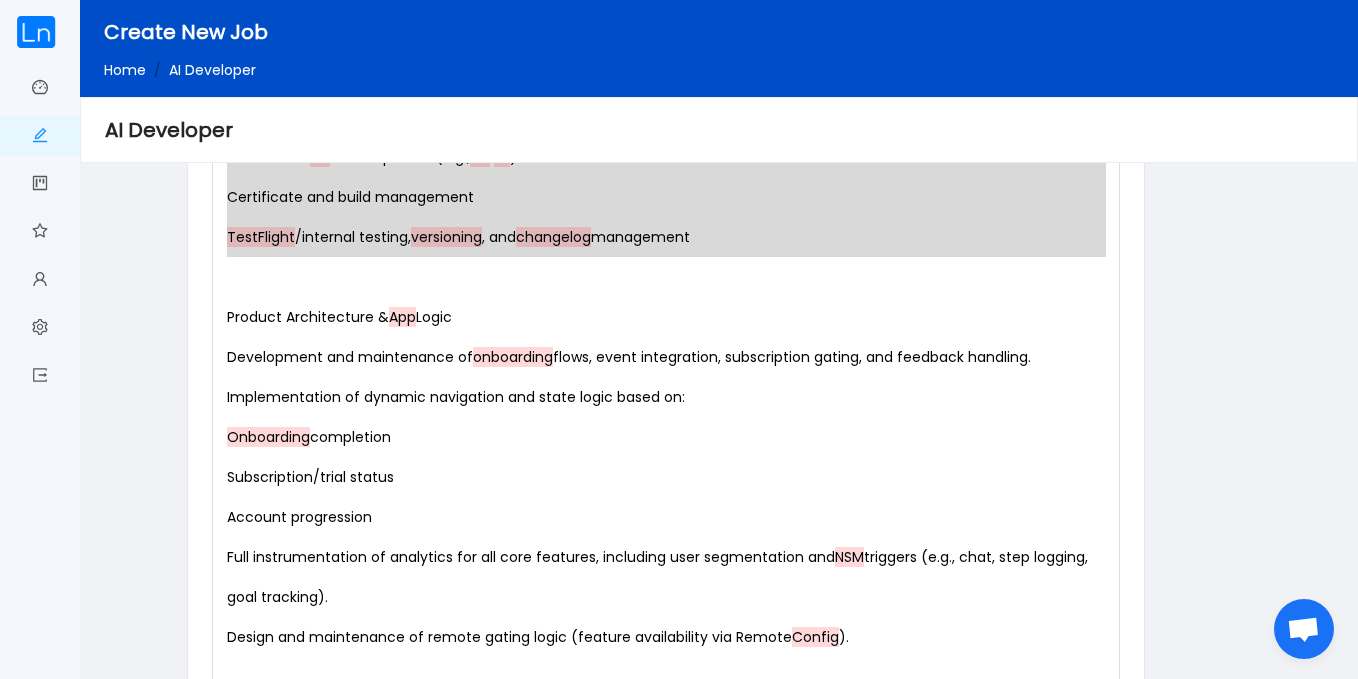 drag, startPoint x: 225, startPoint y: 324, endPoint x: 733, endPoint y: 270, distance: 510.86203 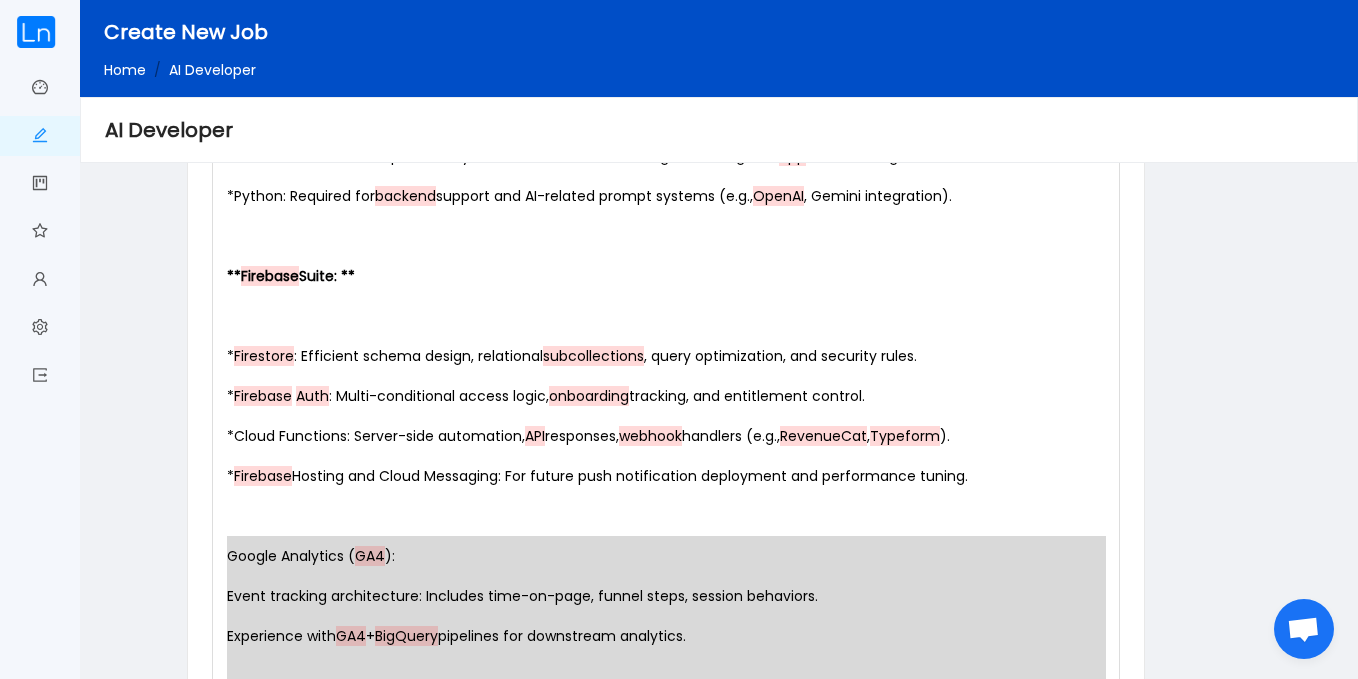 scroll, scrollTop: 1355, scrollLeft: 0, axis: vertical 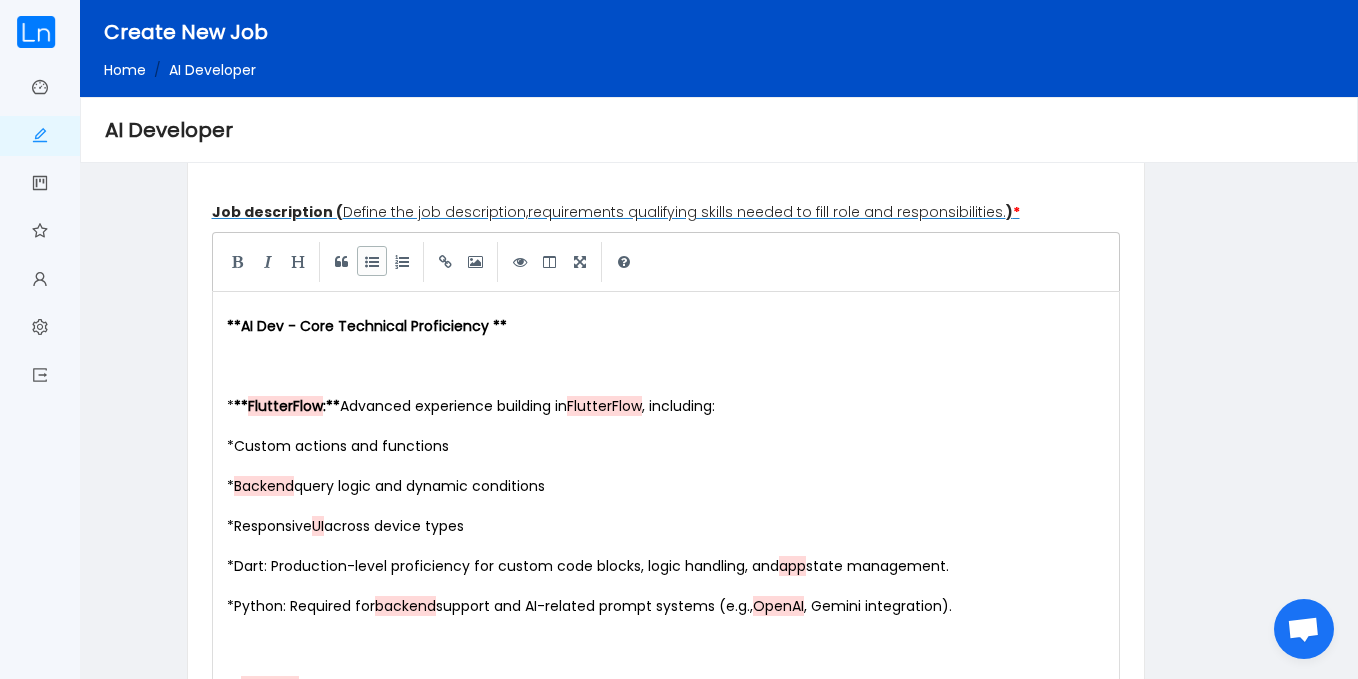 click at bounding box center [372, 261] 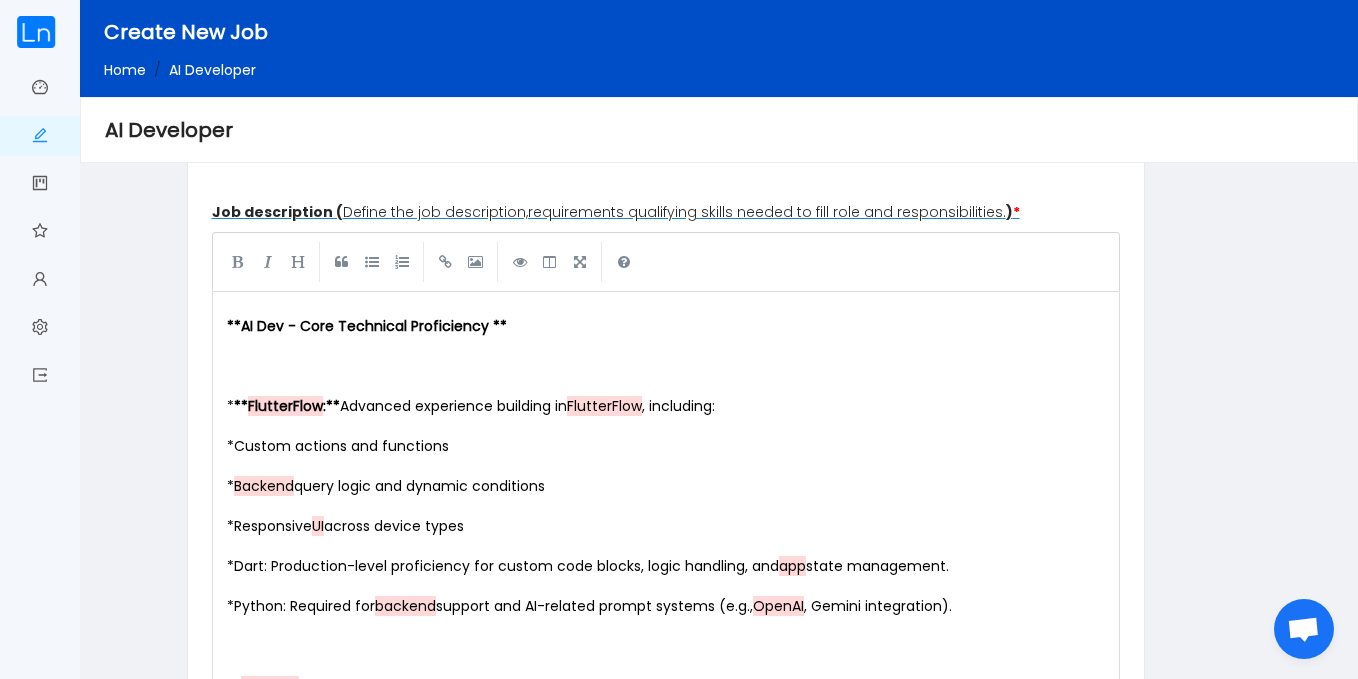 type on "* Event tracking architecture: Includes time-on-page, funnel steps, session behaviors.
* Experience with GA4 + BigQuery pipelines for downstream analytics.
*
* Google Cloud Platform (GCP):
* Service account and IAM setup
* API integrations (e.g., Google Play Subscriptions API)
* Storage and backend logic orchestration
*
* RevenueCat:
* Integration with Flutterflow + Firebase
* Trial gating, entitlement resolution, product ID versioning, and webhook handling.
* App Store & Google Play Deployment:
* Proficient in API-level updates (e.g., API 35)
* Certificate and build management
* TestFlight/internal testing, versioning, and changelog management
*" 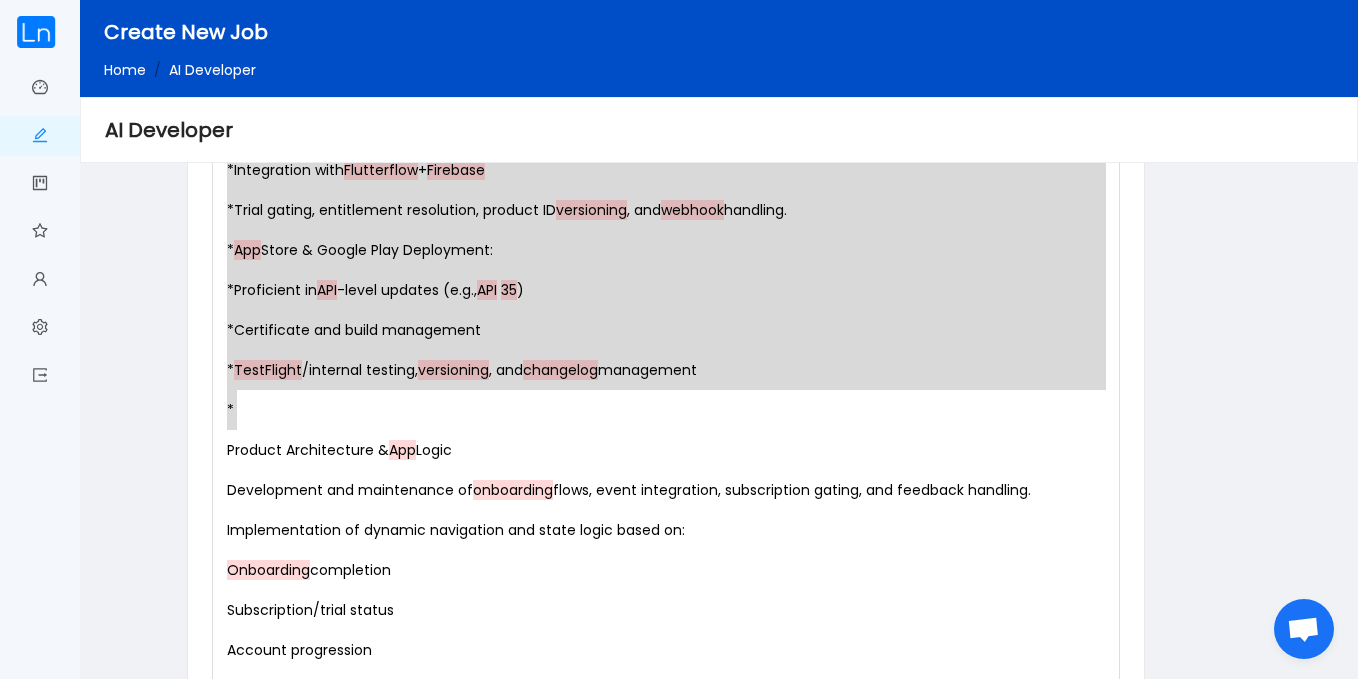 scroll, scrollTop: 2147, scrollLeft: 0, axis: vertical 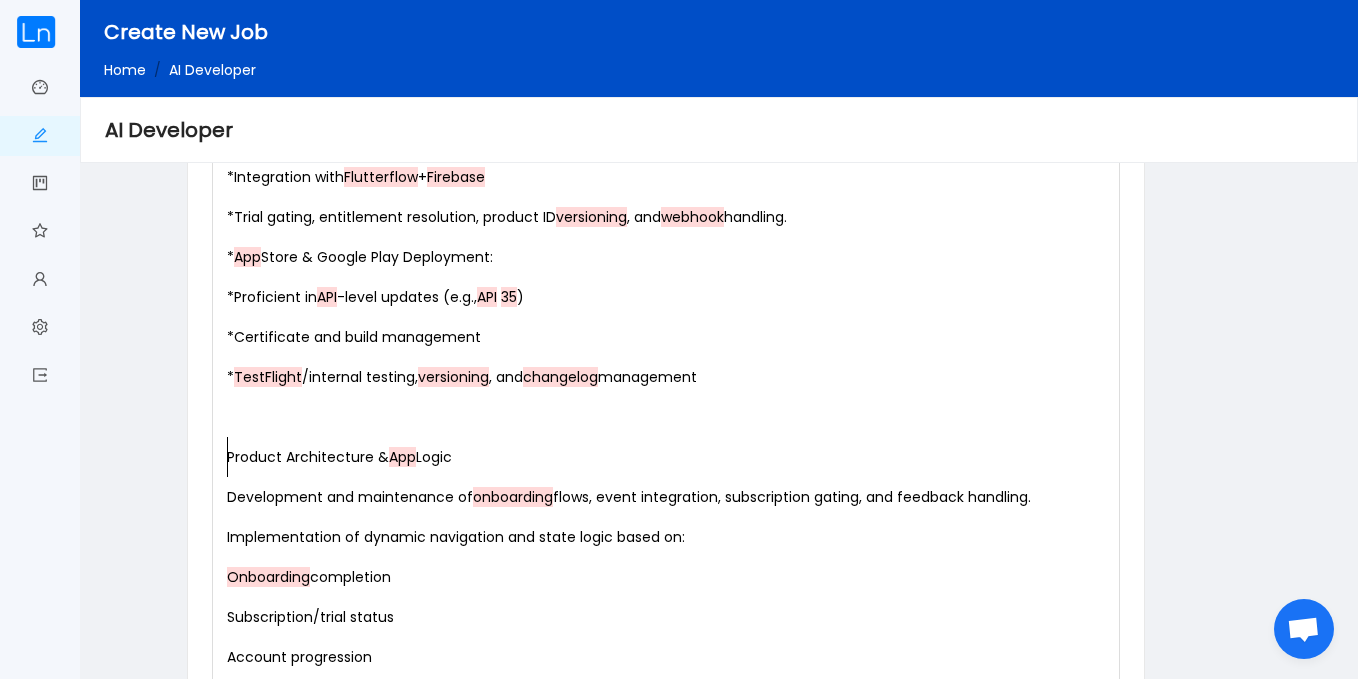 click on "x   ** AI Dev - Core Technical Proficiency ** ​ *  ** FlutterFlow : **  Advanced experience building in  FlutterFlow , including:  *  Custom actions and functions  *  Backend  query logic and dynamic conditions  *  Responsive  UI  across device types  *  Dart: Production-level proficiency for custom code blocks, logic handling, and  app  state management.  *  Python: Required for  backend  support and AI-related prompt systems (e.g.,  OpenAI , Gemini integration).  ​ ** Firebase  Suite: ** ​ *  Firestore : Efficient schema design, relational  subcollections , query optimization, and security rules.  *  Firebase   Auth : Multi-conditional access logic,  onboarding  tracking, and entitlement control.  *  Cloud Functions: Server-side automation,  API  responses,  webhook  handlers (e.g.,  RevenueCat ,  Typeform ).  *  Firebase  Hosting and Cloud Messaging: For future push notification deployment and performance tuning.  ​ *  Google Analytics ( GA4 ):  *  *  Experience with  GA4  +  BigQuery *  *  GCP" at bounding box center (670, 777) 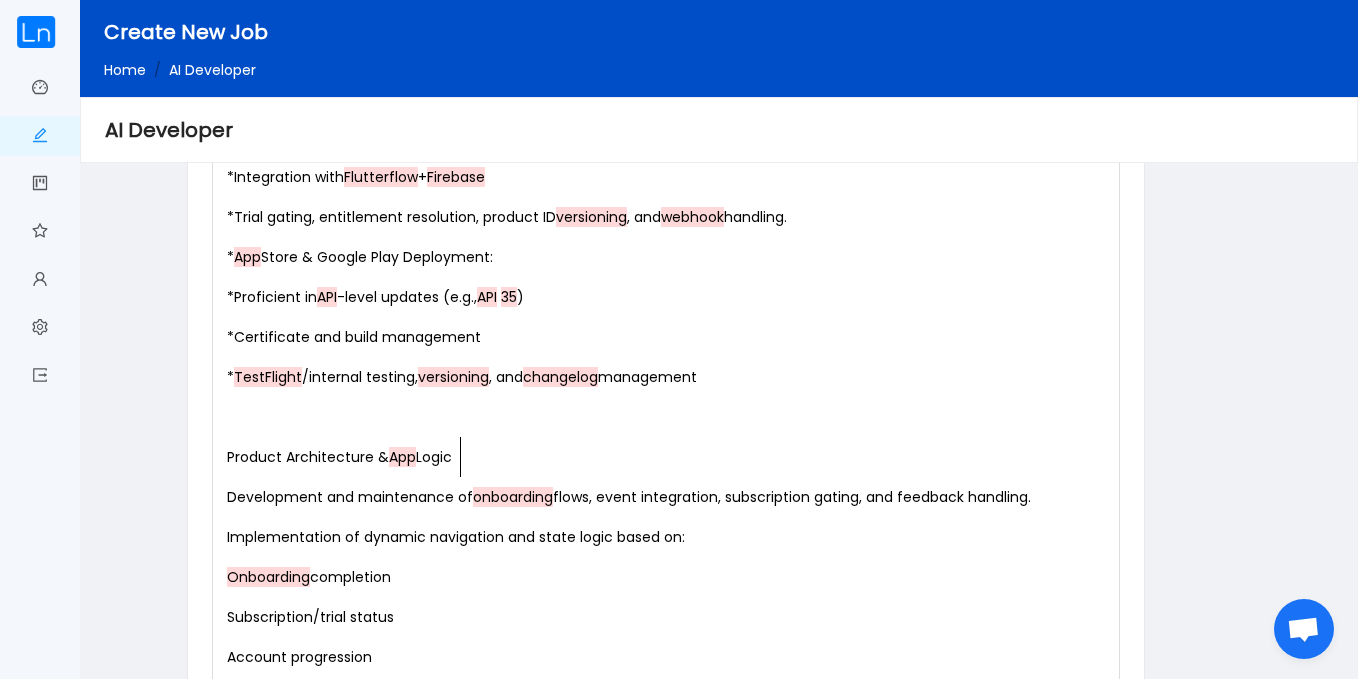 click on "Product Architecture &  App  Logic" at bounding box center [670, 457] 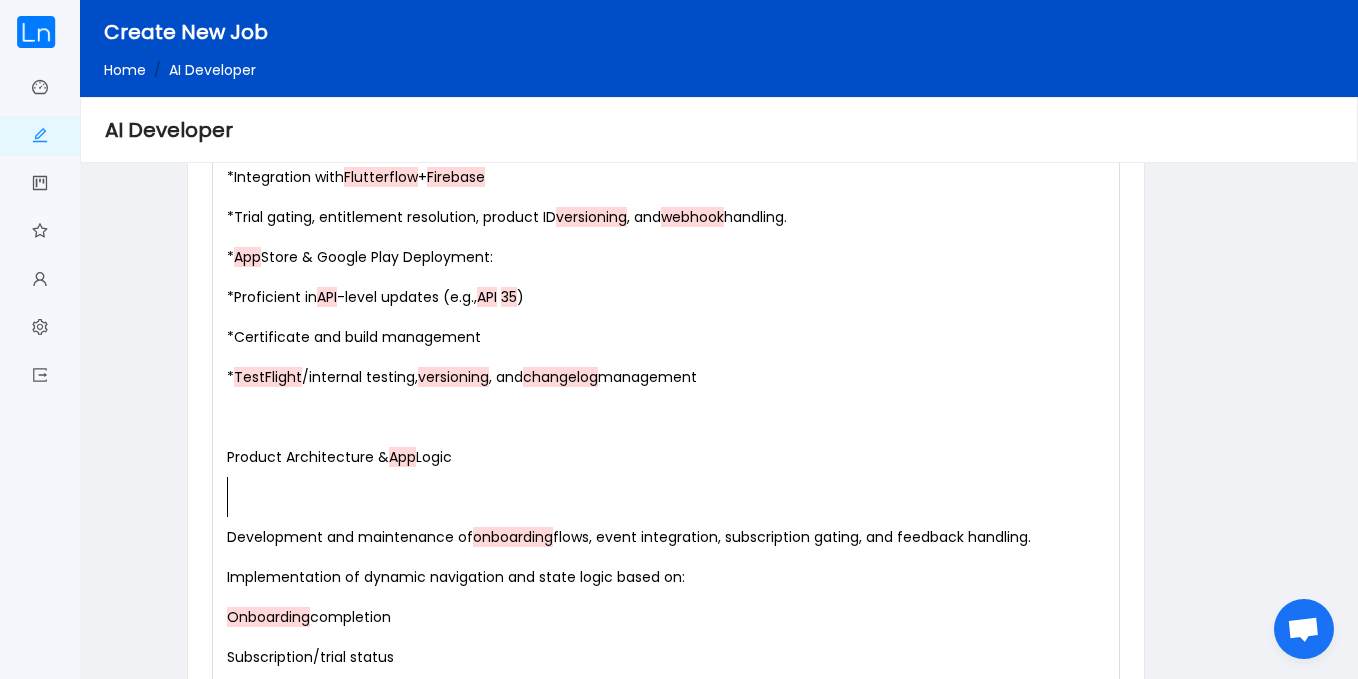 type on "Product Architecture & App Logic" 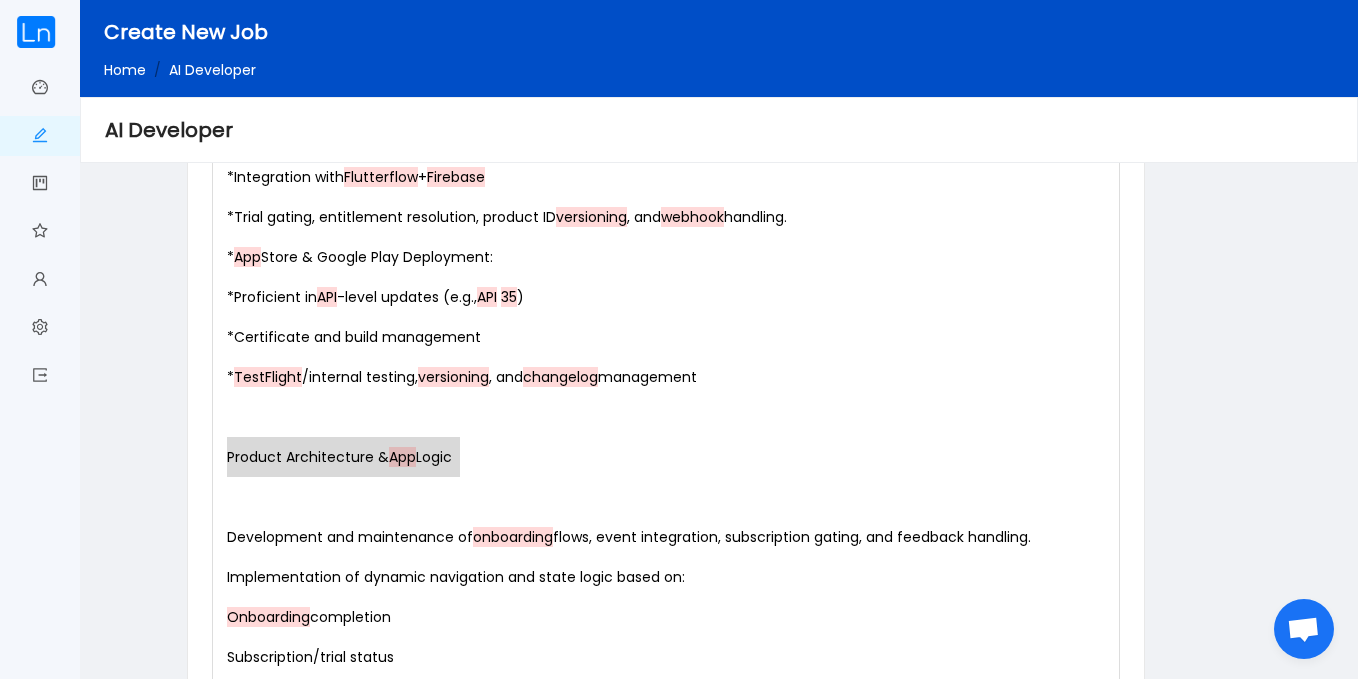 drag, startPoint x: 476, startPoint y: 462, endPoint x: 190, endPoint y: 451, distance: 286.21146 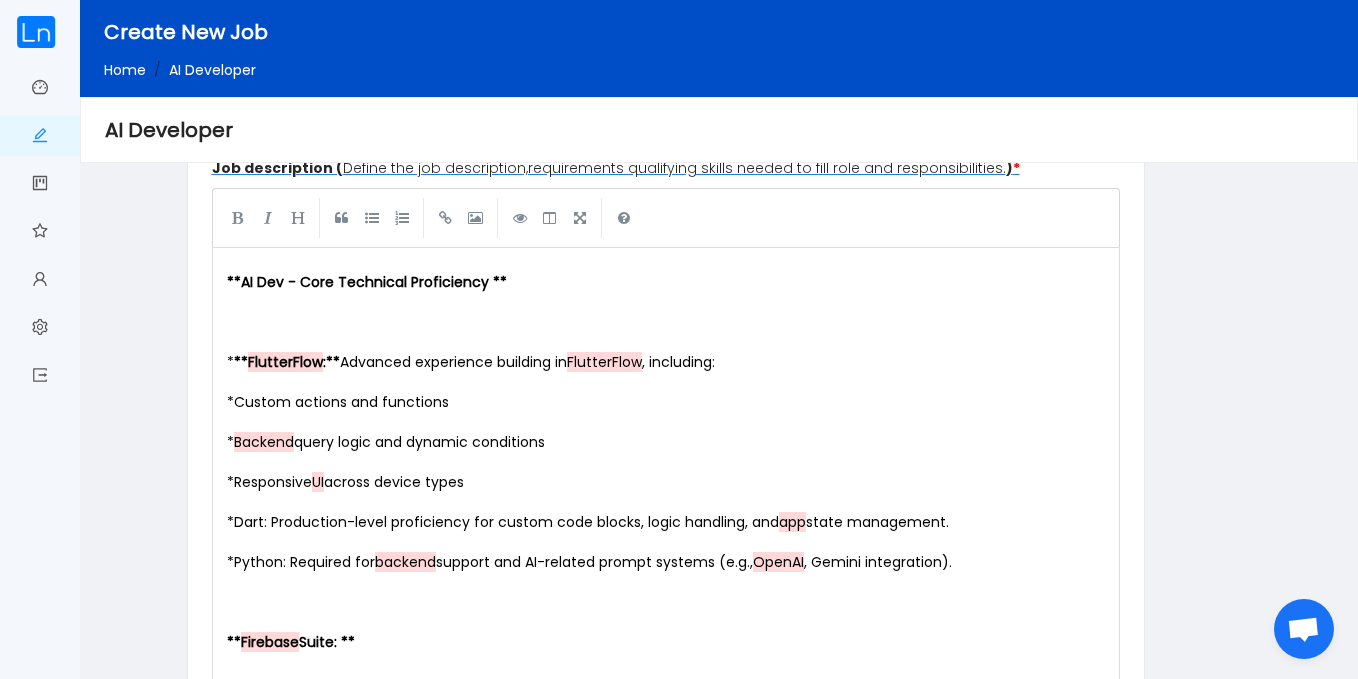 scroll, scrollTop: 987, scrollLeft: 0, axis: vertical 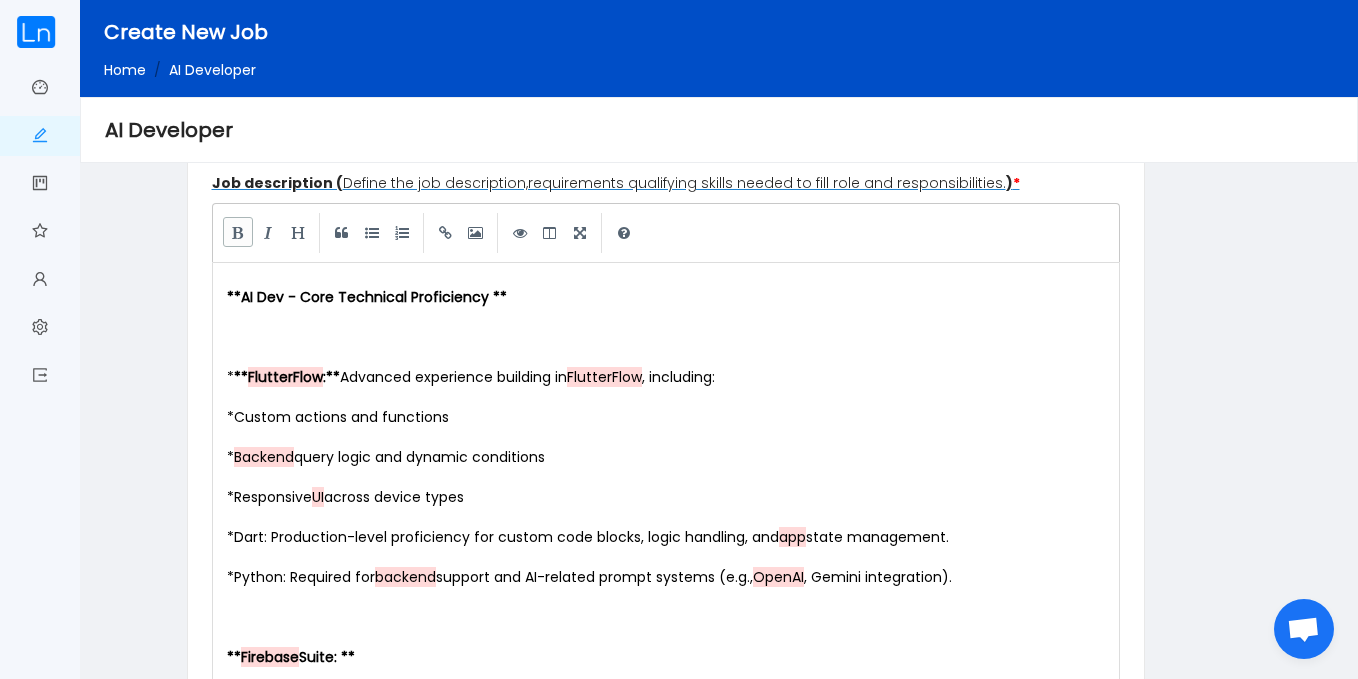 click at bounding box center (238, 232) 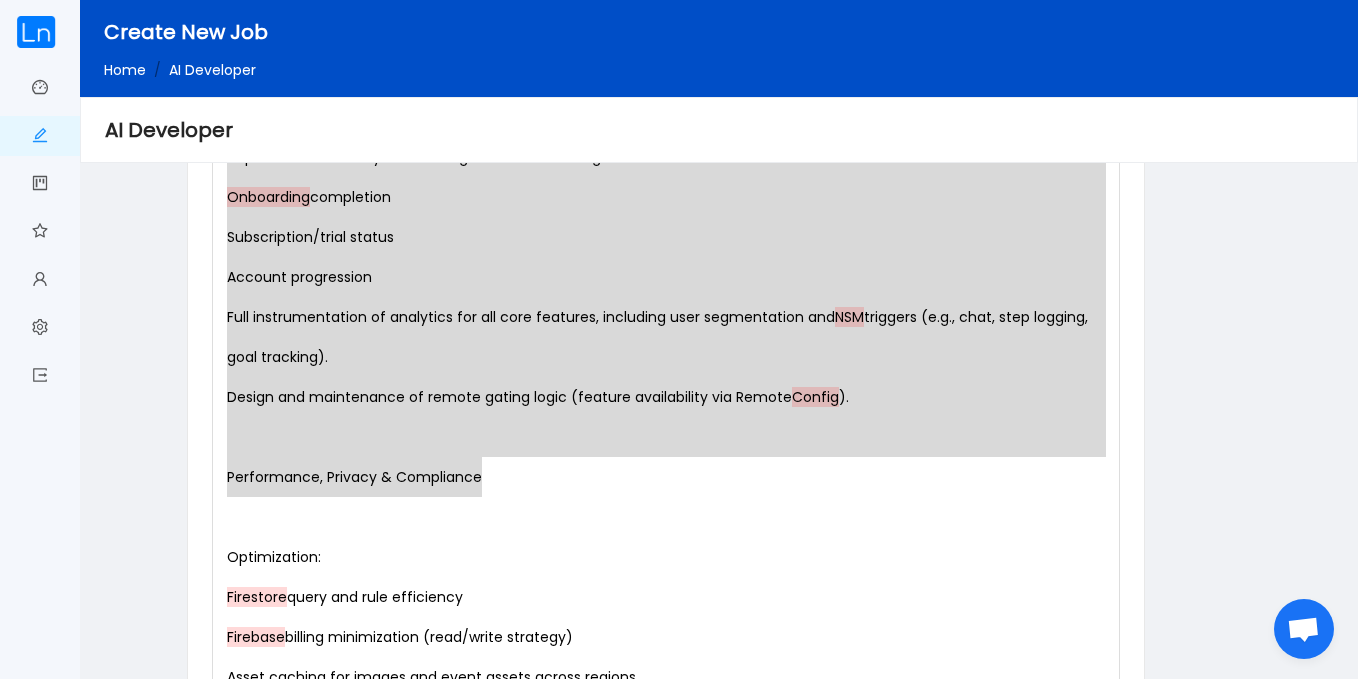 scroll, scrollTop: 2647, scrollLeft: 0, axis: vertical 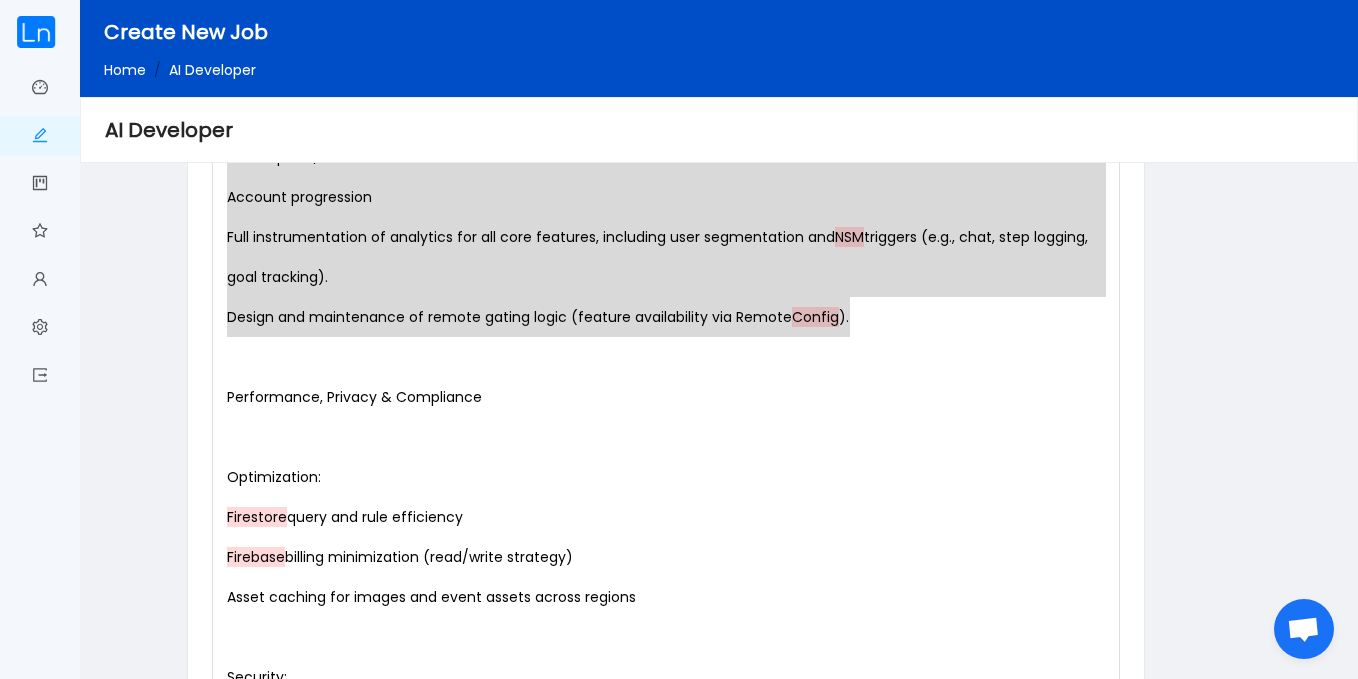 drag, startPoint x: 226, startPoint y: 364, endPoint x: 913, endPoint y: 318, distance: 688.5383 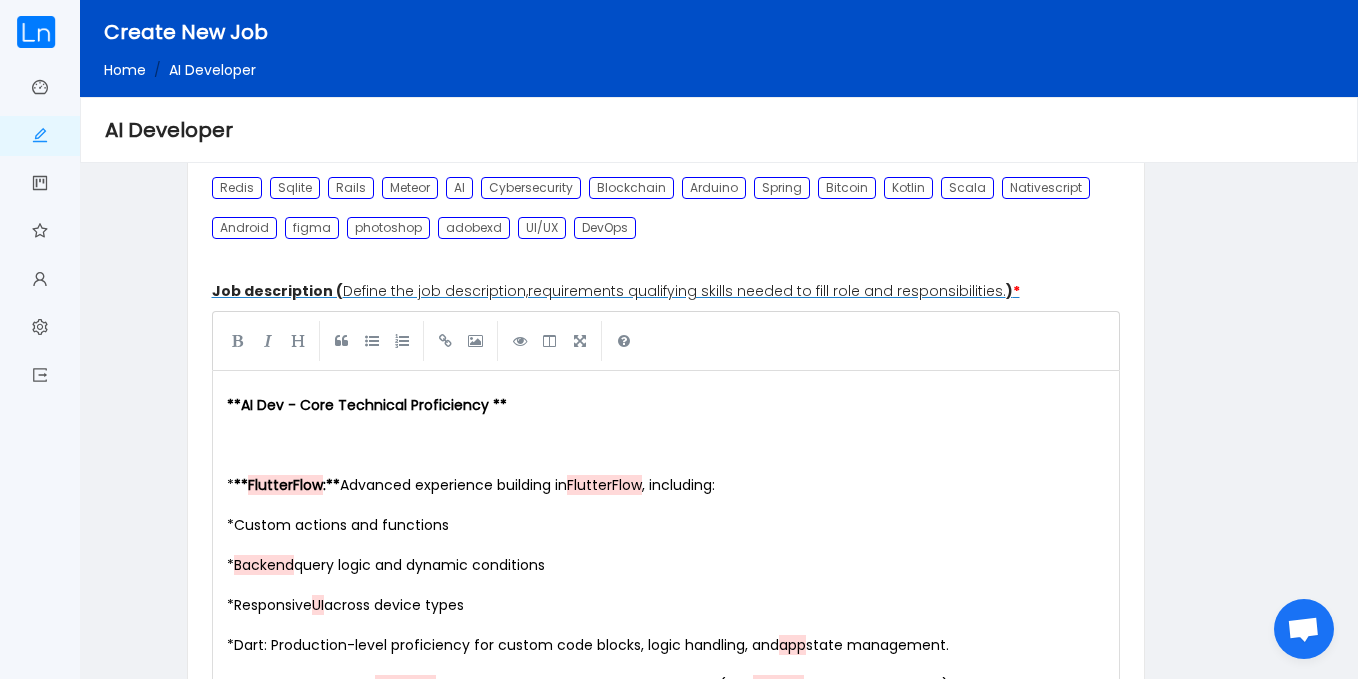 scroll, scrollTop: 821, scrollLeft: 0, axis: vertical 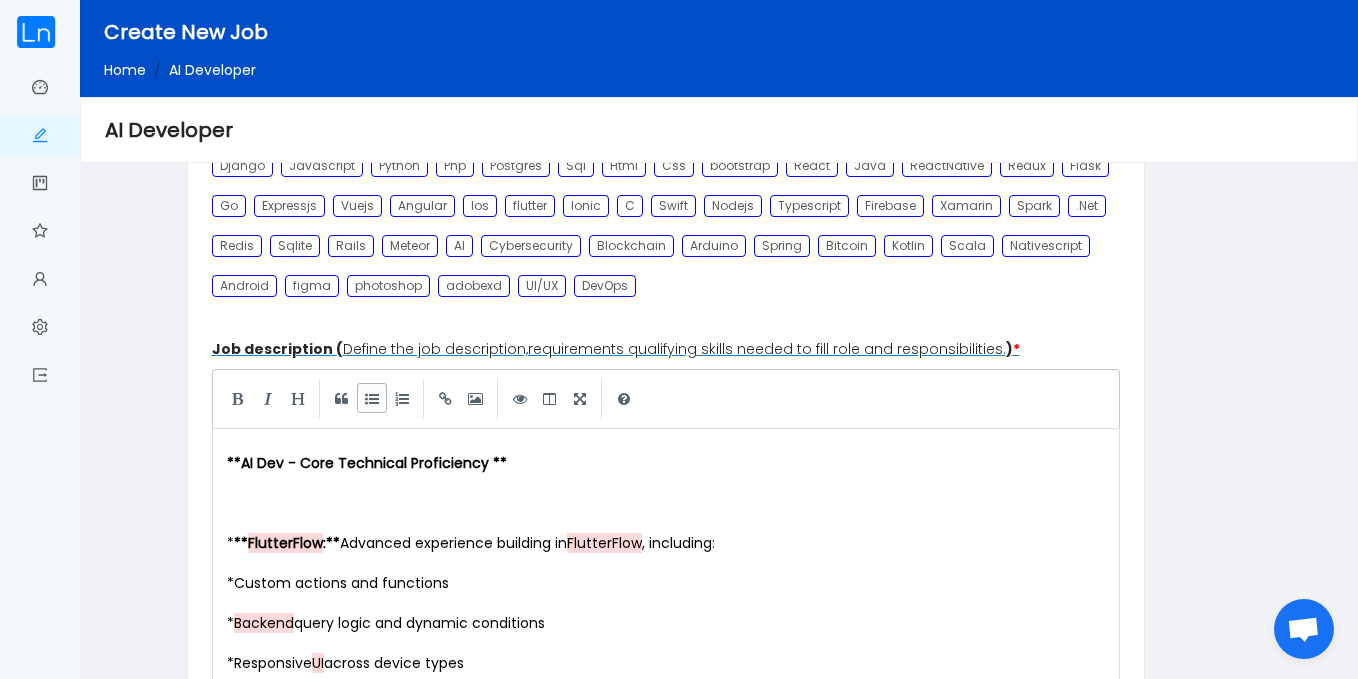 click at bounding box center [372, 398] 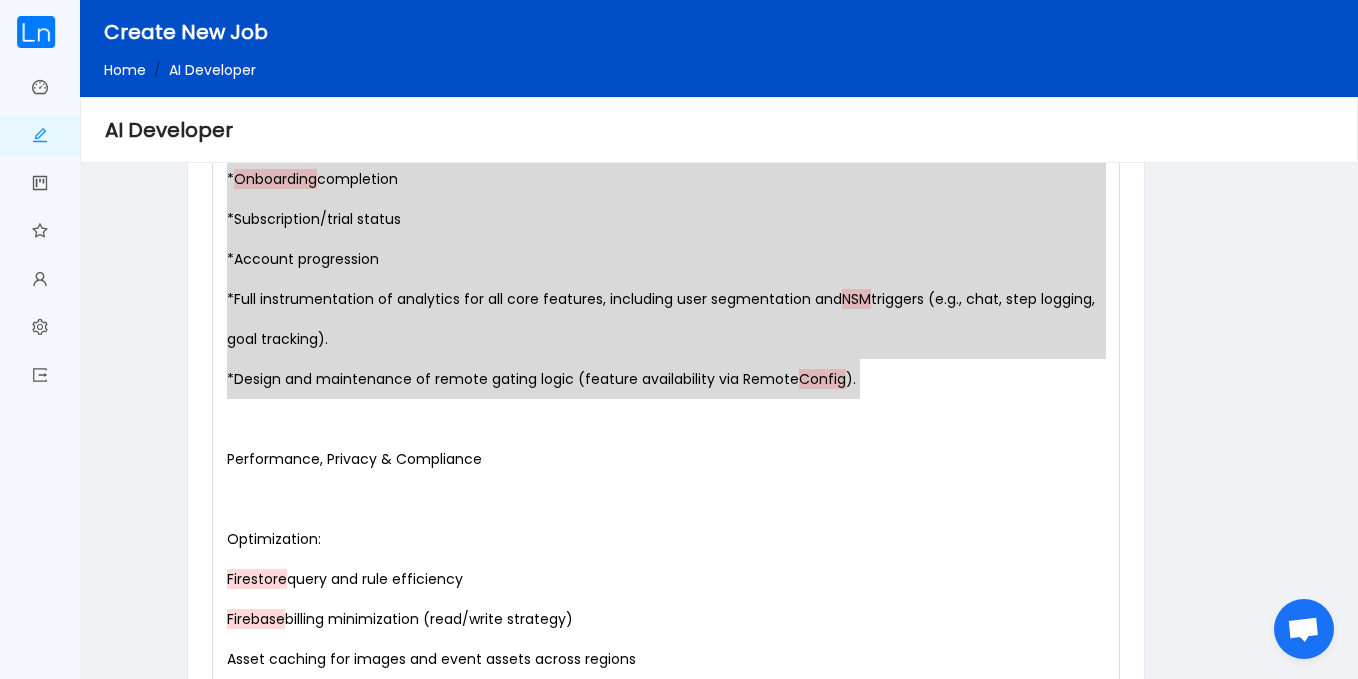 scroll, scrollTop: 2649, scrollLeft: 0, axis: vertical 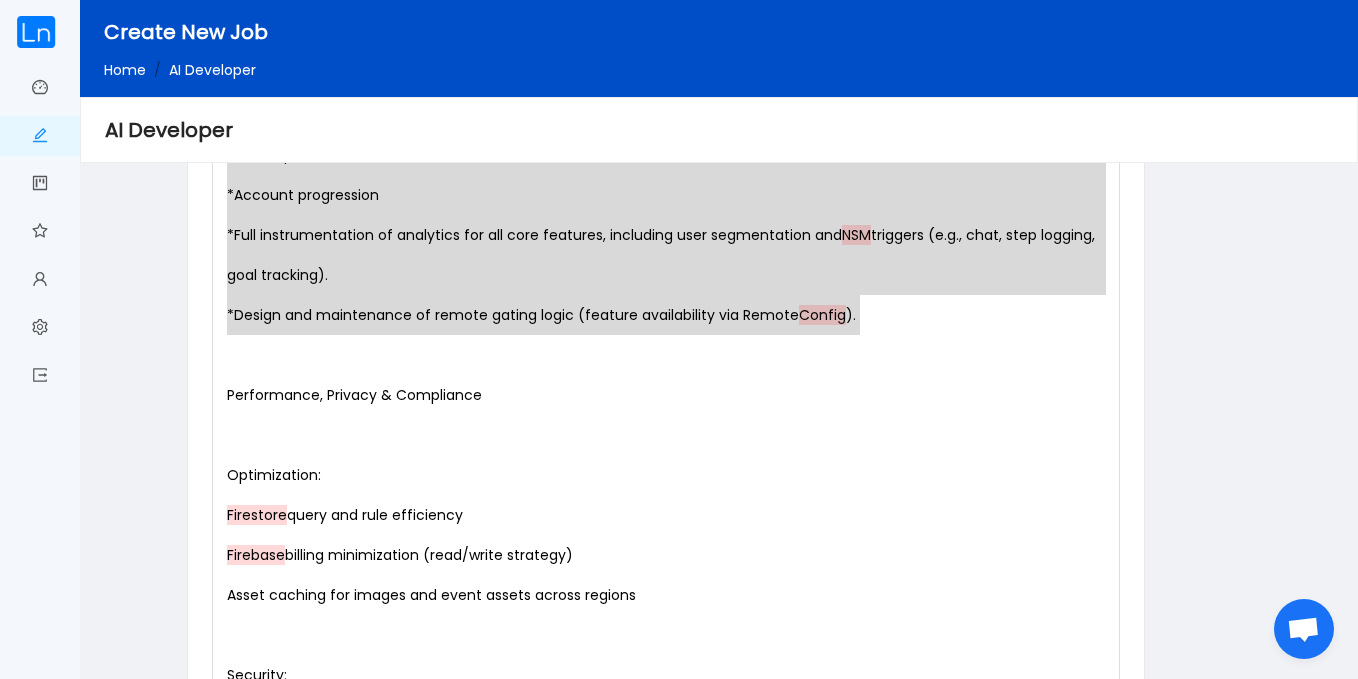 click on "Optimization:" at bounding box center (670, 475) 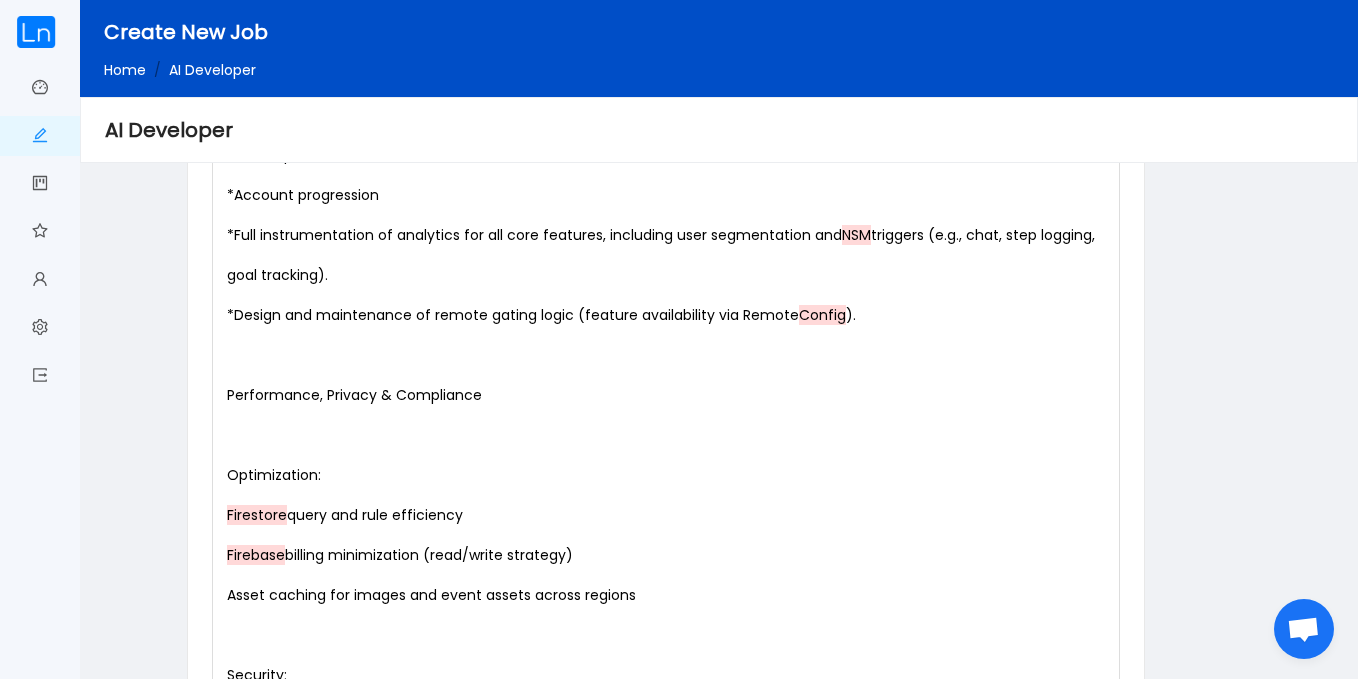 click on "x   ** AI Dev - Core Technical Proficiency ** ​ *  ** FlutterFlow : **  Advanced experience building in  FlutterFlow , including:  *  Custom actions and functions  *  Backend  query logic and dynamic conditions  *  Responsive  UI  across device types  *  Dart: Production-level proficiency for custom code blocks, logic handling, and  app  state management.  *  Python: Required for  backend  support and AI-related prompt systems (e.g.,  OpenAI , Gemini integration).  ​ ** Firebase  Suite: ** ​ *  Firestore : Efficient schema design, relational  subcollections , query optimization, and security rules.  *  Firebase   Auth : Multi-conditional access logic,  onboarding  tracking, and entitlement control.  *  Cloud Functions: Server-side automation,  API  responses,  webhook  handlers (e.g.,  RevenueCat ,  Typeform ).  *  Firebase  Hosting and Cloud Messaging: For future push notification deployment and performance tuning.  ​ *  Google Analytics ( GA4 ):  *  *  Experience with  GA4  +  BigQuery *  *  GCP" at bounding box center [666, 291] 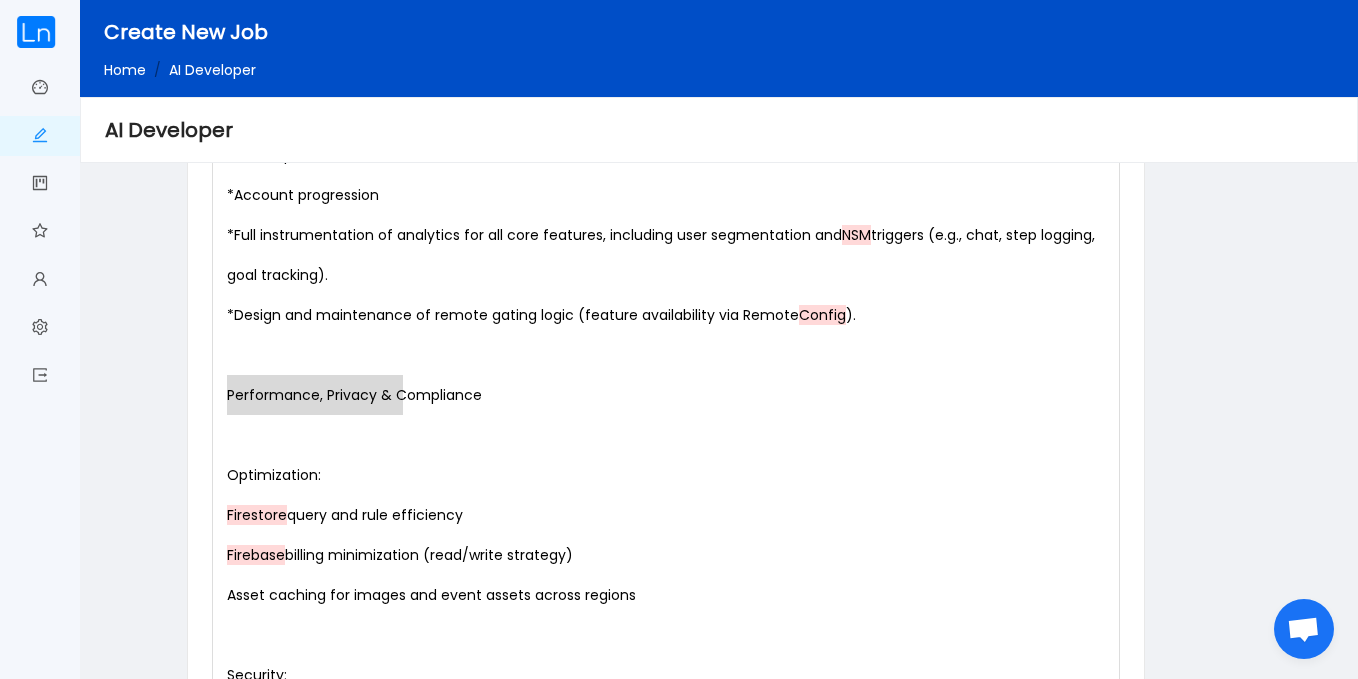 type on "Performance, Privacy & Compliance" 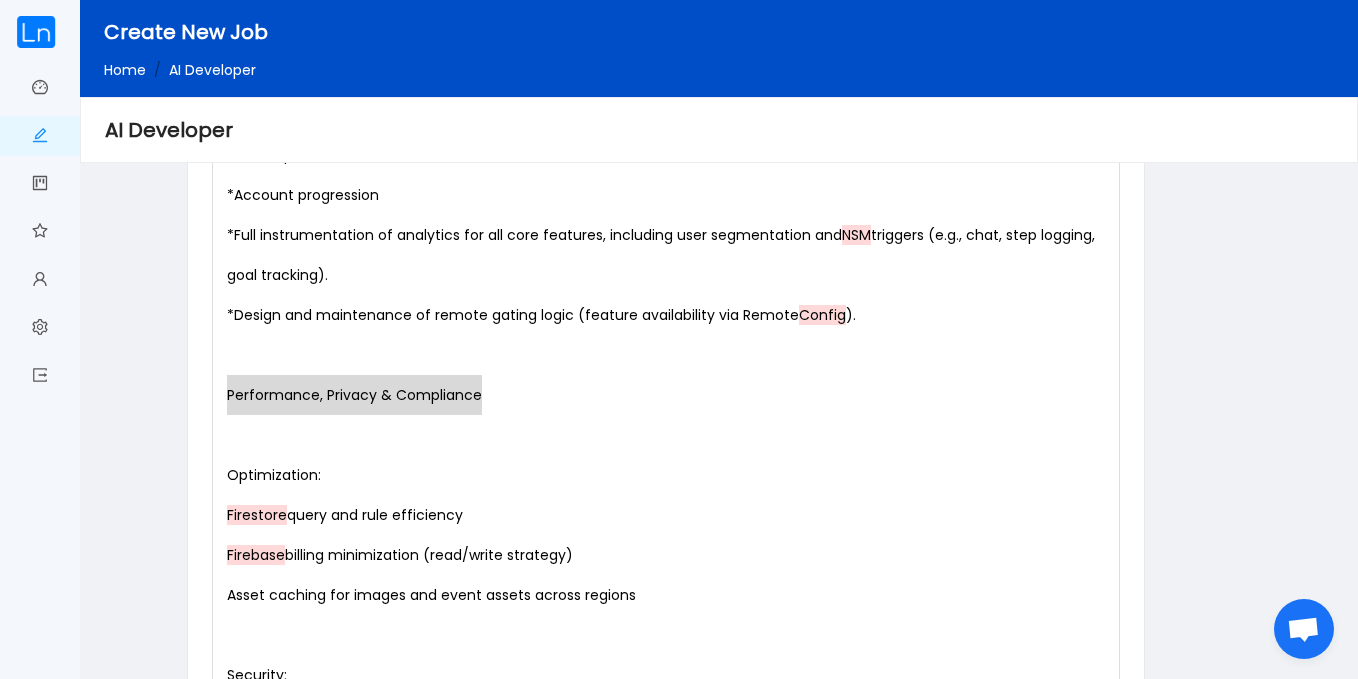 drag, startPoint x: 222, startPoint y: 393, endPoint x: 509, endPoint y: 401, distance: 287.11148 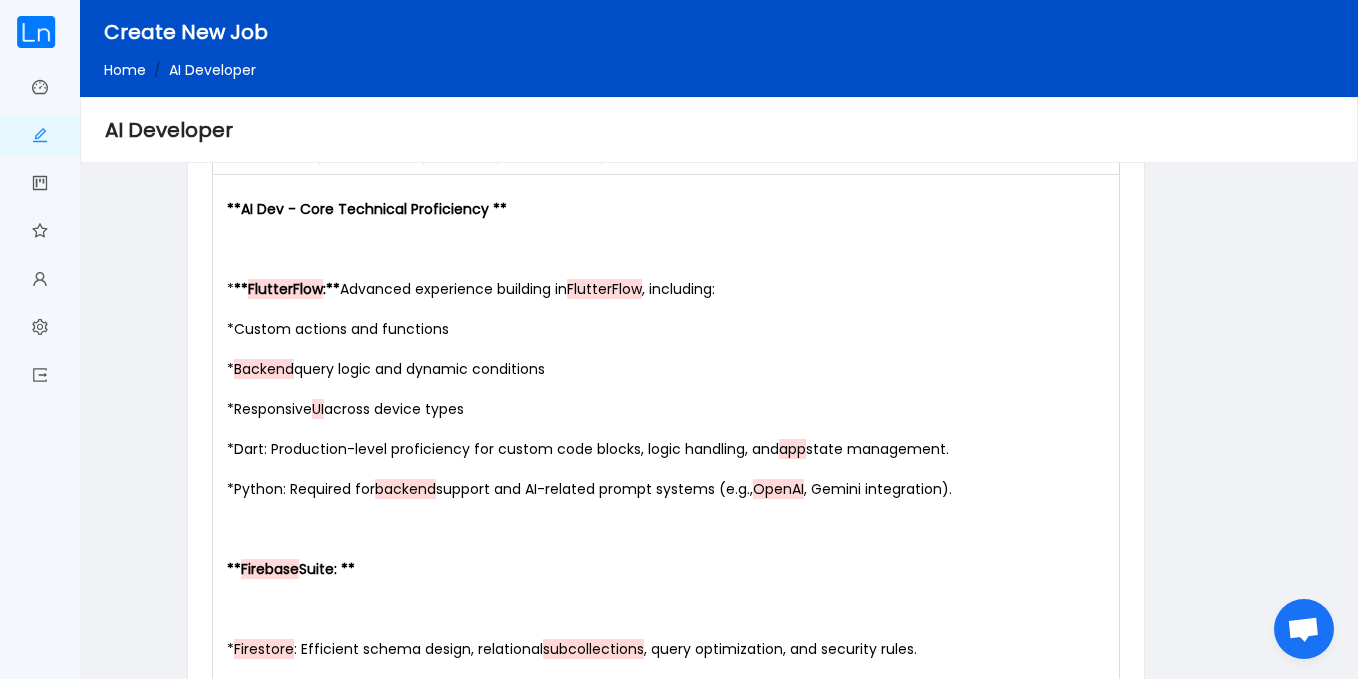 scroll, scrollTop: 1081, scrollLeft: 0, axis: vertical 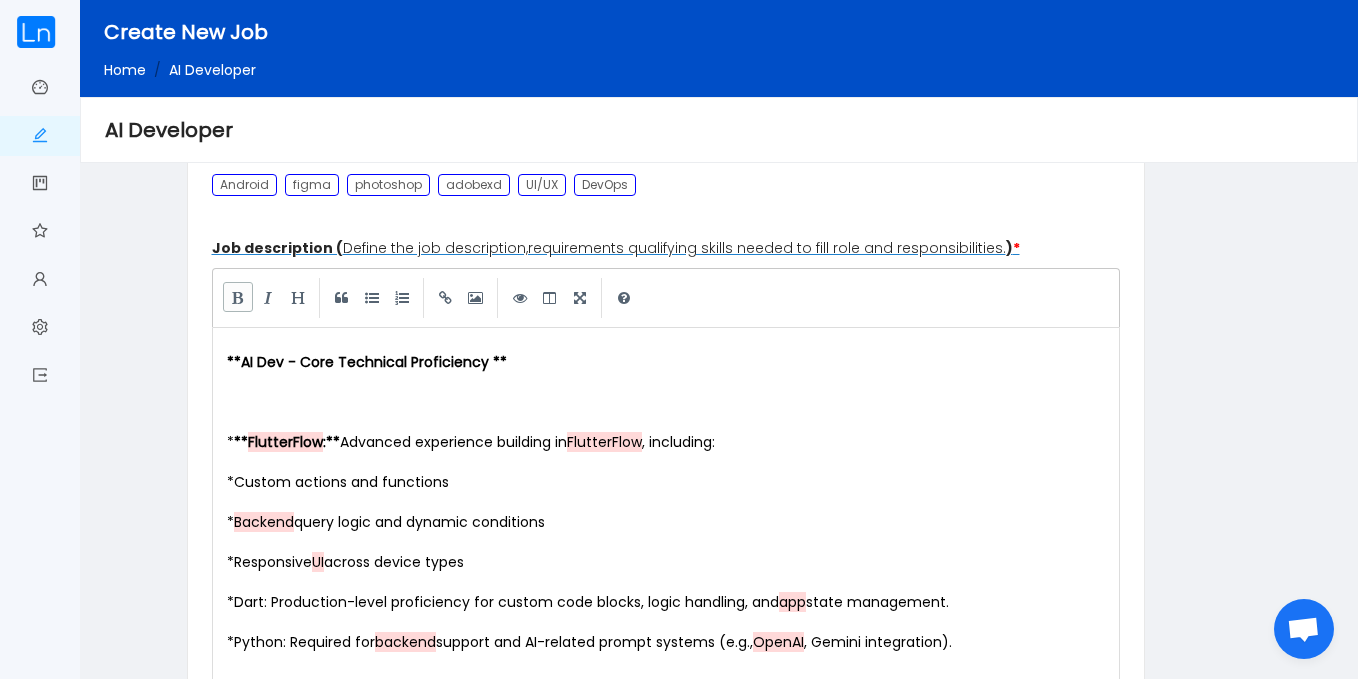 click at bounding box center [238, 297] 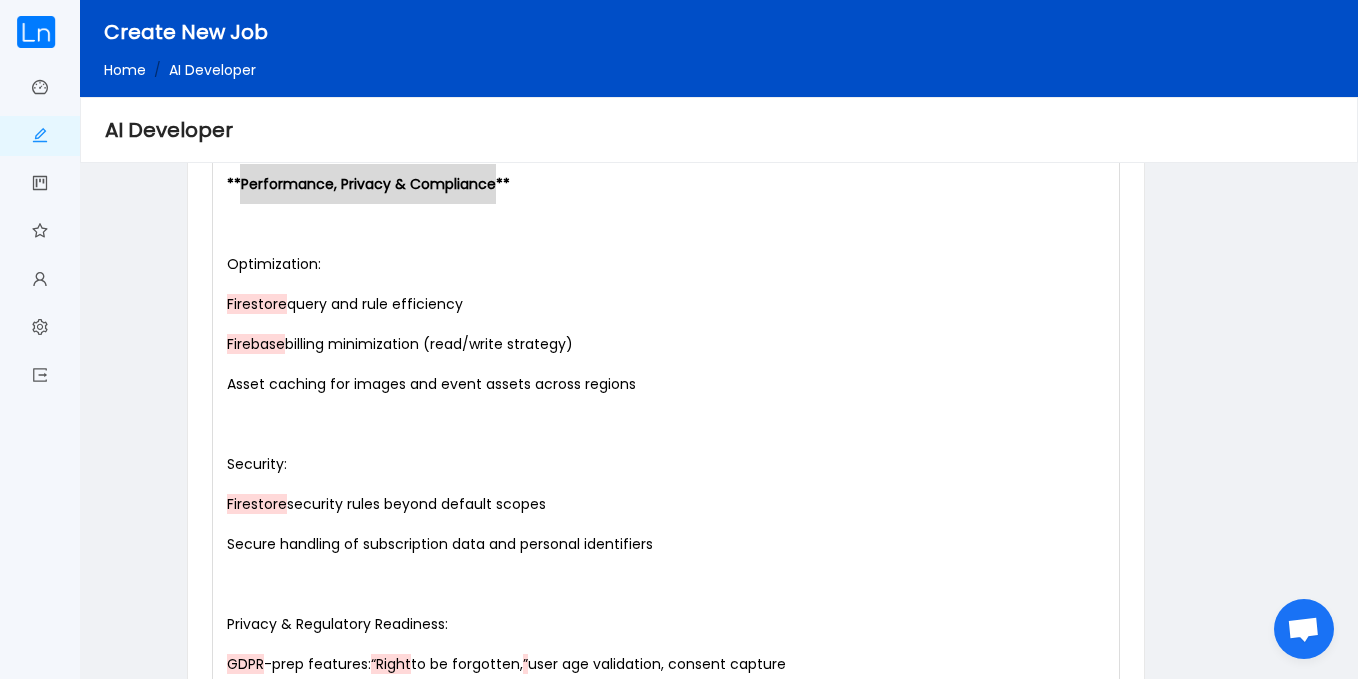 scroll, scrollTop: 2868, scrollLeft: 0, axis: vertical 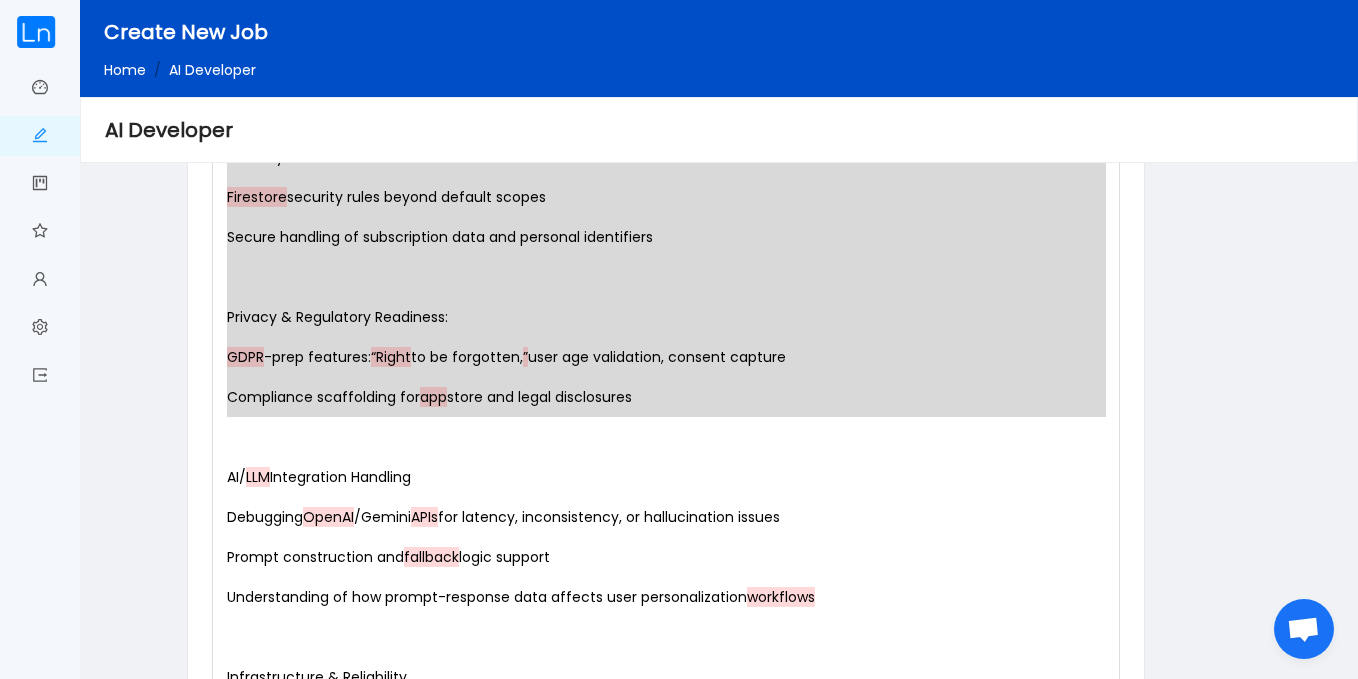 drag, startPoint x: 229, startPoint y: 256, endPoint x: 556, endPoint y: 455, distance: 382.79236 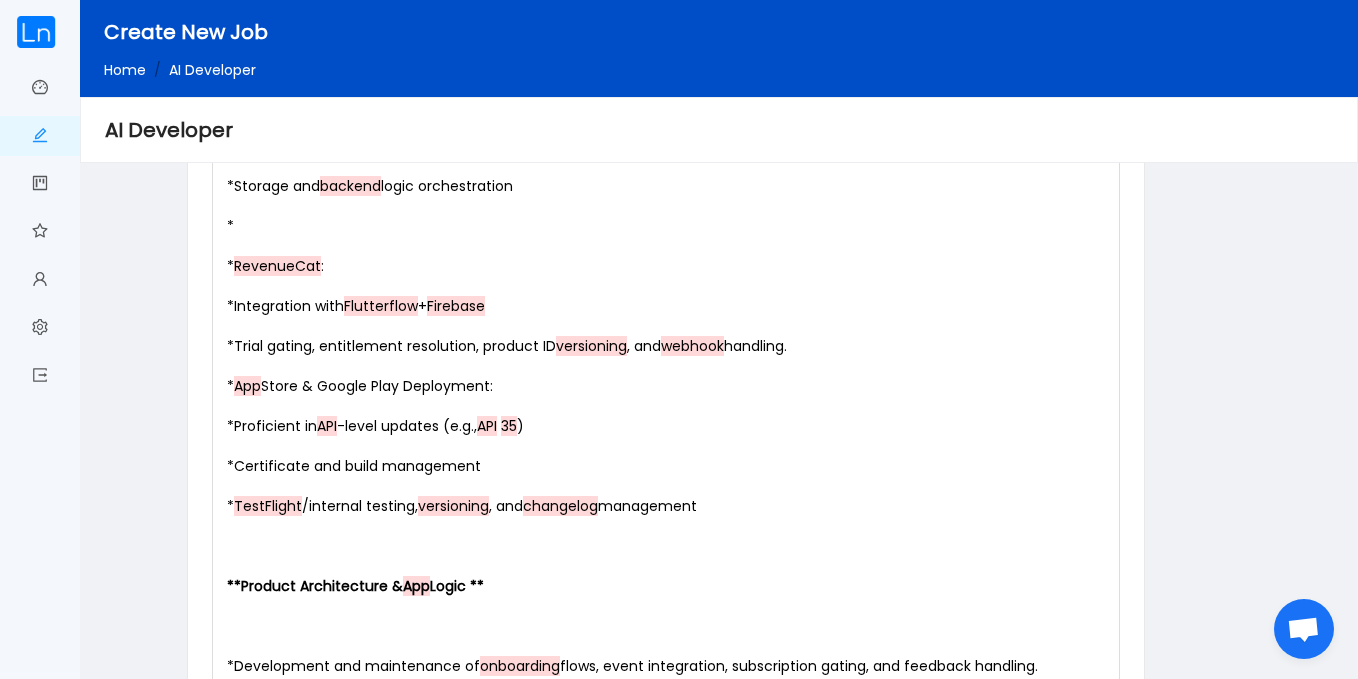 scroll, scrollTop: 1909, scrollLeft: 0, axis: vertical 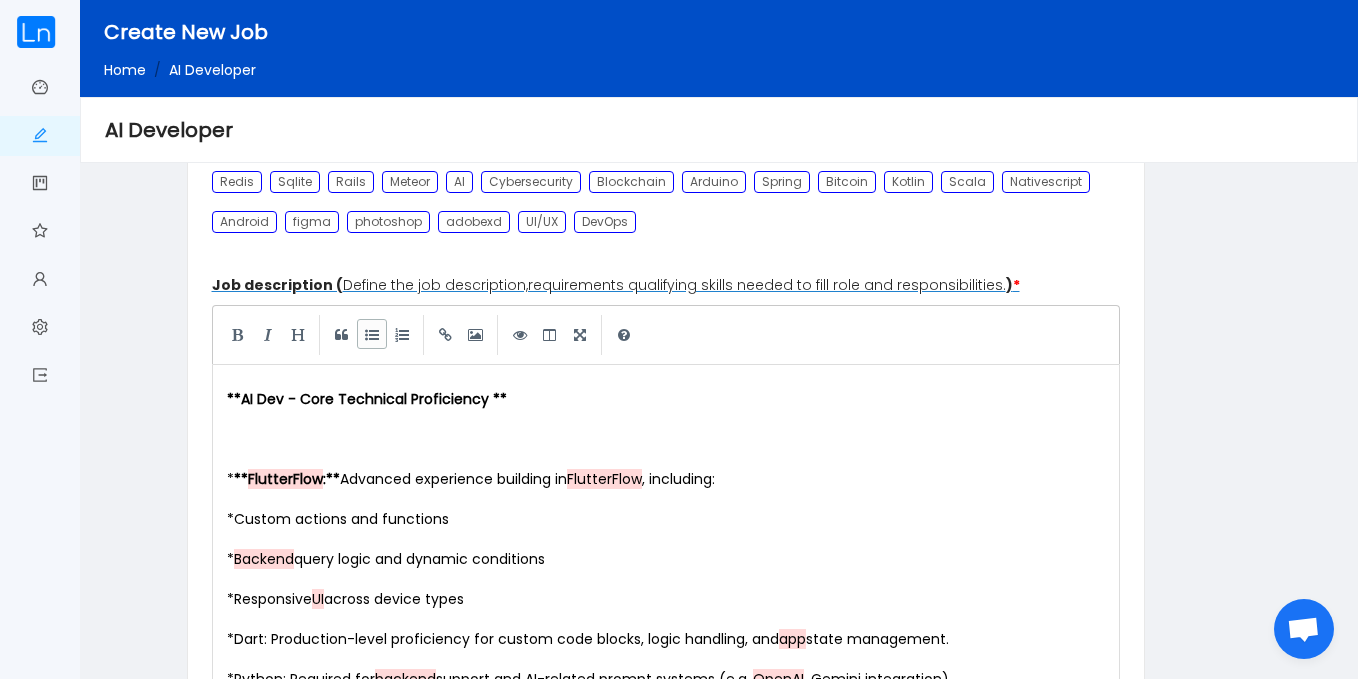 click at bounding box center [372, 334] 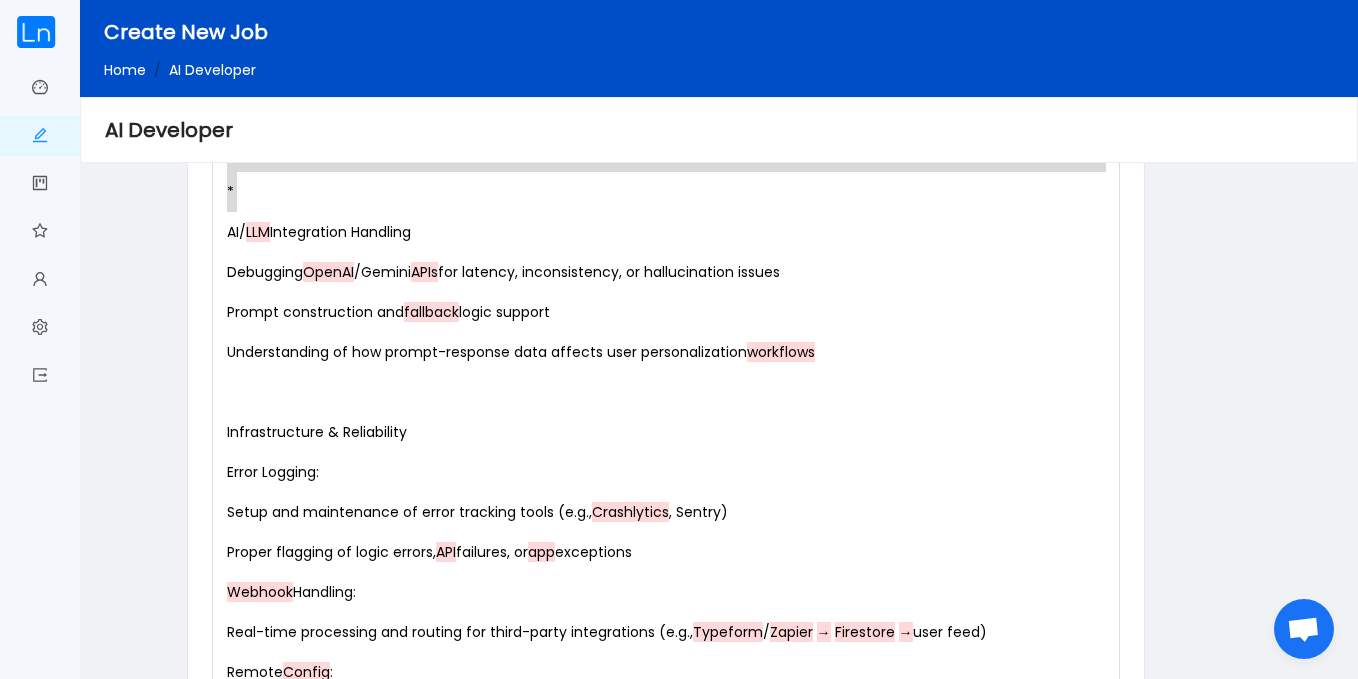 scroll, scrollTop: 3310, scrollLeft: 0, axis: vertical 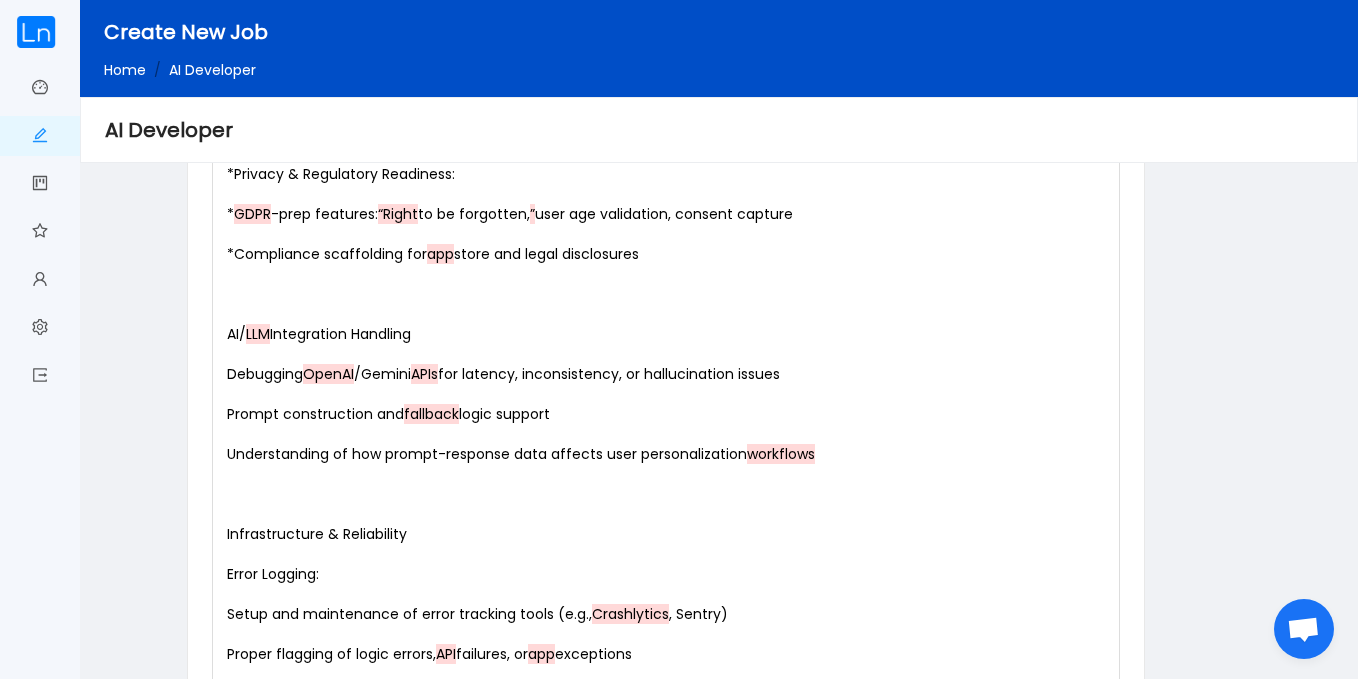click on "AI/ LLM  Integration Handling" at bounding box center [670, 334] 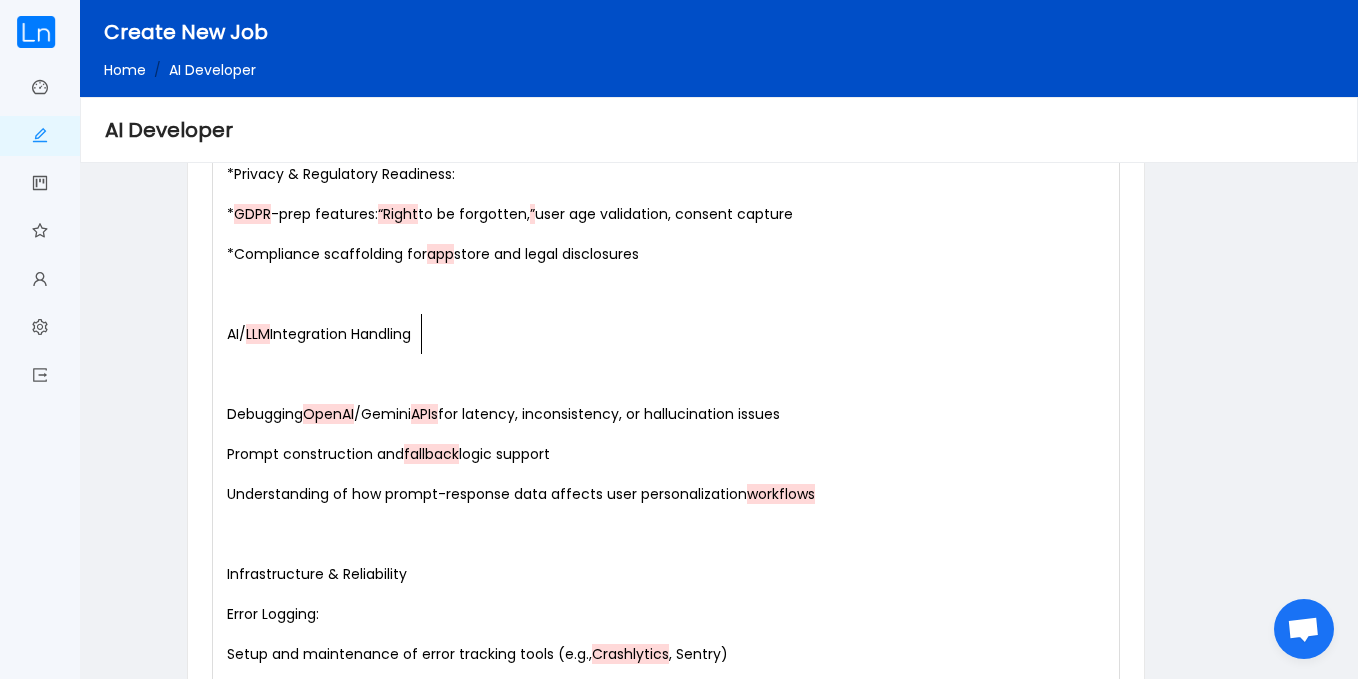 type on "AI/LLM Integration Handling" 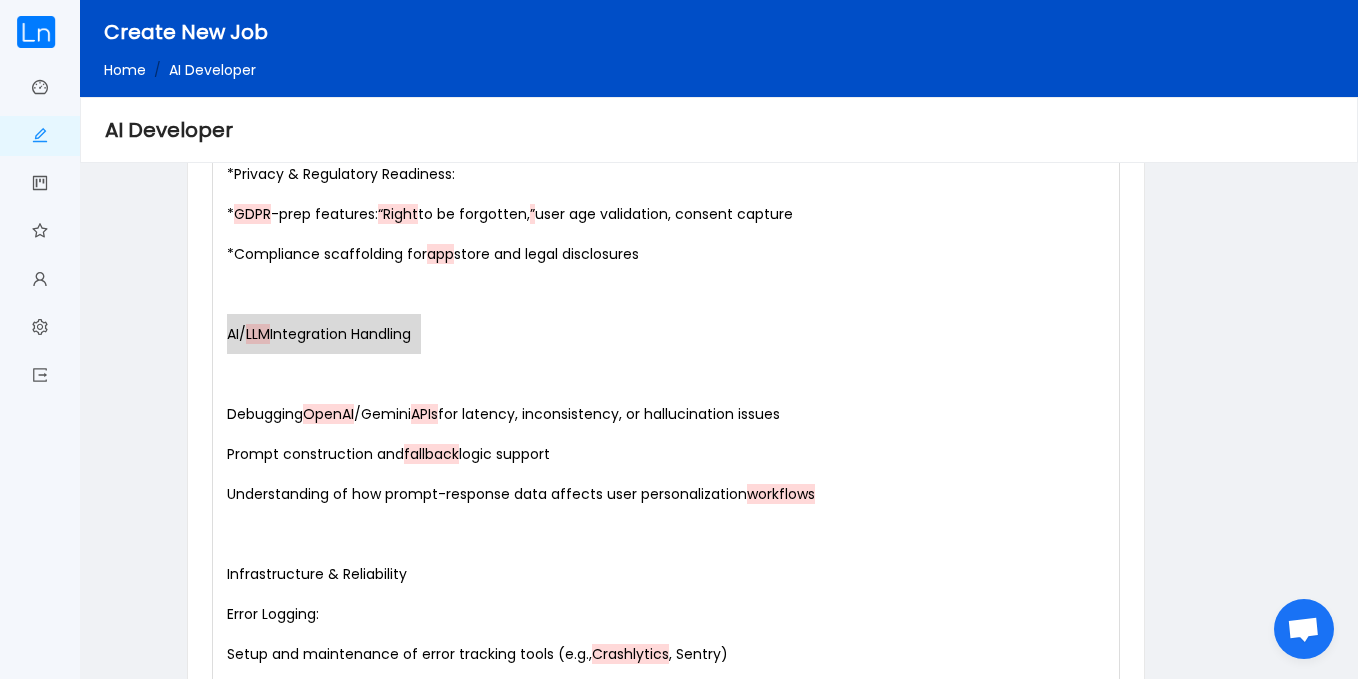 drag, startPoint x: 444, startPoint y: 328, endPoint x: 166, endPoint y: 343, distance: 278.4044 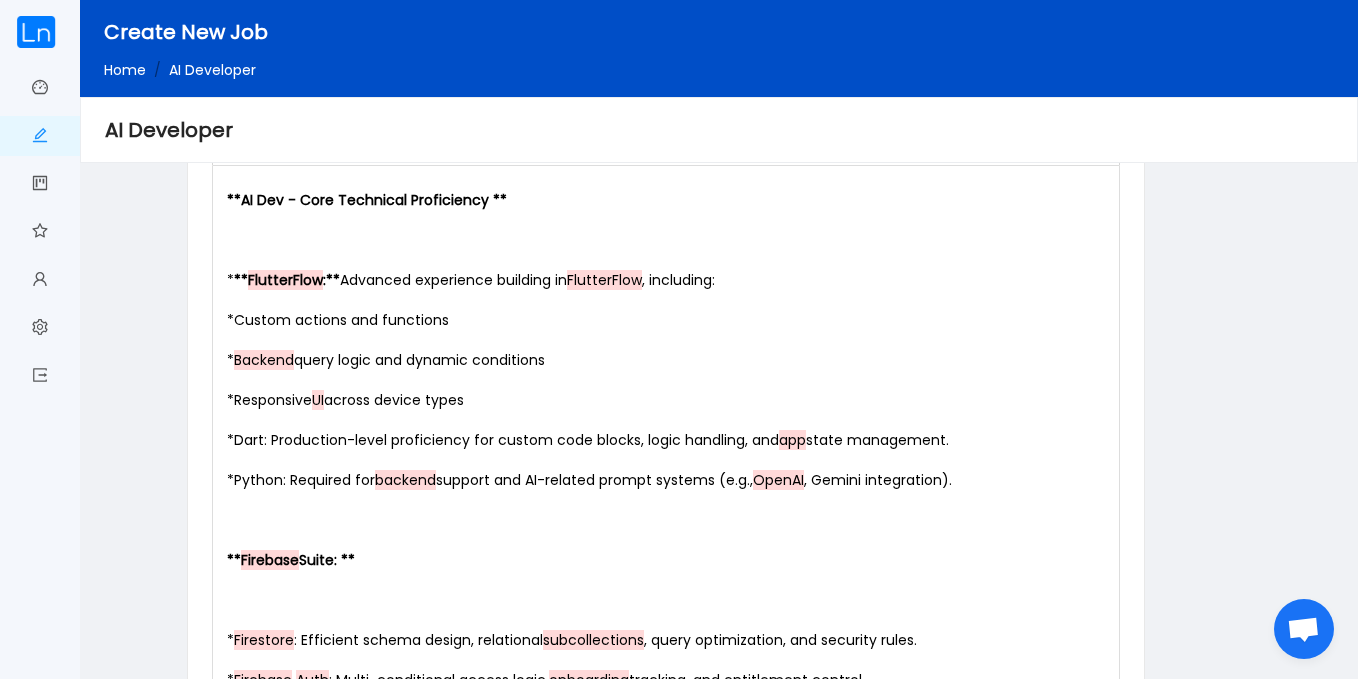scroll, scrollTop: 945, scrollLeft: 0, axis: vertical 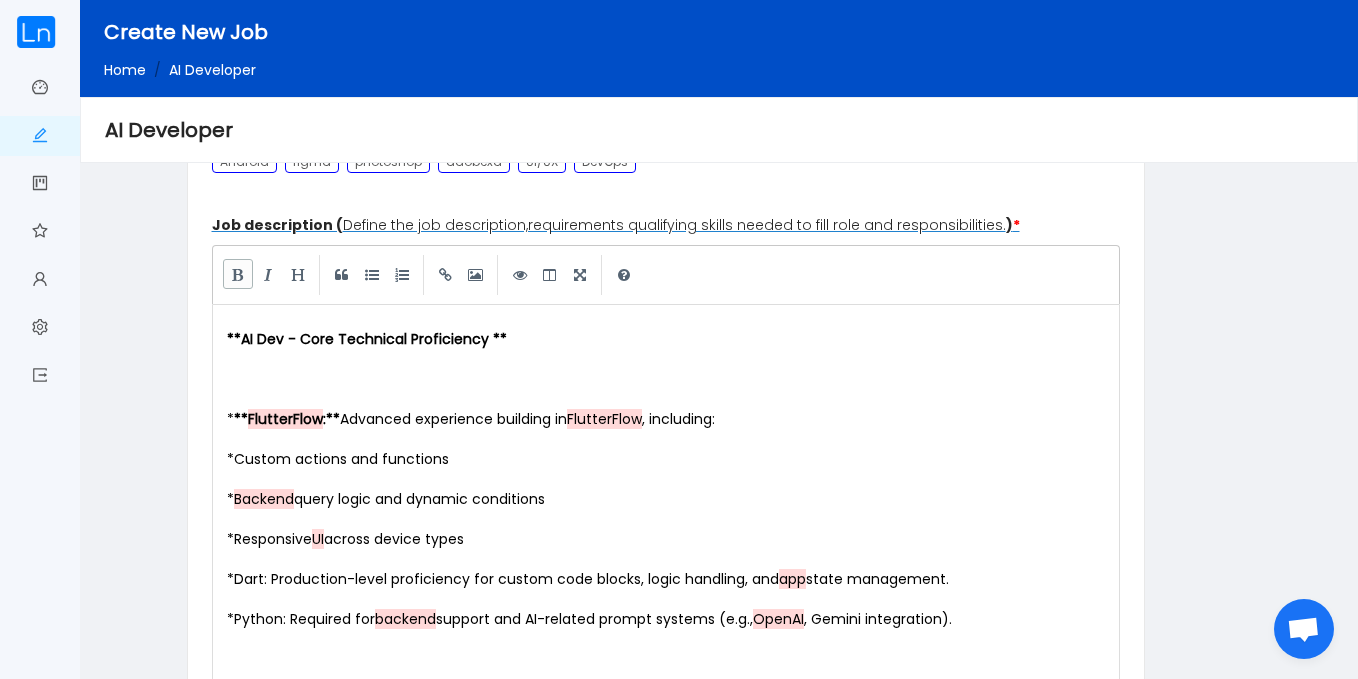click at bounding box center (238, 274) 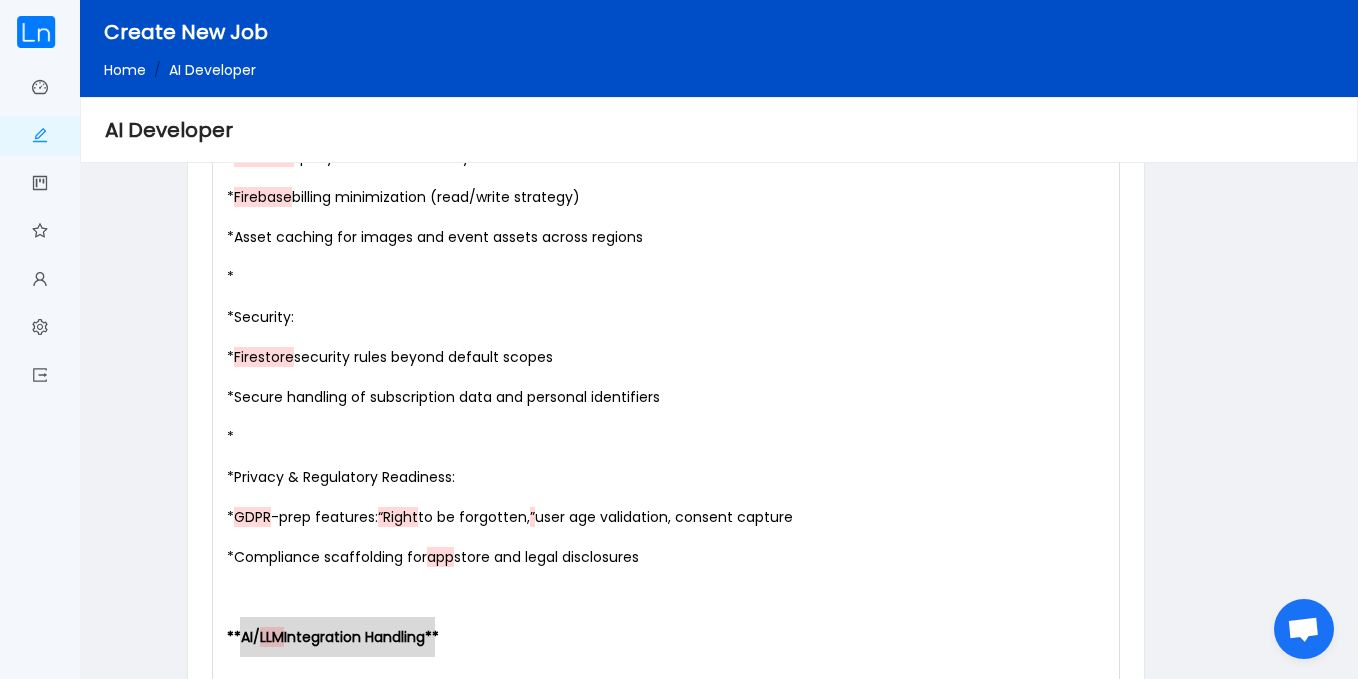 scroll, scrollTop: 3254, scrollLeft: 0, axis: vertical 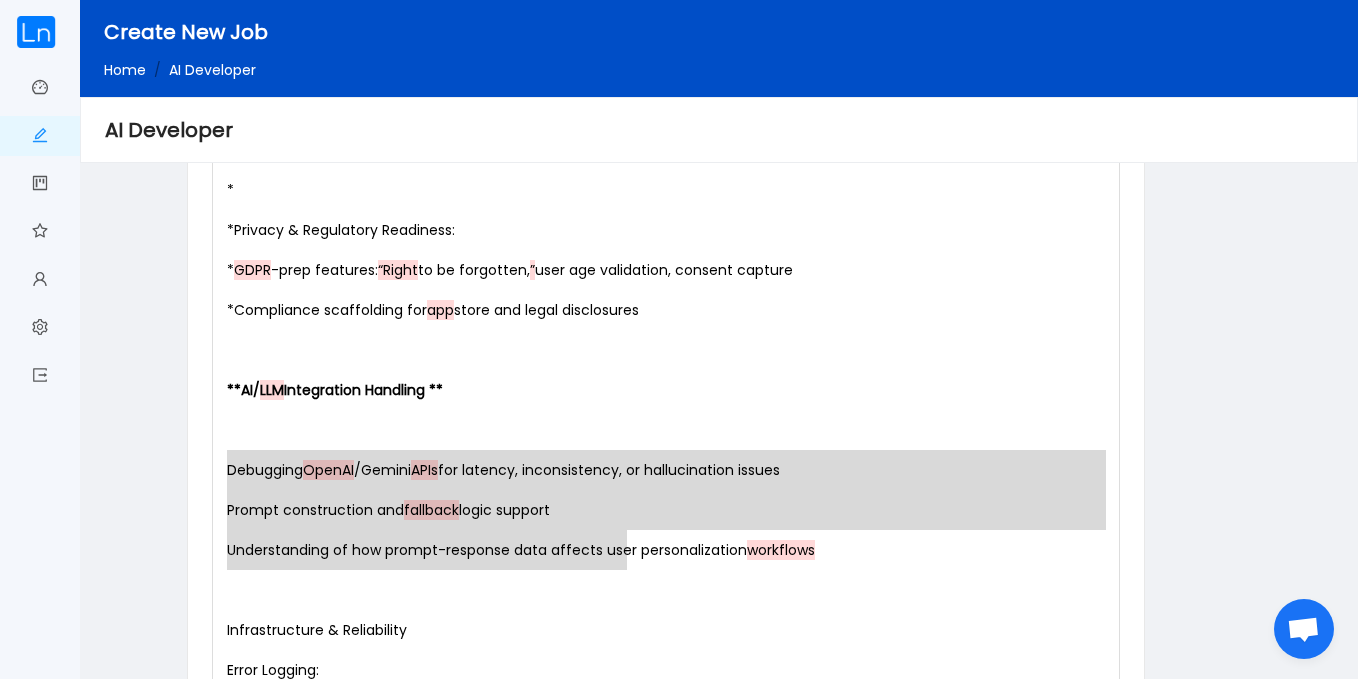 type on "Debugging OpenAI/Gemini APIs for latency, inconsistency, or hallucination issues
Prompt construction and fallback logic support
Understanding of how prompt-response data affects user personalizat" 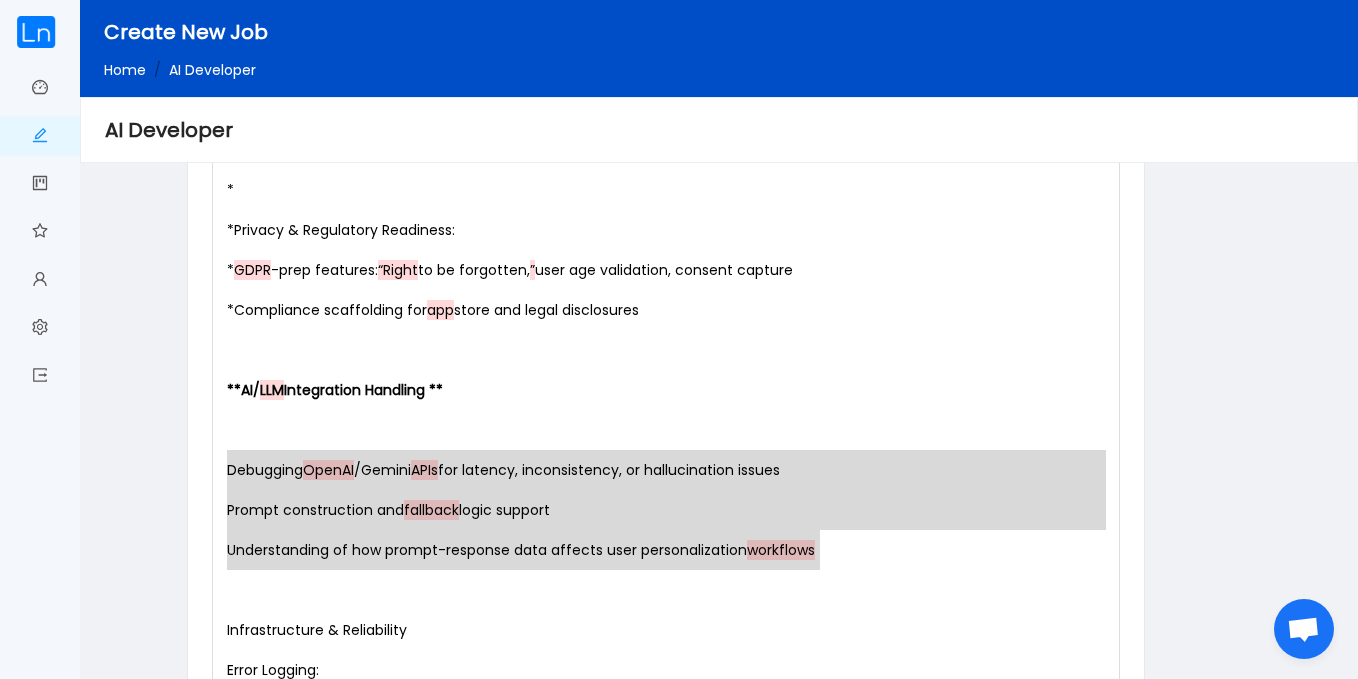 drag, startPoint x: 844, startPoint y: 555, endPoint x: 220, endPoint y: 476, distance: 628.9809 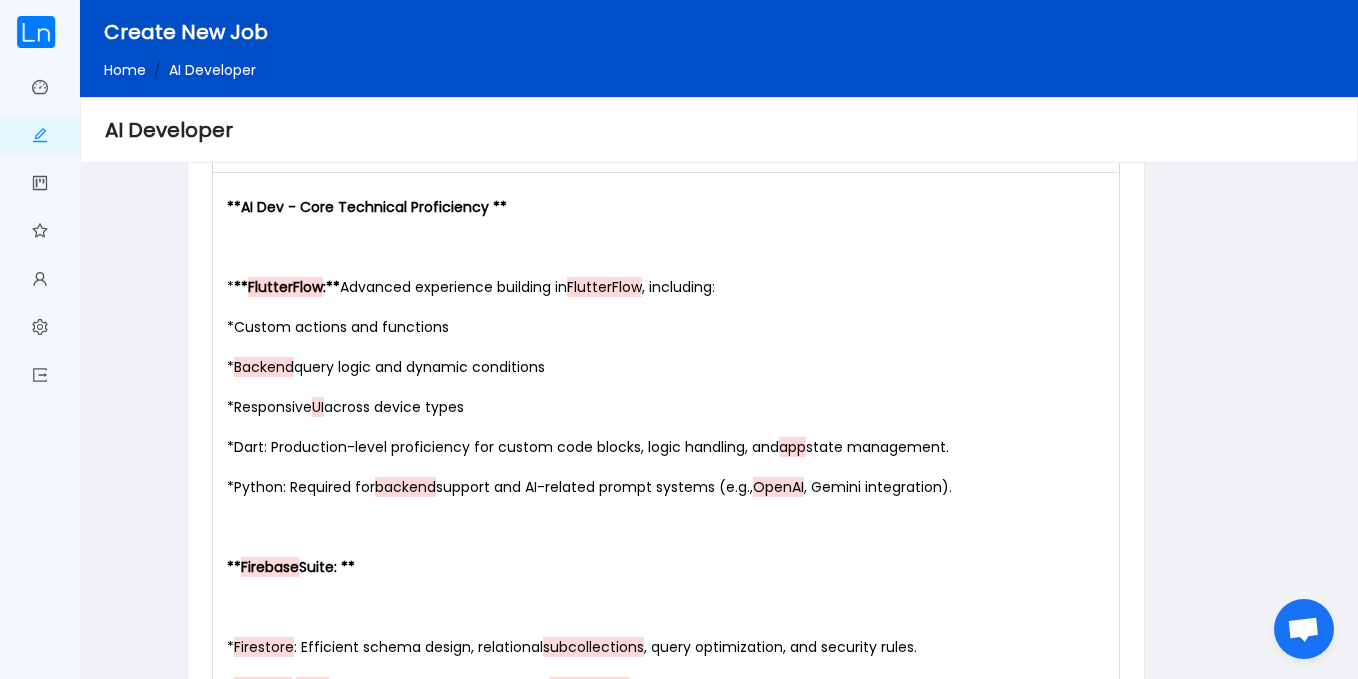 scroll, scrollTop: 938, scrollLeft: 0, axis: vertical 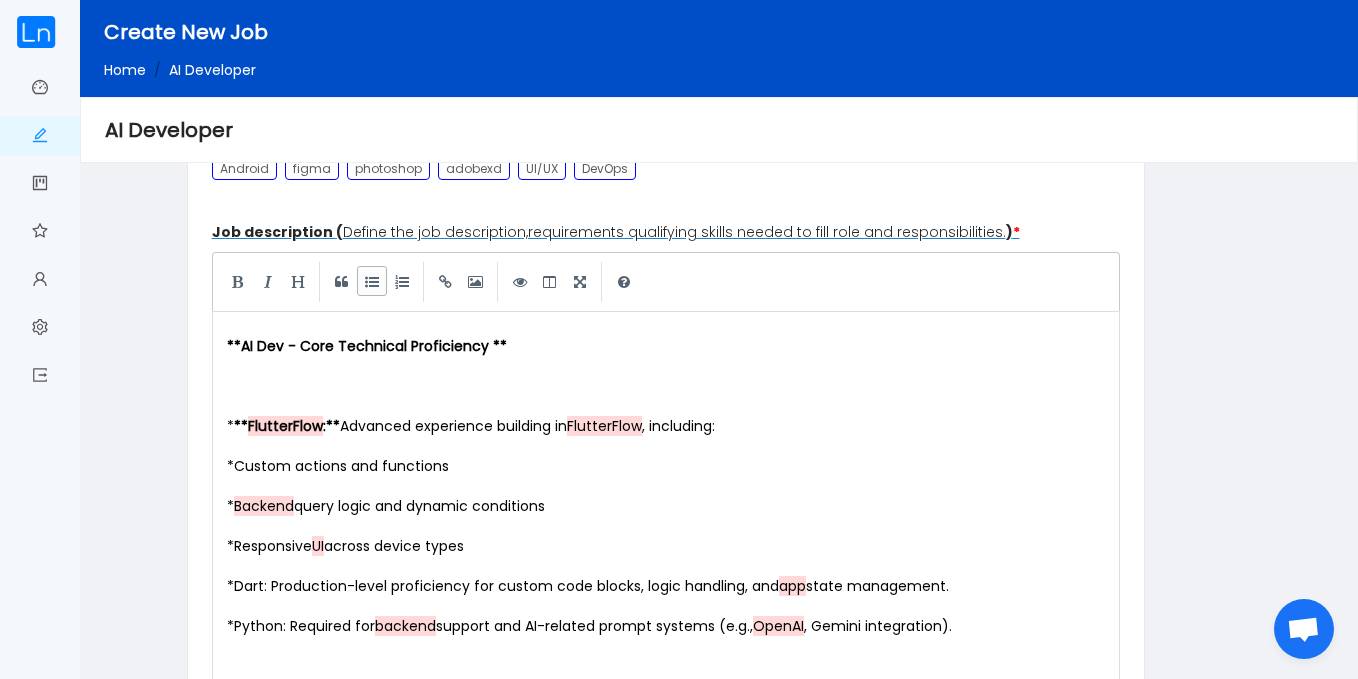 click at bounding box center [372, 281] 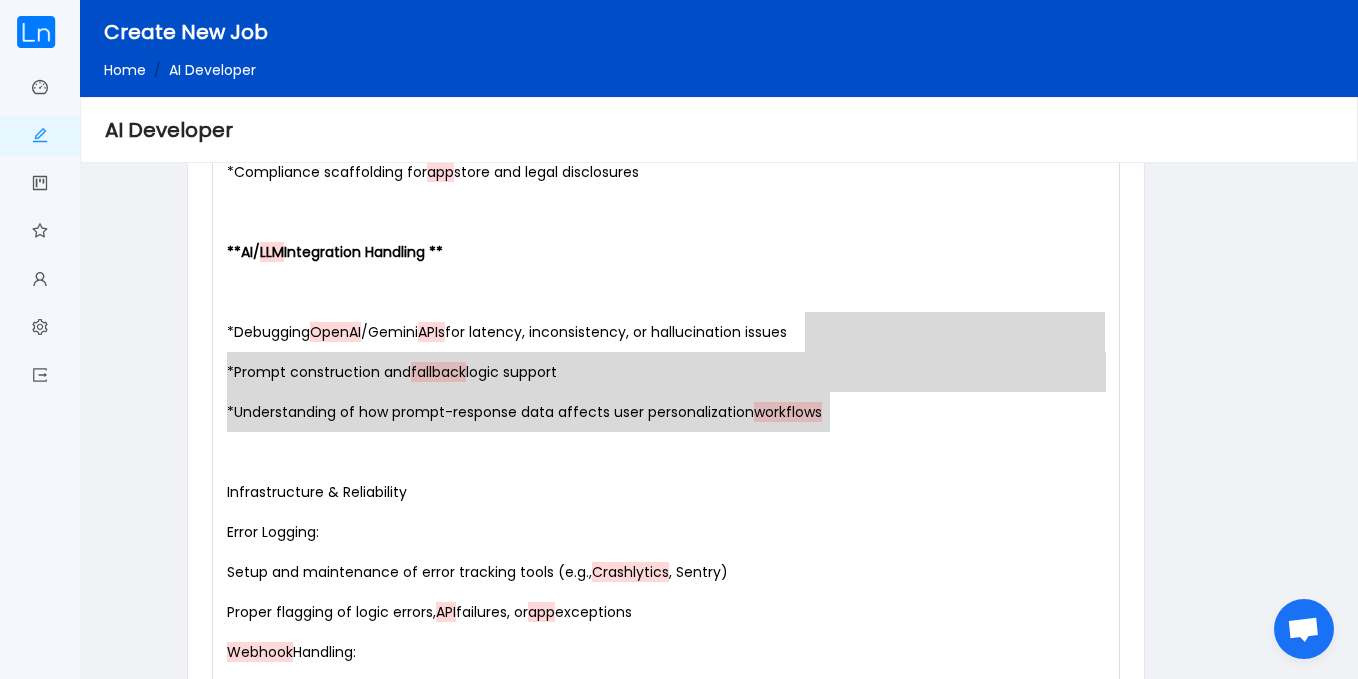 scroll, scrollTop: 3531, scrollLeft: 0, axis: vertical 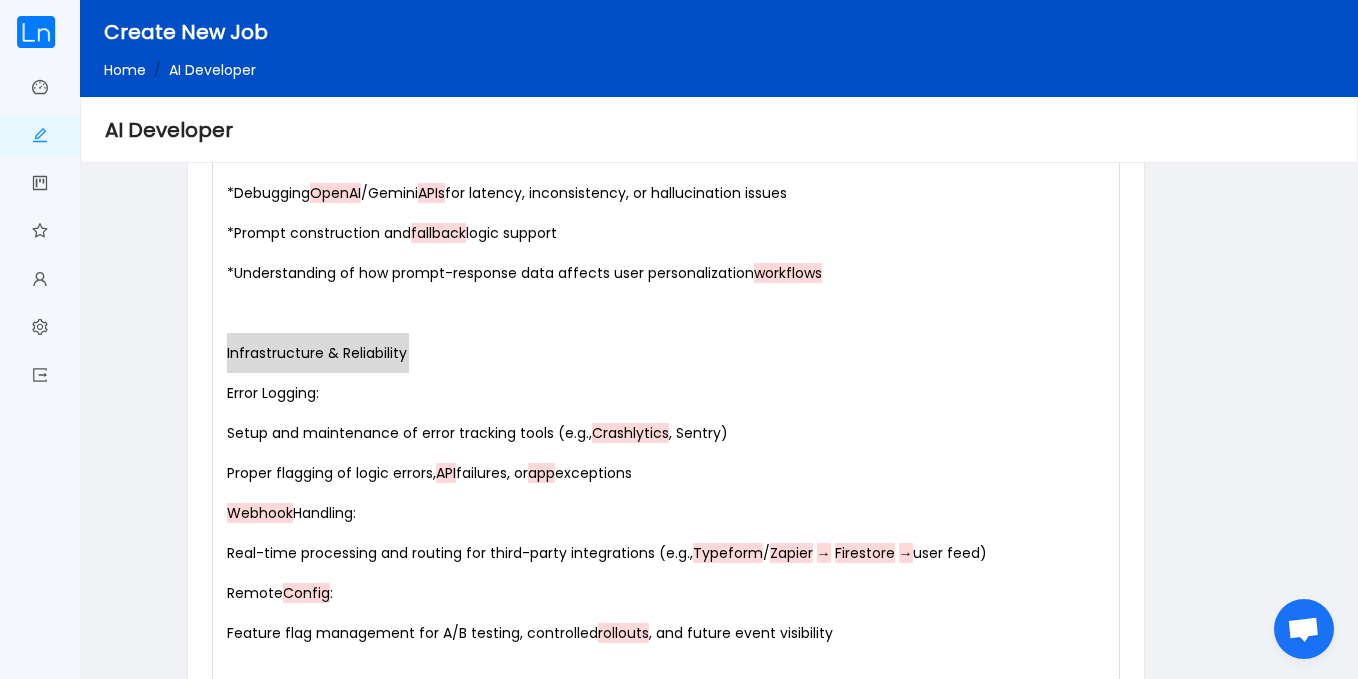 drag, startPoint x: 432, startPoint y: 344, endPoint x: 141, endPoint y: 356, distance: 291.2473 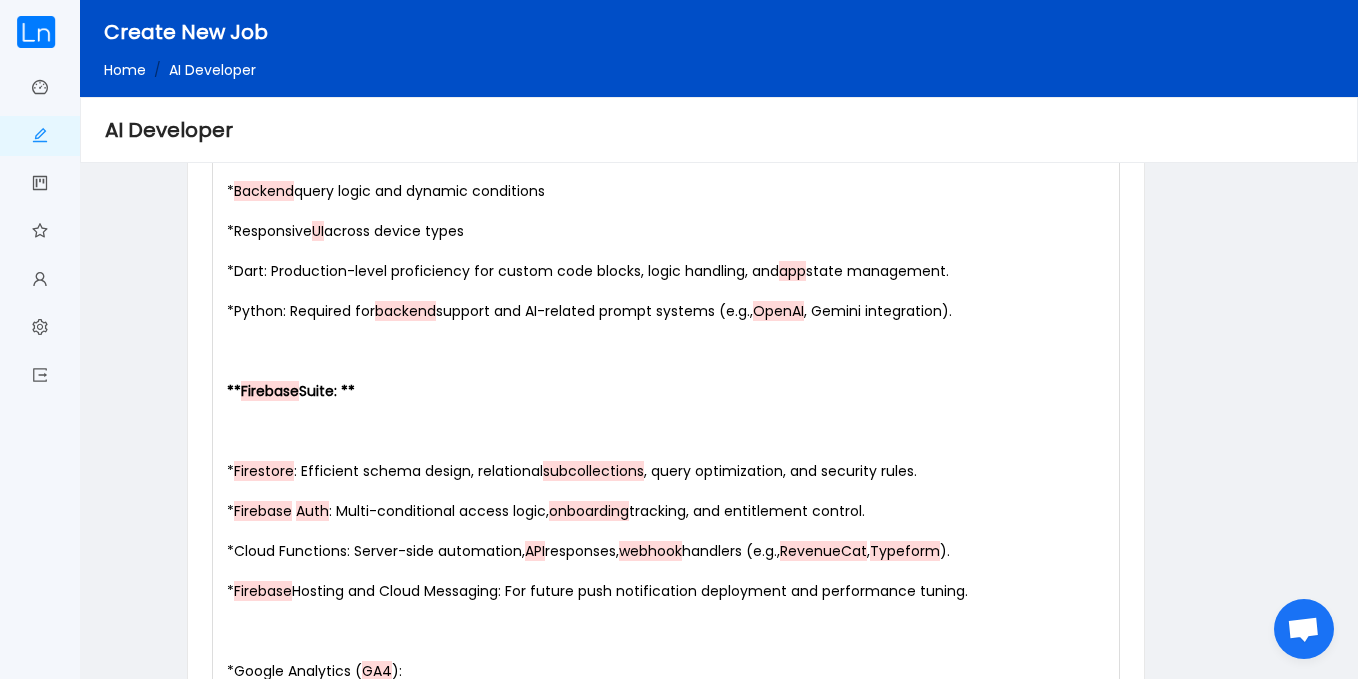 scroll, scrollTop: 909, scrollLeft: 0, axis: vertical 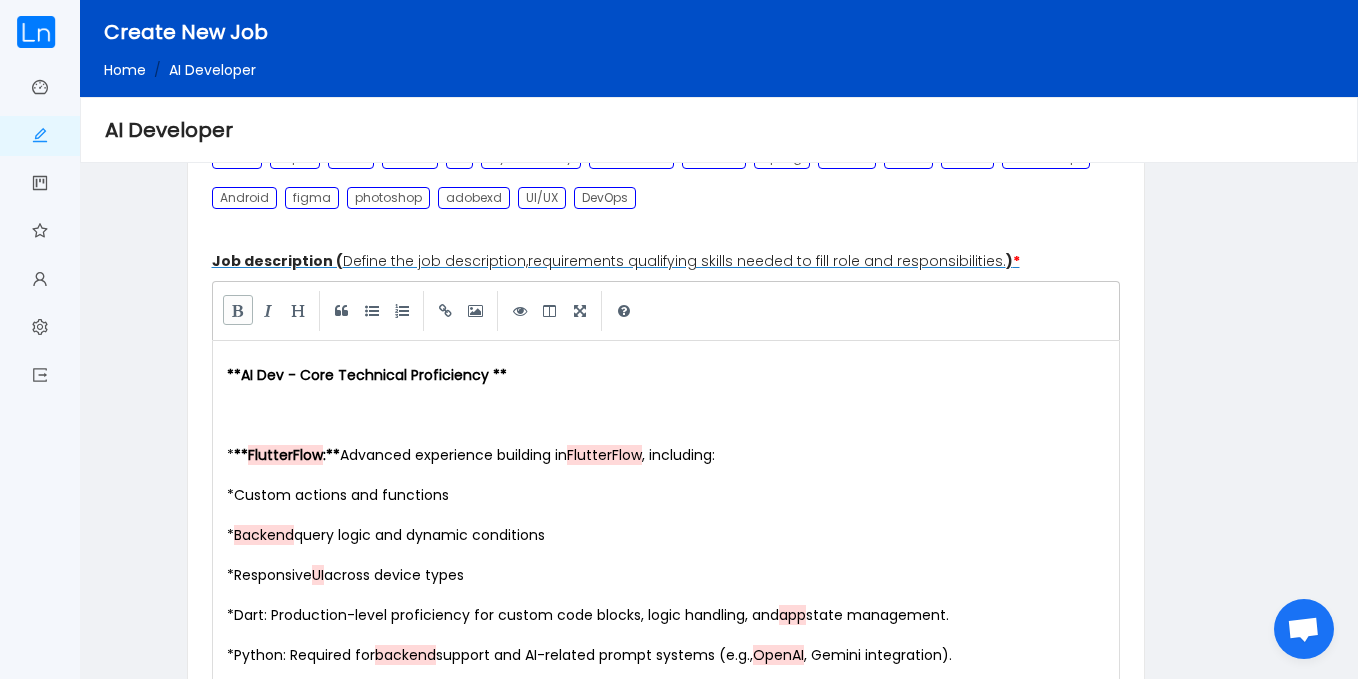 click at bounding box center (238, 310) 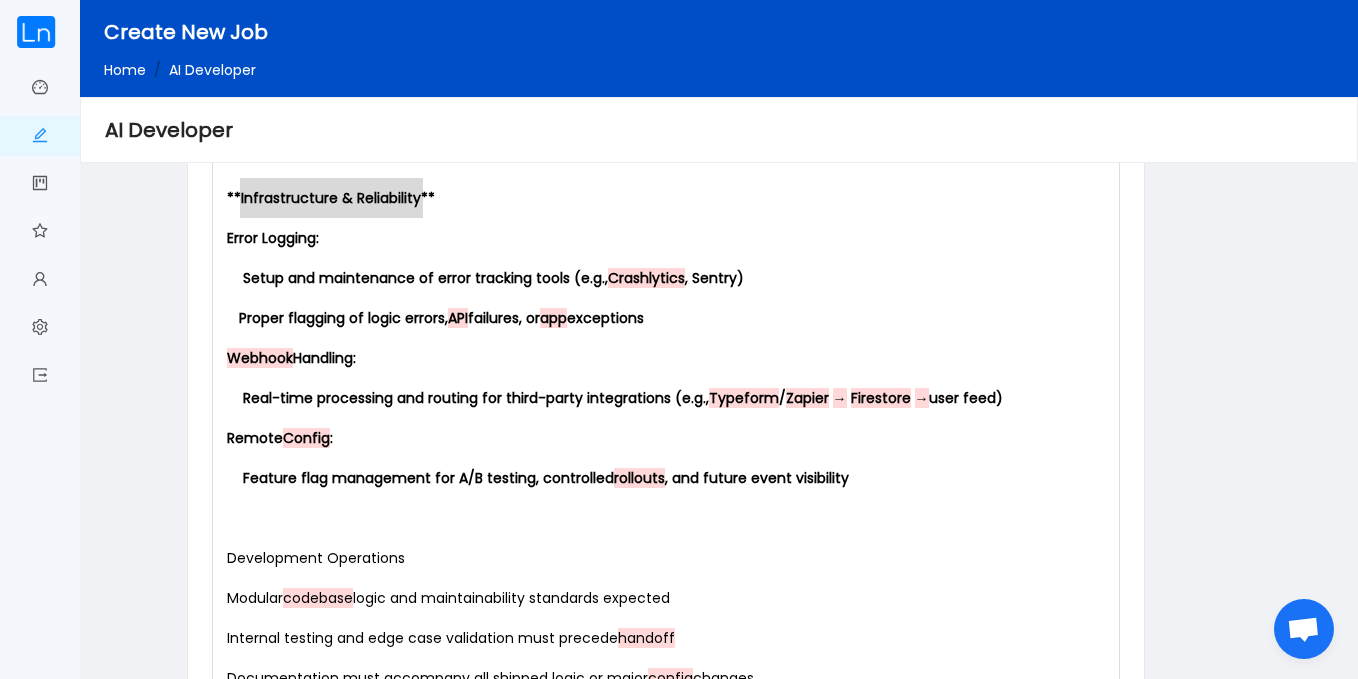 scroll, scrollTop: 3715, scrollLeft: 0, axis: vertical 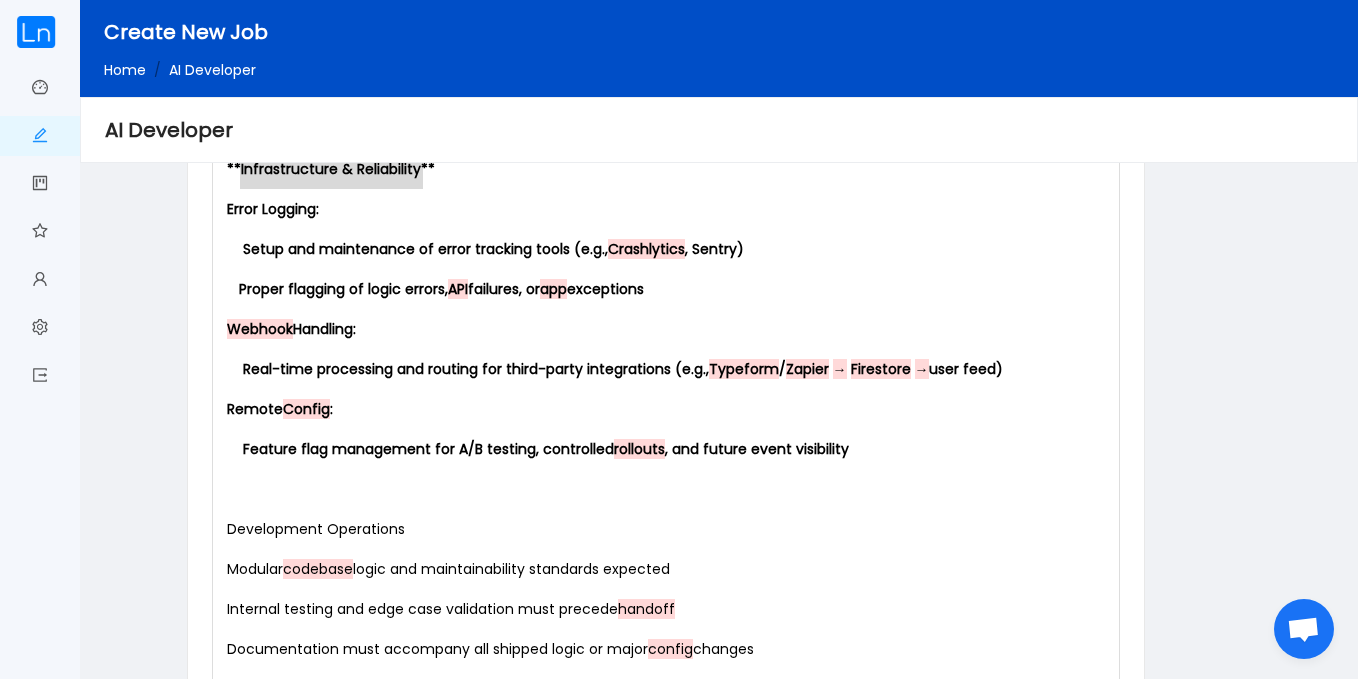 type on "frastructure & Reliability" 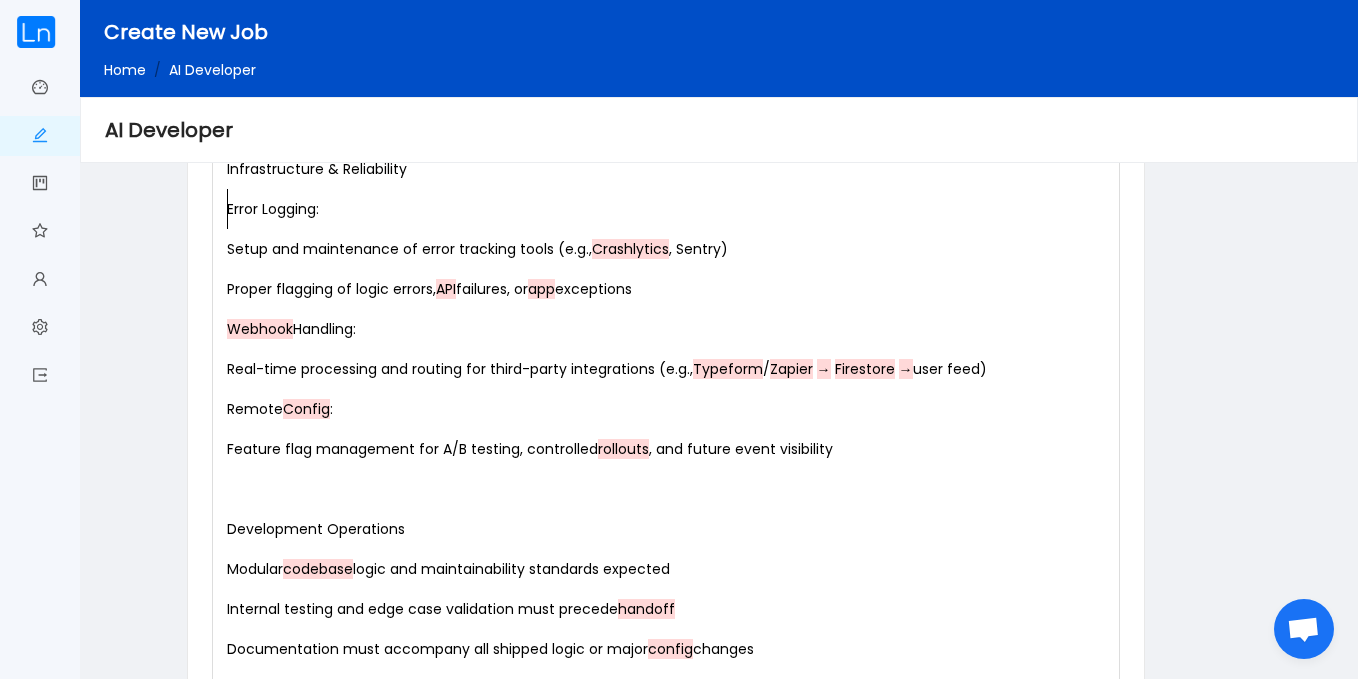 click on "x   ** AI Dev - Core Technical Proficiency ** ​ *  ** FlutterFlow : **  Advanced experience building in  FlutterFlow , including:  *  Custom actions and functions  *  Backend  query logic and dynamic conditions  *  Responsive  UI  across device types  *  Dart: Production-level proficiency for custom code blocks, logic handling, and  app  state management.  *  Python: Required for  backend  support and AI-related prompt systems (e.g.,  OpenAI , Gemini integration).  ​ ** Firebase  Suite: ** ​ *  Firestore : Efficient schema design, relational  subcollections , query optimization, and security rules.  *  Firebase   Auth : Multi-conditional access logic,  onboarding  tracking, and entitlement control.  *  Cloud Functions: Server-side automation,  API  responses,  webhook  handlers (e.g.,  RevenueCat ,  Typeform ).  *  Firebase  Hosting and Cloud Messaging: For future push notification deployment and performance tuning.  ​ *  Google Analytics ( GA4 ):  *  *  Experience with  GA4  +  BigQuery *  *  GCP" at bounding box center (670, -751) 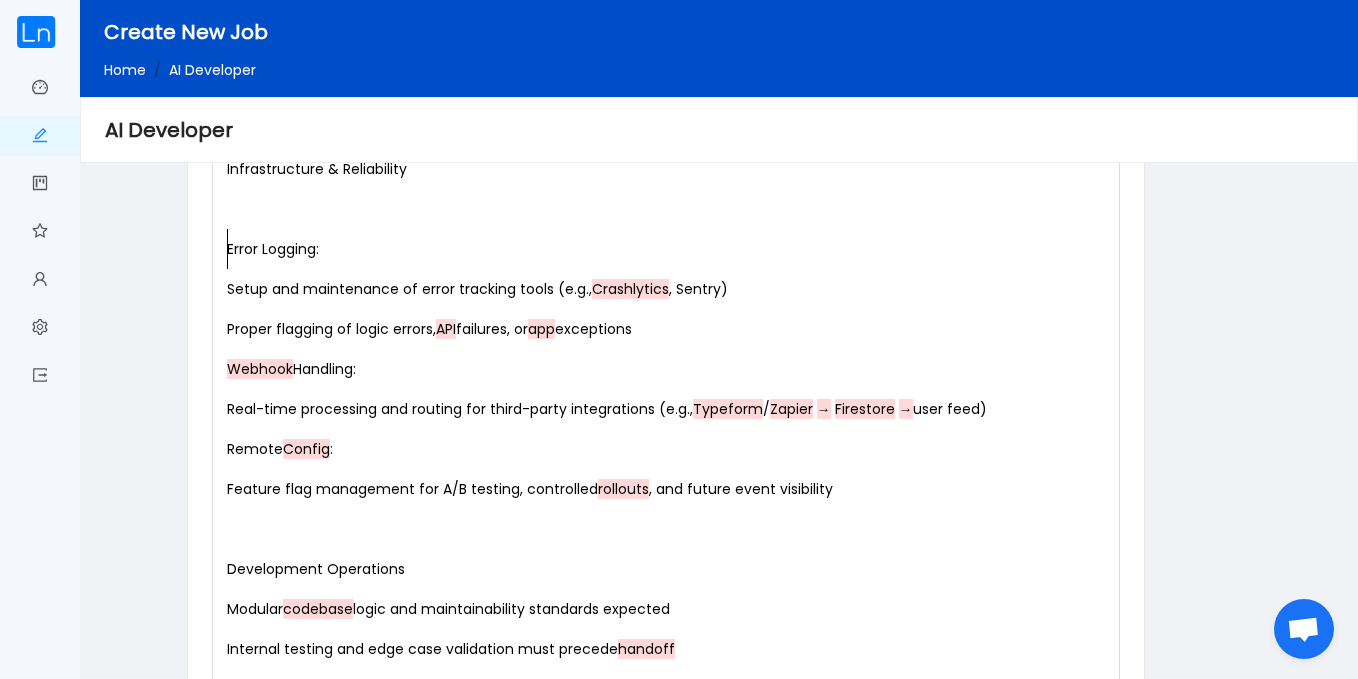 click on "x   ** AI Dev - Core Technical Proficiency ** ​ *  ** FlutterFlow : **  Advanced experience building in  FlutterFlow , including:  *  Custom actions and functions  *  Backend  query logic and dynamic conditions  *  Responsive  UI  across device types  *  Dart: Production-level proficiency for custom code blocks, logic handling, and  app  state management.  *  Python: Required for  backend  support and AI-related prompt systems (e.g.,  OpenAI , Gemini integration).  ​ ** Firebase  Suite: ** ​ *  Firestore : Efficient schema design, relational  subcollections , query optimization, and security rules.  *  Firebase   Auth : Multi-conditional access logic,  onboarding  tracking, and entitlement control.  *  Cloud Functions: Server-side automation,  API  responses,  webhook  handlers (e.g.,  RevenueCat ,  Typeform ).  *  Firebase  Hosting and Cloud Messaging: For future push notification deployment and performance tuning.  ​ *  Google Analytics ( GA4 ):  *  *  Experience with  GA4  +  BigQuery *  *  GCP" at bounding box center [670, -731] 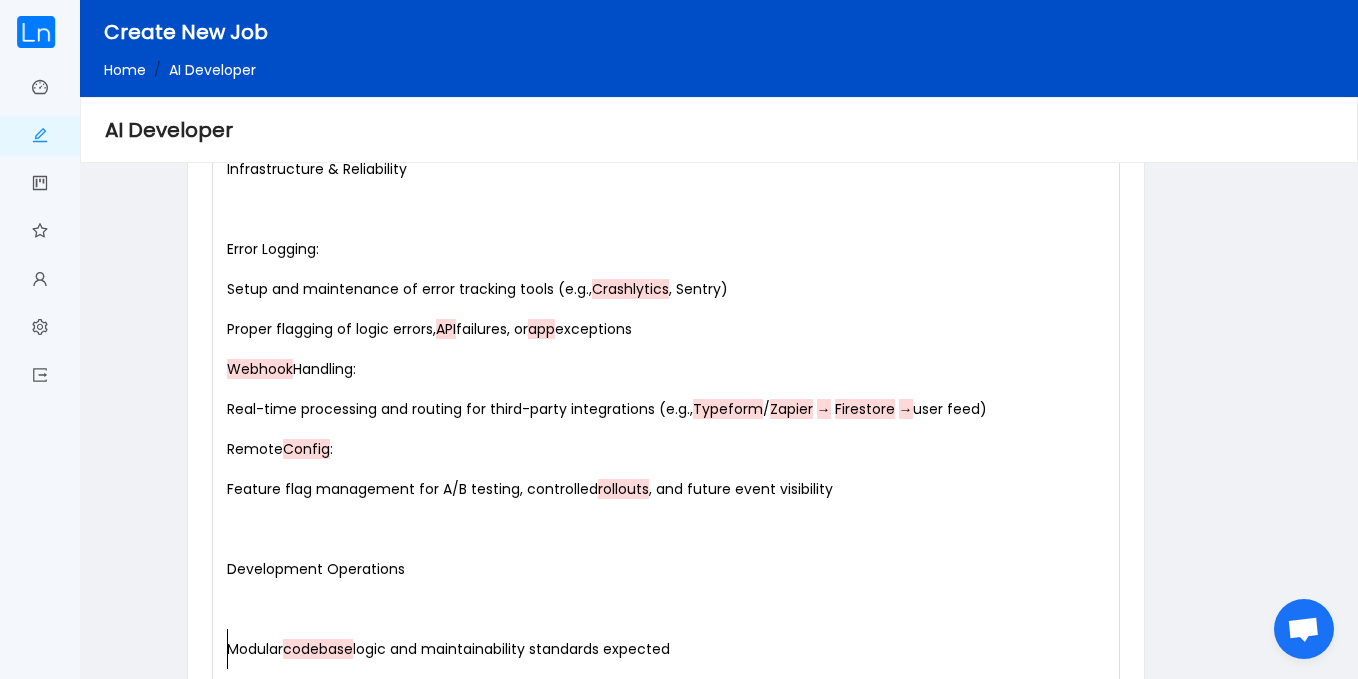 type on "Error Logging:
Setup and maintenance of error tracking tools (e.g., Crashlytics, Sentry)
Proper flagging of logic errors, API failures, or app exceptions
Webhook Handling:
Real-time processing and routing for third-party integrations (e.g., Typeform / Zapier → Firestore → user feed)
Remote Config:" 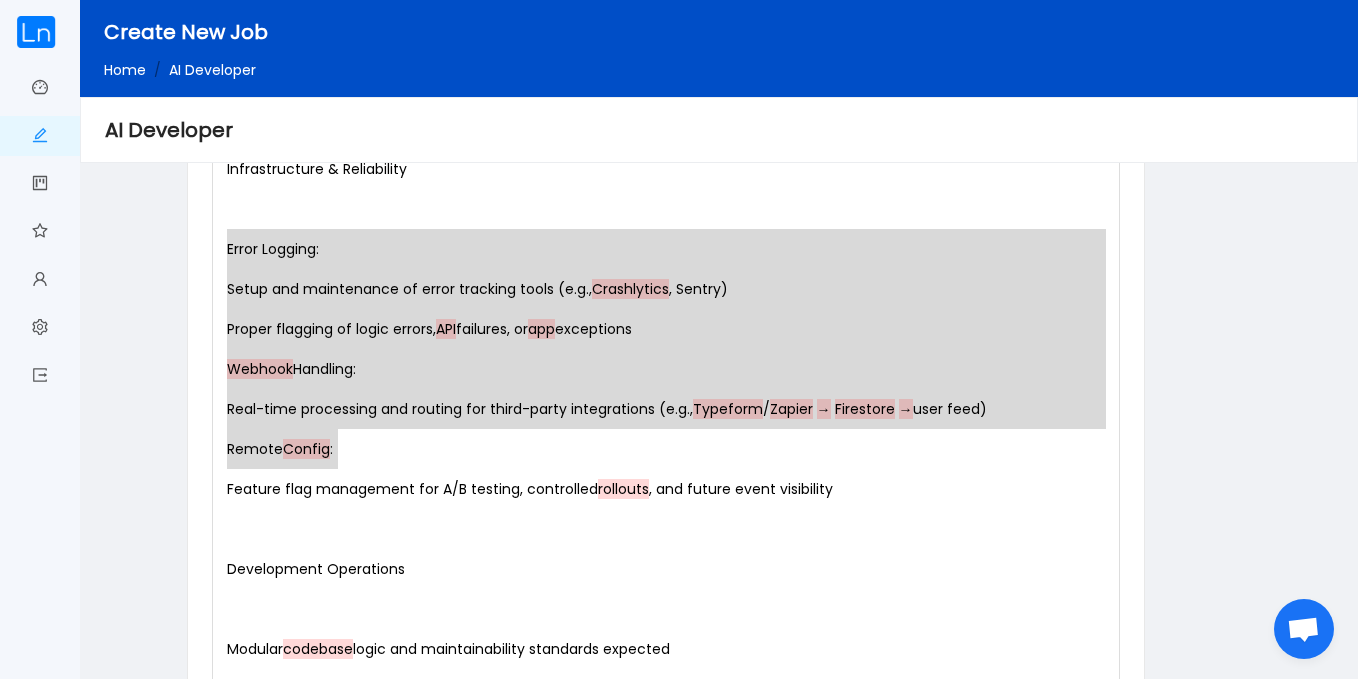 drag, startPoint x: 224, startPoint y: 244, endPoint x: 795, endPoint y: 459, distance: 610.13605 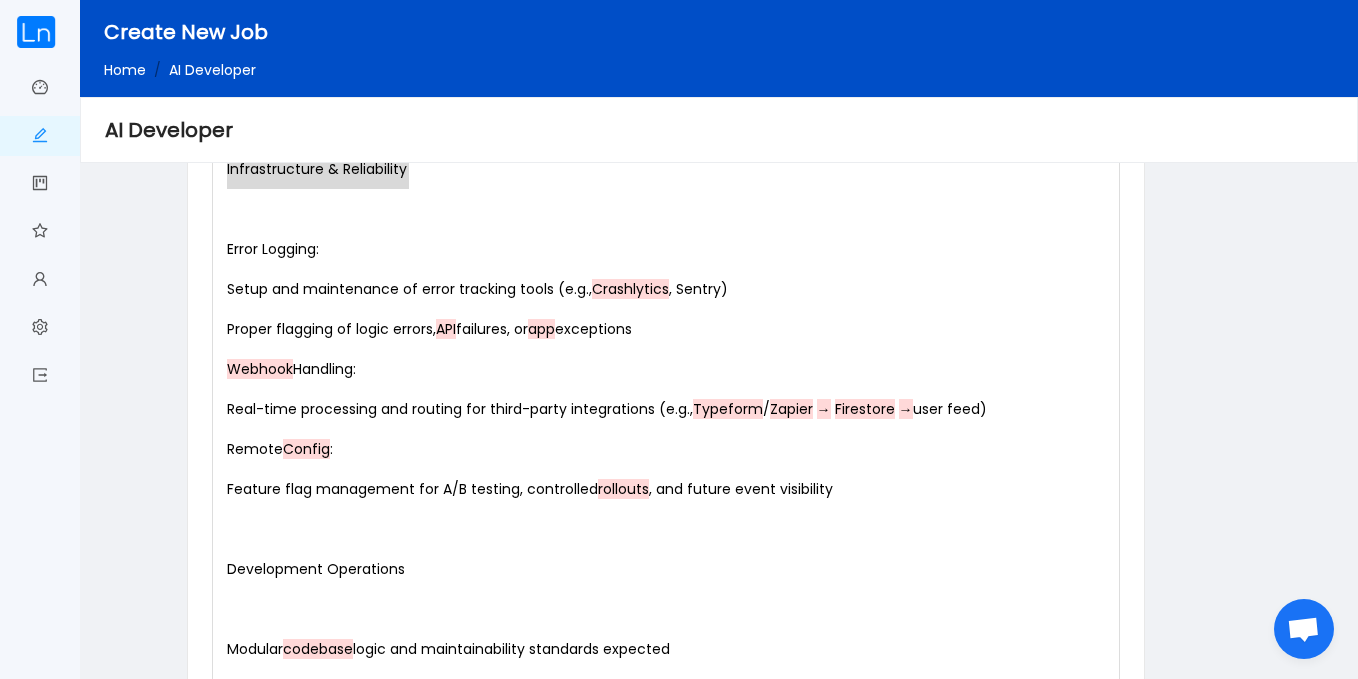 drag, startPoint x: 424, startPoint y: 166, endPoint x: 165, endPoint y: 165, distance: 259.00192 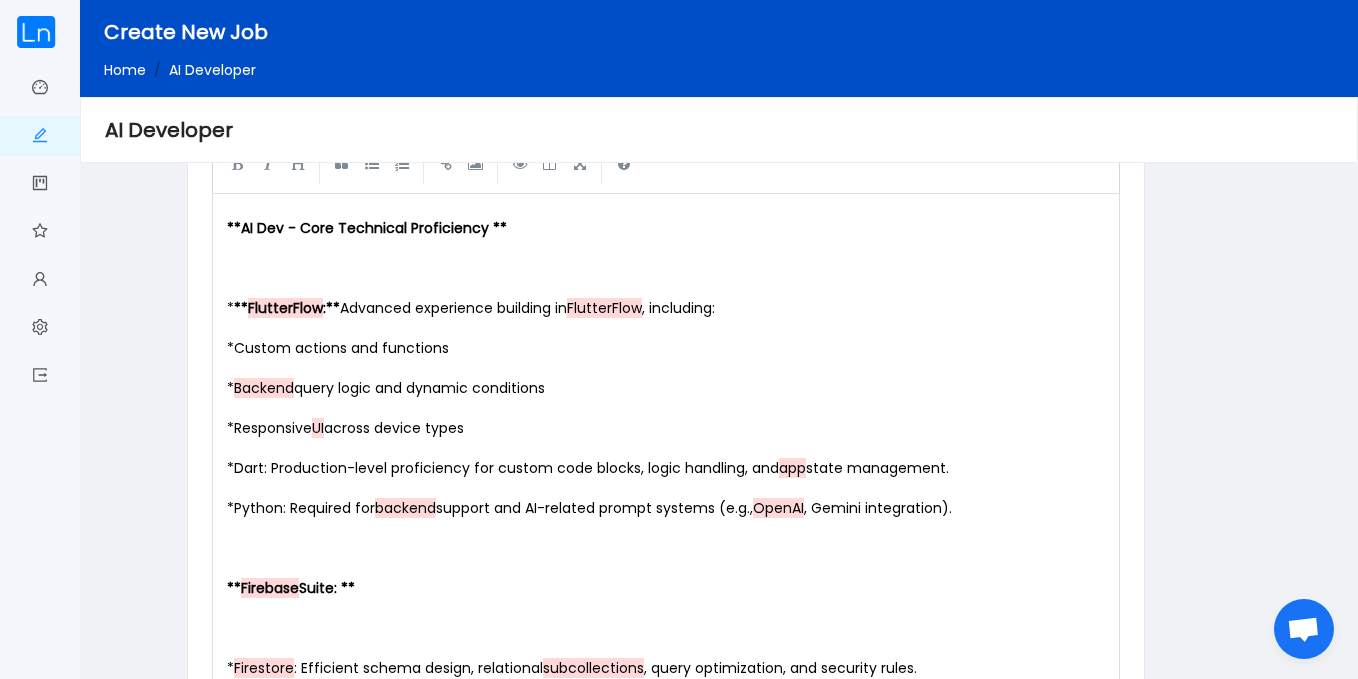 scroll, scrollTop: 1004, scrollLeft: 0, axis: vertical 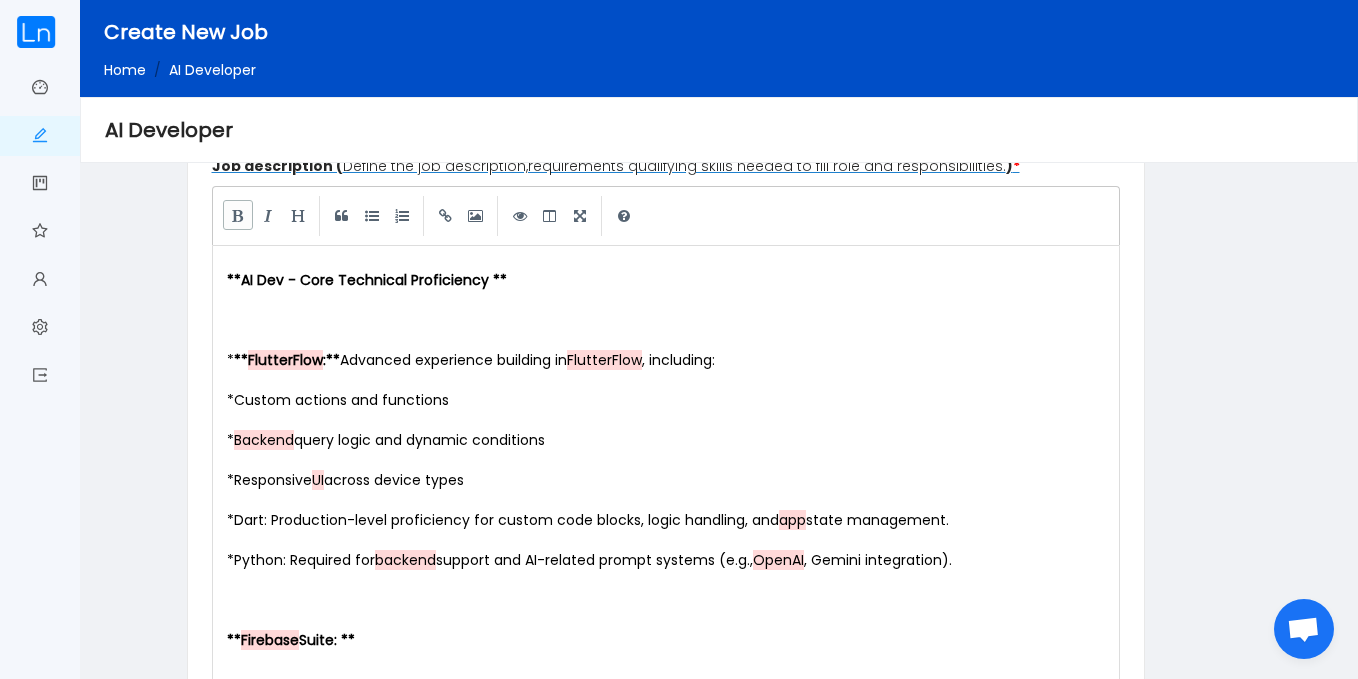 click at bounding box center [238, 215] 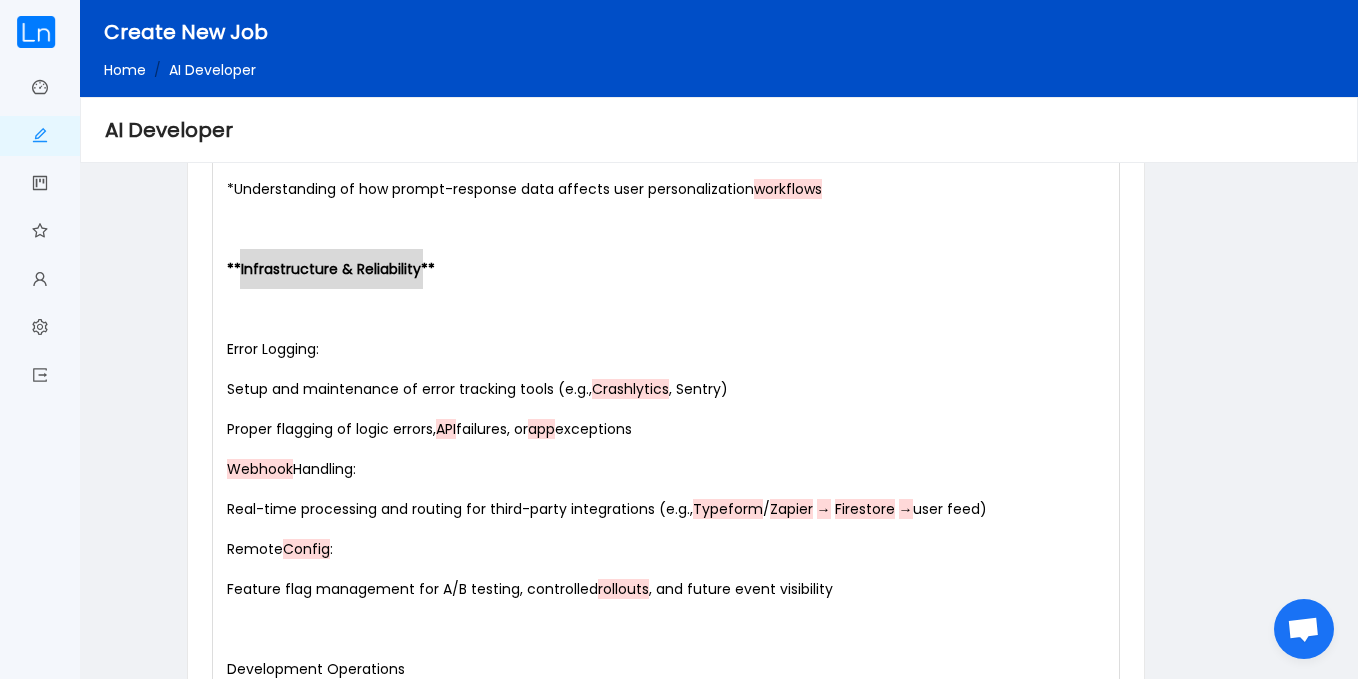 scroll, scrollTop: 3668, scrollLeft: 0, axis: vertical 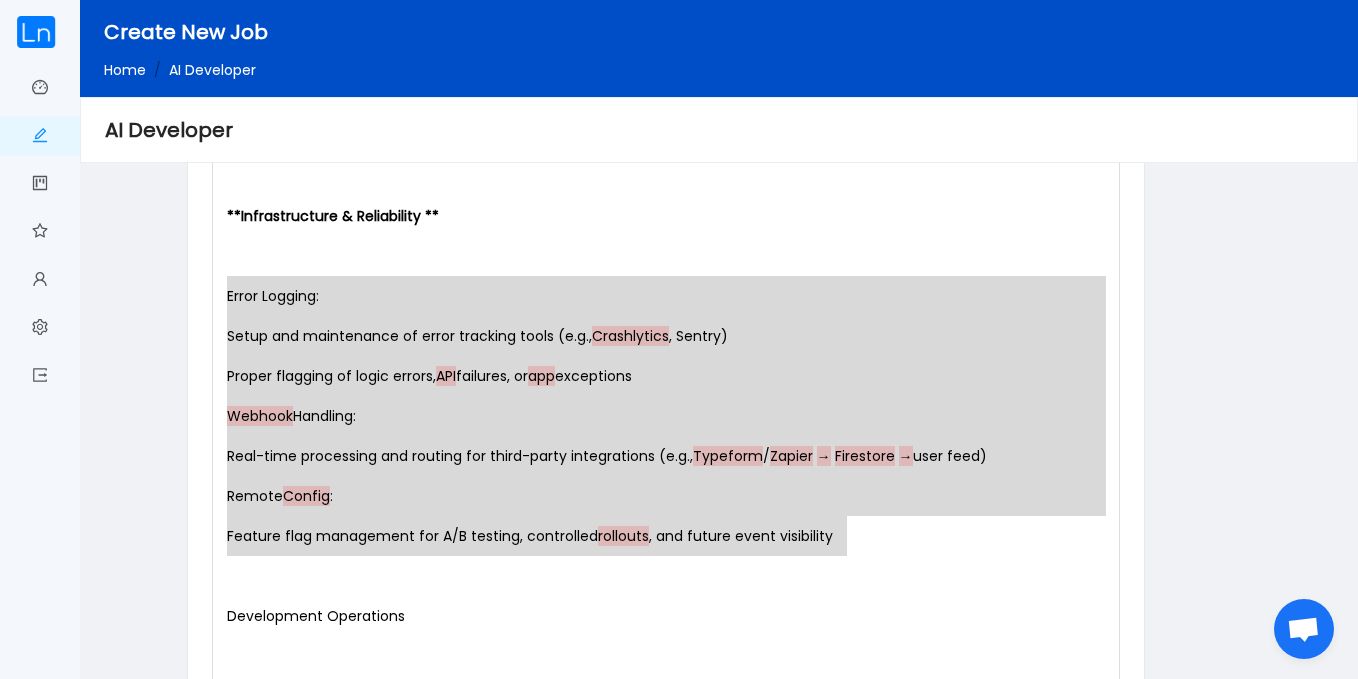 drag, startPoint x: 228, startPoint y: 296, endPoint x: 908, endPoint y: 529, distance: 718.81085 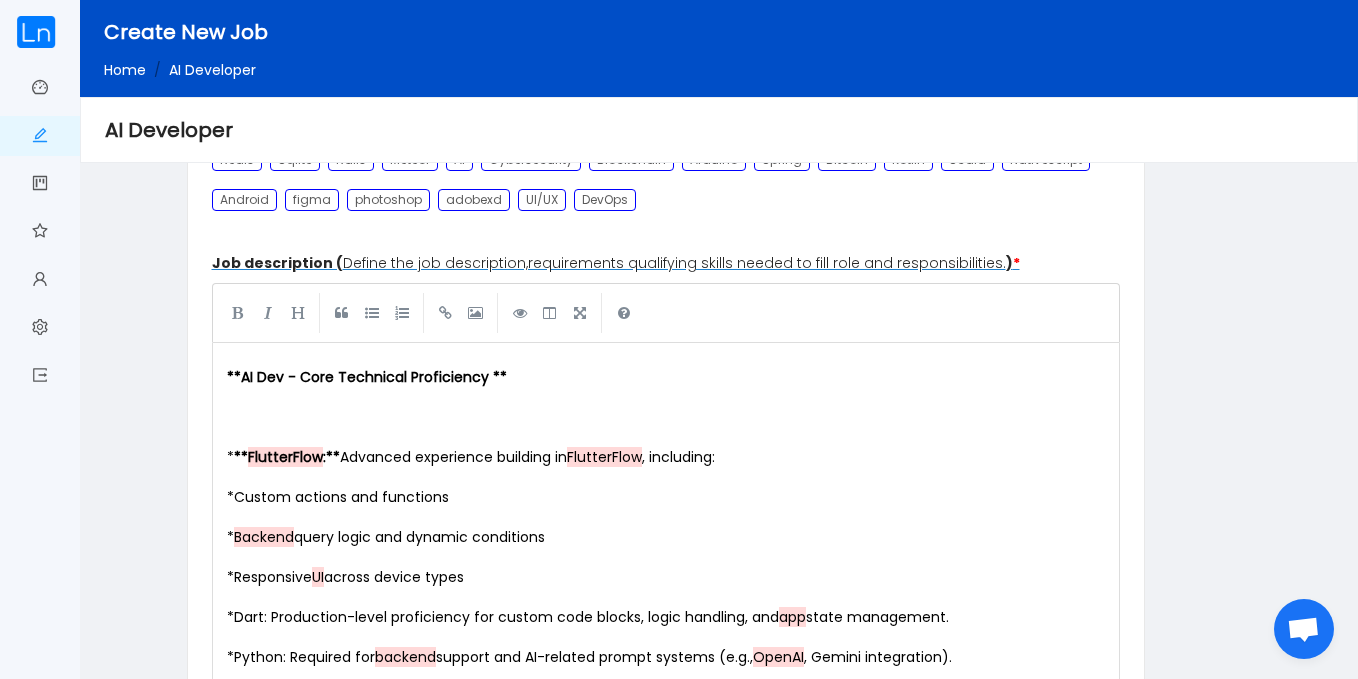 scroll, scrollTop: 893, scrollLeft: 0, axis: vertical 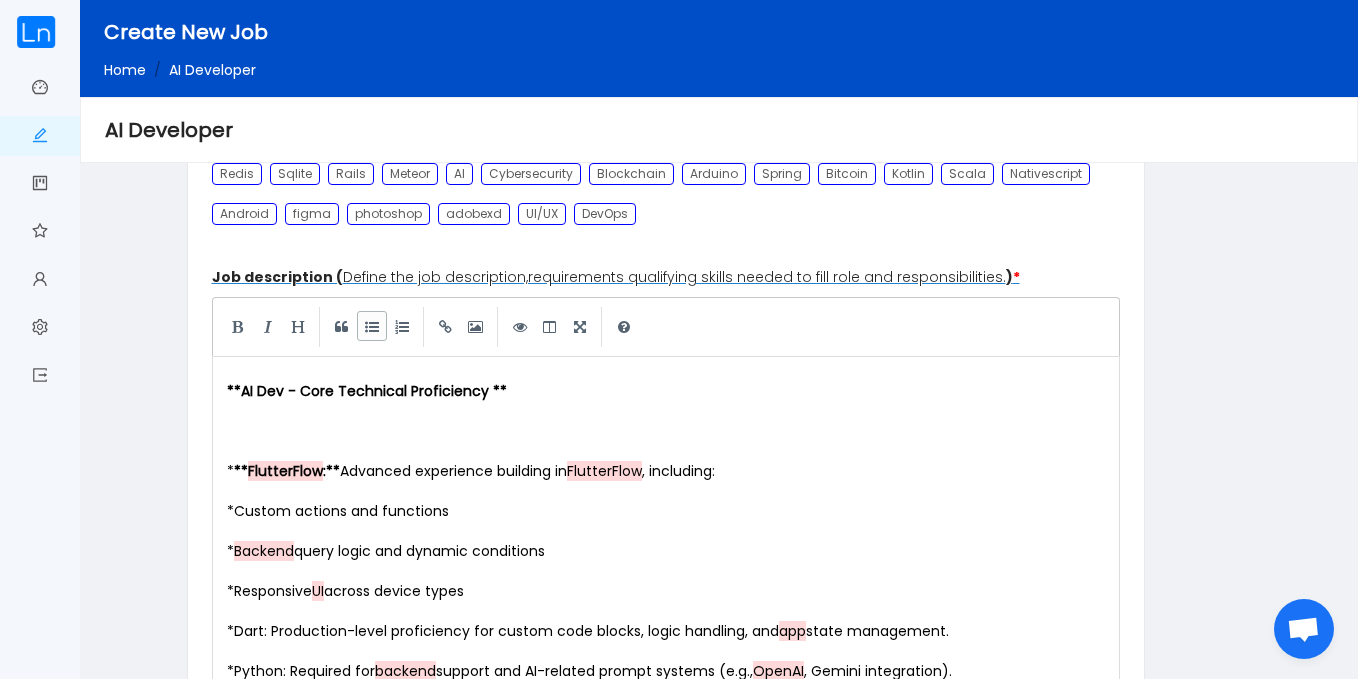 click at bounding box center (372, 326) 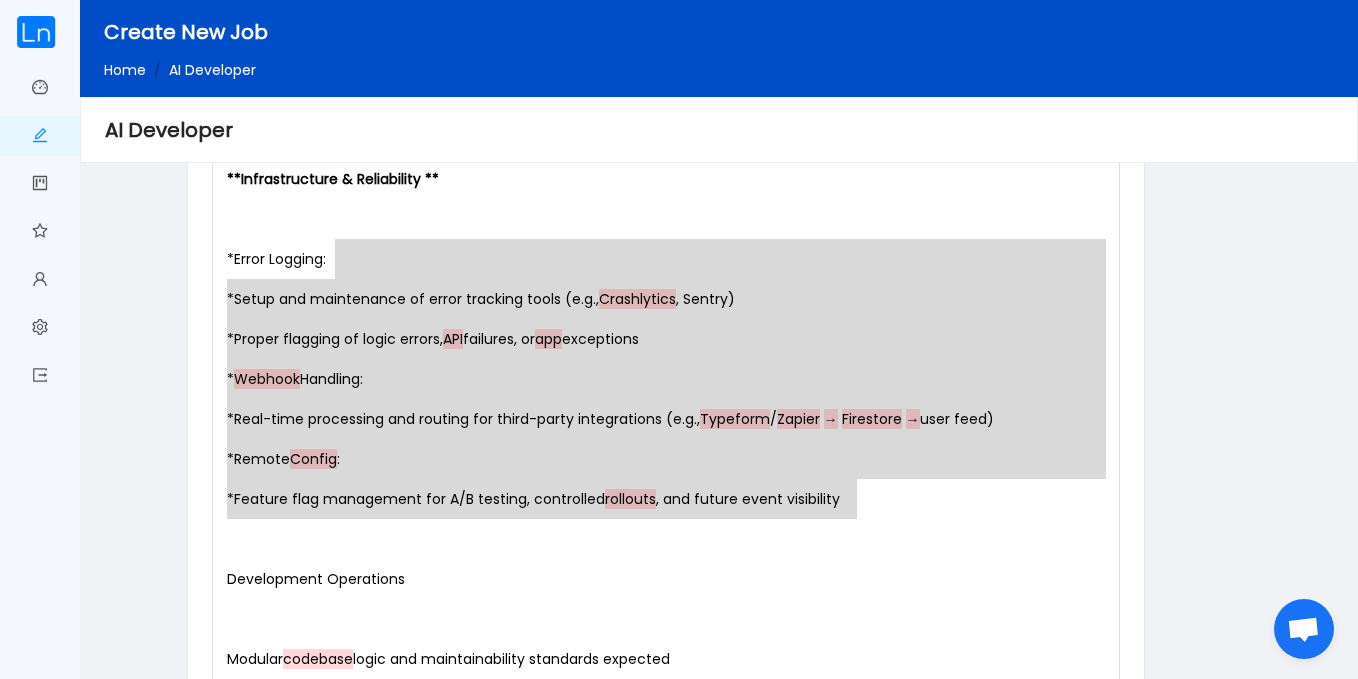 scroll, scrollTop: 3712, scrollLeft: 0, axis: vertical 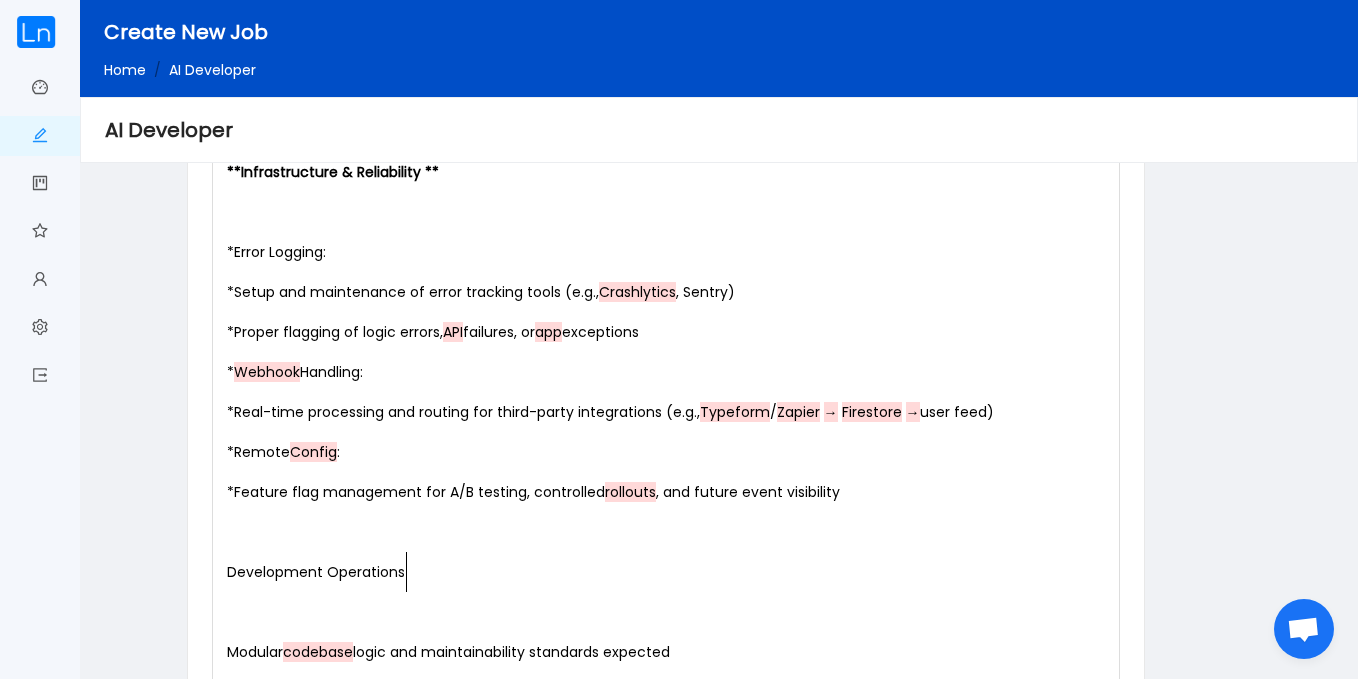 click on "Development Operations" at bounding box center [670, 572] 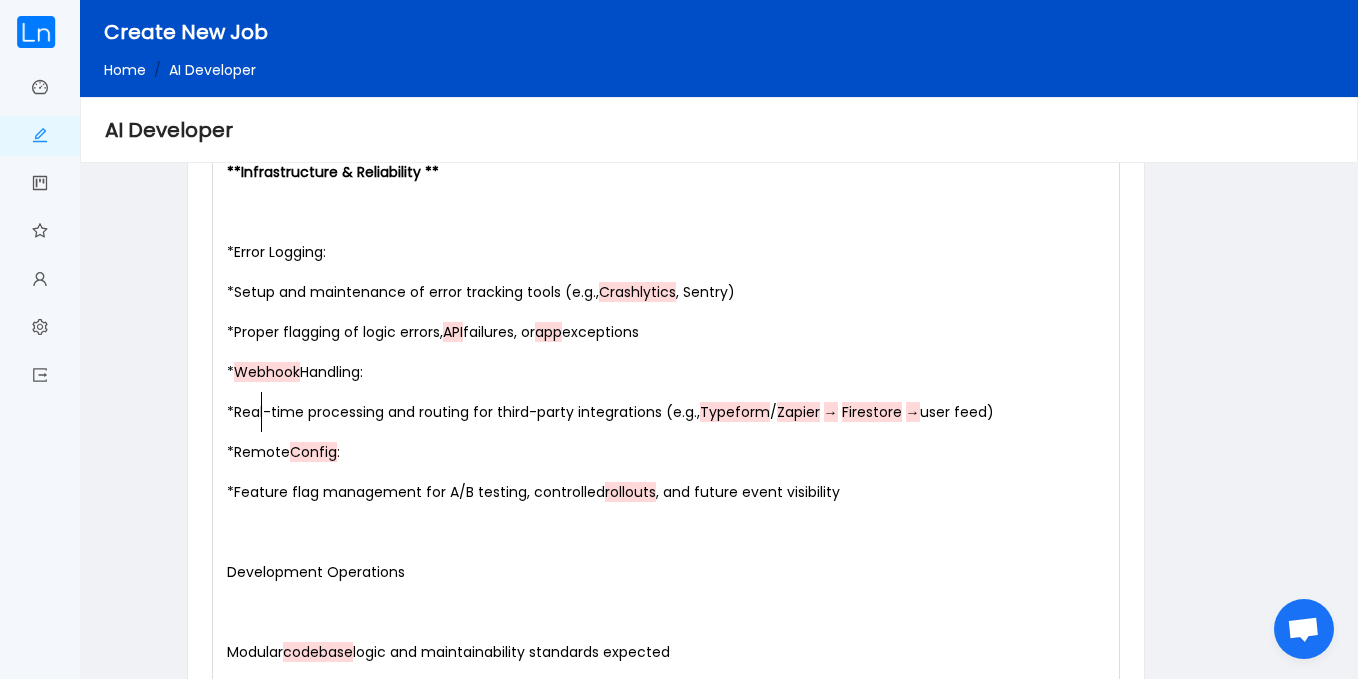 click on "Real-time processing and routing for third-party integrations (e.g.," at bounding box center (467, 412) 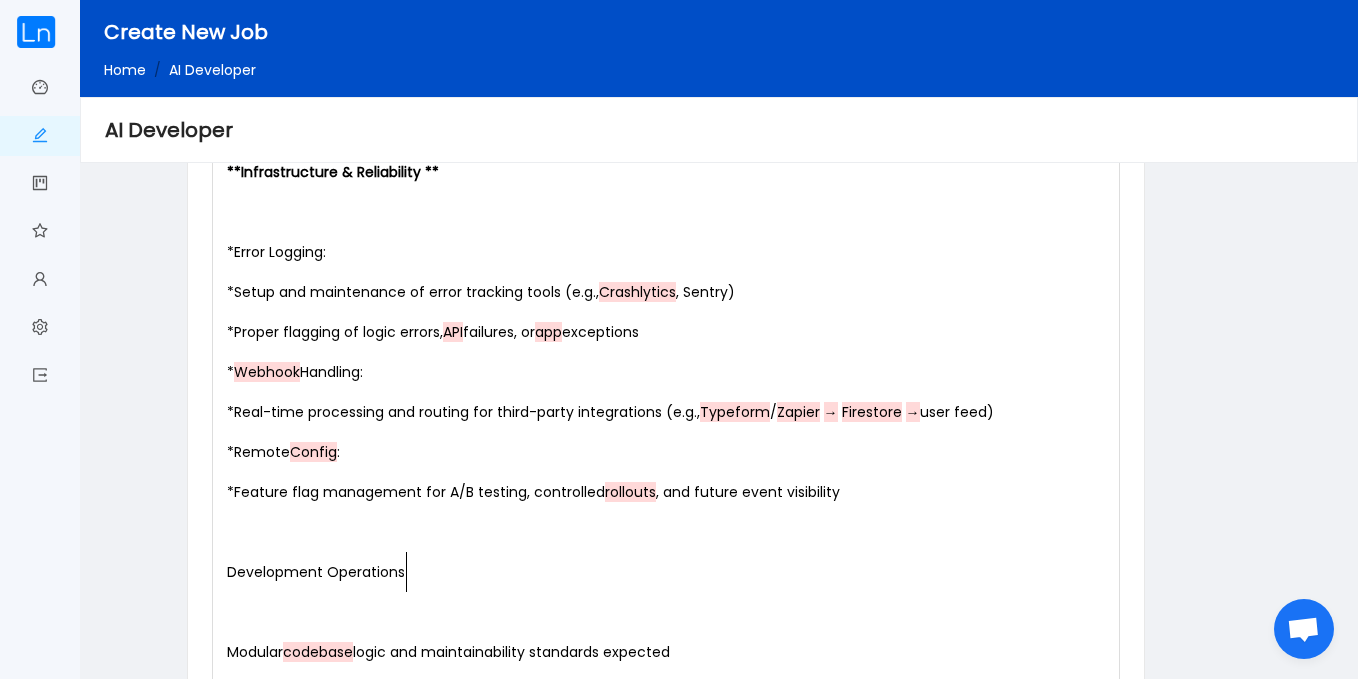type on "Development Operations" 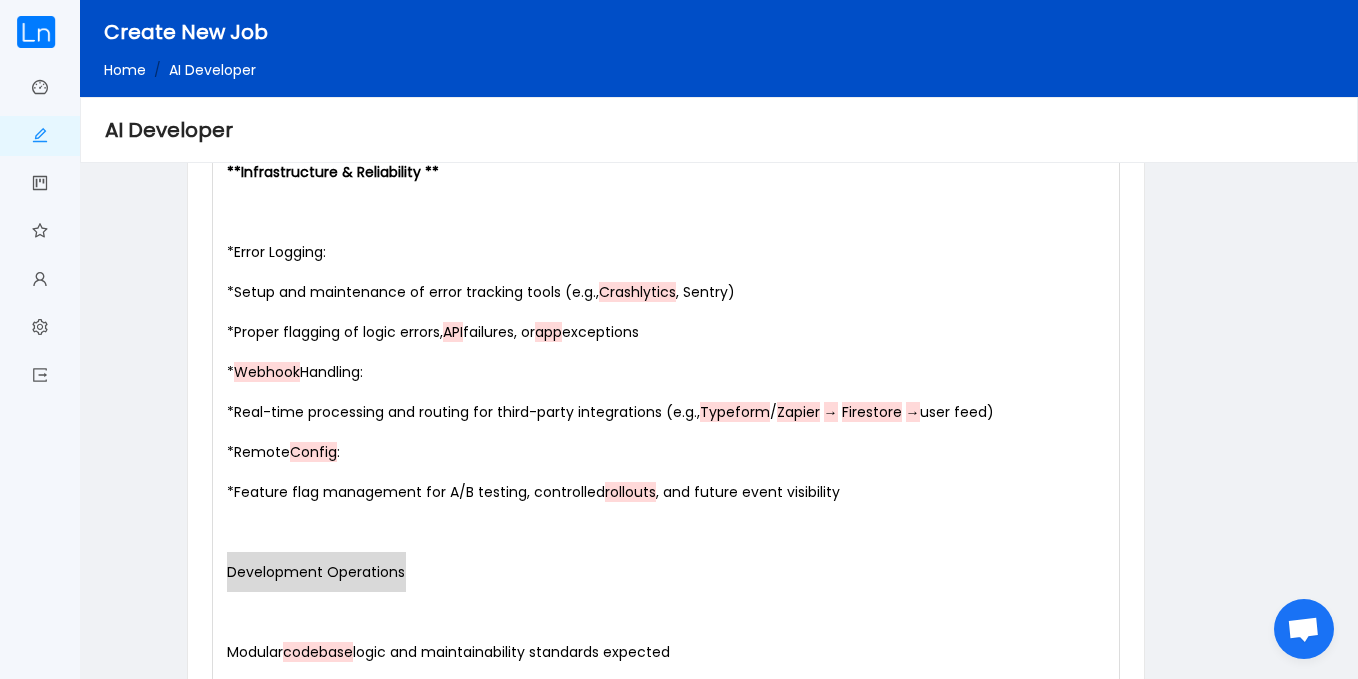 drag, startPoint x: 418, startPoint y: 580, endPoint x: 158, endPoint y: 559, distance: 260.8467 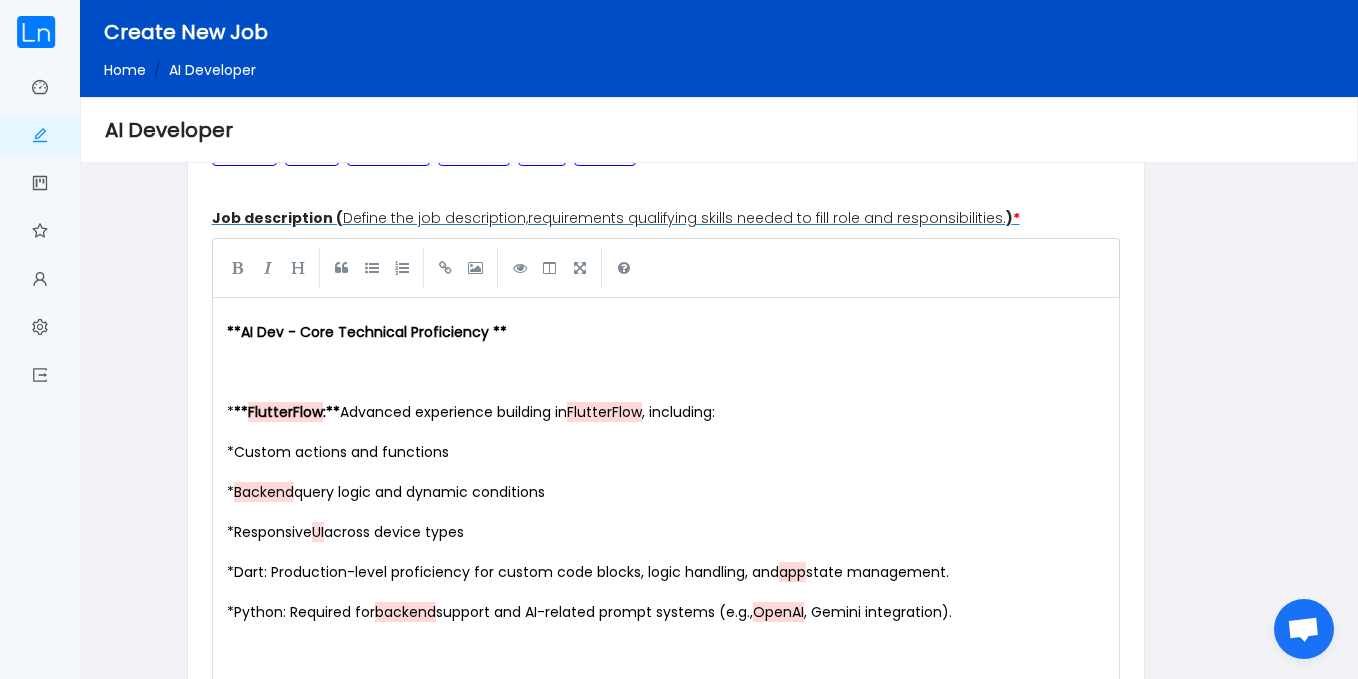 scroll, scrollTop: 937, scrollLeft: 0, axis: vertical 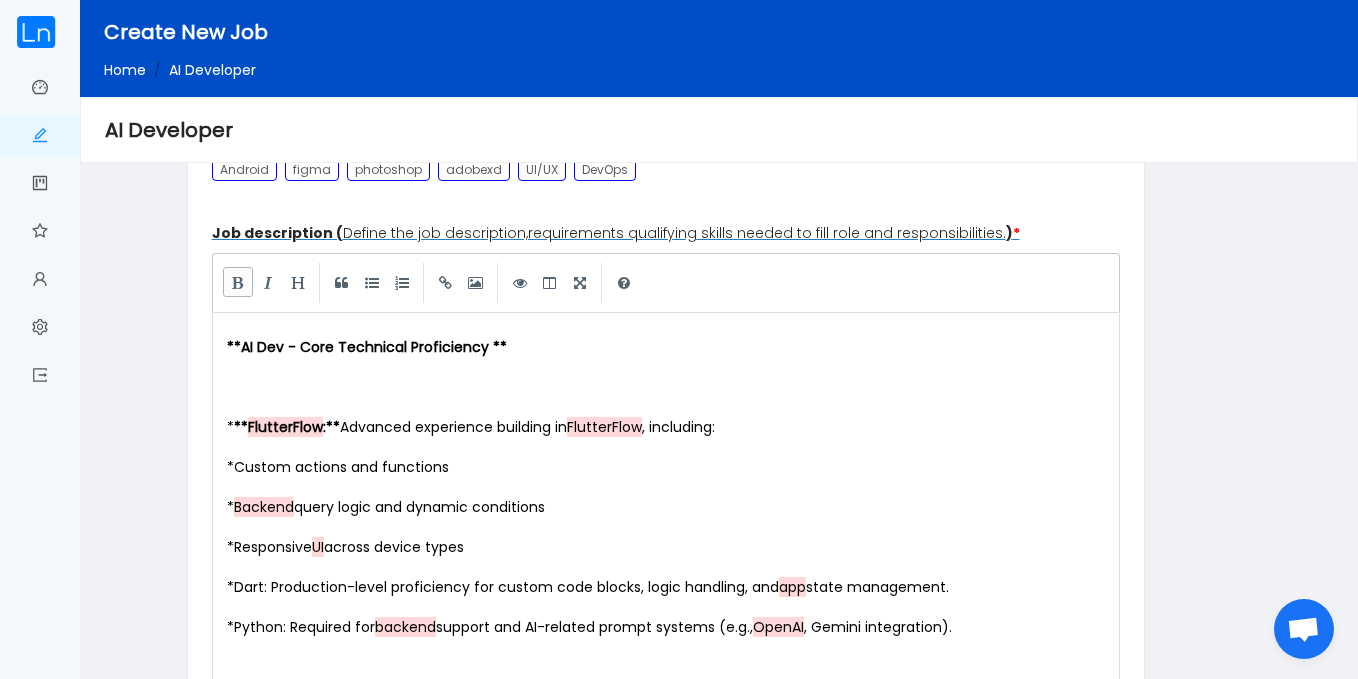 click at bounding box center (238, 282) 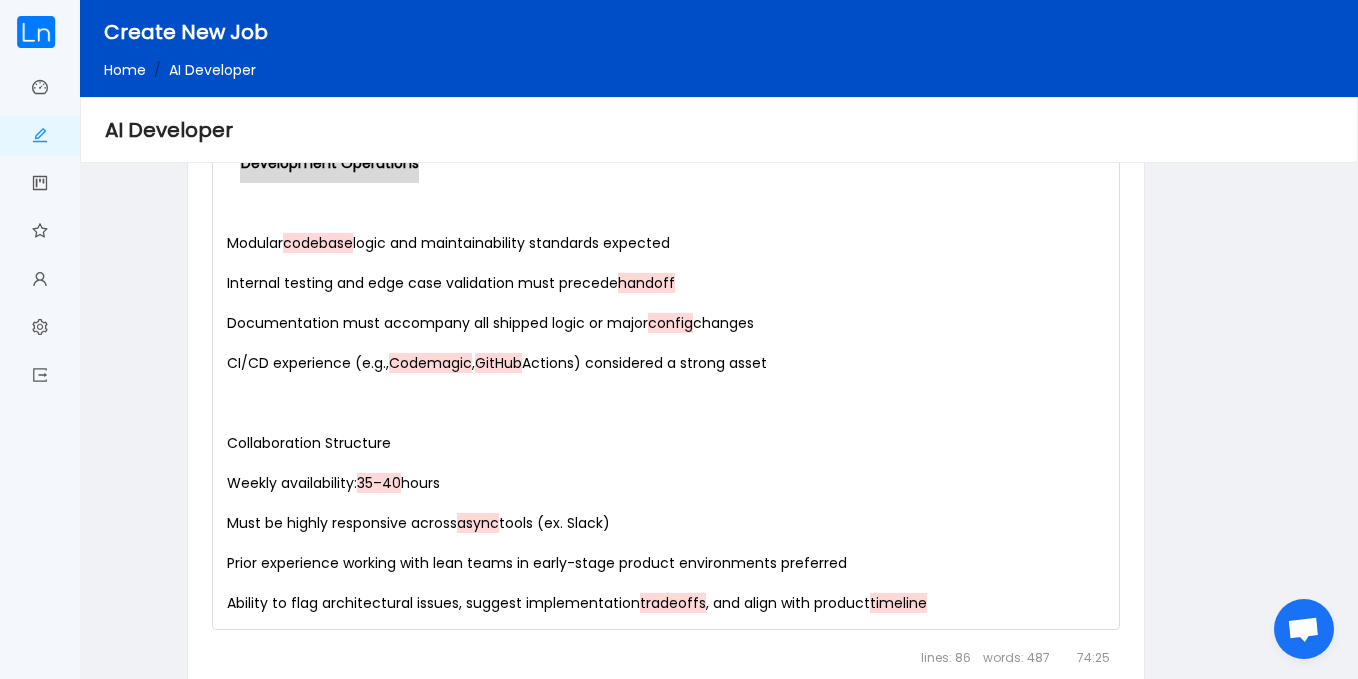 scroll, scrollTop: 4098, scrollLeft: 0, axis: vertical 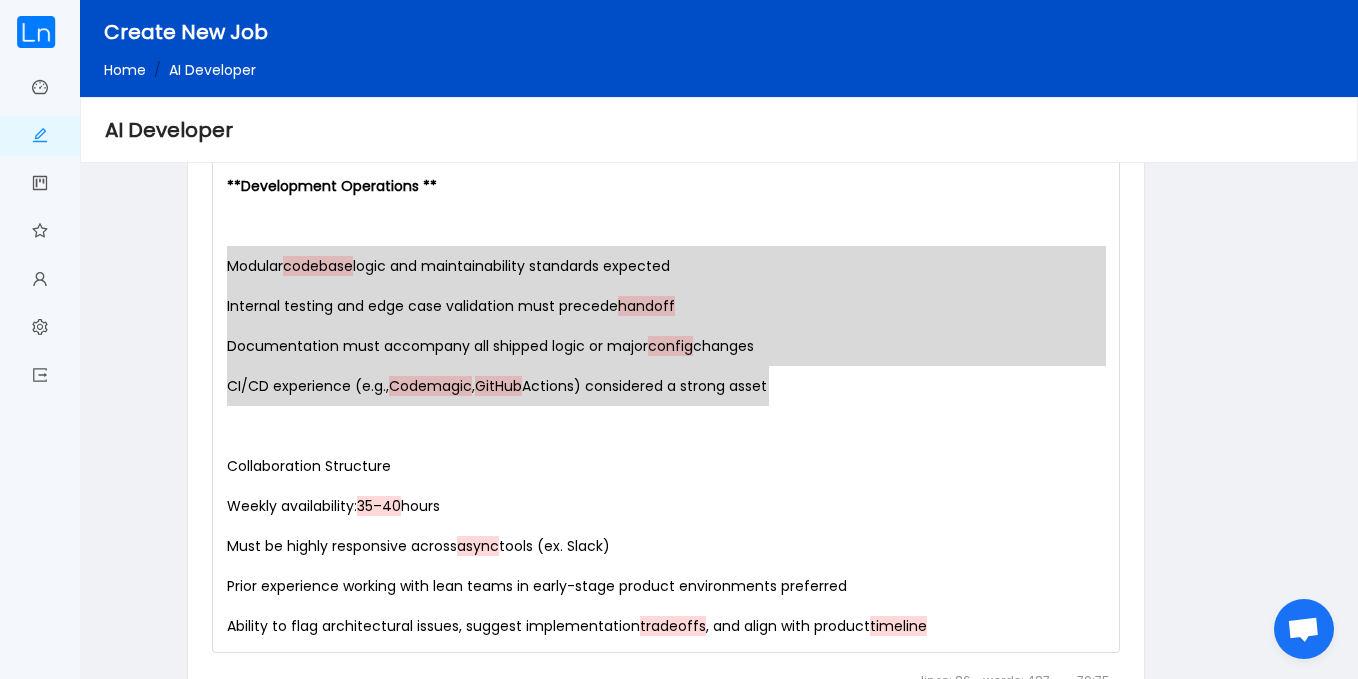 type on "Modular codebase logic and maintainability standards expected
Internal testing and edge case validation must precede handoff
Documentation must accompany all shipped logic or major config changes
CI/CD experience (e.g., Codemagic, GitHub Actions) considered a strong asset" 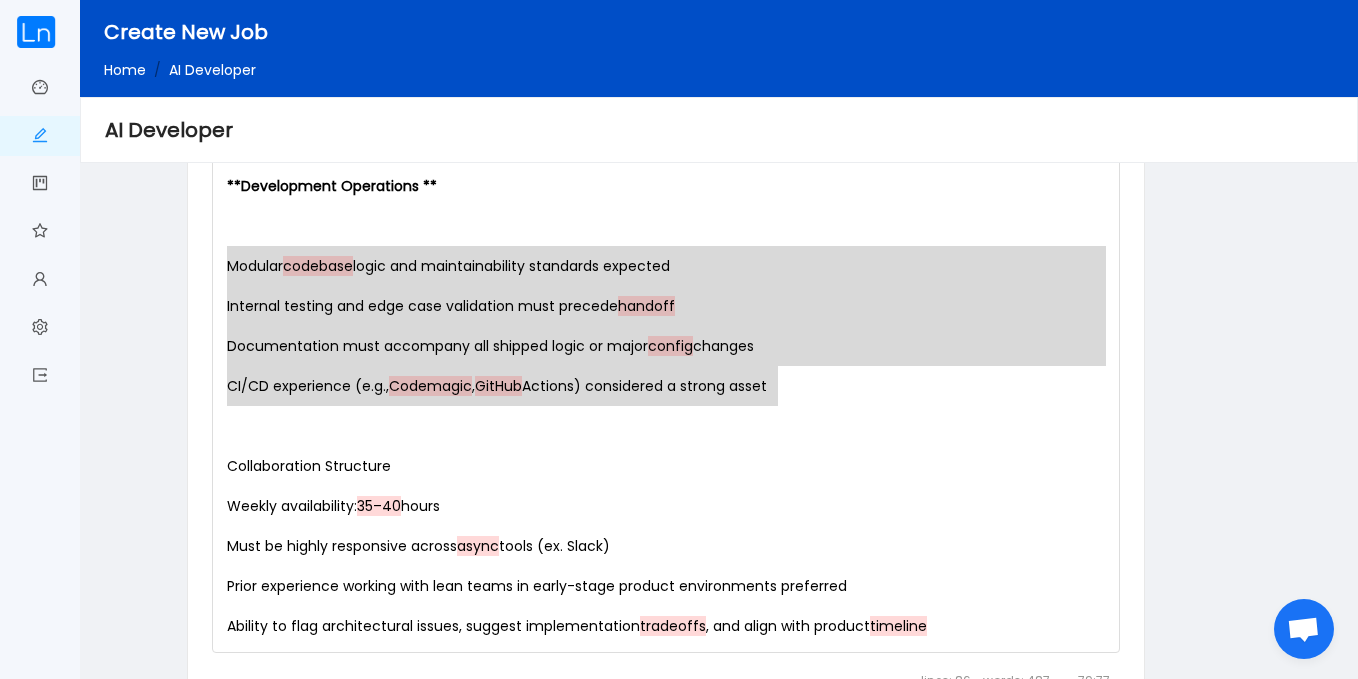 drag, startPoint x: 226, startPoint y: 258, endPoint x: 793, endPoint y: 396, distance: 583.55206 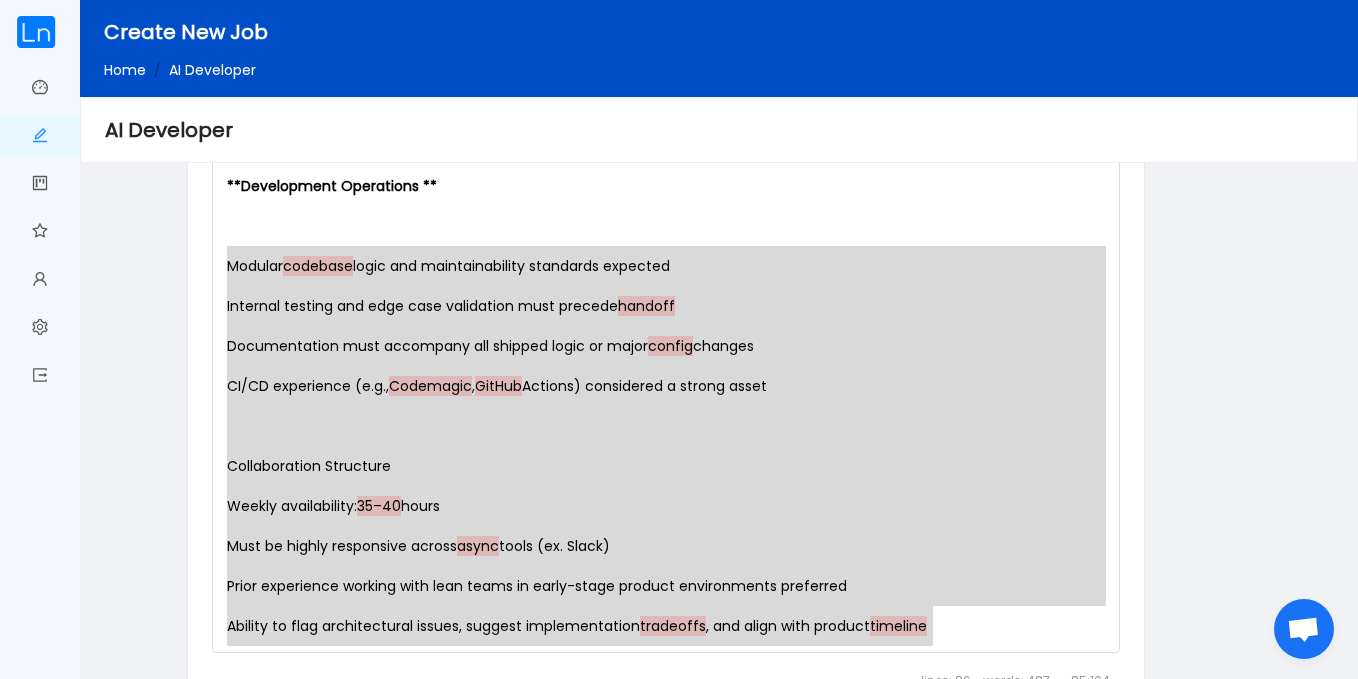 drag, startPoint x: 226, startPoint y: 260, endPoint x: 894, endPoint y: 680, distance: 789.06525 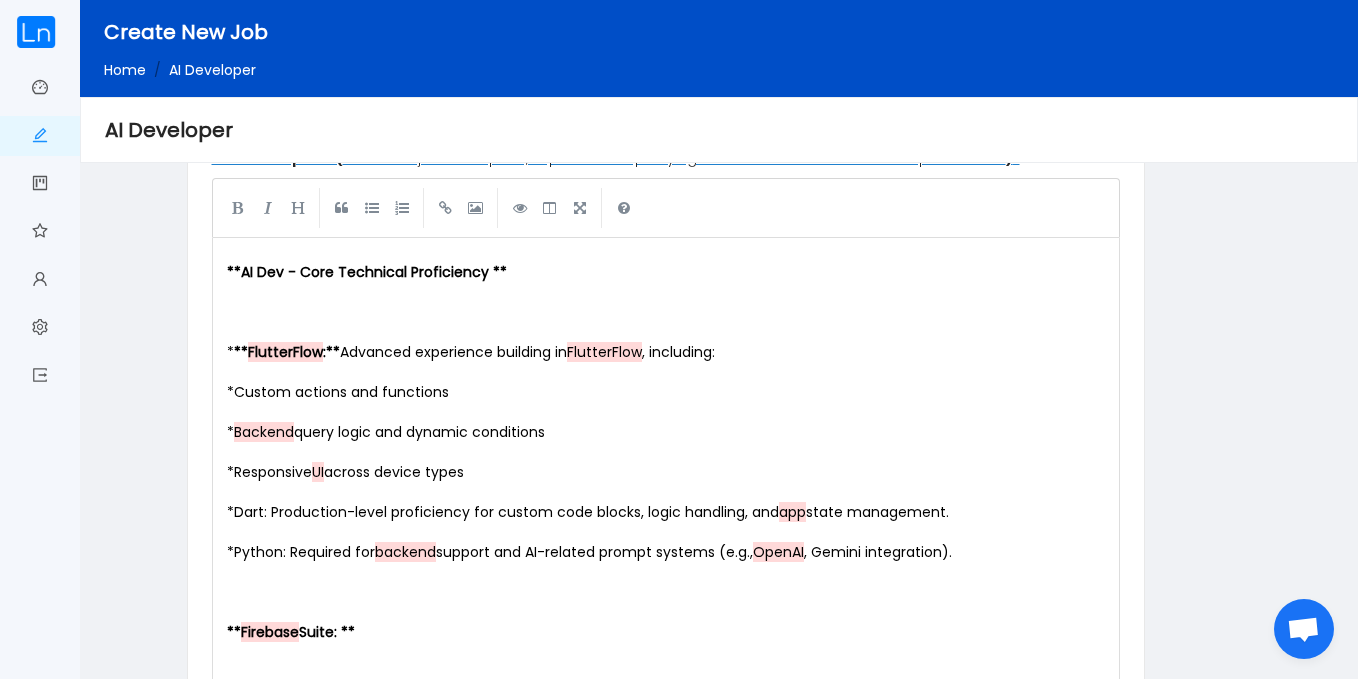 scroll, scrollTop: 1004, scrollLeft: 0, axis: vertical 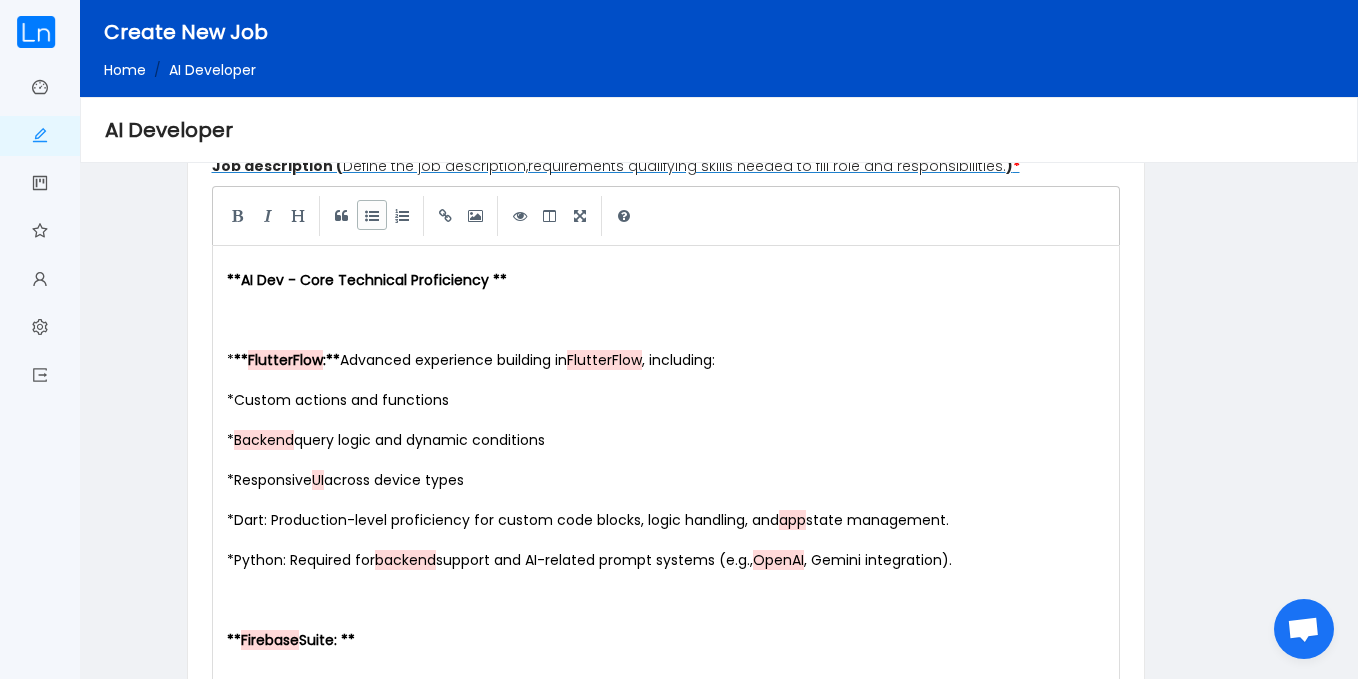 click at bounding box center (372, 215) 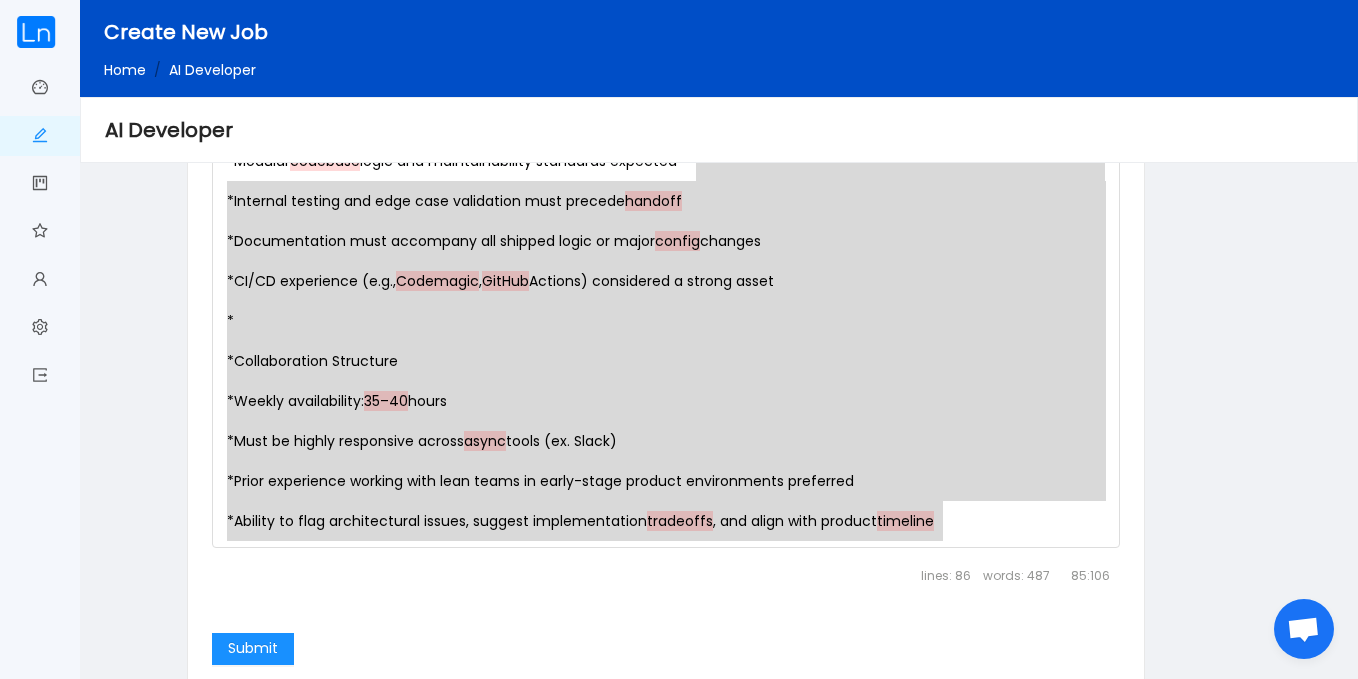 scroll, scrollTop: 4158, scrollLeft: 0, axis: vertical 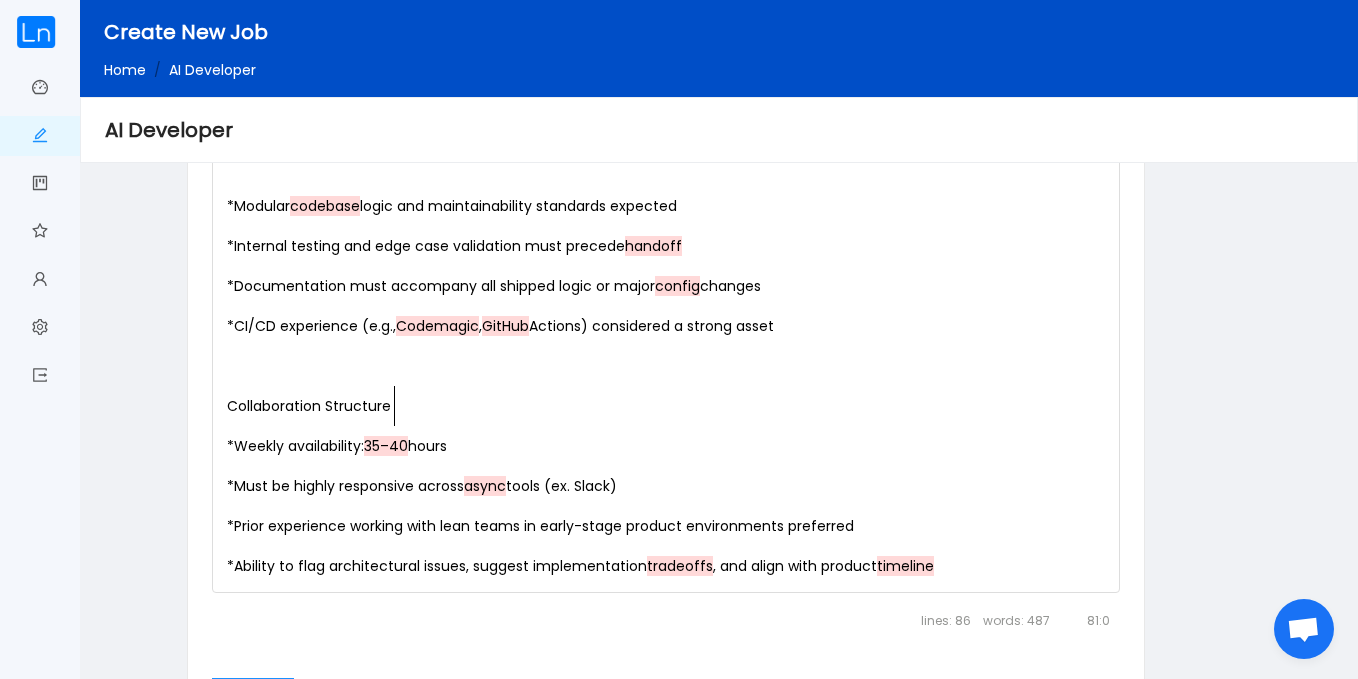 type on "Collaboration Structure" 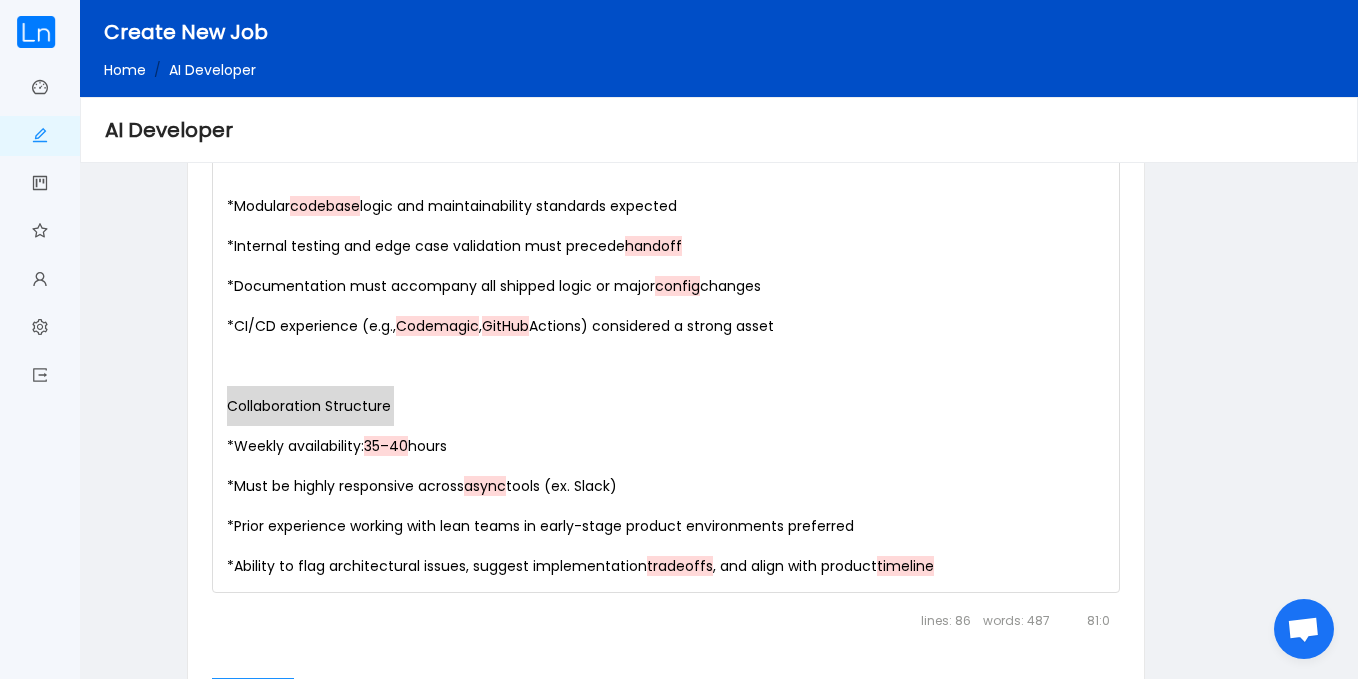 drag, startPoint x: 409, startPoint y: 405, endPoint x: 149, endPoint y: 401, distance: 260.03076 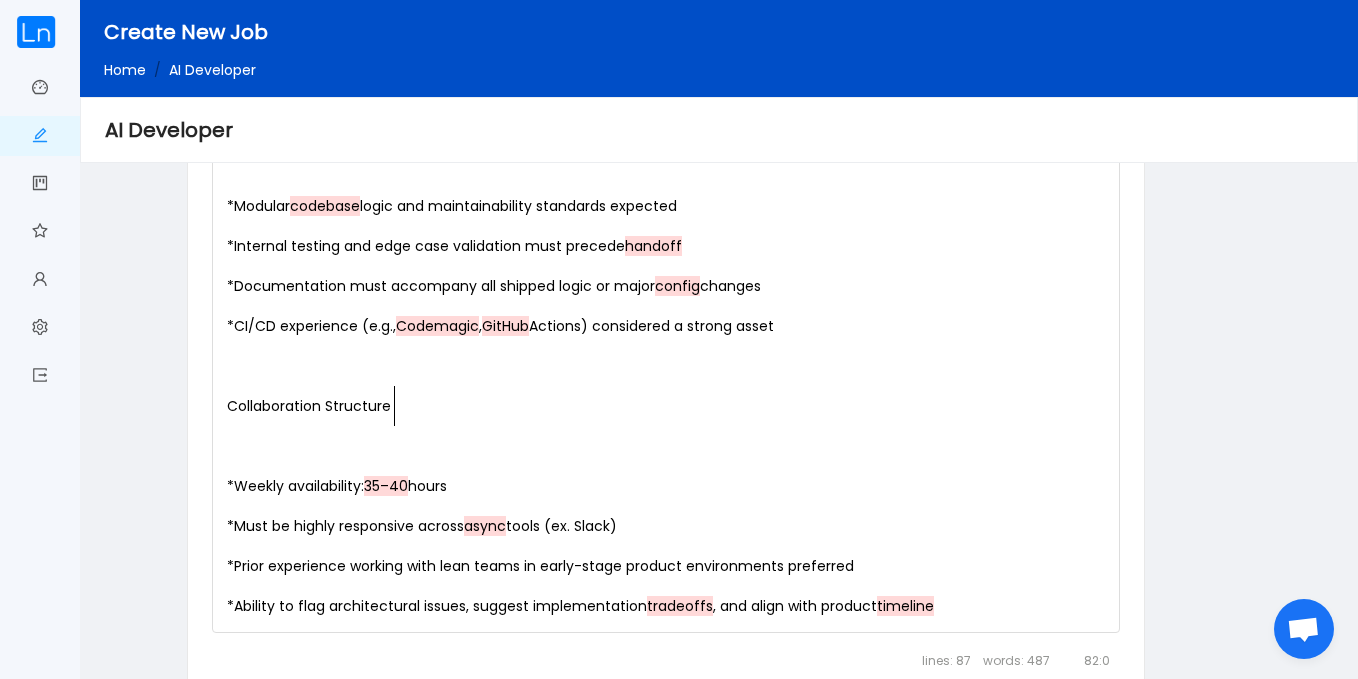 type on "Collaboration Structure" 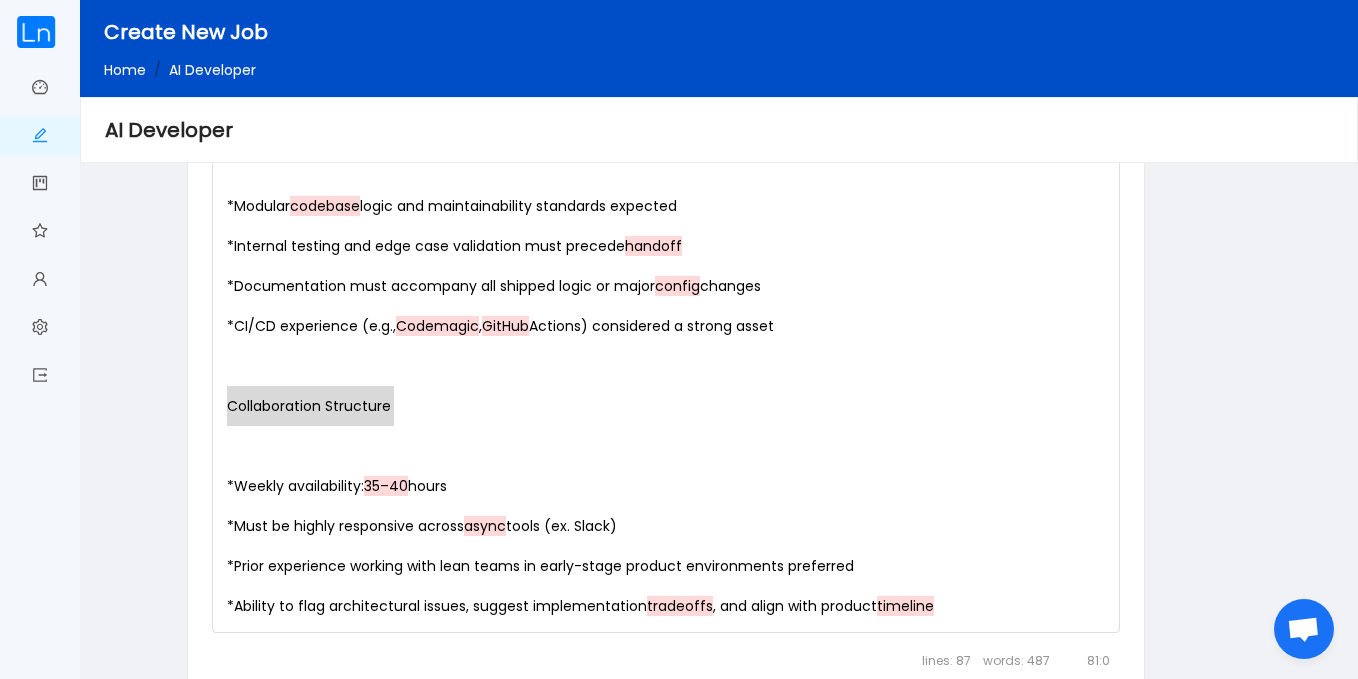 drag, startPoint x: 395, startPoint y: 401, endPoint x: 169, endPoint y: 413, distance: 226.31836 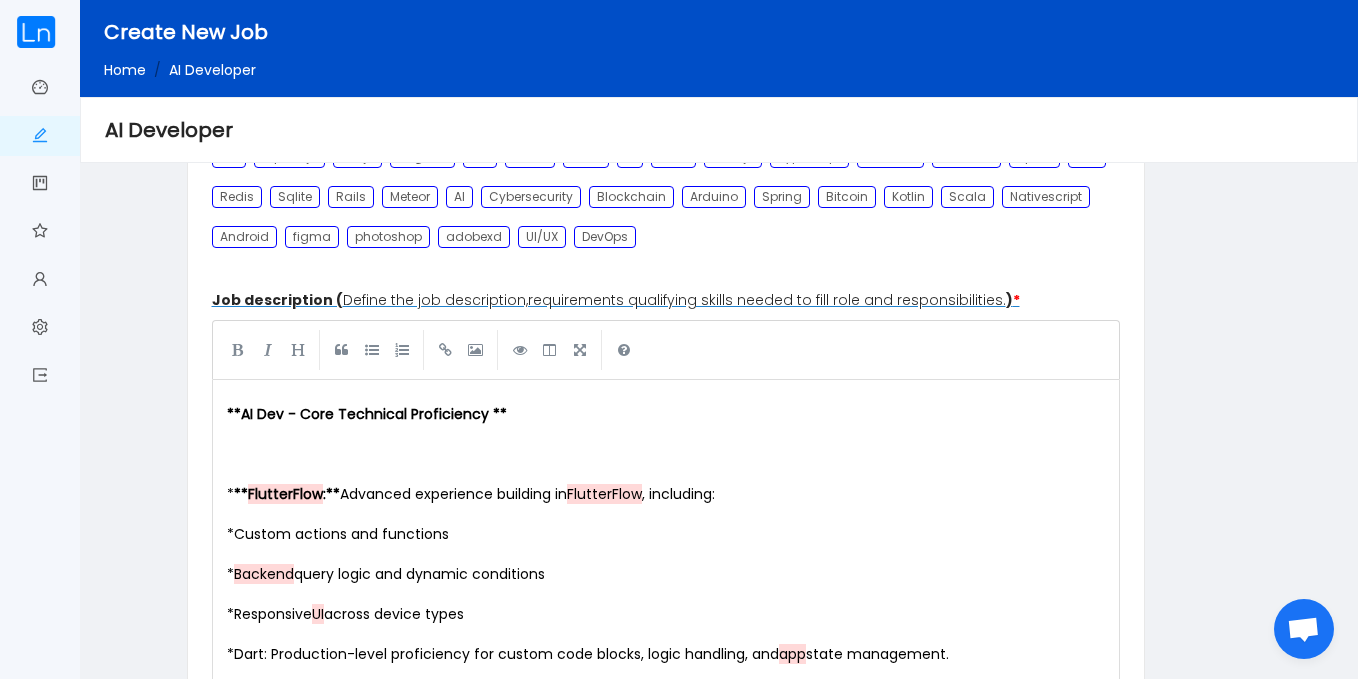 scroll, scrollTop: 856, scrollLeft: 0, axis: vertical 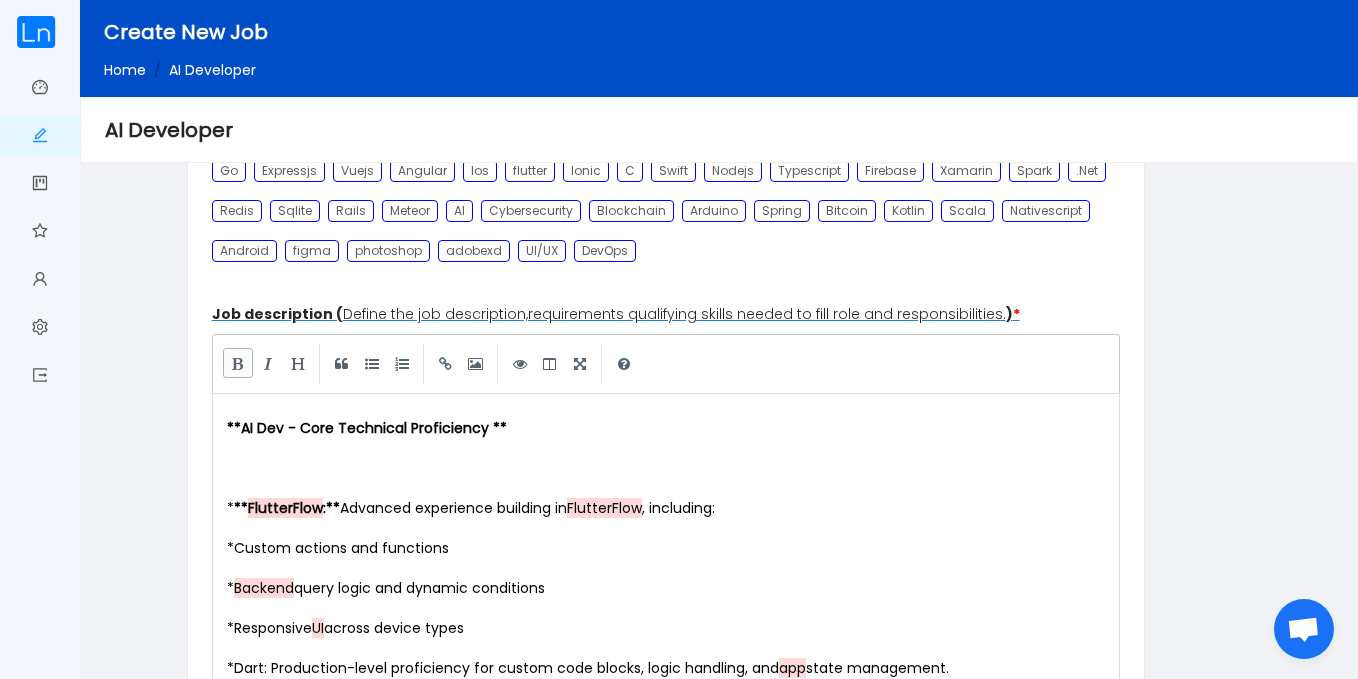 click at bounding box center [238, 363] 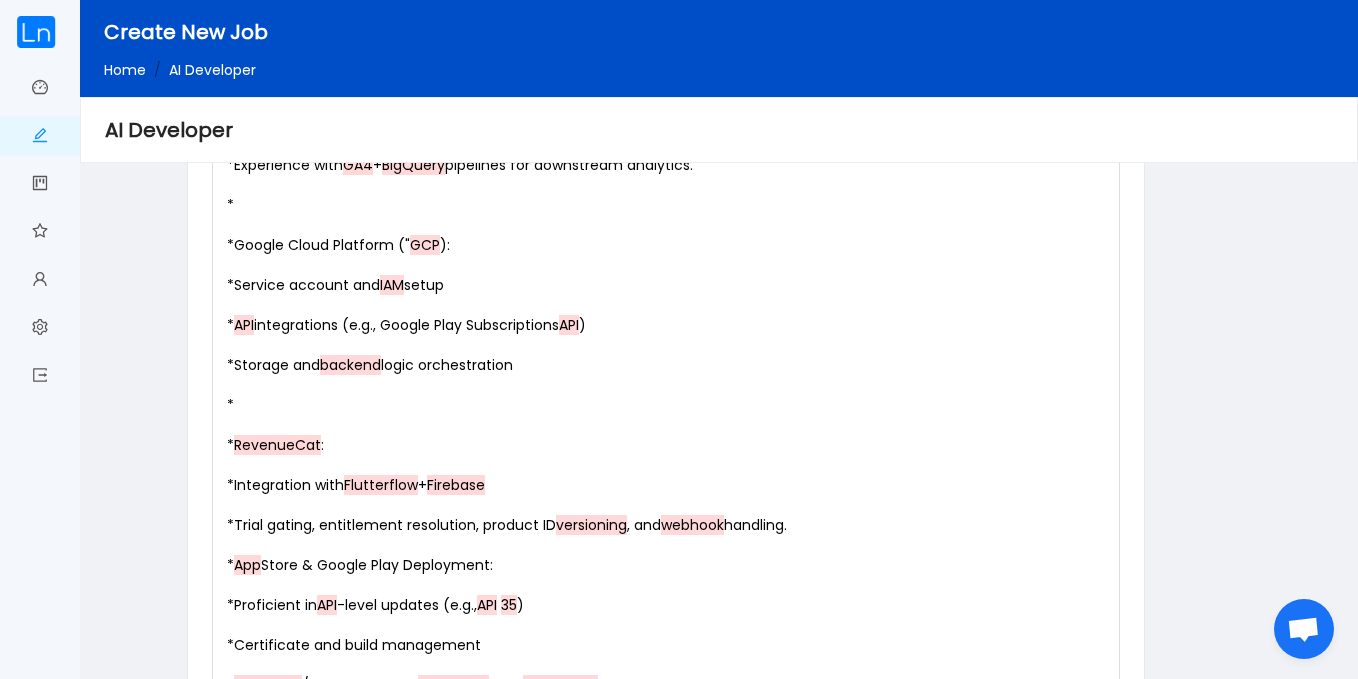 scroll, scrollTop: 1809, scrollLeft: 0, axis: vertical 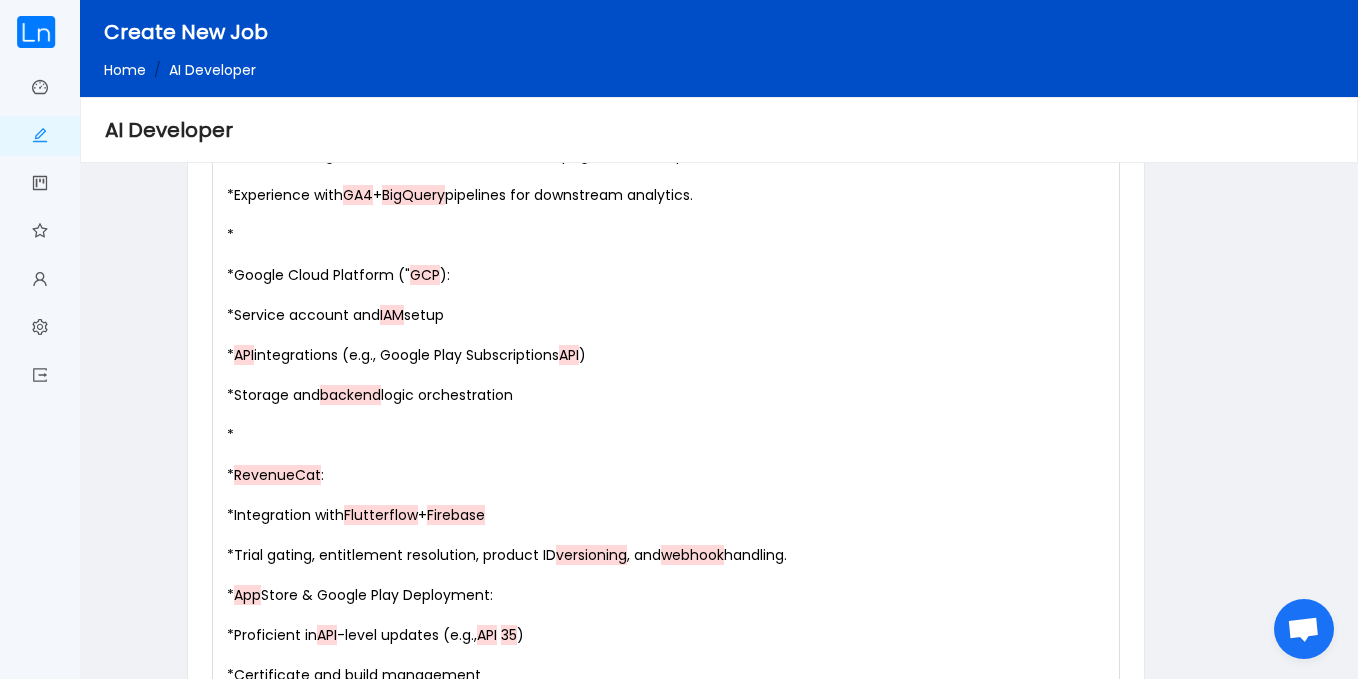 type 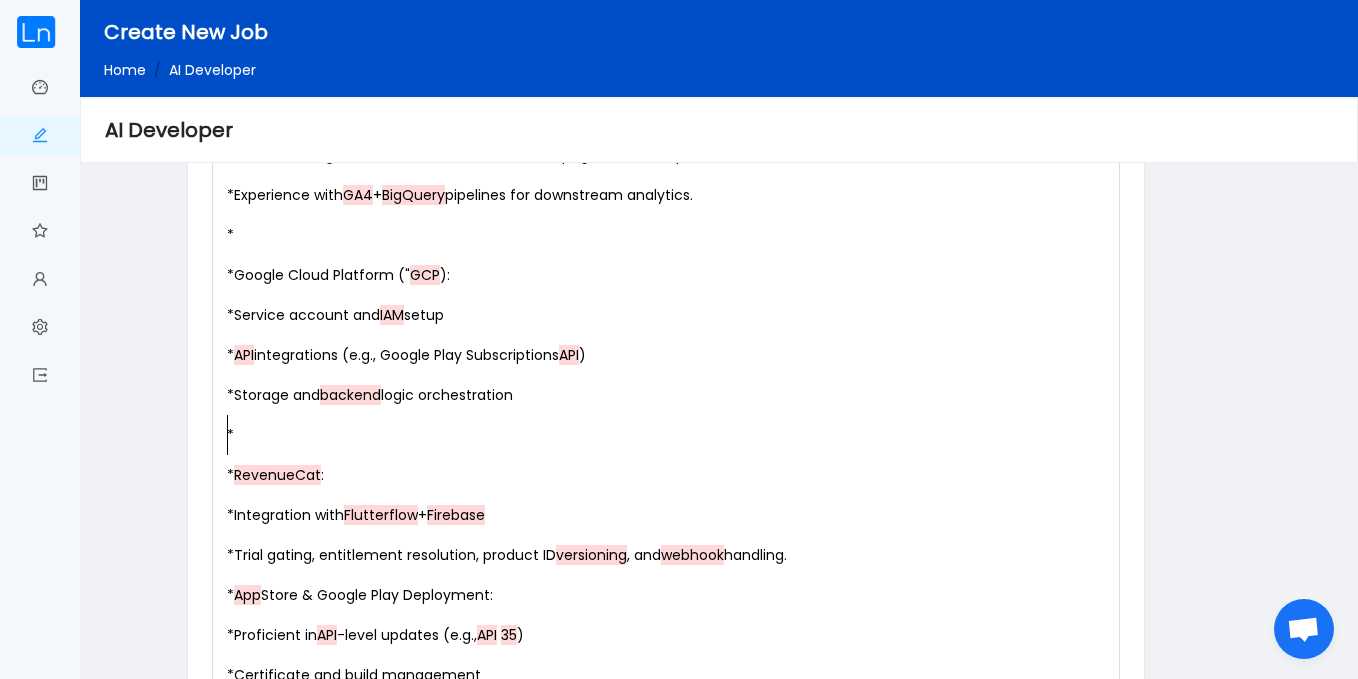 click on "*" at bounding box center (670, 435) 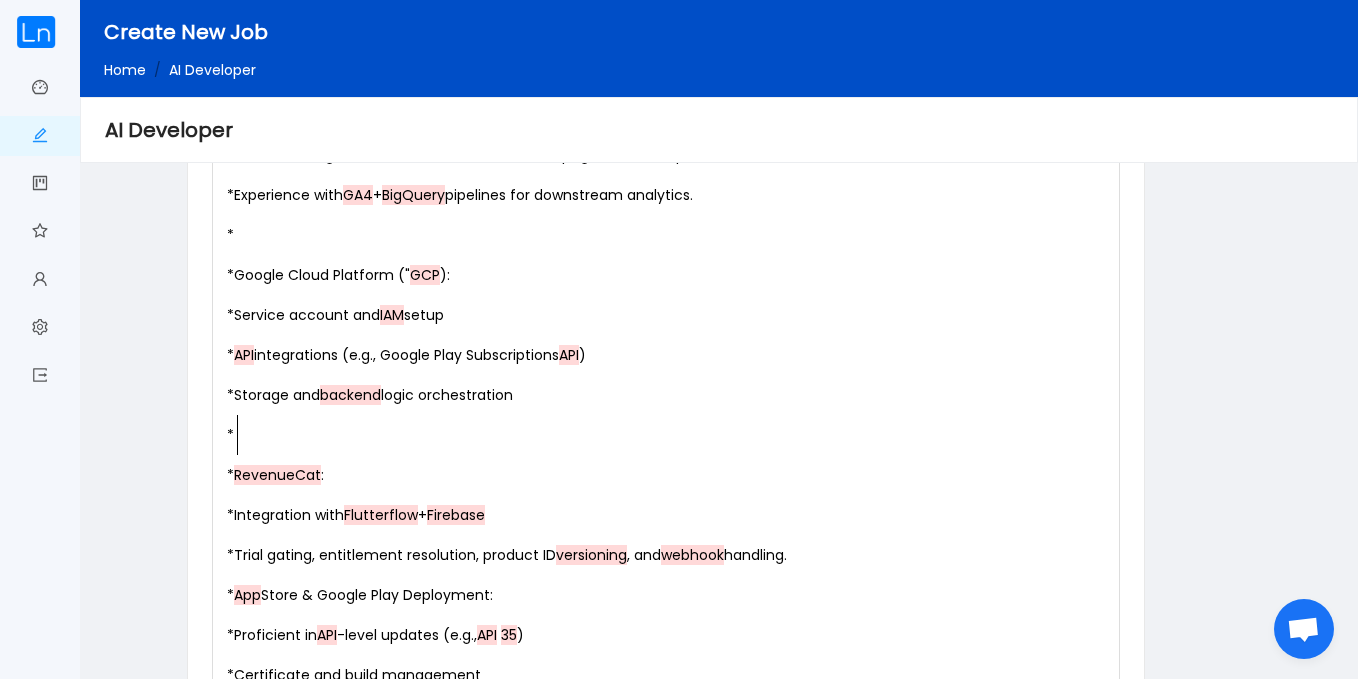 click on "*" at bounding box center (670, 435) 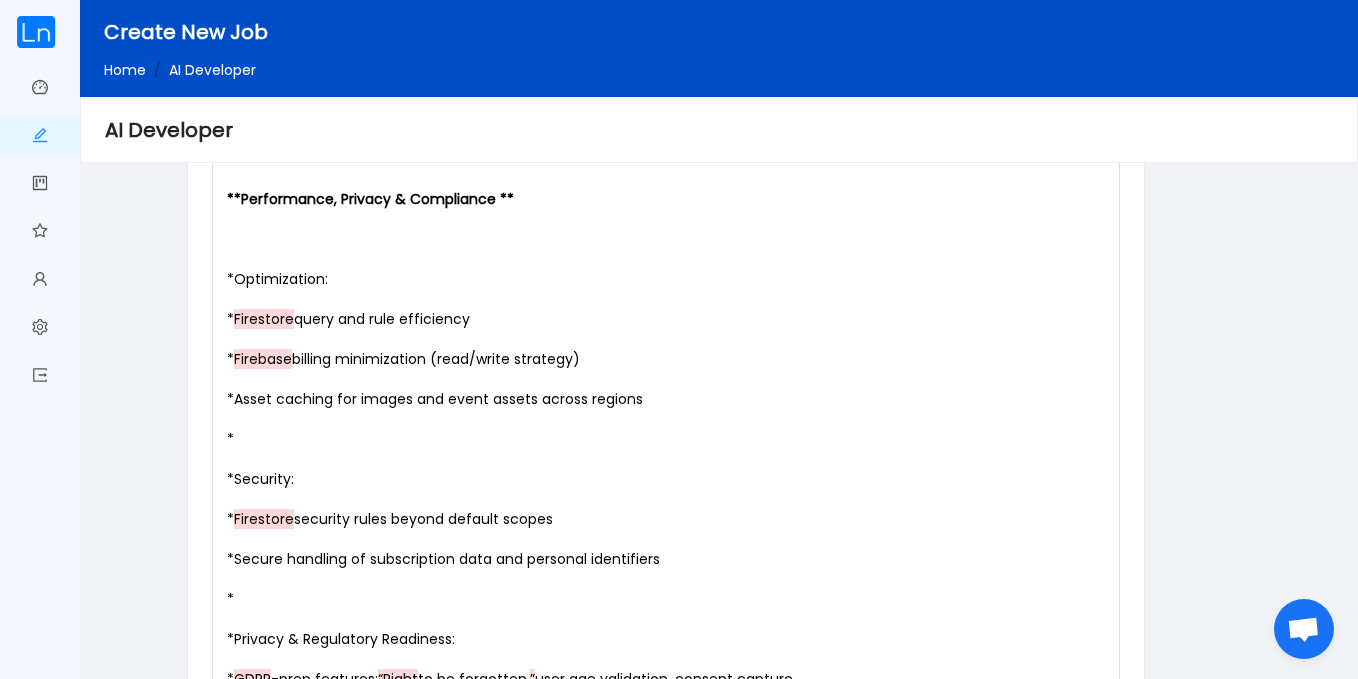 scroll, scrollTop: 3048, scrollLeft: 0, axis: vertical 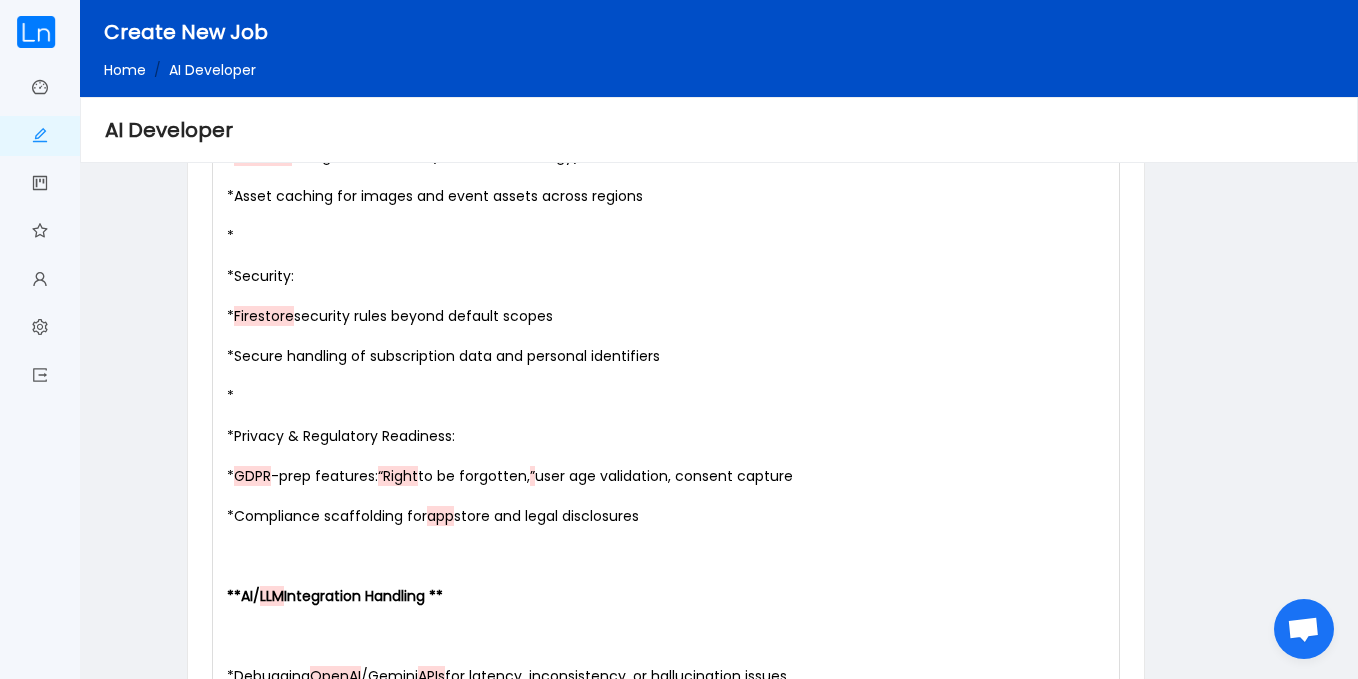 click on "*" at bounding box center (670, 396) 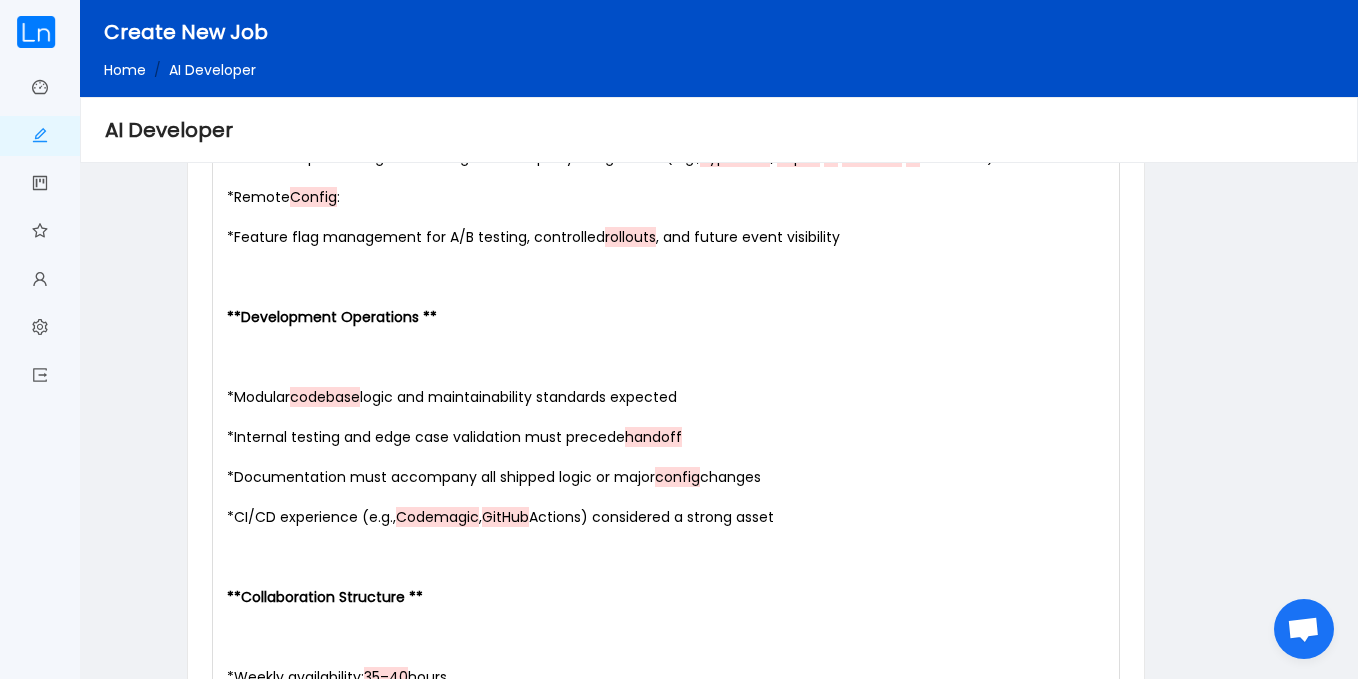 scroll, scrollTop: 4126, scrollLeft: 0, axis: vertical 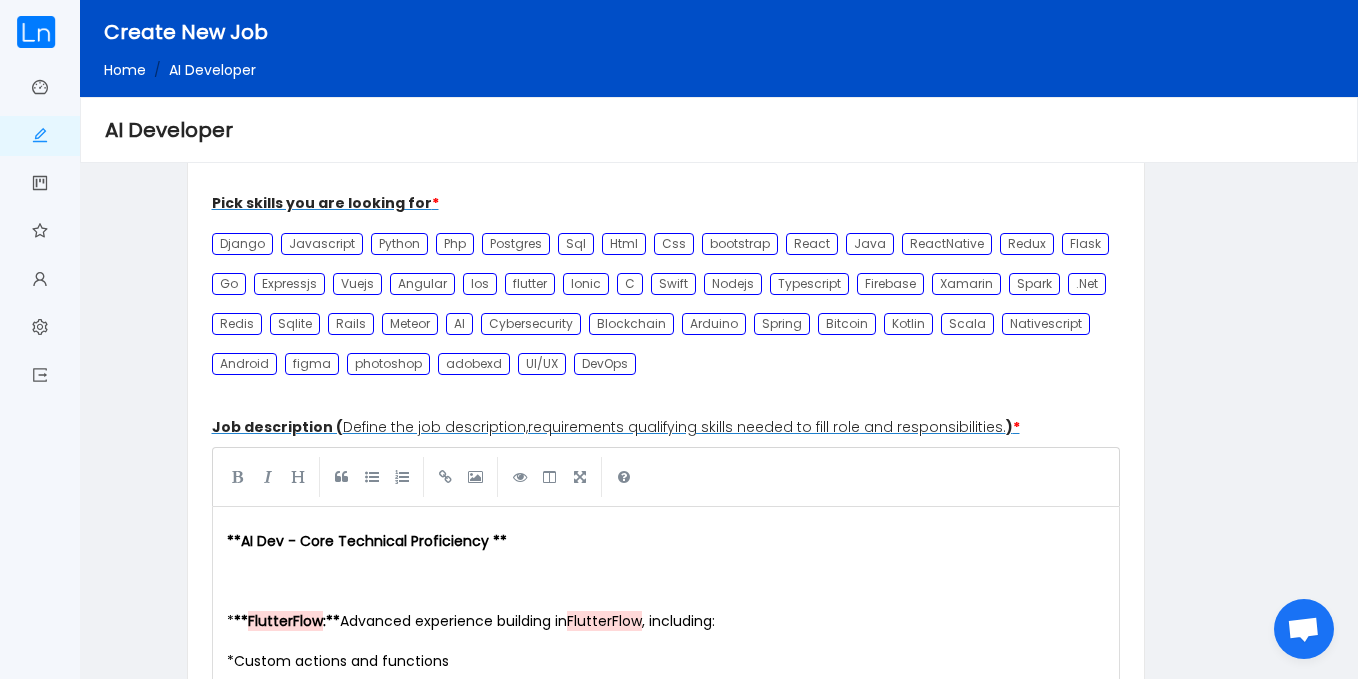 click on "Django
Javascript
Python
Php
Postgres
Sql
Html
Css
bootstrap
React
Java
ReactNative
Redux
Flask
Go
Expressjs
Vuejs
Angular" at bounding box center [666, 303] 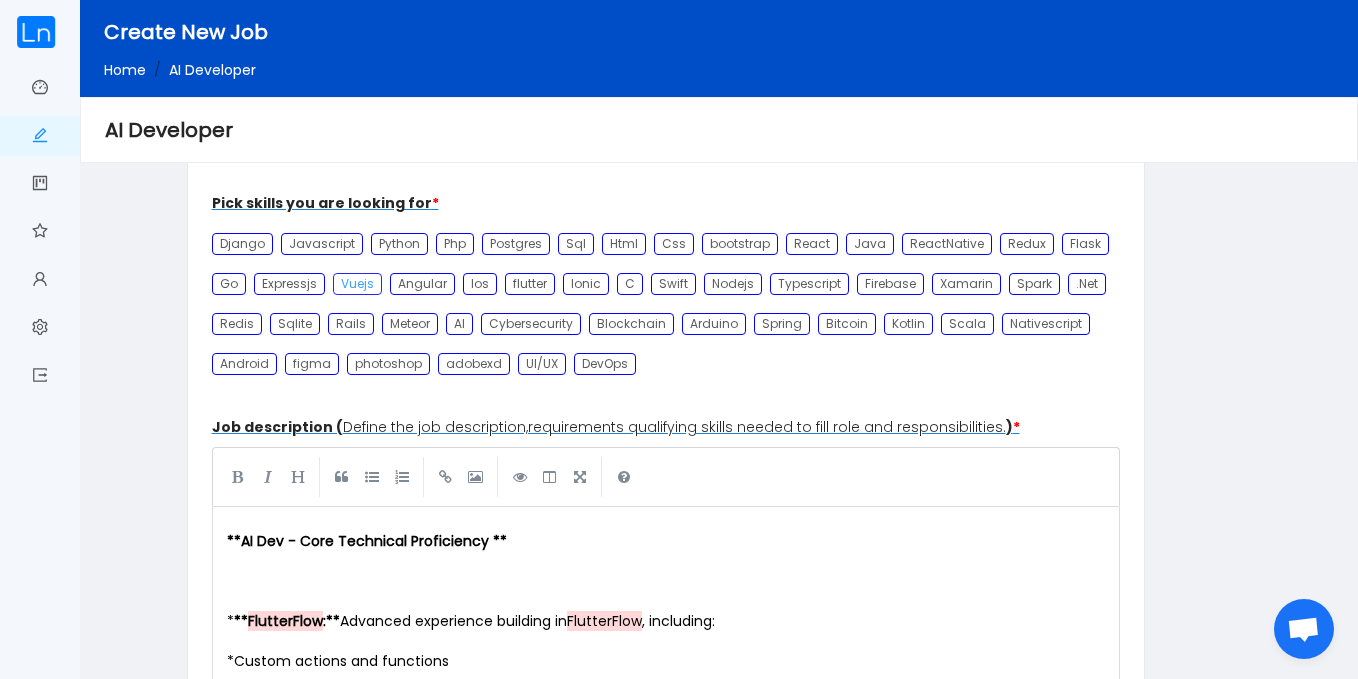 click on "Vuejs" at bounding box center (357, 284) 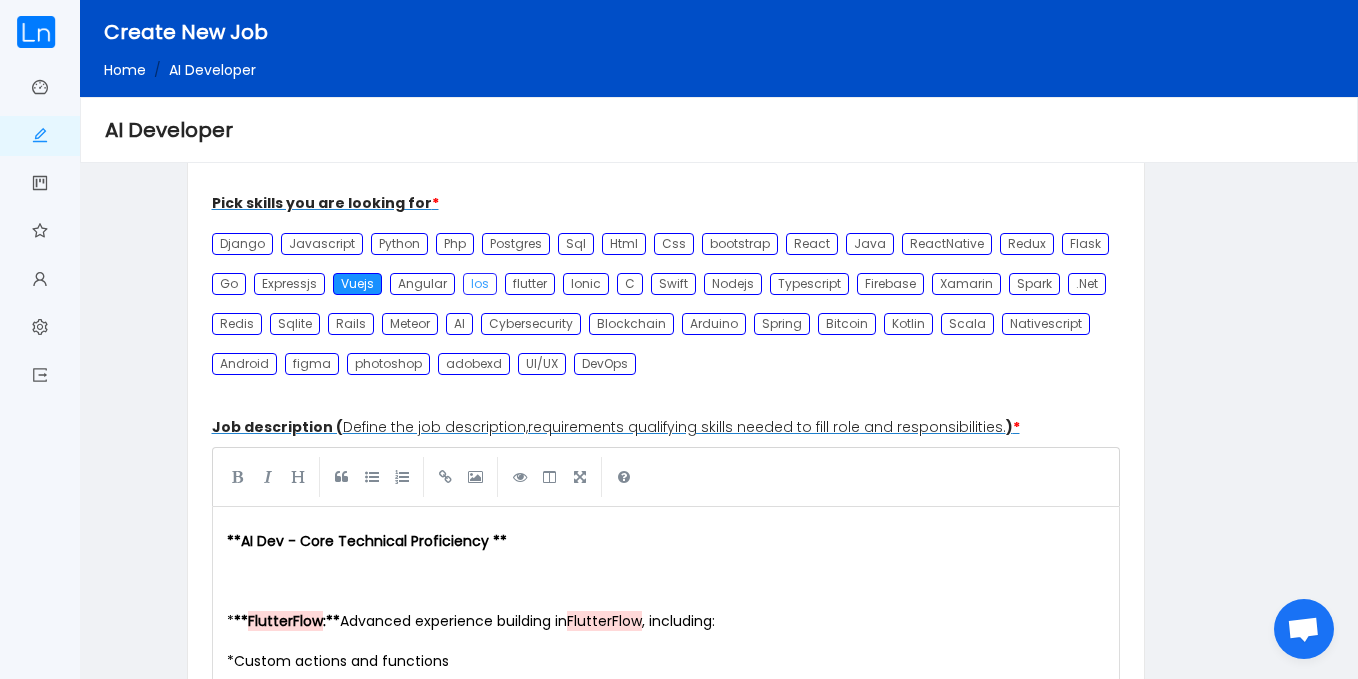 click on "Ios" at bounding box center [480, 284] 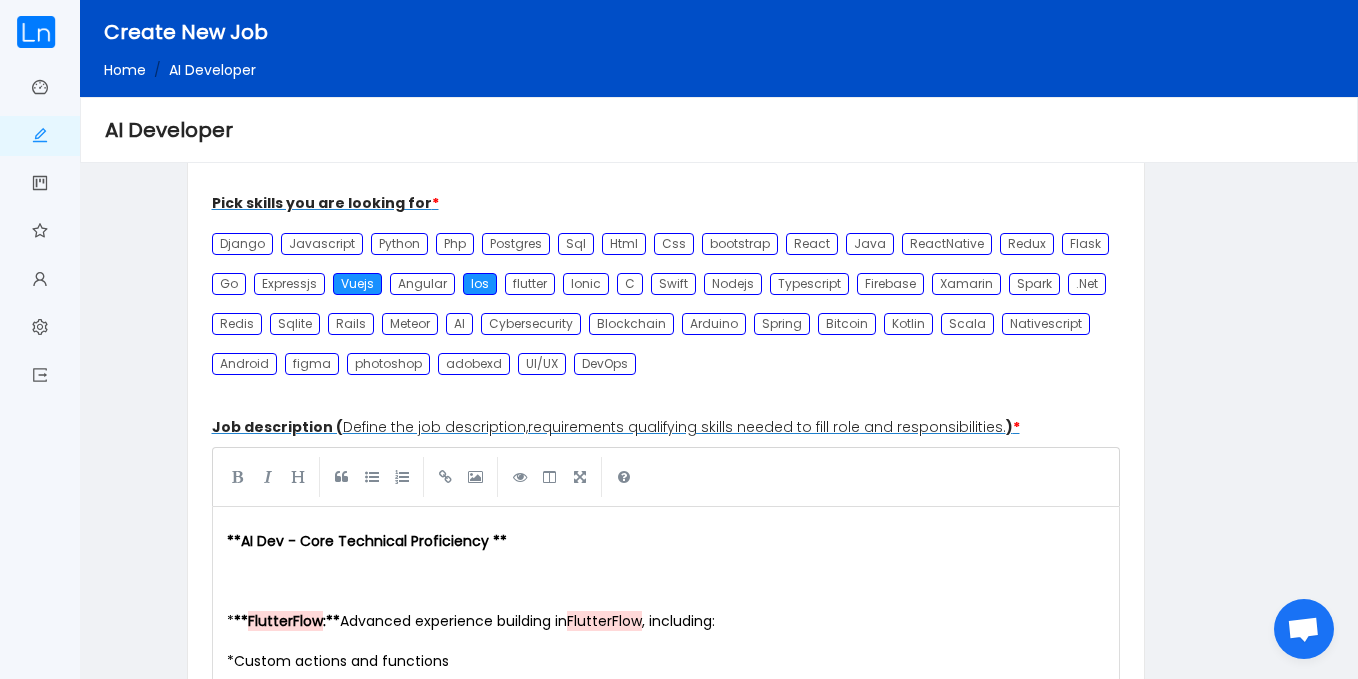 click on "Django
Javascript
Python
Php
Postgres
Sql
Html
Css
bootstrap
React
Java
ReactNative
Redux
Flask
Go
Expressjs
Vuejs
Angular" at bounding box center (666, 303) 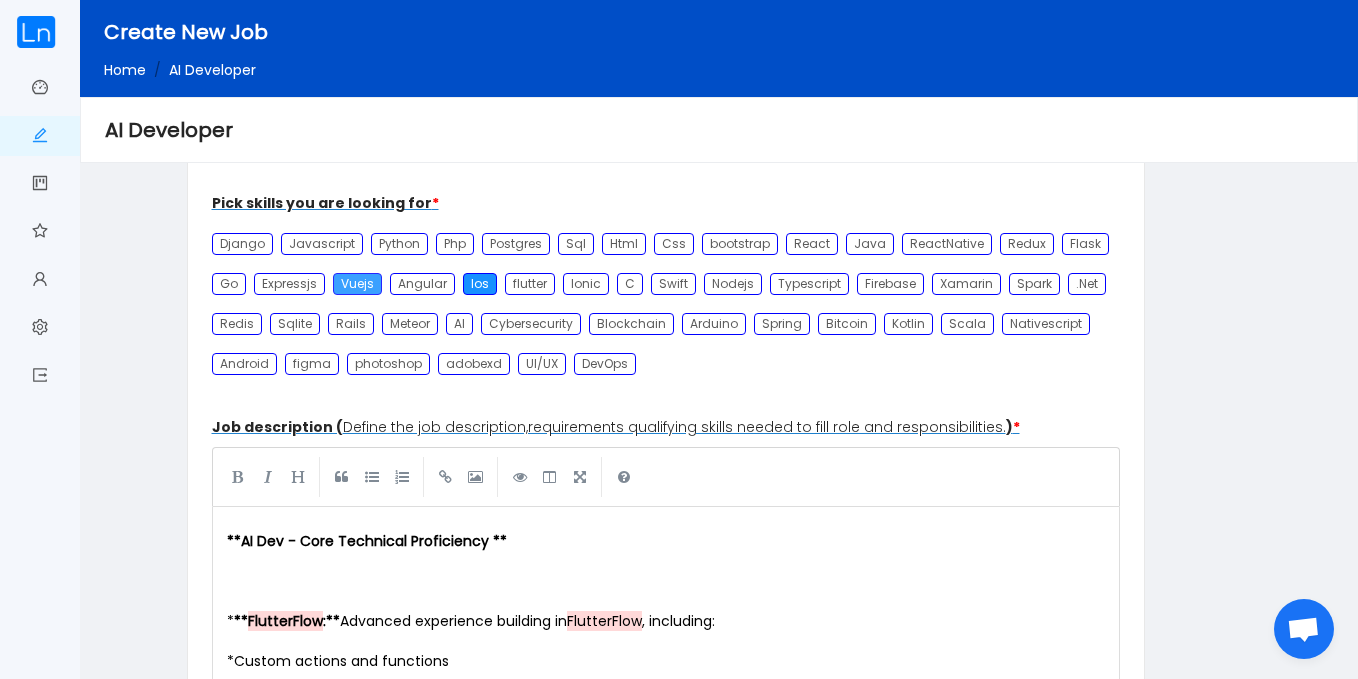 click on "Vuejs" at bounding box center [357, 284] 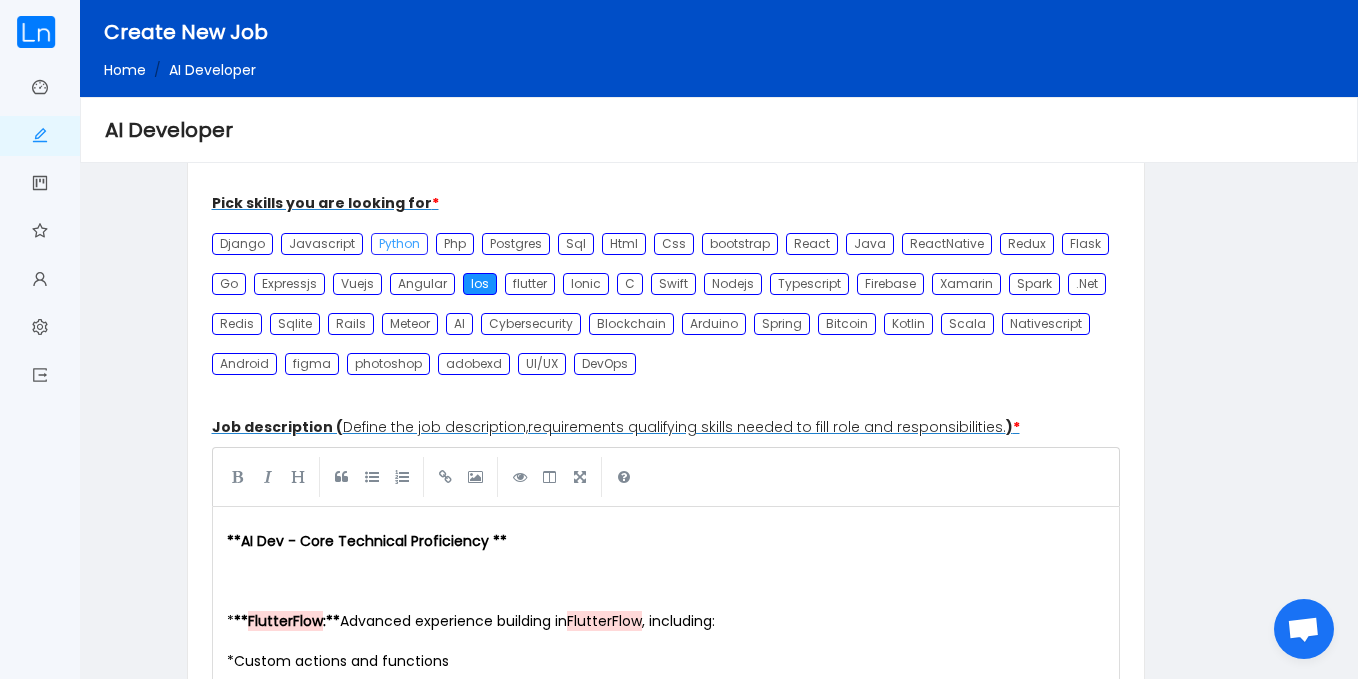 click on "Python" at bounding box center (399, 244) 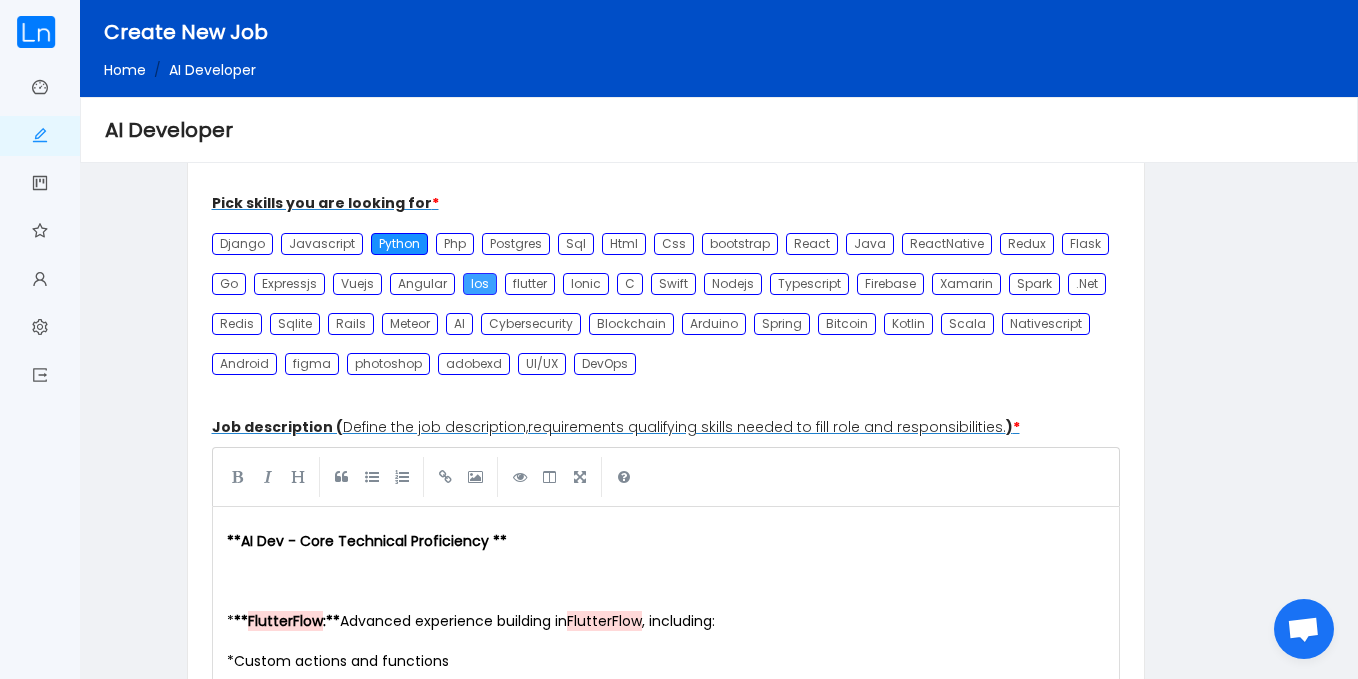 click on "Ios" at bounding box center [480, 284] 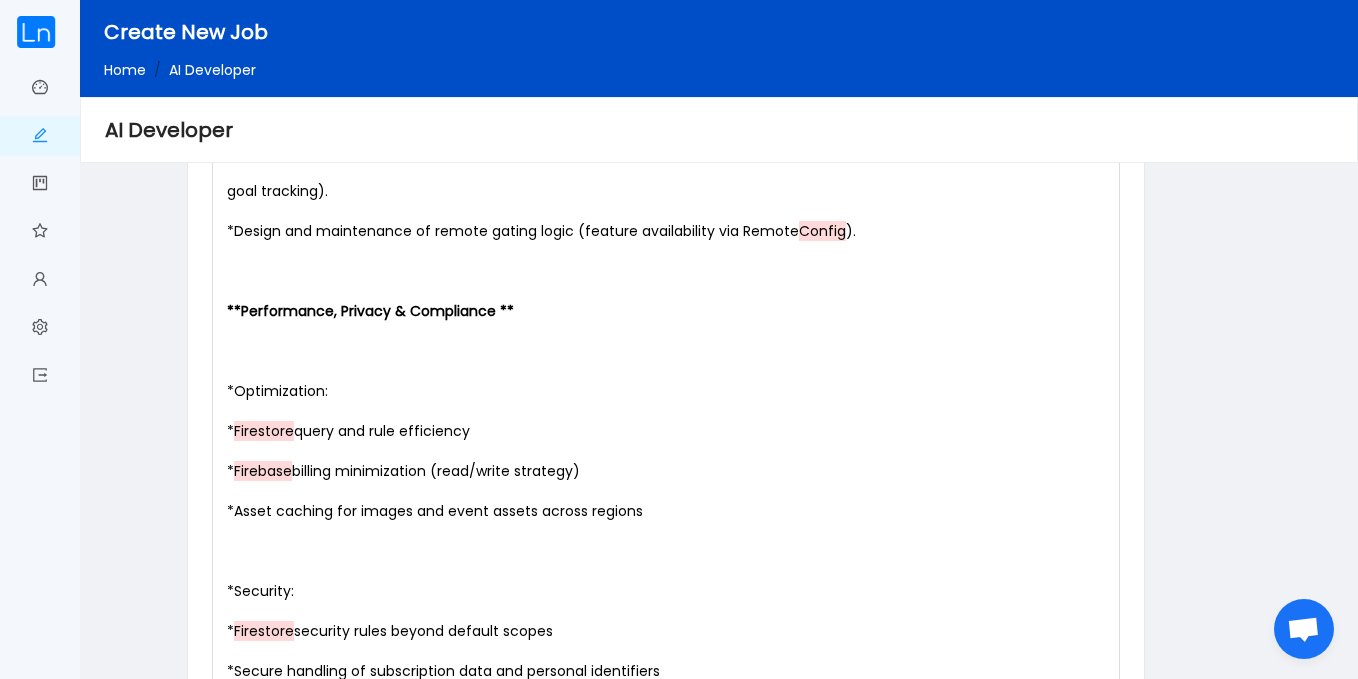 scroll, scrollTop: 4414, scrollLeft: 0, axis: vertical 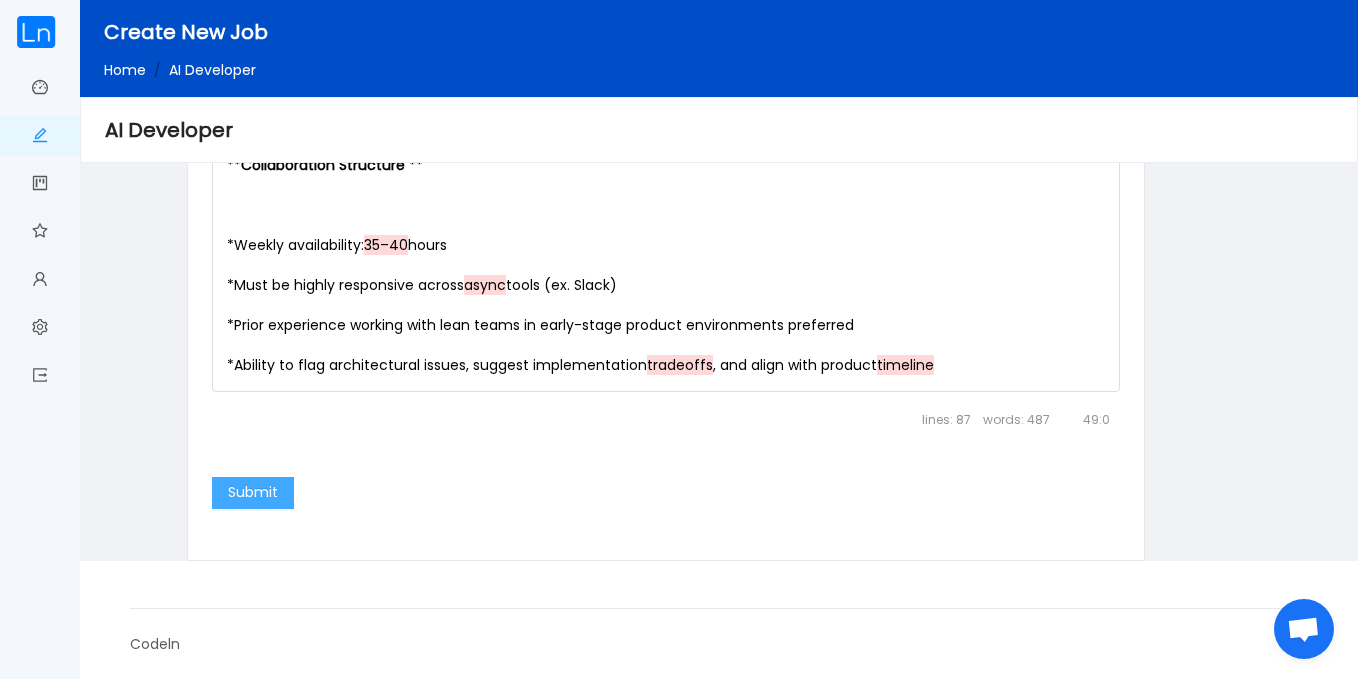 click on "Submit" at bounding box center [253, 493] 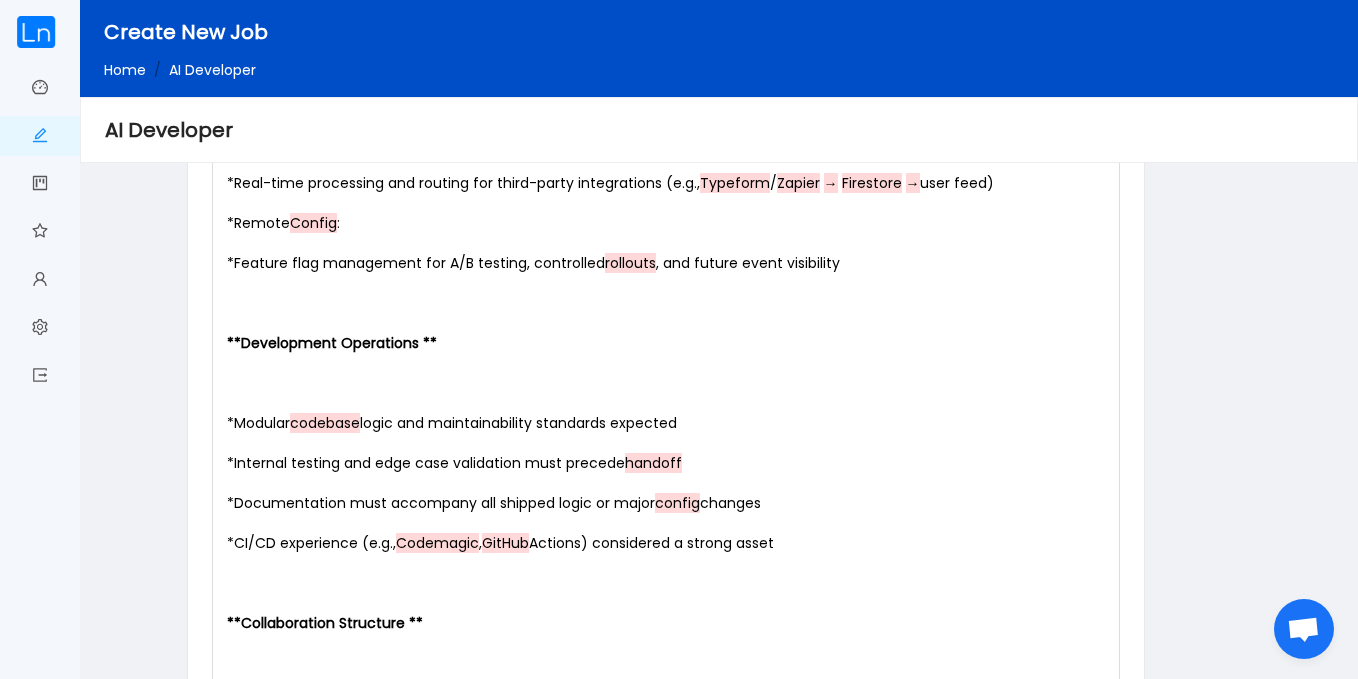 scroll, scrollTop: 3347, scrollLeft: 0, axis: vertical 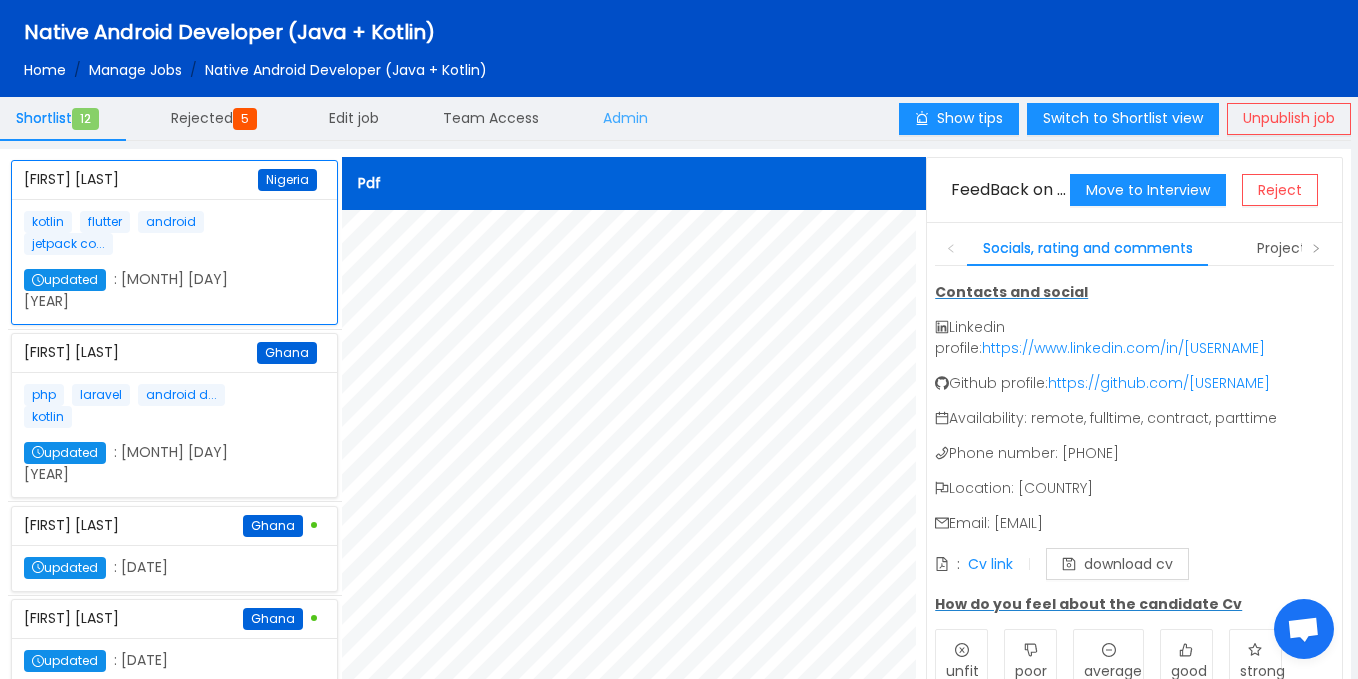 click on "Admin" at bounding box center (625, 118) 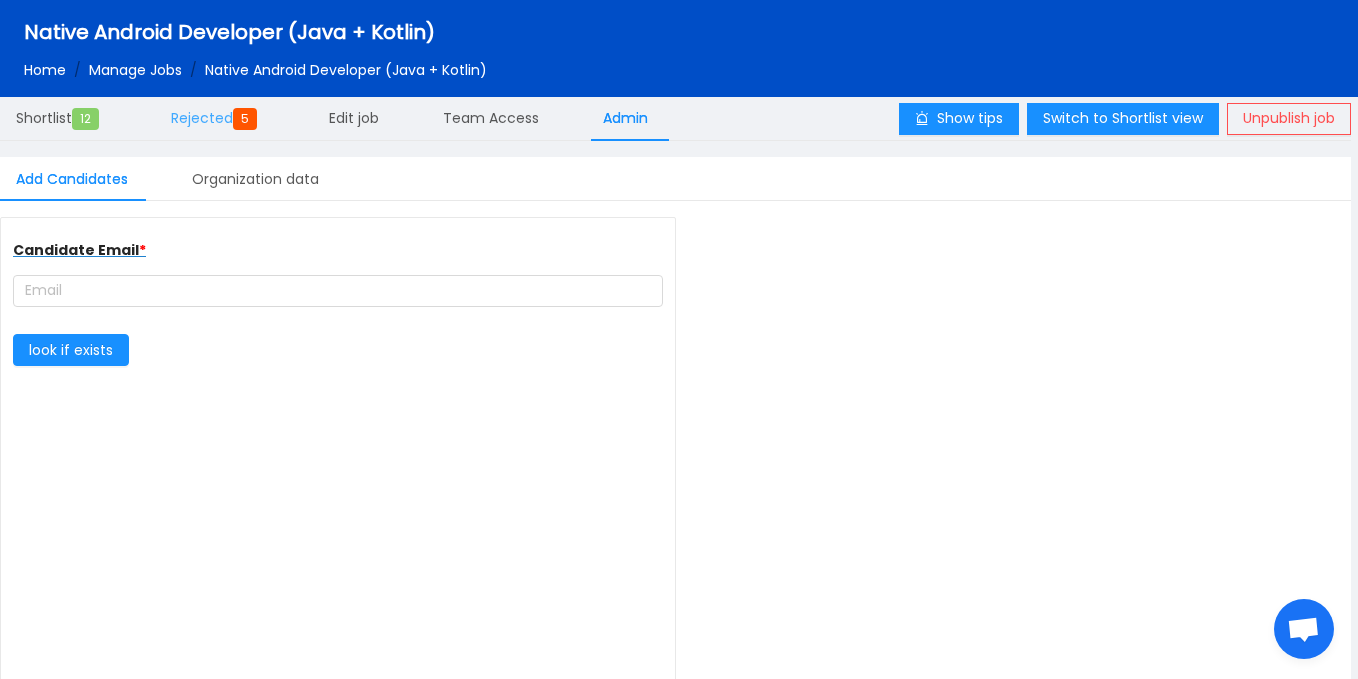 type on "ExpressPay" 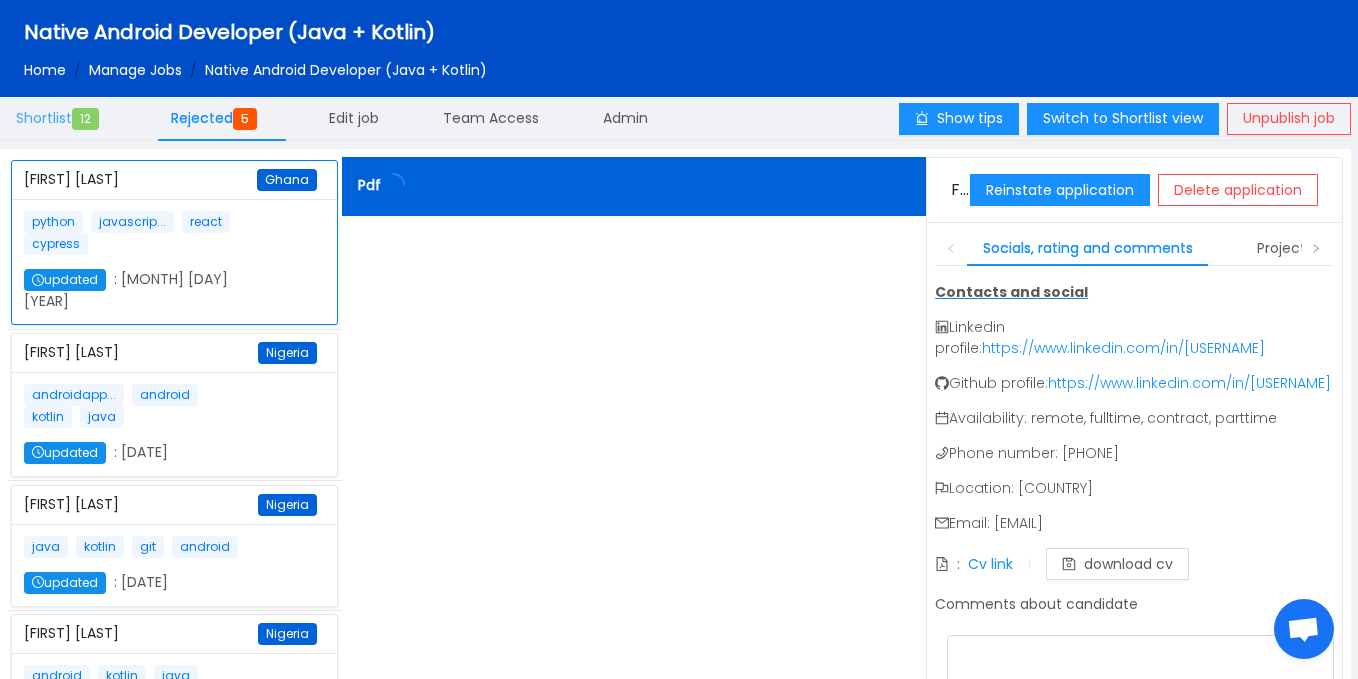 click on "Shortlist
12" at bounding box center (61, 119) 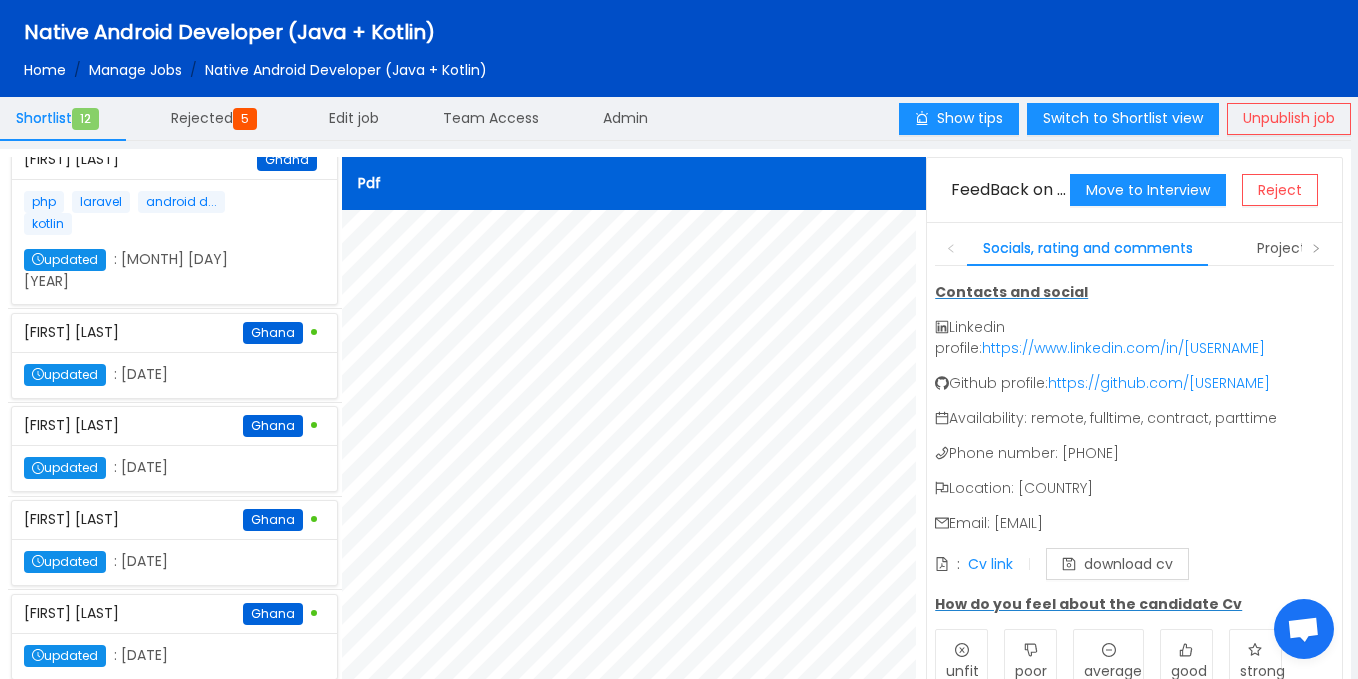 scroll, scrollTop: 0, scrollLeft: 0, axis: both 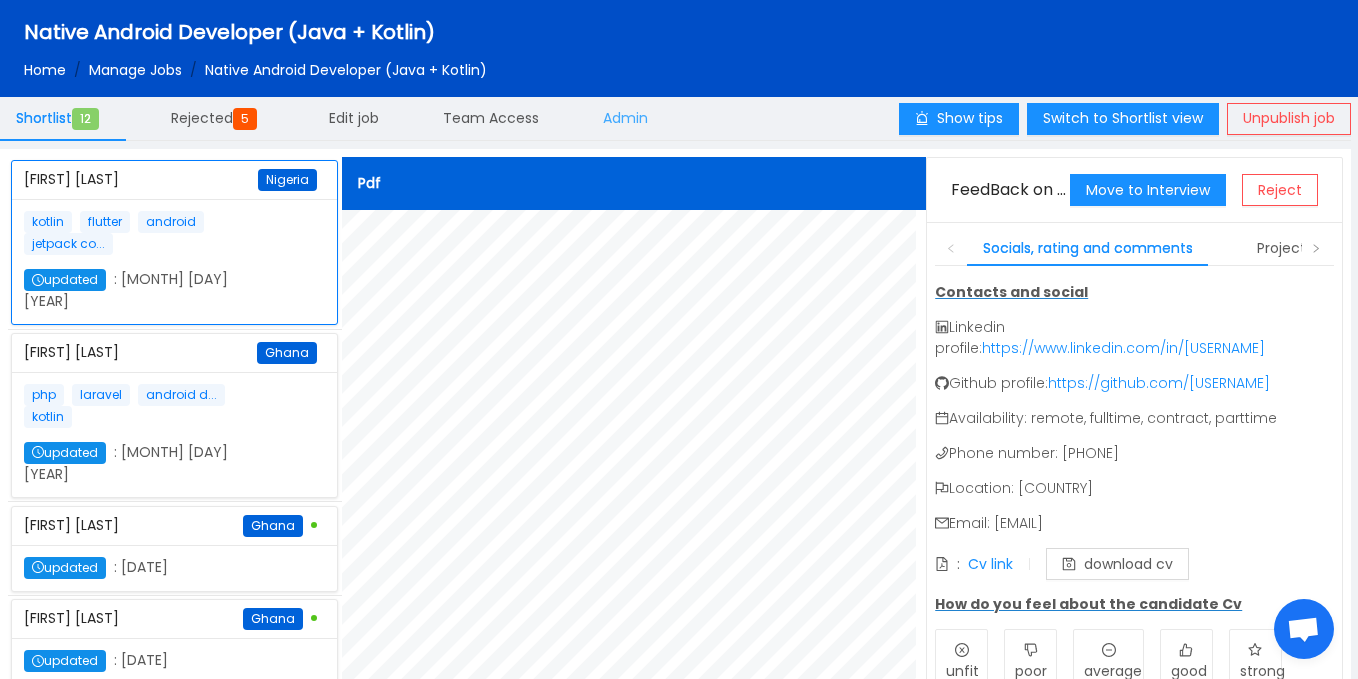 click on "Admin" at bounding box center (625, 118) 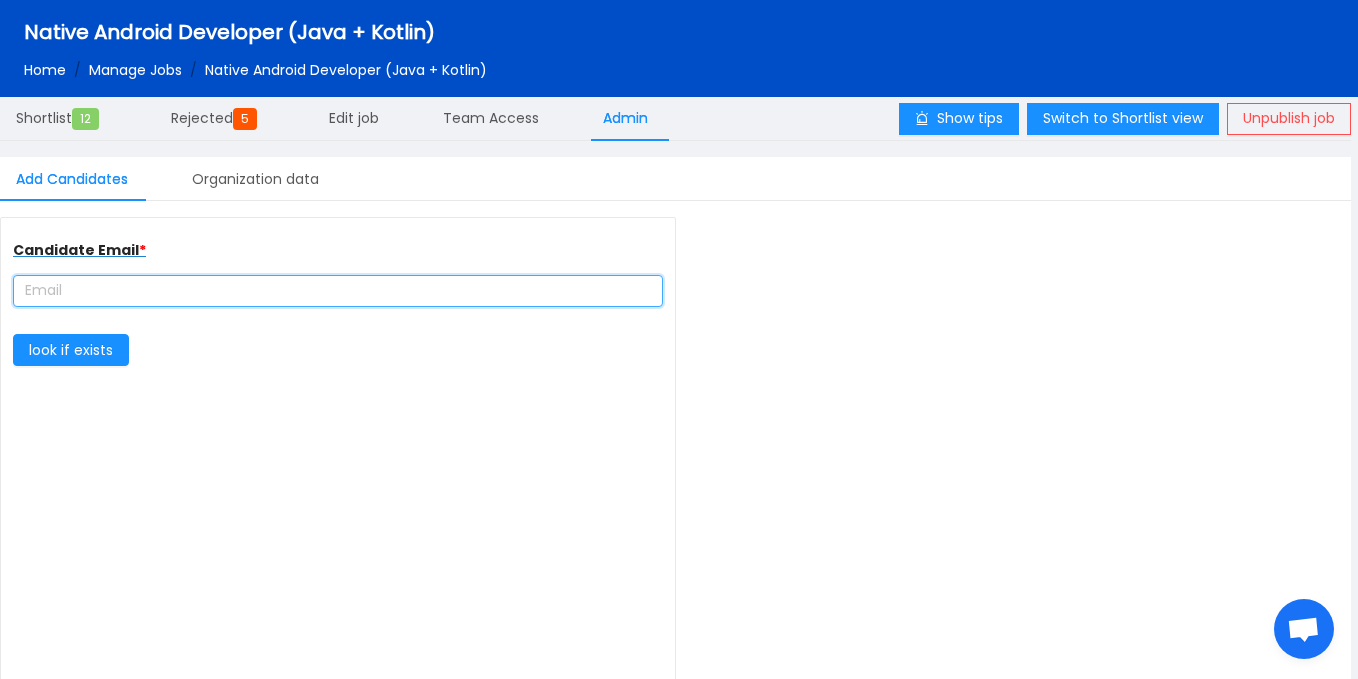 click at bounding box center (338, 291) 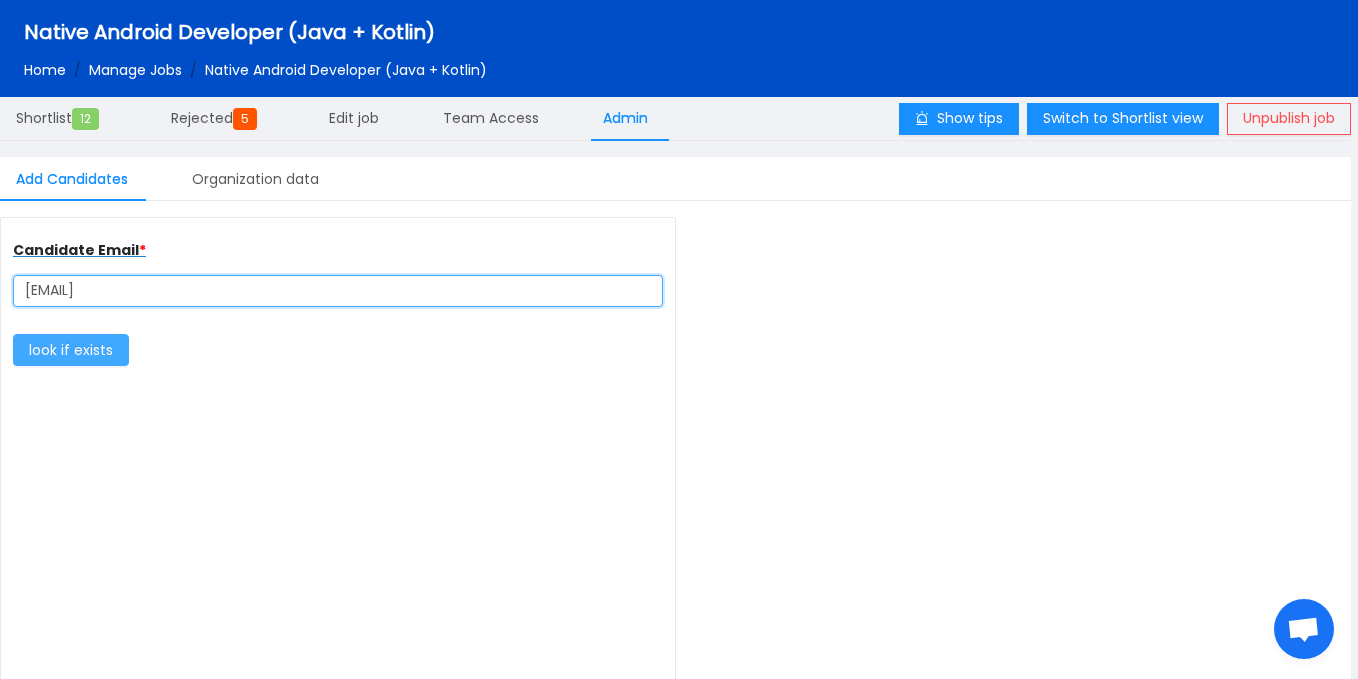 type on "comradehadi@gmail.com" 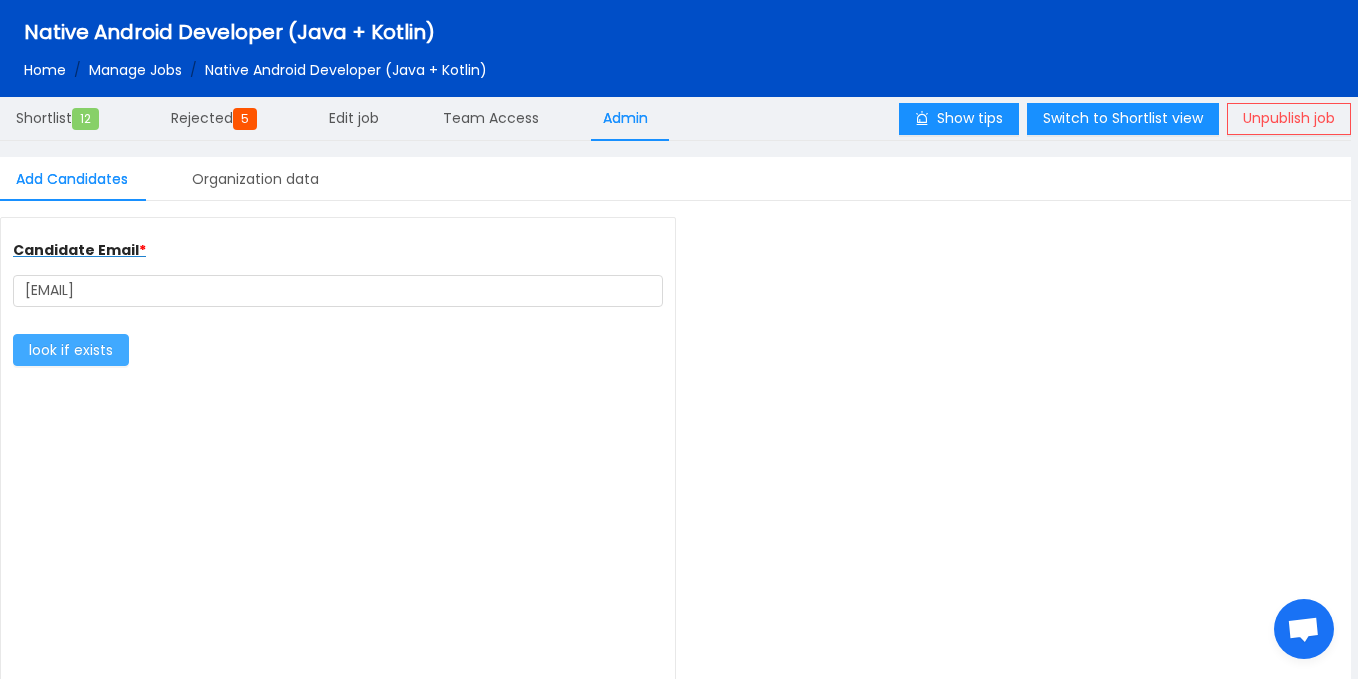 click on "look if exists" at bounding box center [71, 350] 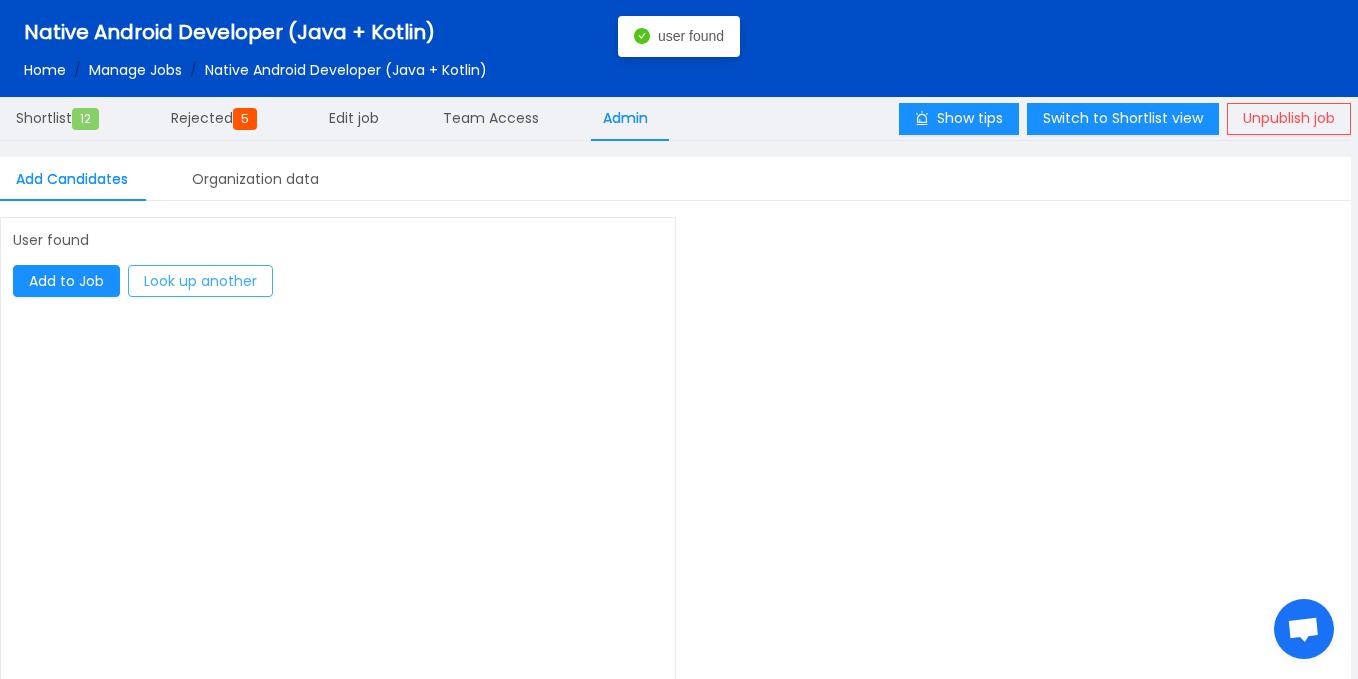 click on "Look up another" at bounding box center (200, 281) 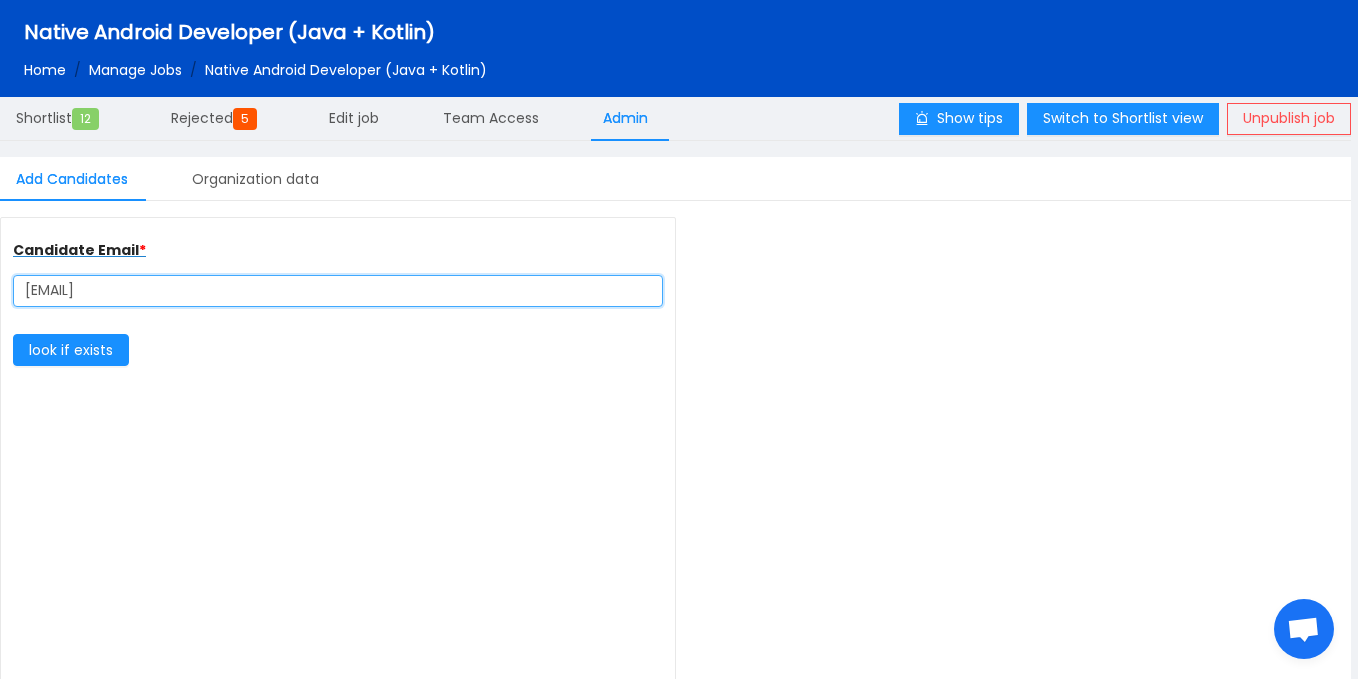 click on "comradehadi@gmail.com" at bounding box center [338, 291] 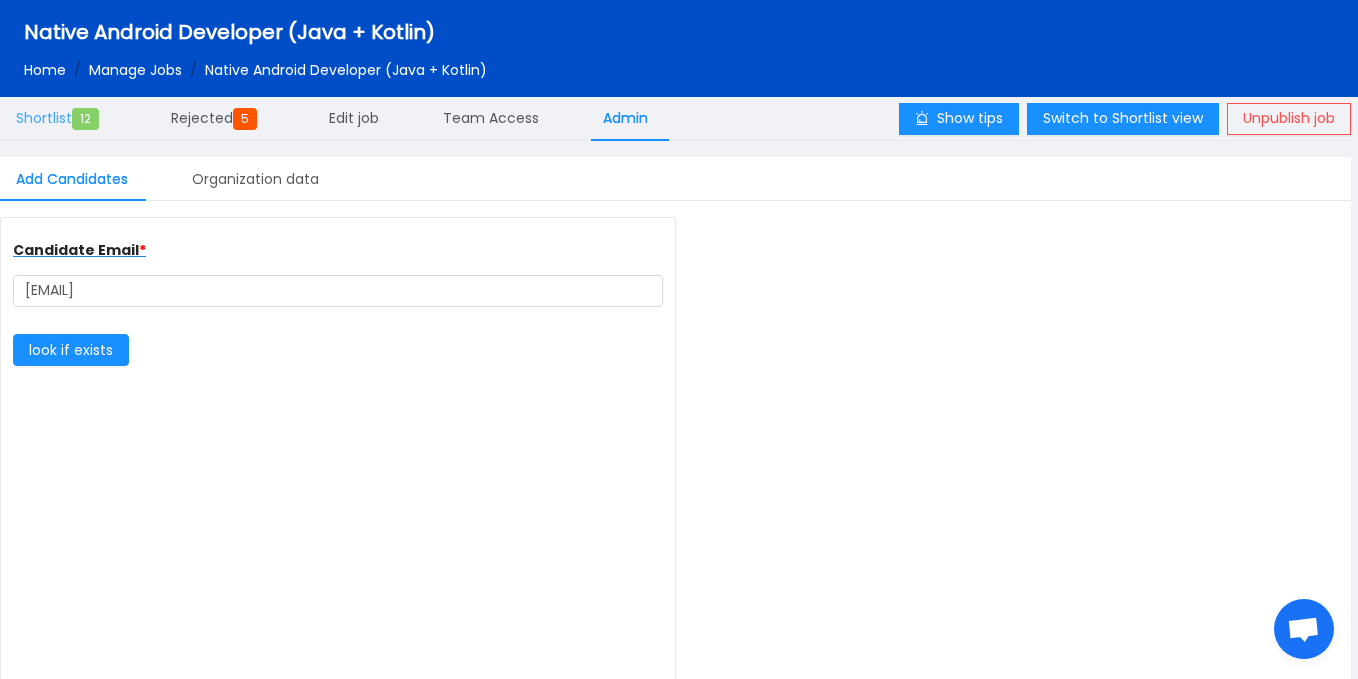 click on "Shortlist
12" at bounding box center (61, 119) 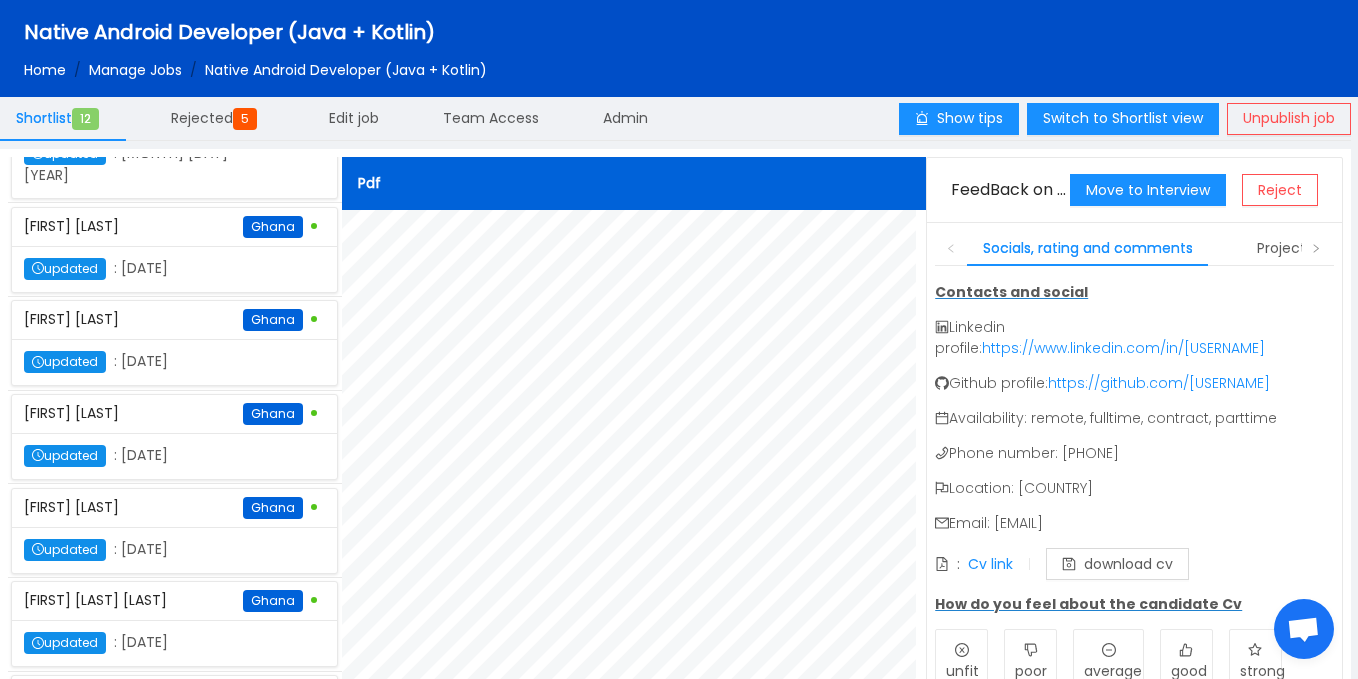 scroll, scrollTop: 300, scrollLeft: 0, axis: vertical 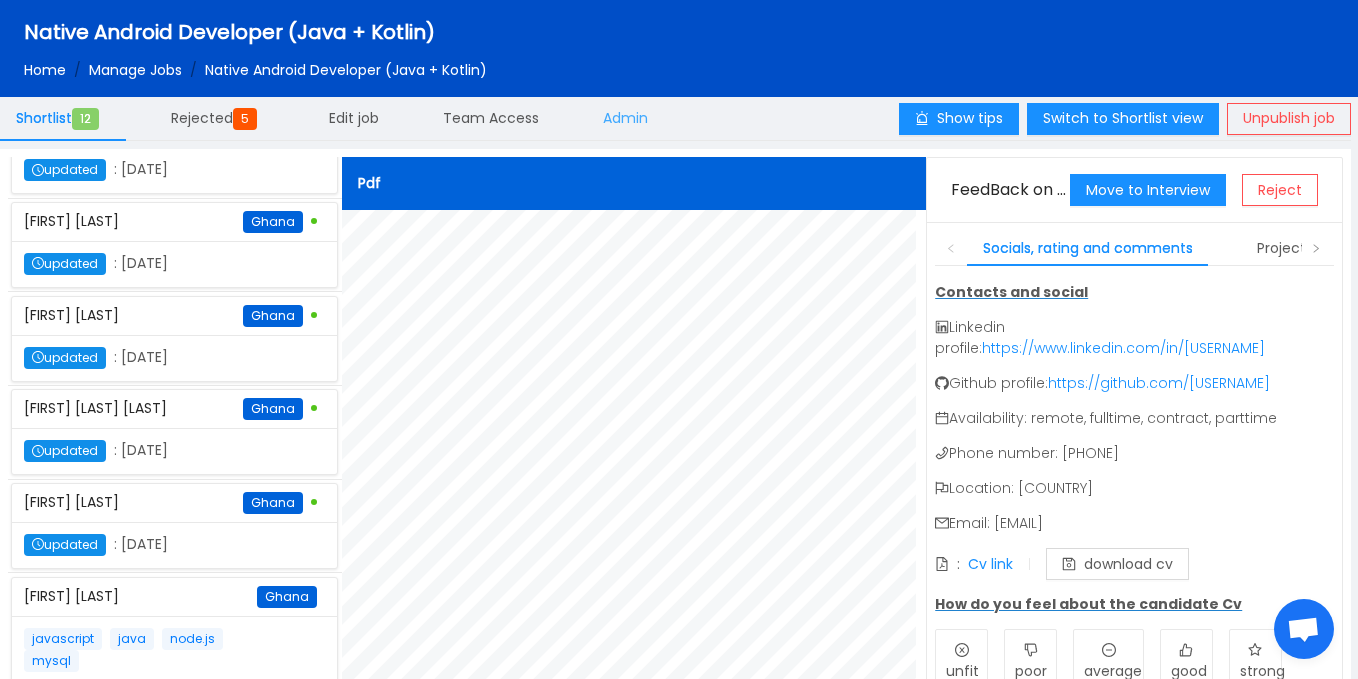 click on "Admin" at bounding box center [625, 118] 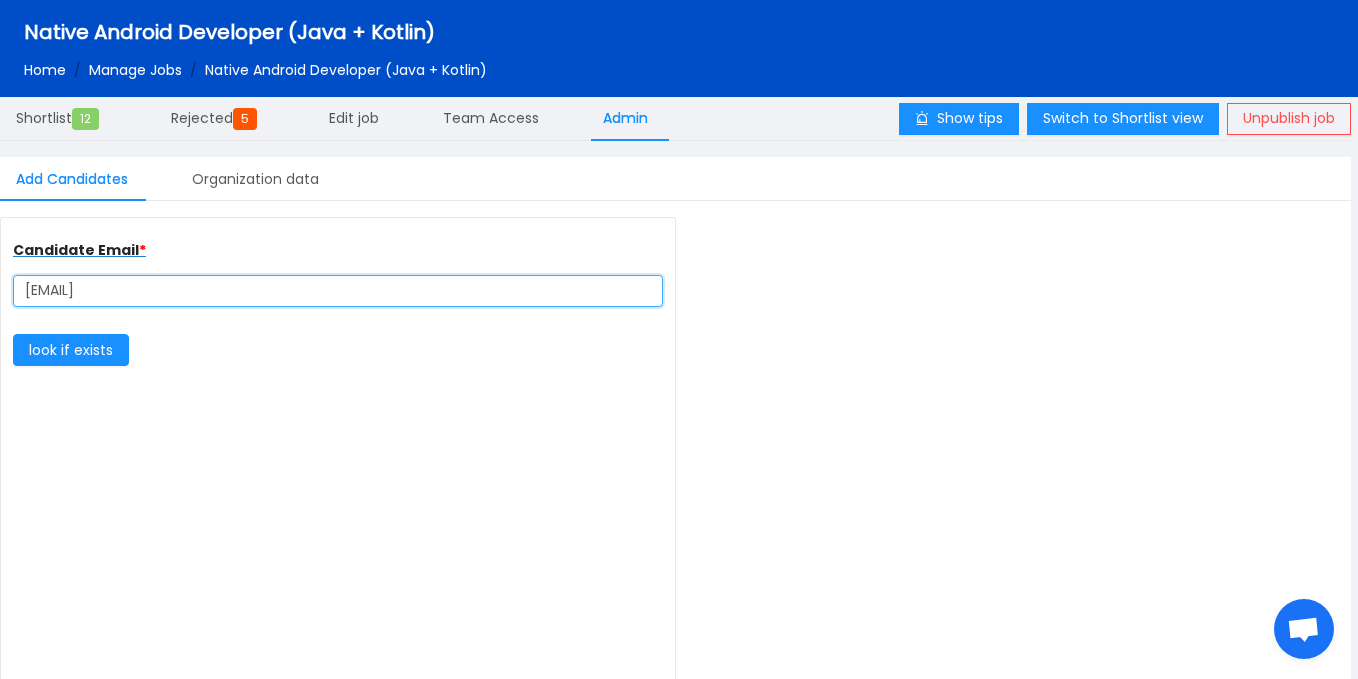 click on "comradehadi@gmail.com" at bounding box center (338, 291) 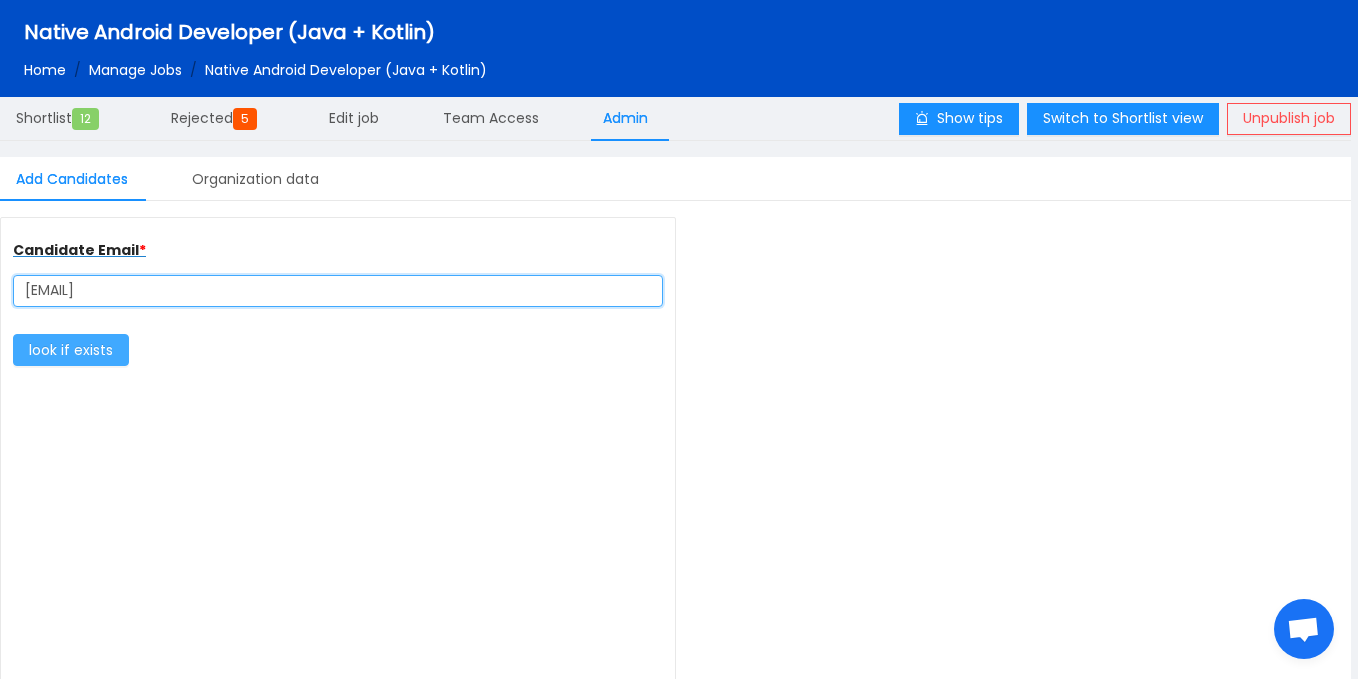 type on "comradehad@gmail.com" 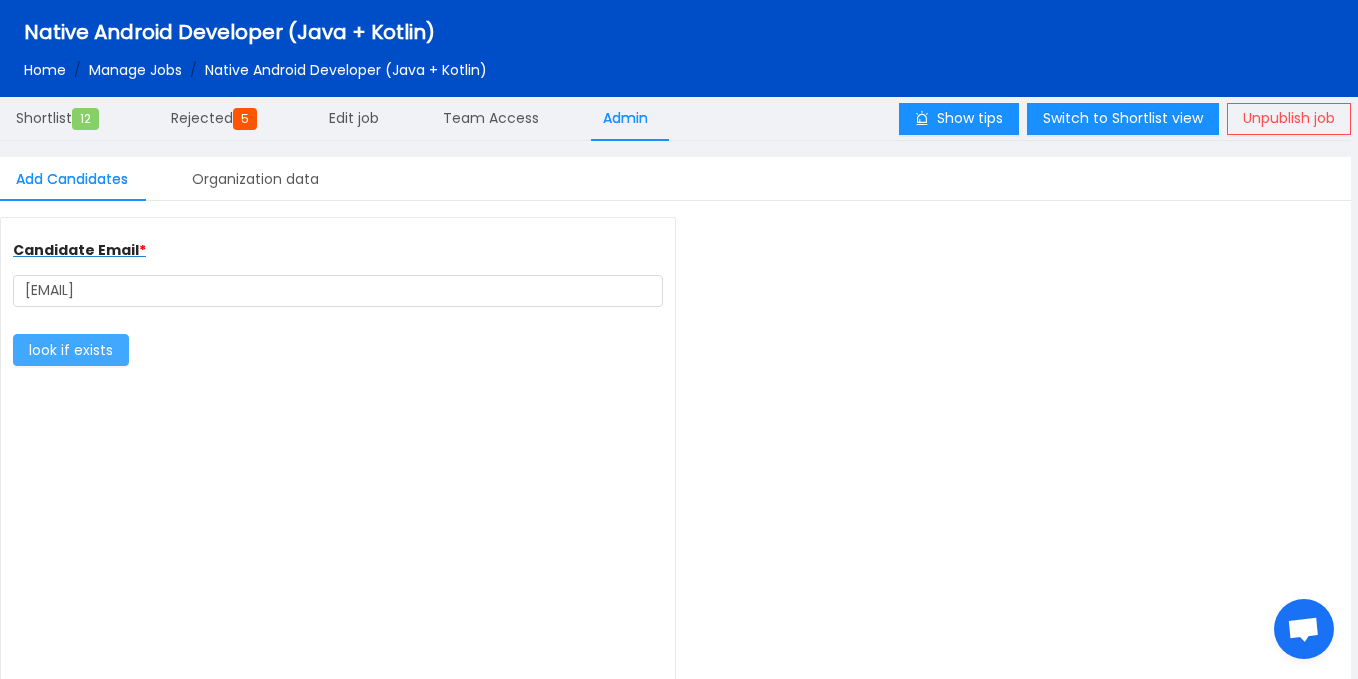 click on "look if exists" at bounding box center (71, 350) 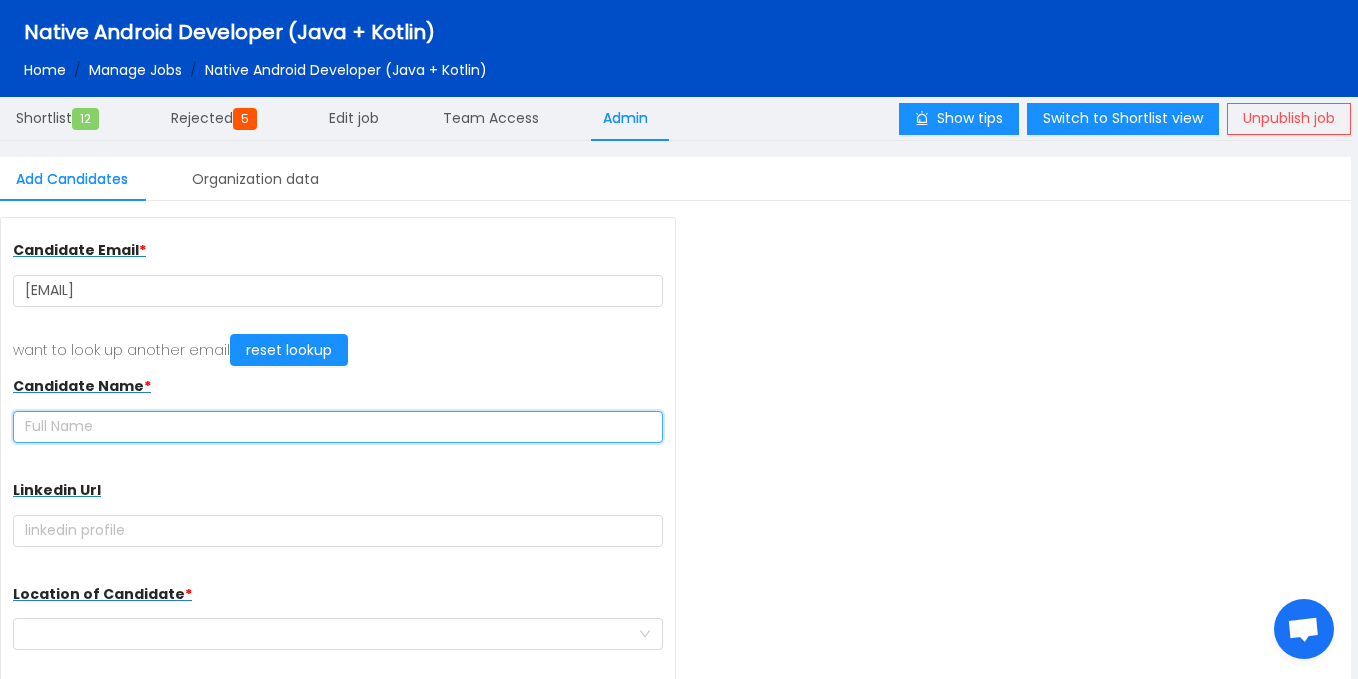 click at bounding box center [338, 427] 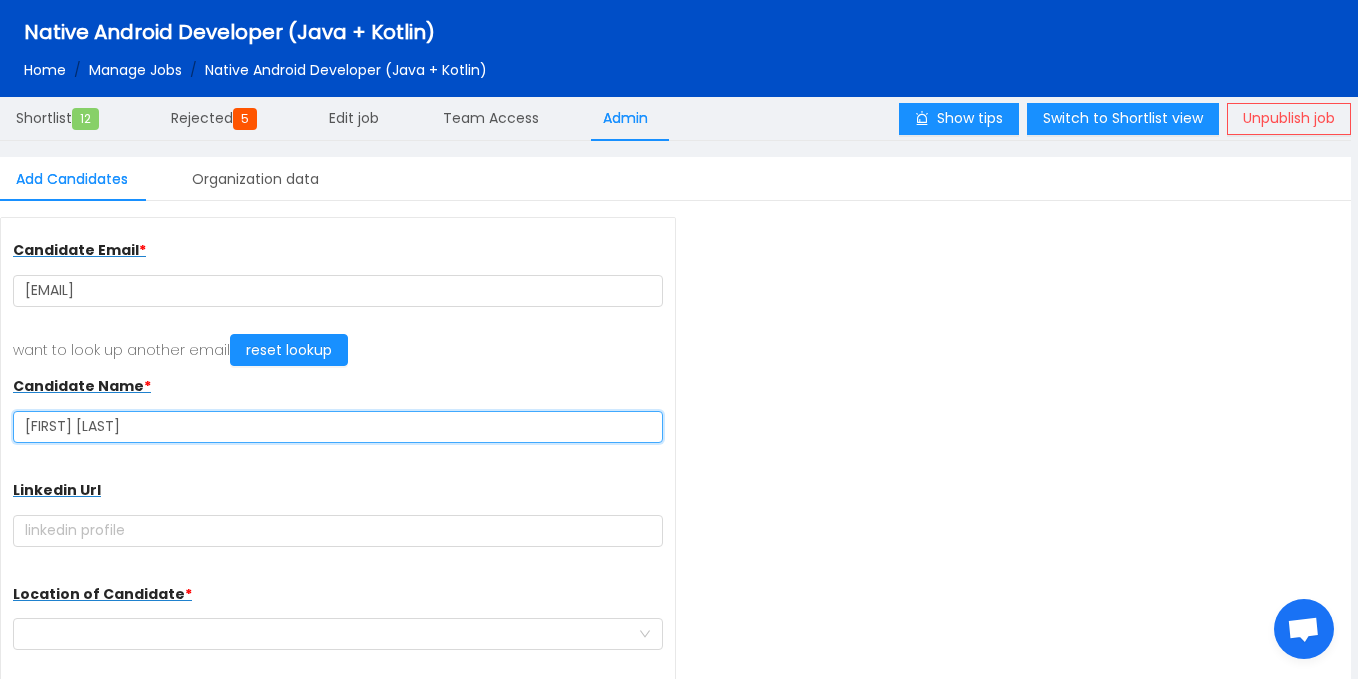 type on "Hadi Mukaila" 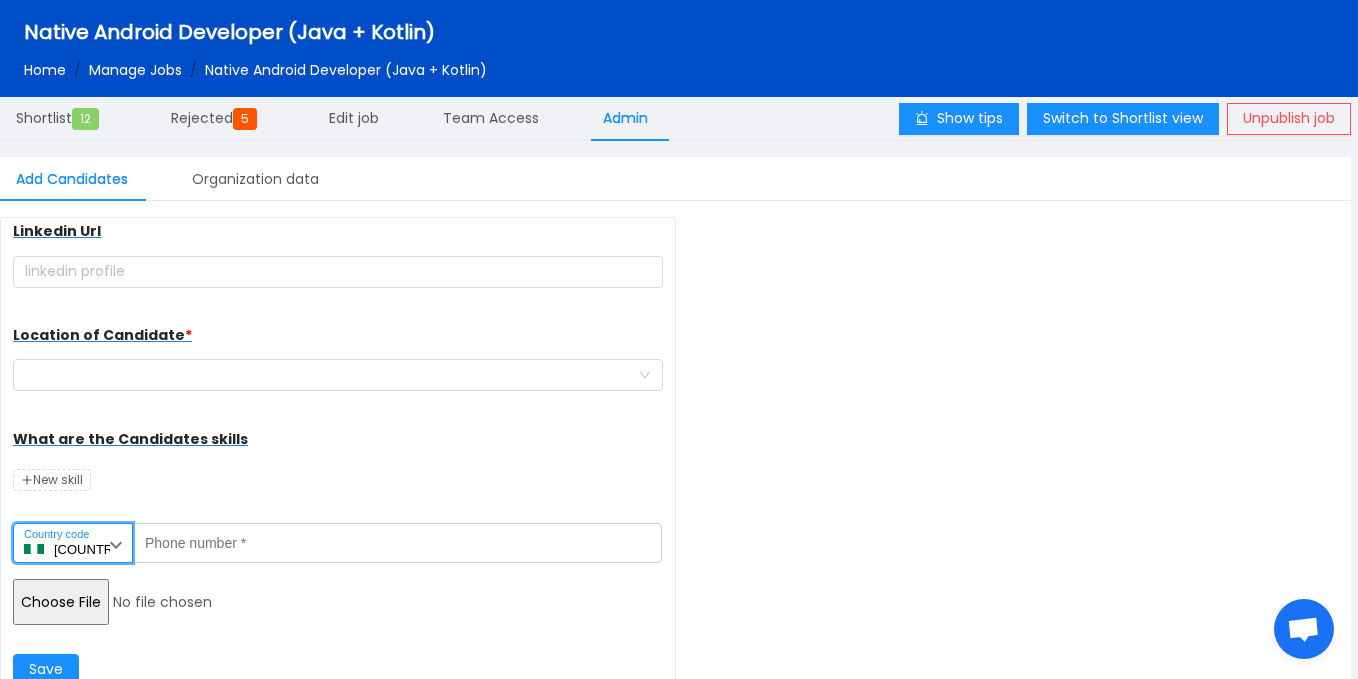 click on "+234" at bounding box center [73, 543] 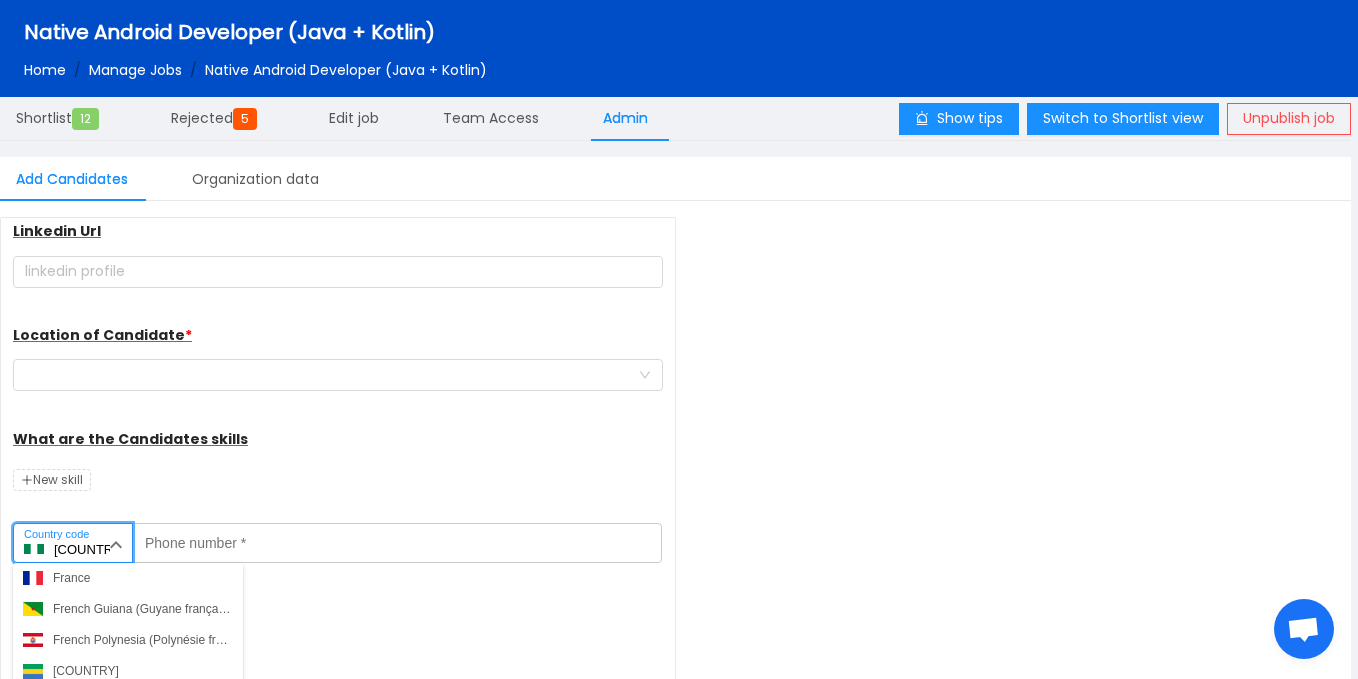 scroll, scrollTop: 2387, scrollLeft: 0, axis: vertical 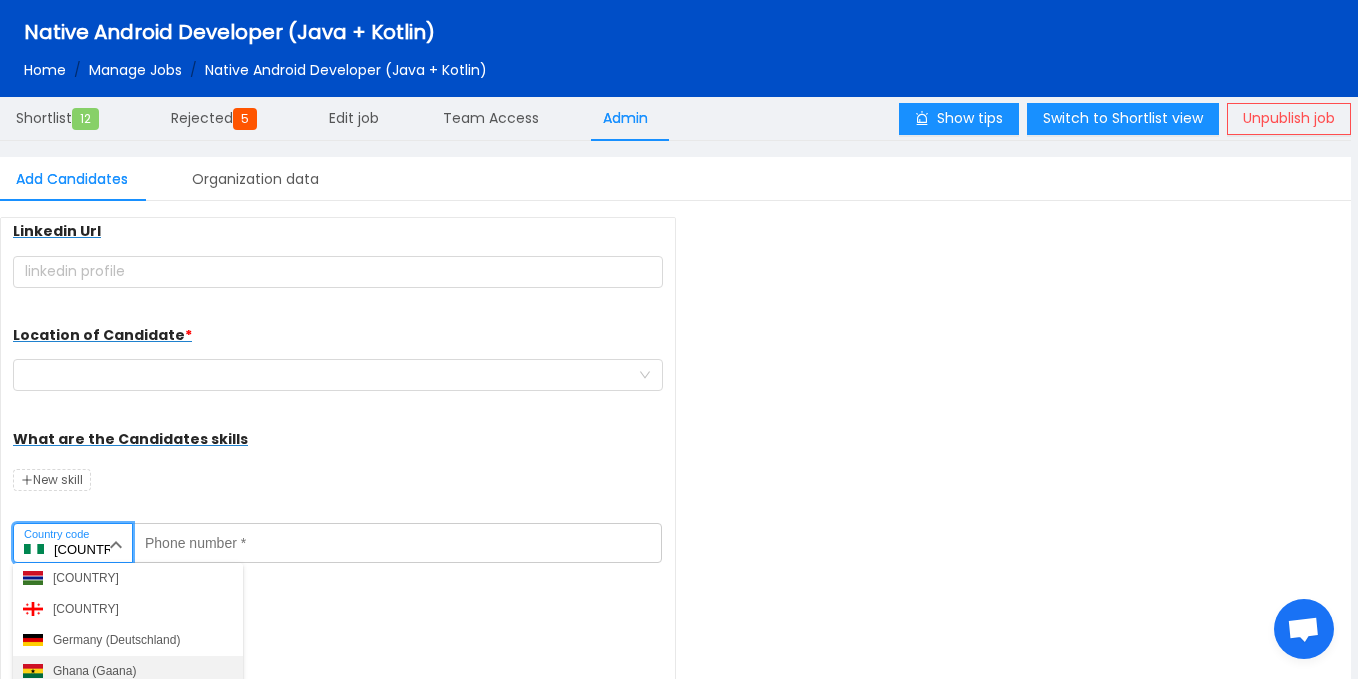 click on "Ghana (Gaana)" at bounding box center [94, 671] 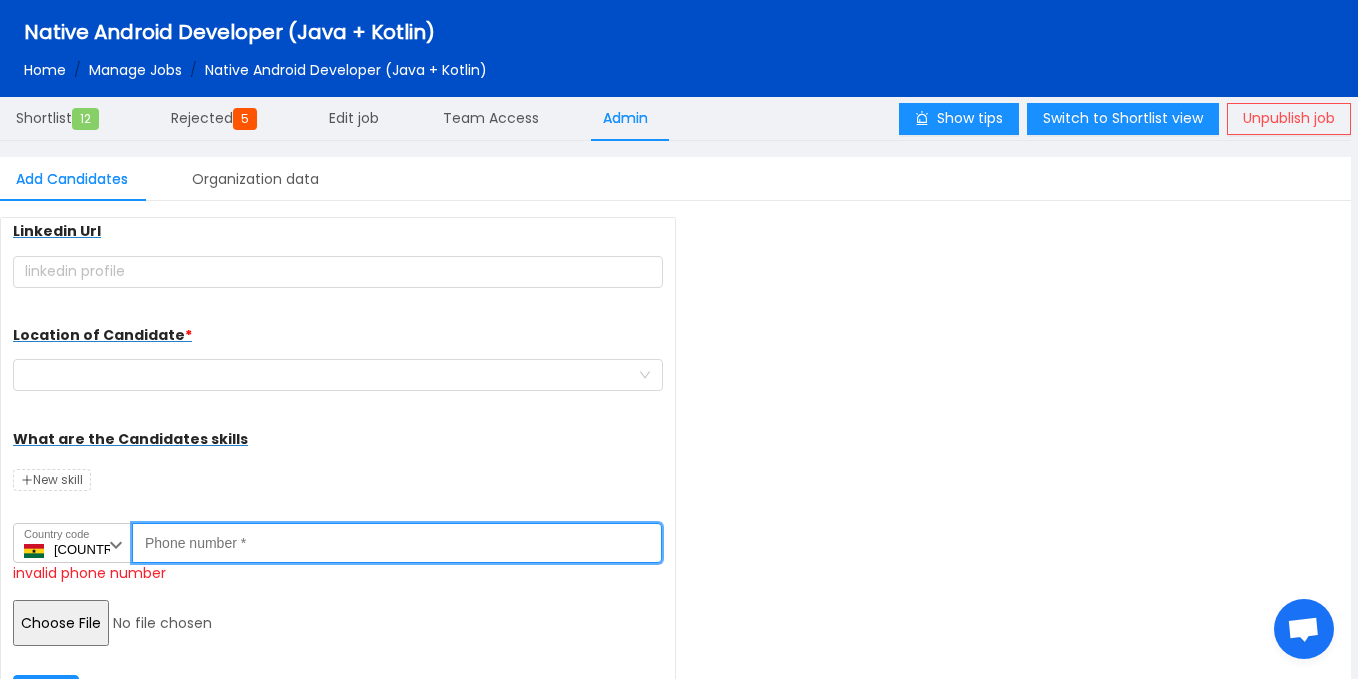paste on "246524951" 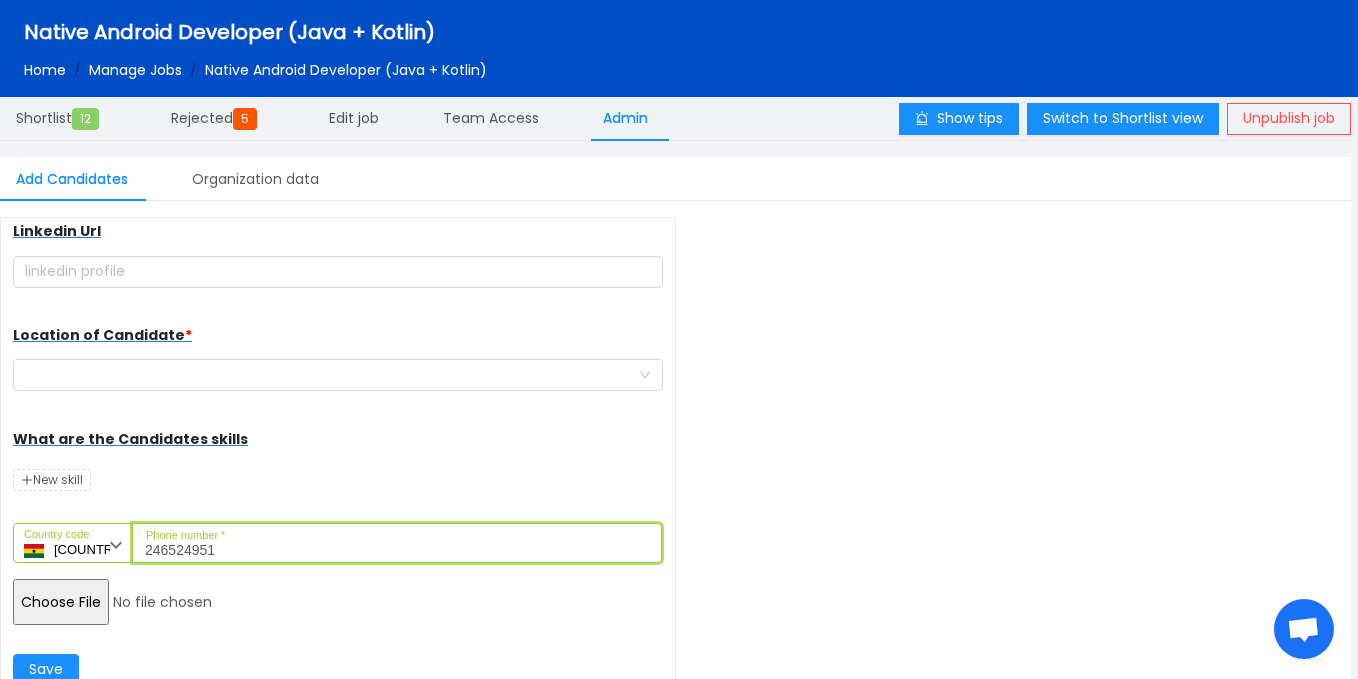 type on "246524951" 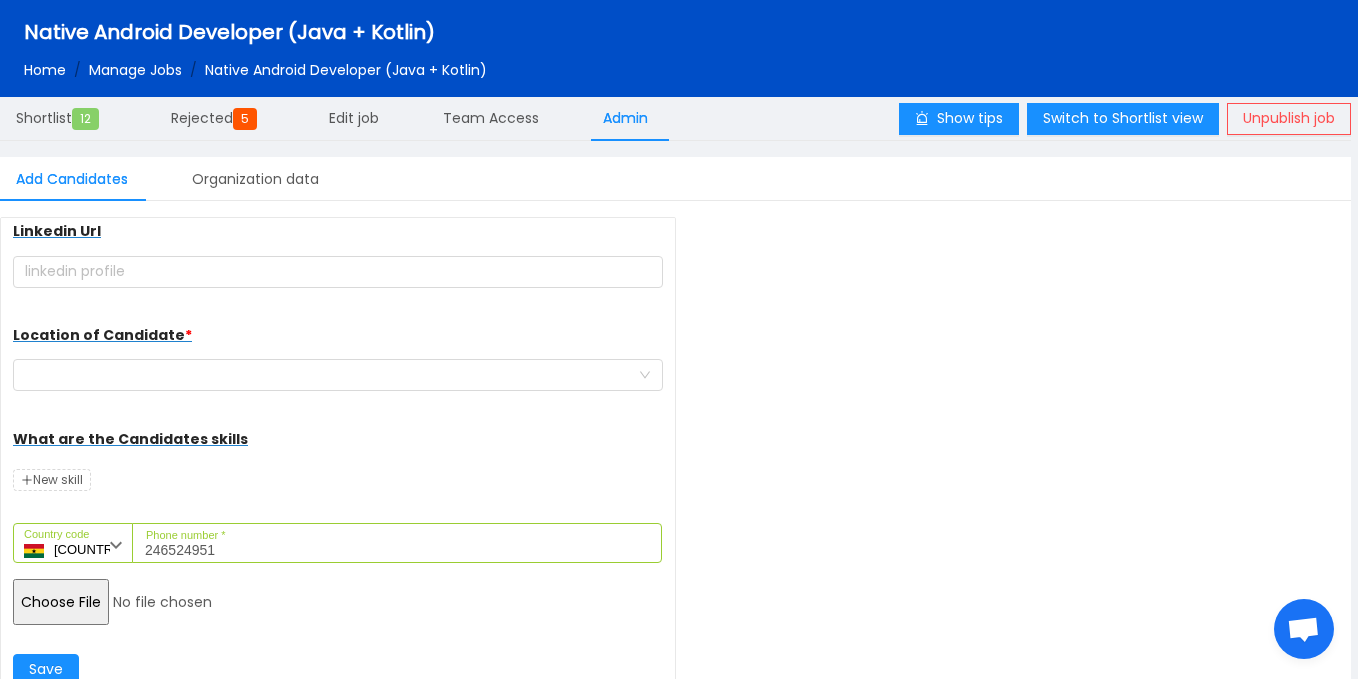 click at bounding box center [166, 602] 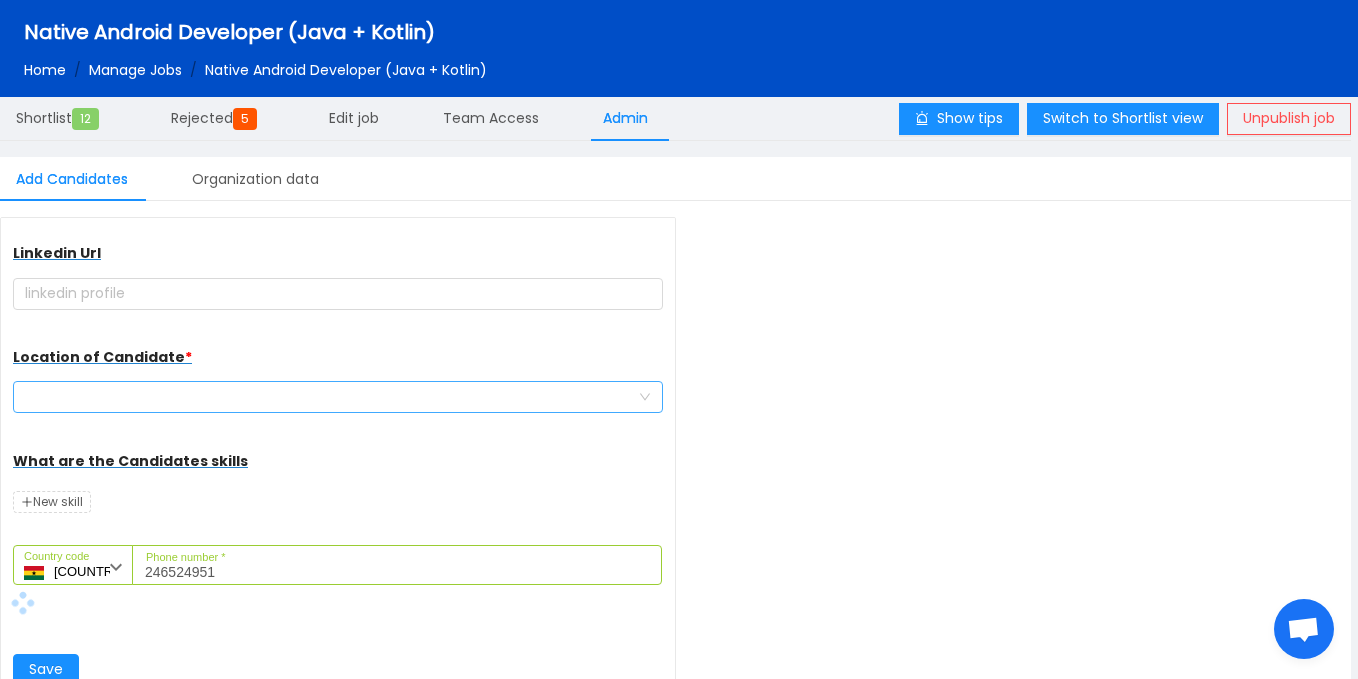 scroll, scrollTop: 237, scrollLeft: 0, axis: vertical 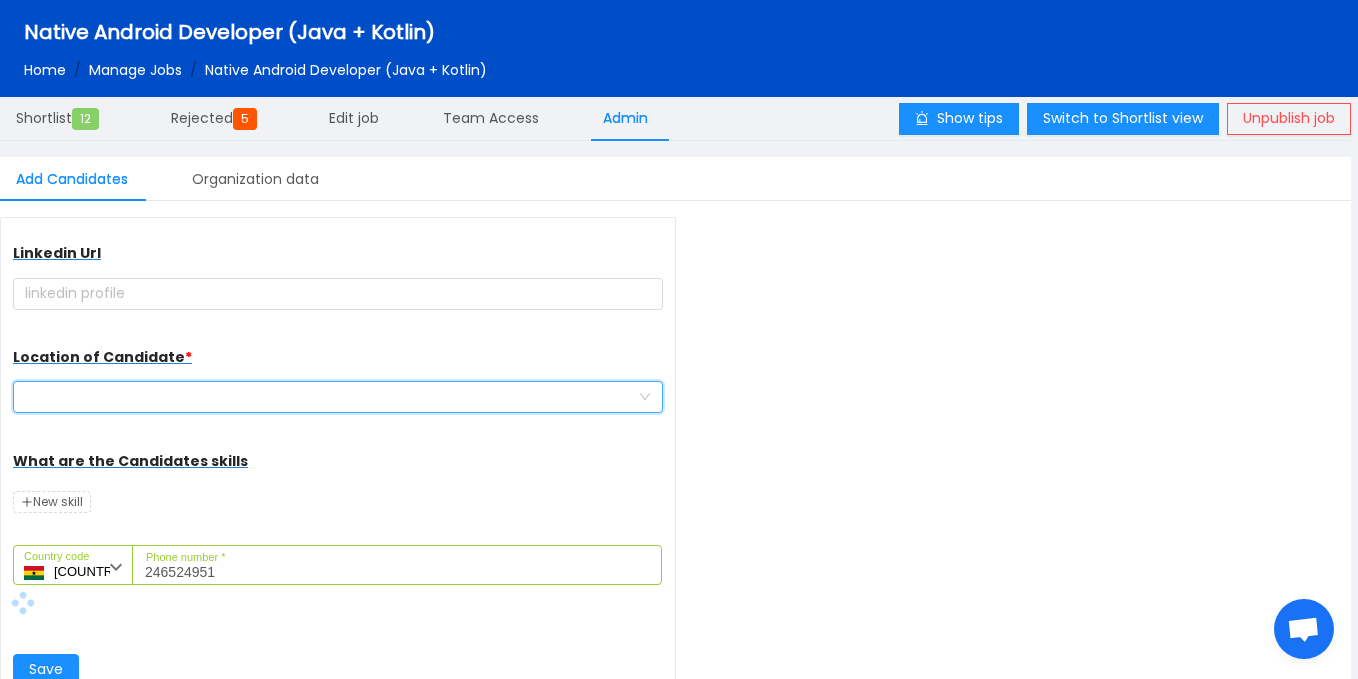 click at bounding box center (331, 397) 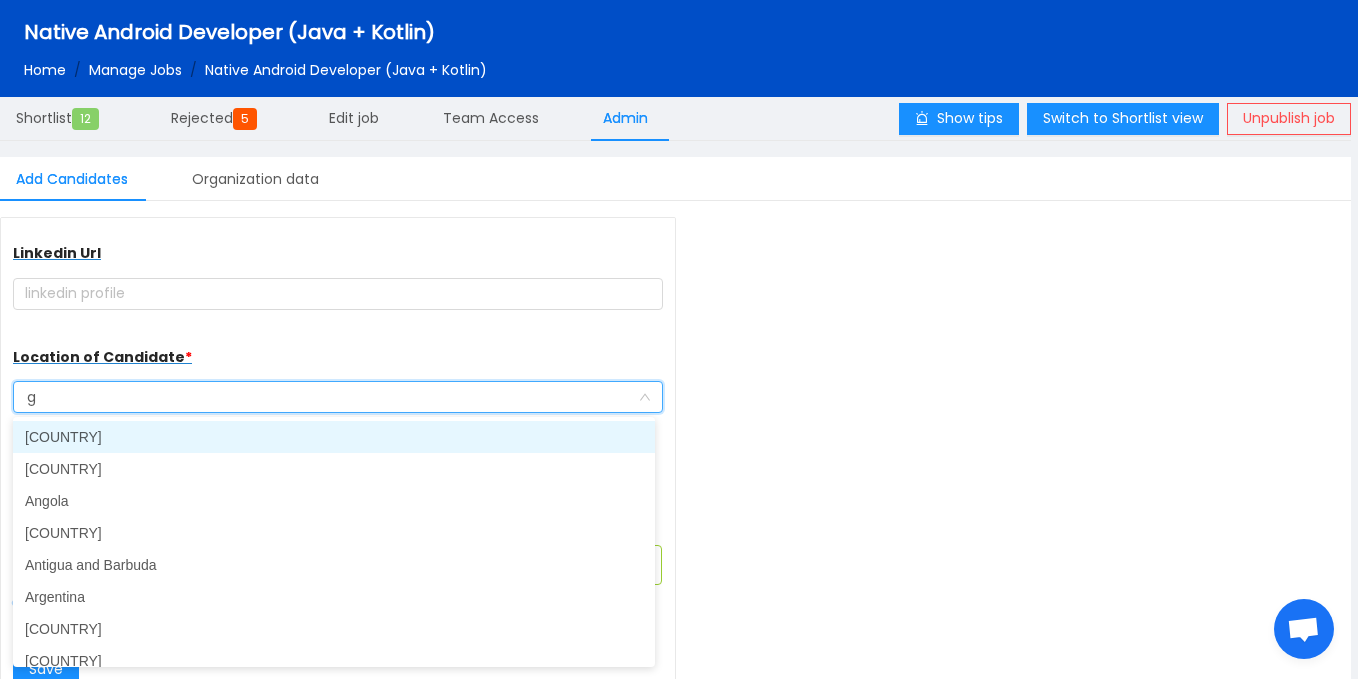 type on "gh" 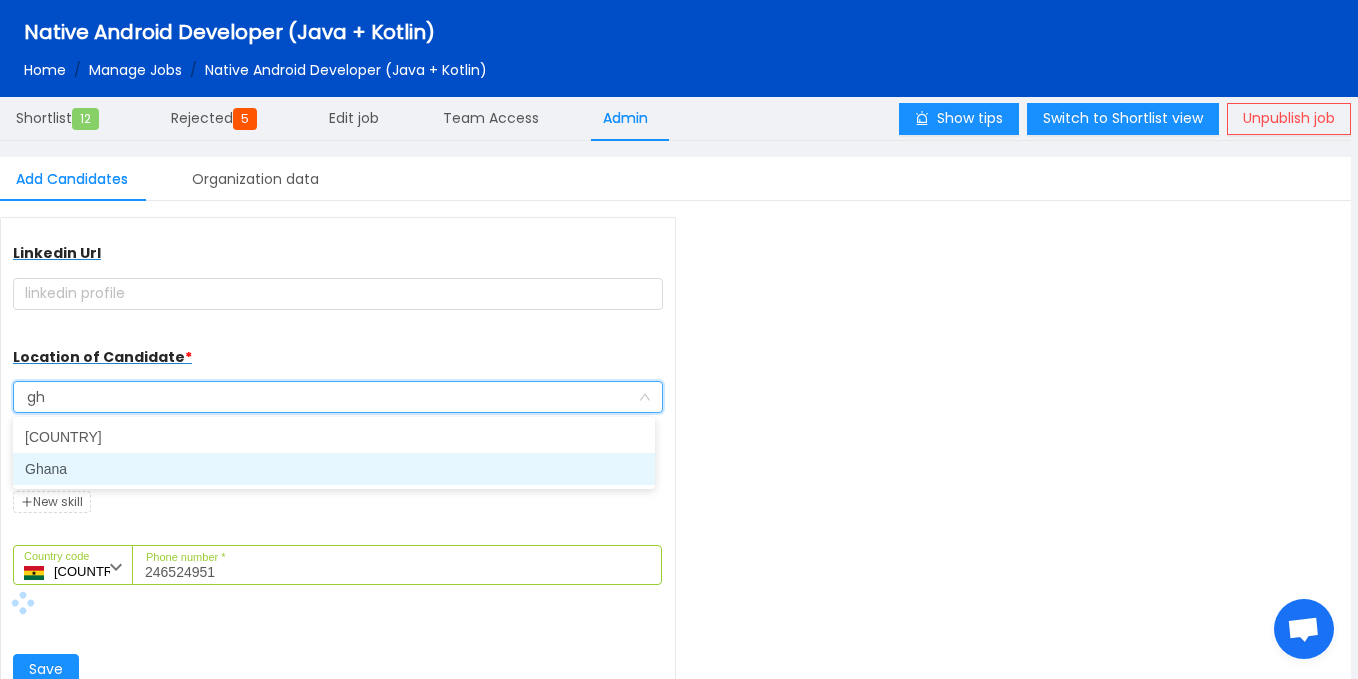 click on "Ghana" at bounding box center [334, 469] 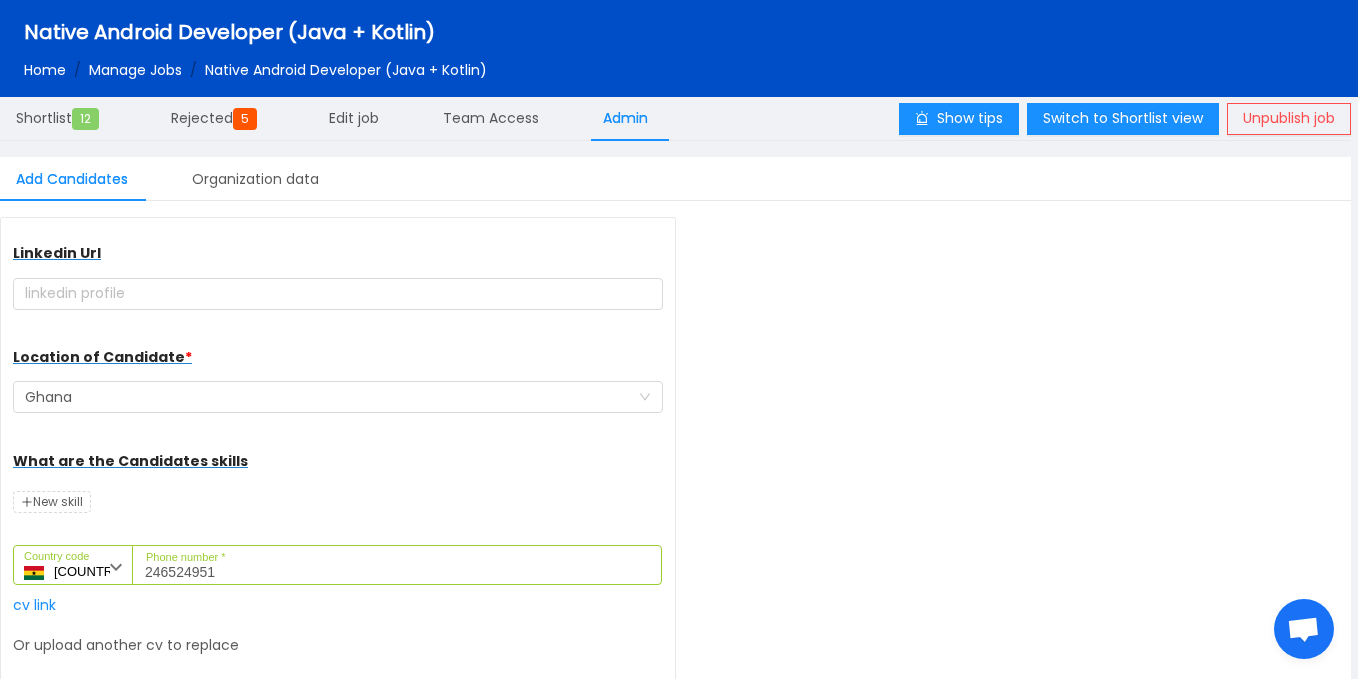 scroll, scrollTop: 353, scrollLeft: 0, axis: vertical 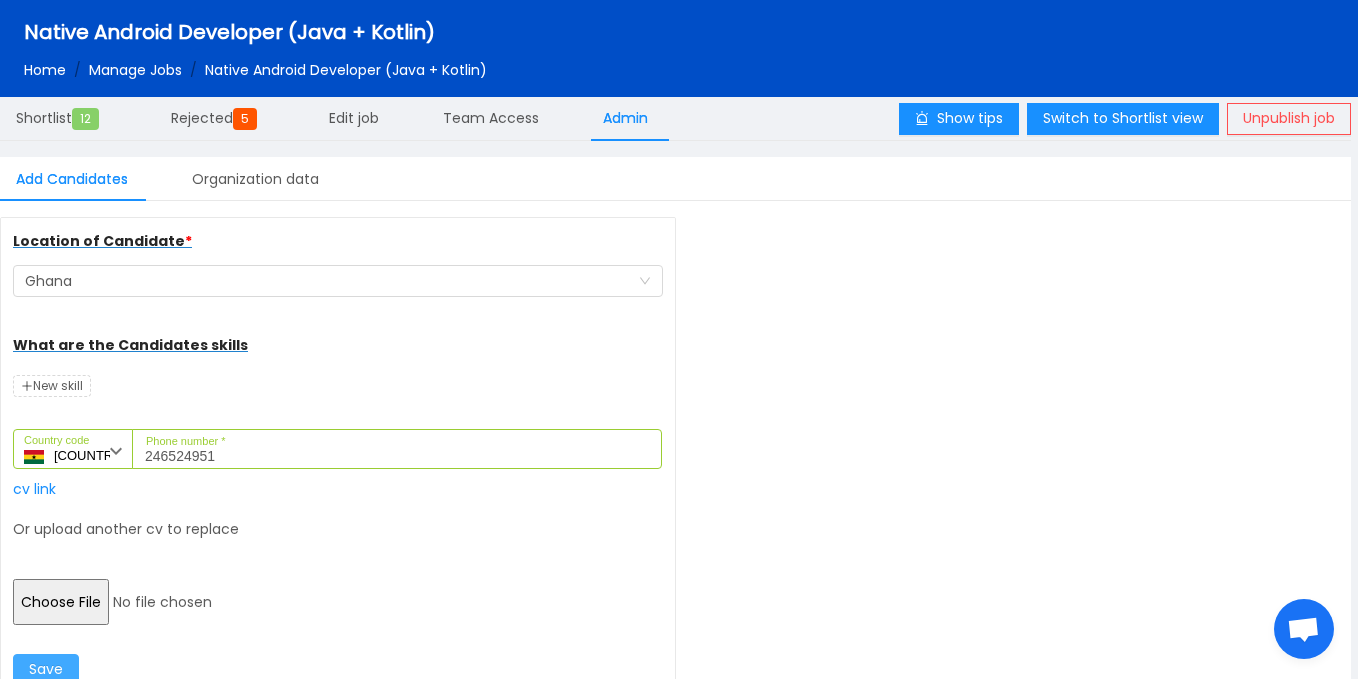click on "Save" at bounding box center [46, 670] 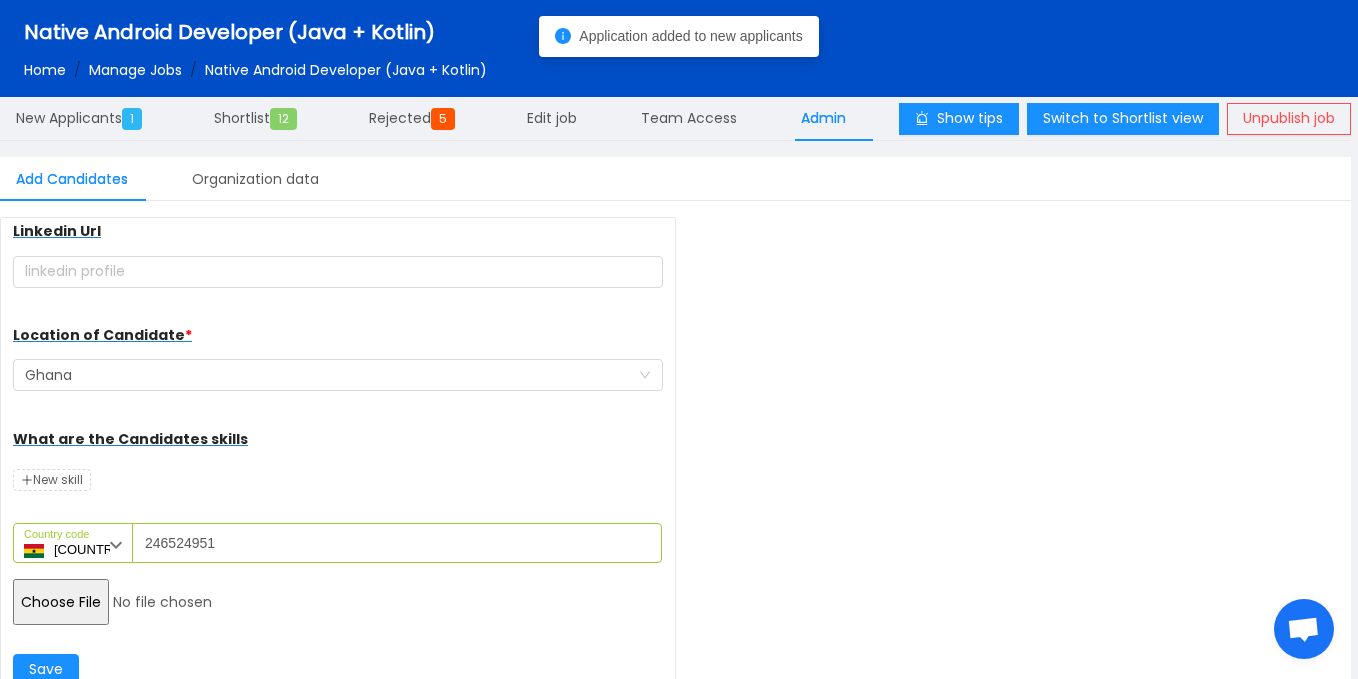 type 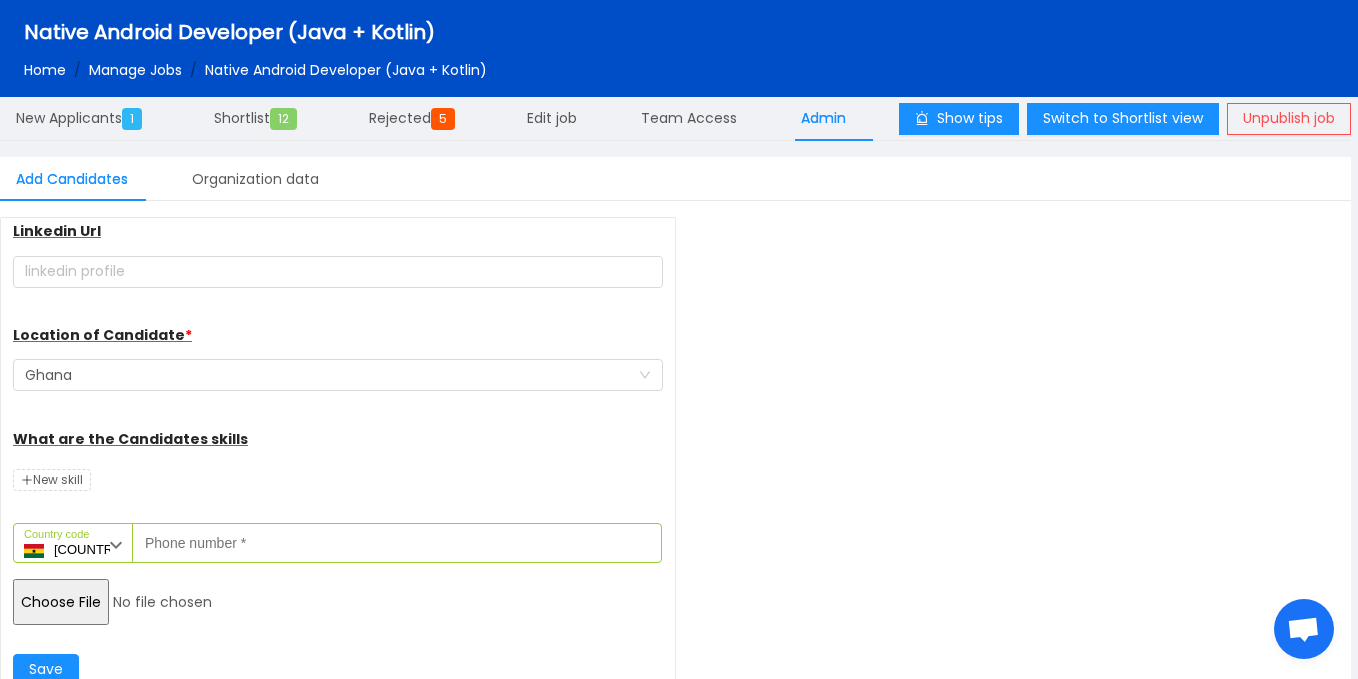 scroll, scrollTop: 259, scrollLeft: 0, axis: vertical 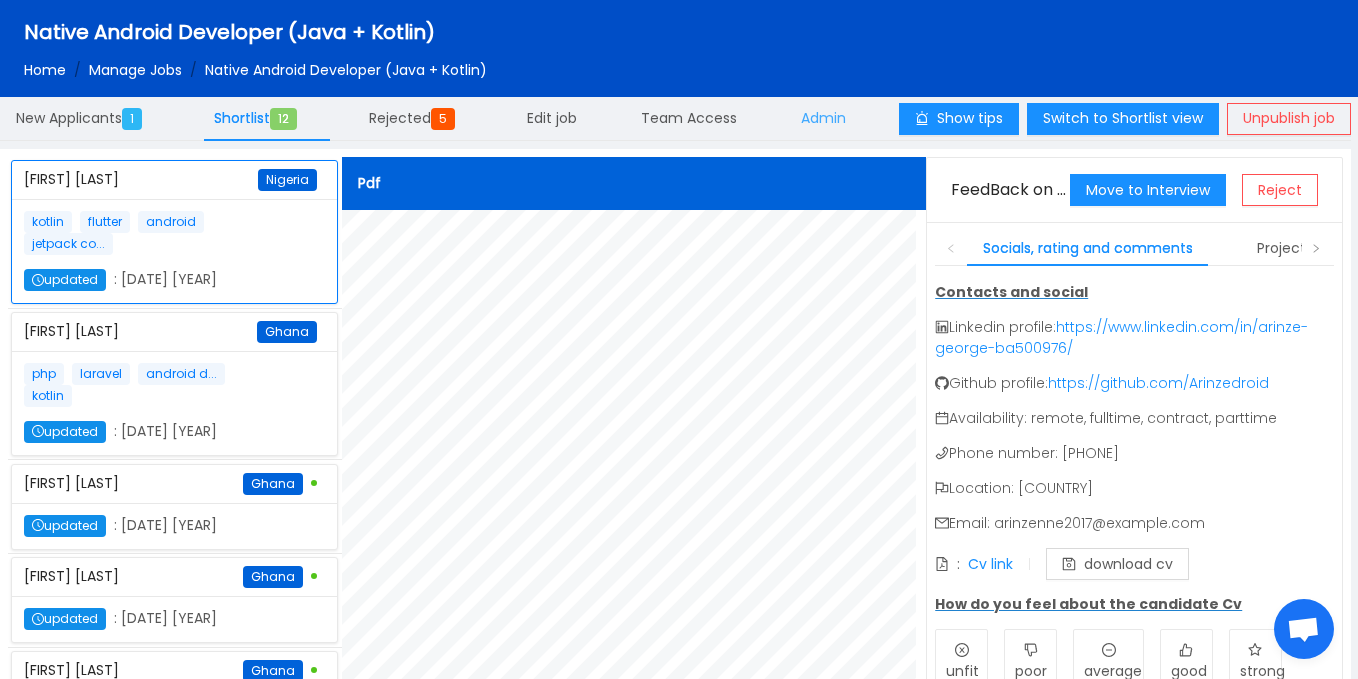 click on "Admin" at bounding box center [823, 118] 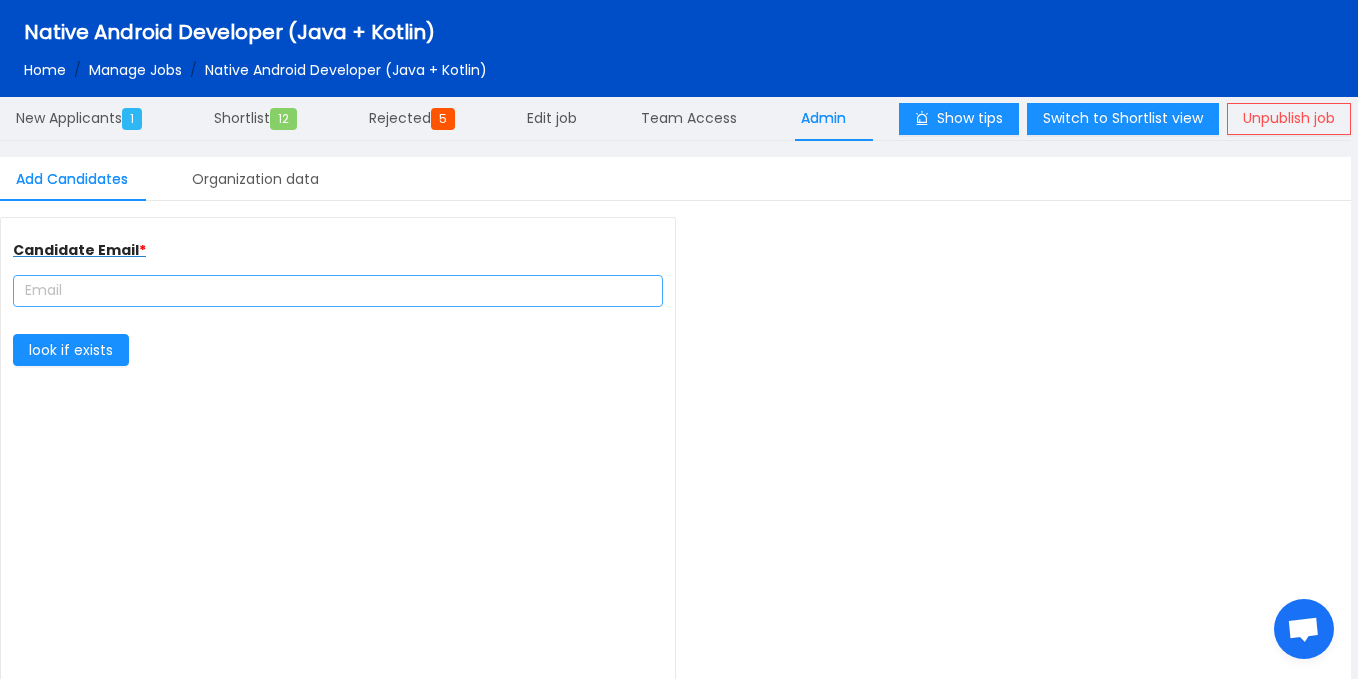 type on "ExpressPay" 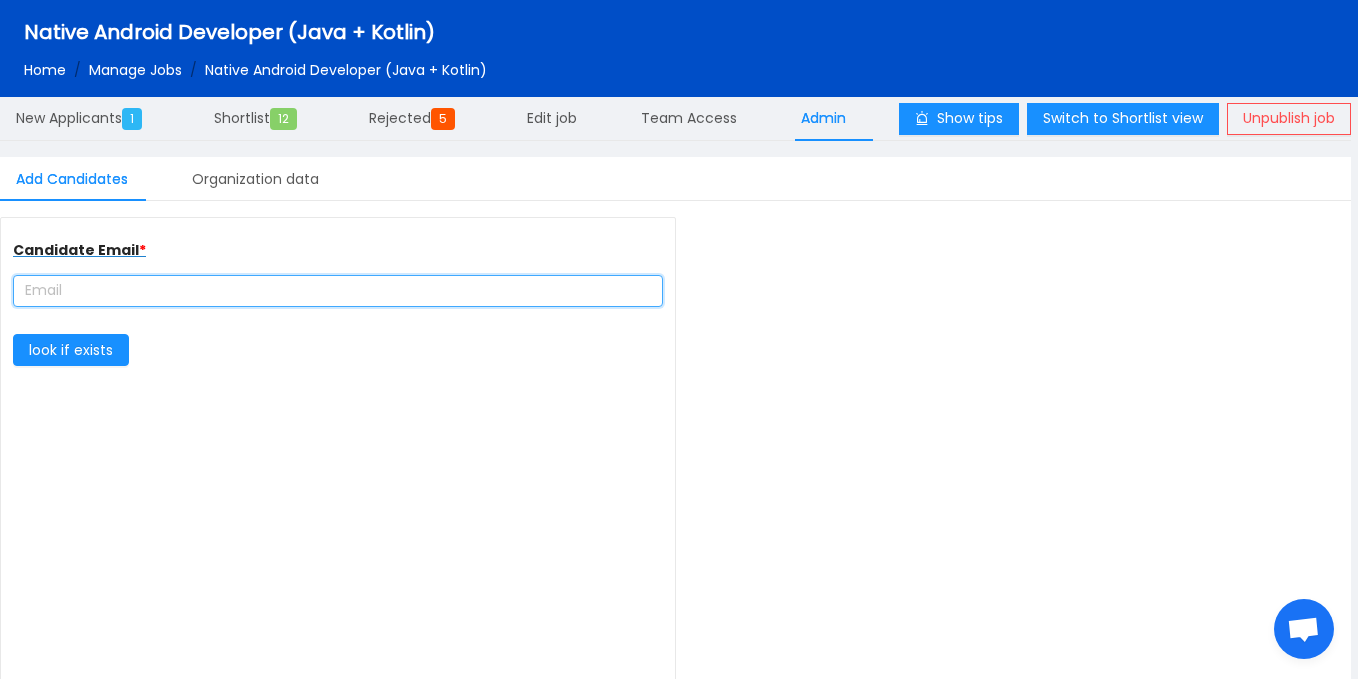 click at bounding box center [338, 291] 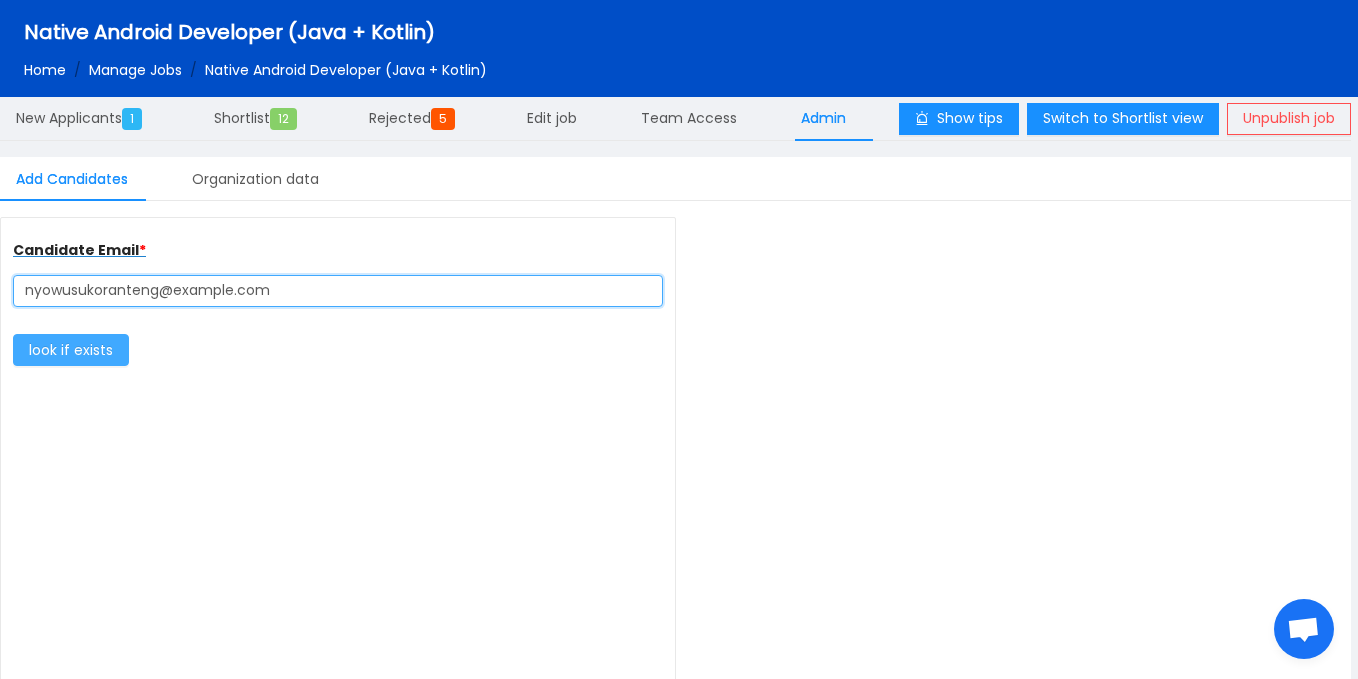 type on "nyowusukoranteng@gmail.com" 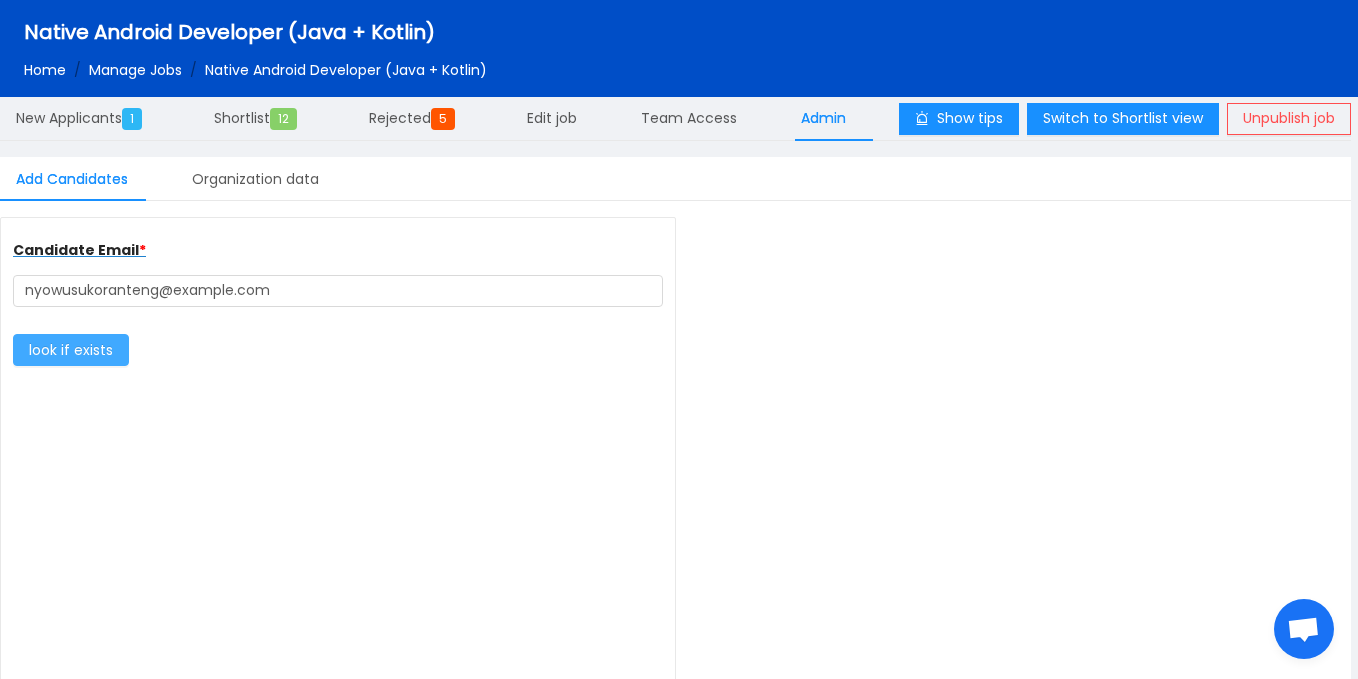 click on "look if exists" at bounding box center (71, 350) 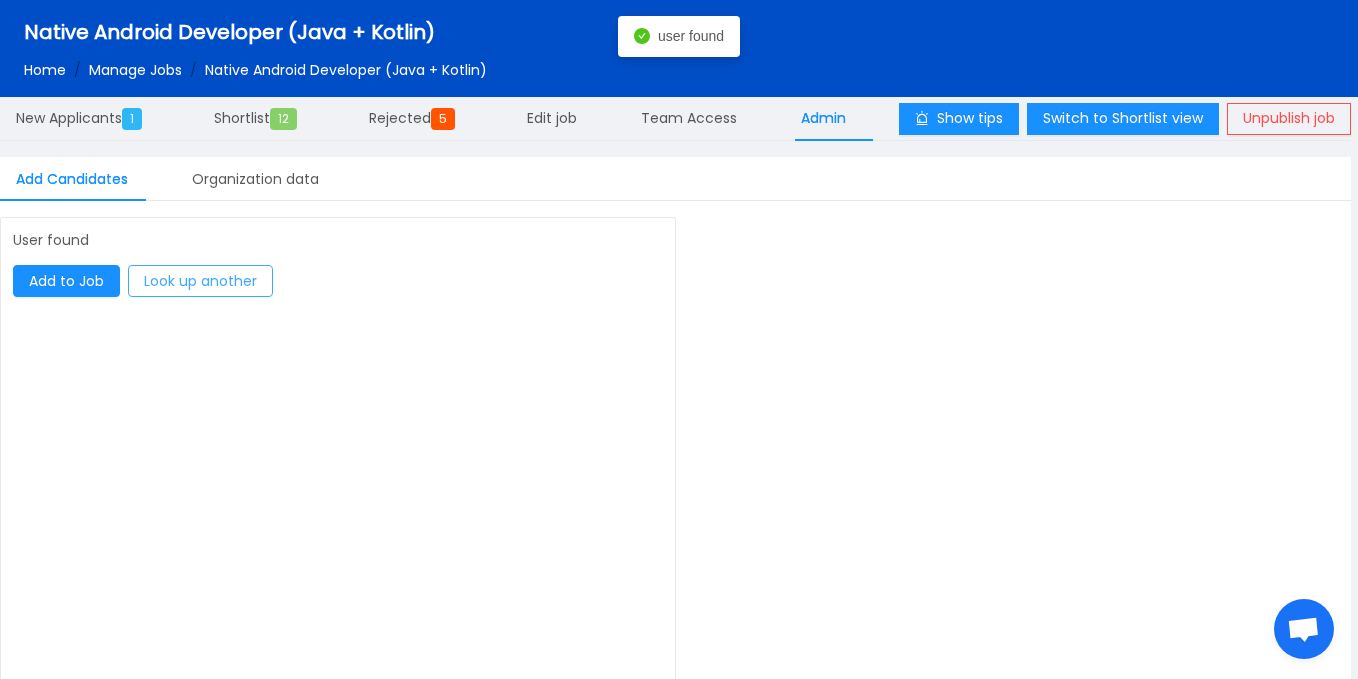 click on "Look up another" at bounding box center [200, 281] 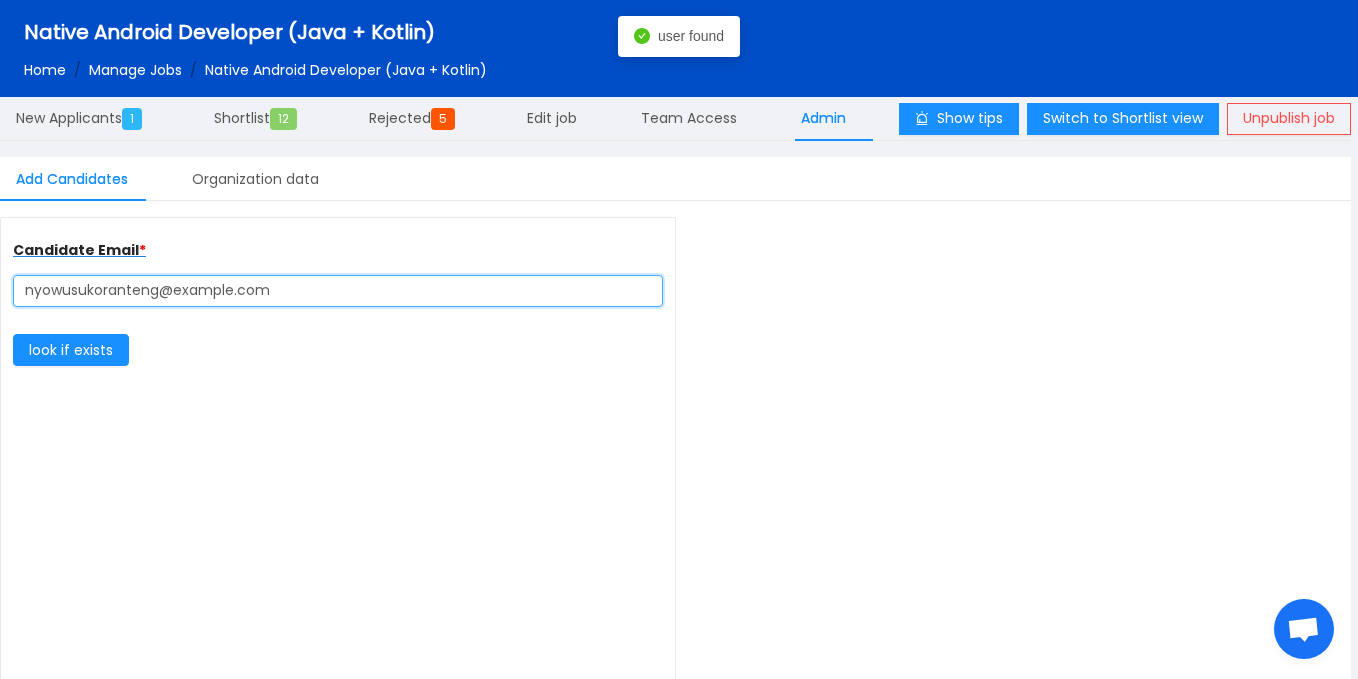 click on "nyowusukoranteng@gmail.com" at bounding box center [338, 291] 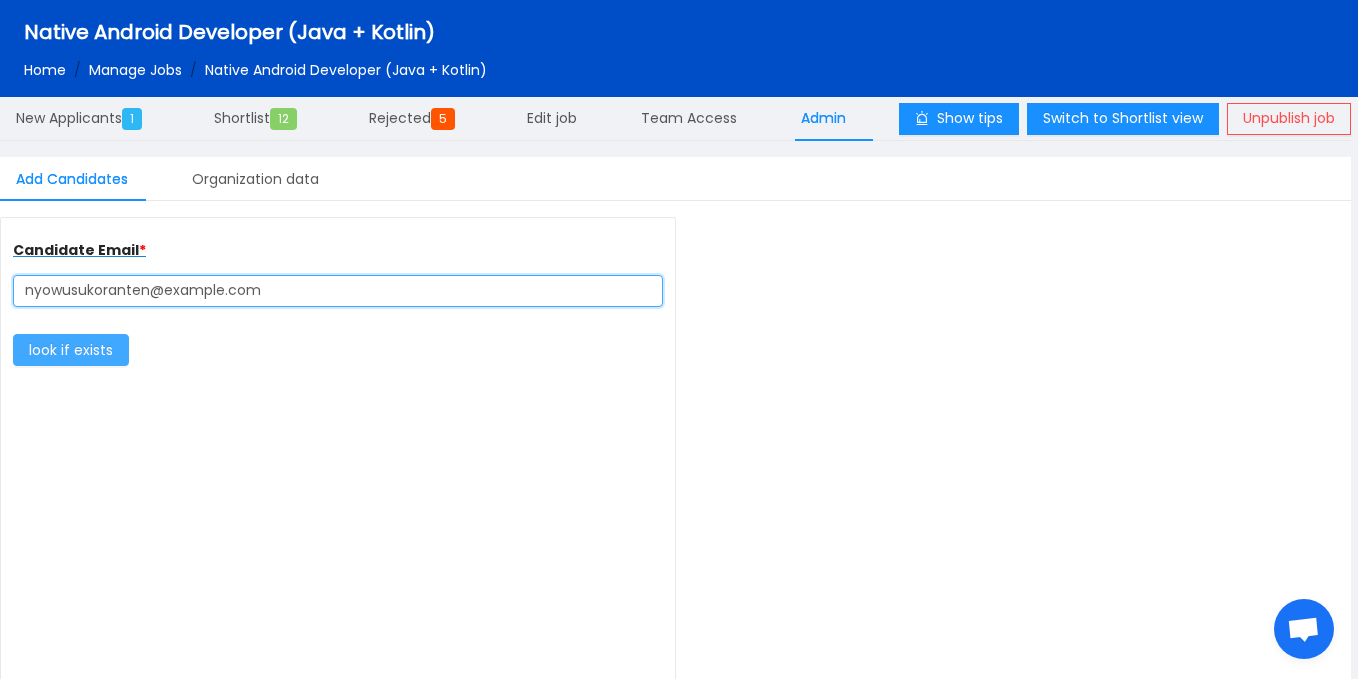 type on "nyowusukoranten@gmail.com" 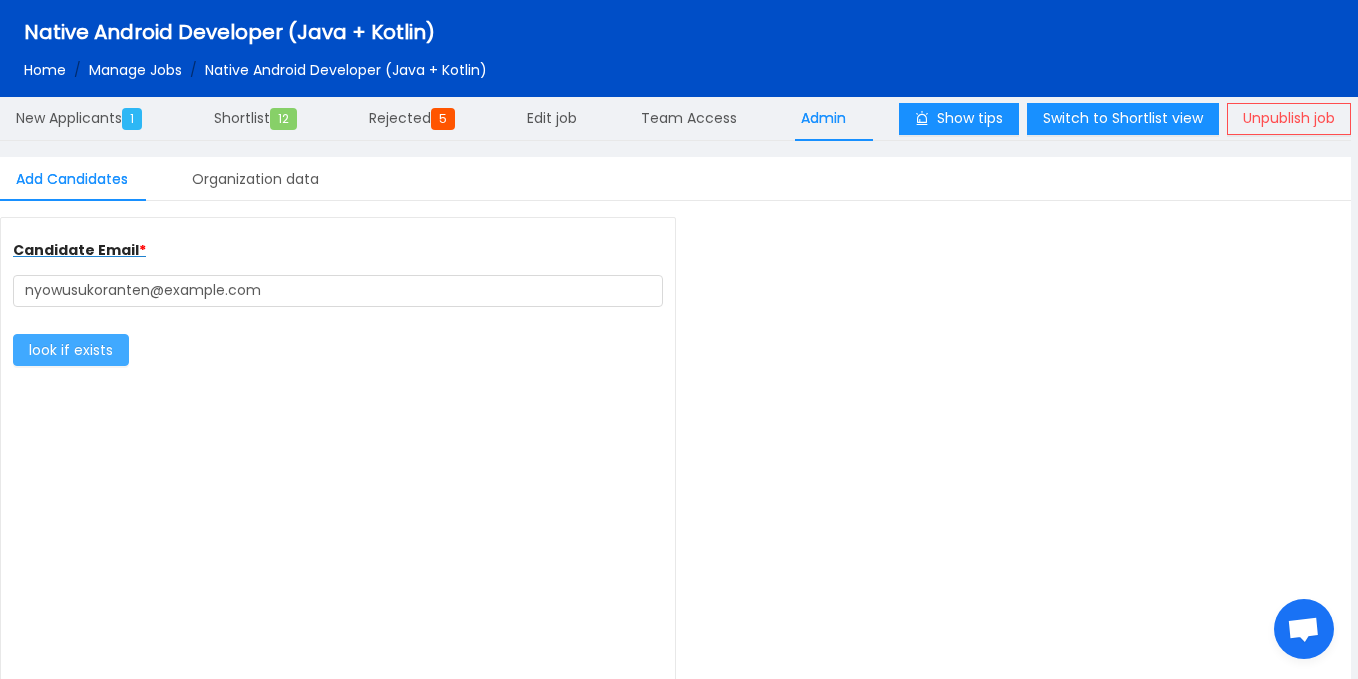 click on "look if exists" at bounding box center (71, 350) 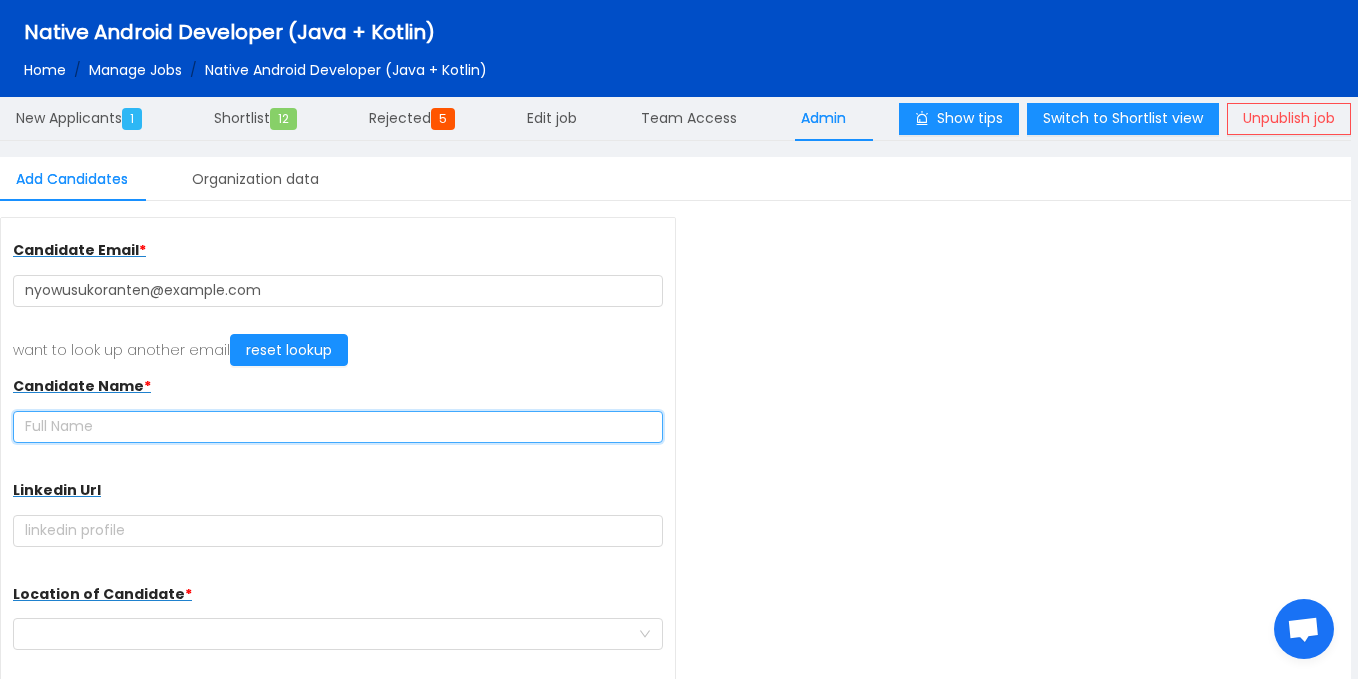 click at bounding box center (338, 427) 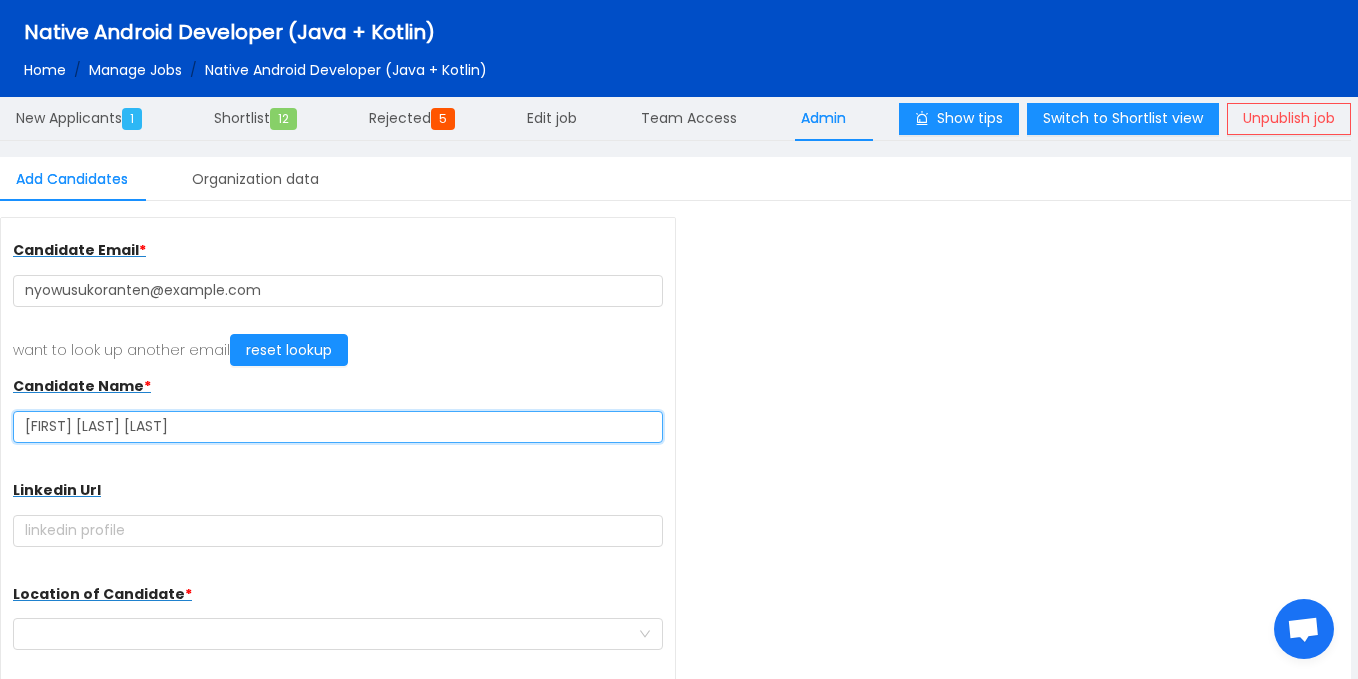 type on "NANA YAW OWUSU-KORANTENG" 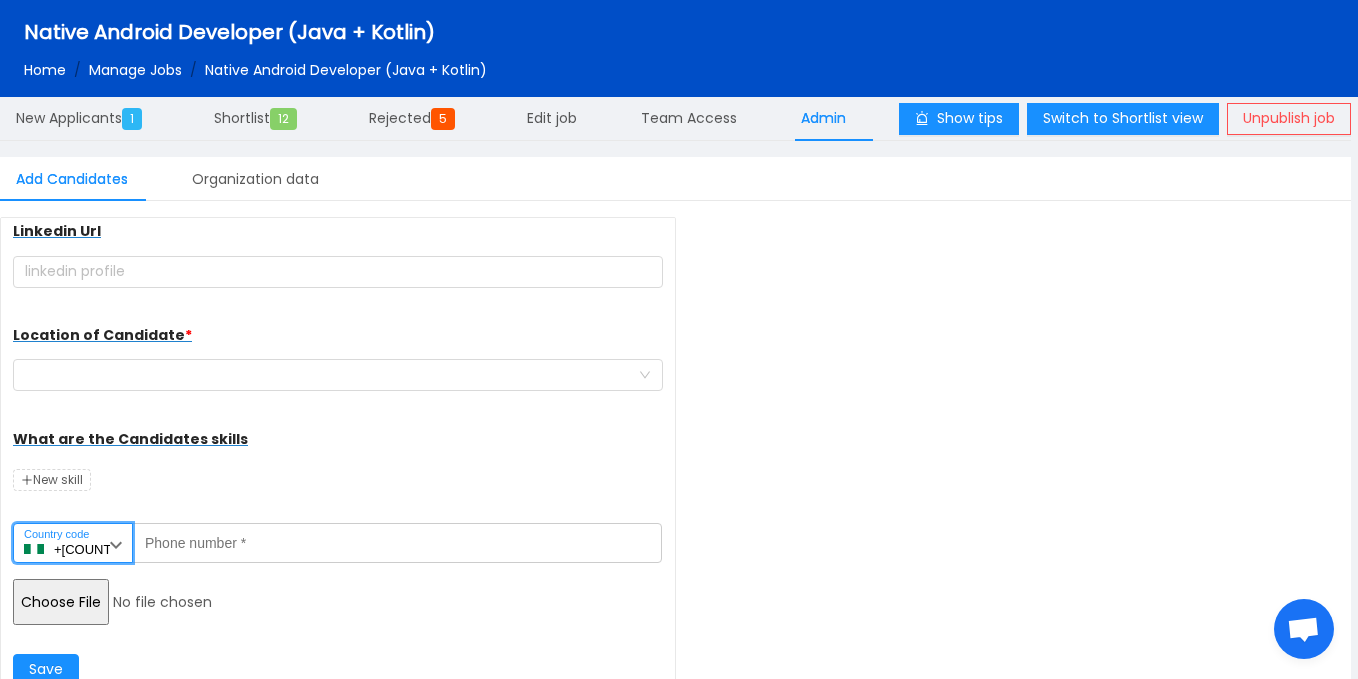 click on "+234" at bounding box center [73, 543] 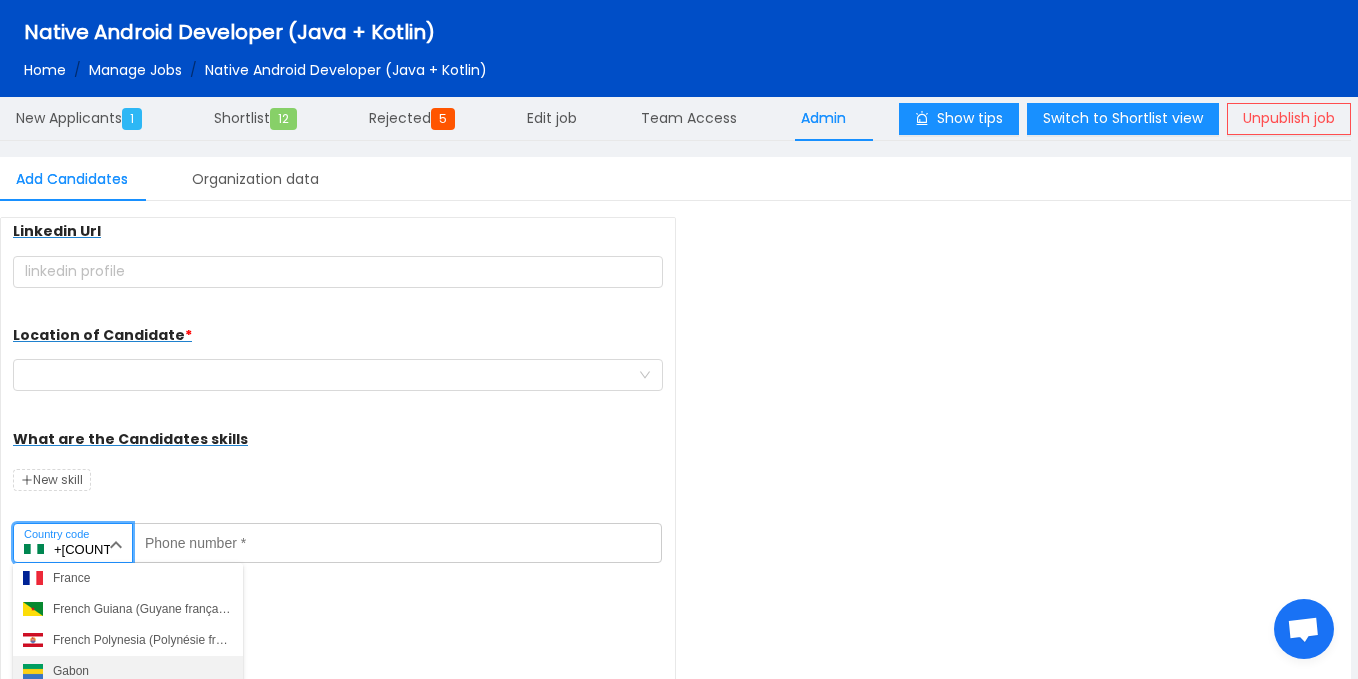 scroll, scrollTop: 2387, scrollLeft: 0, axis: vertical 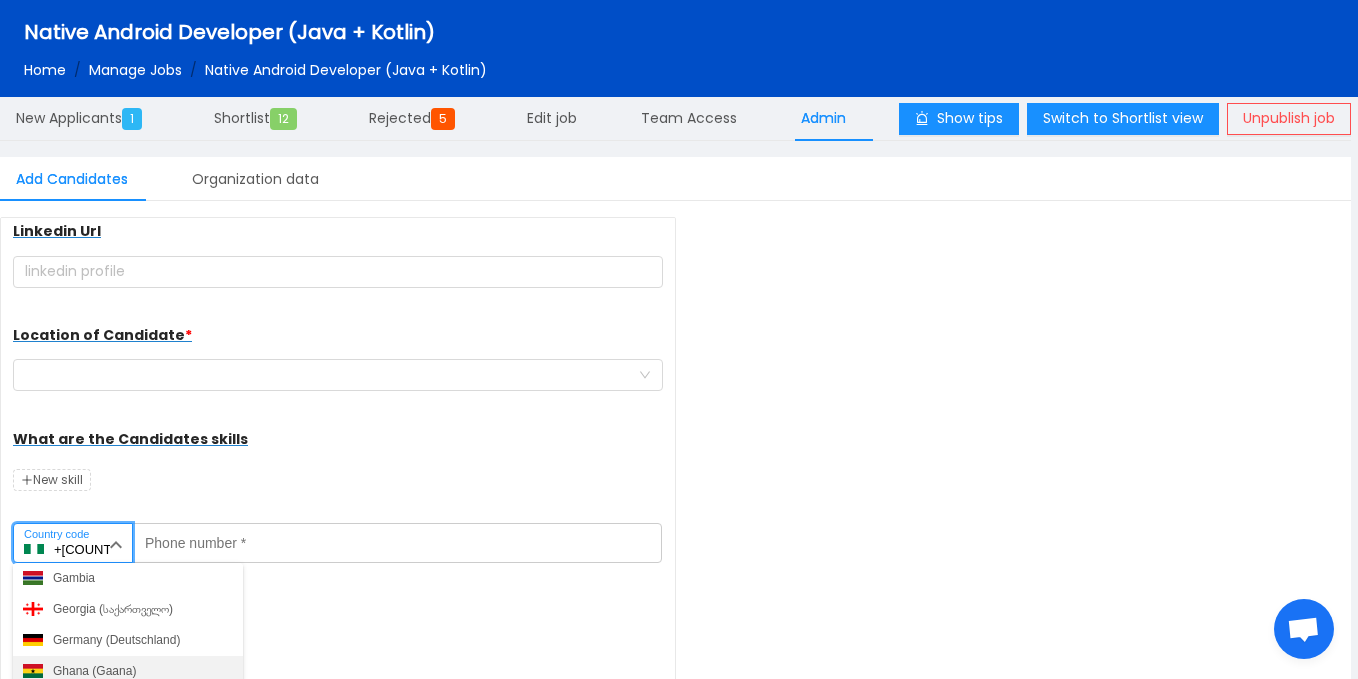 click on "Ghana (Gaana)" at bounding box center (94, 671) 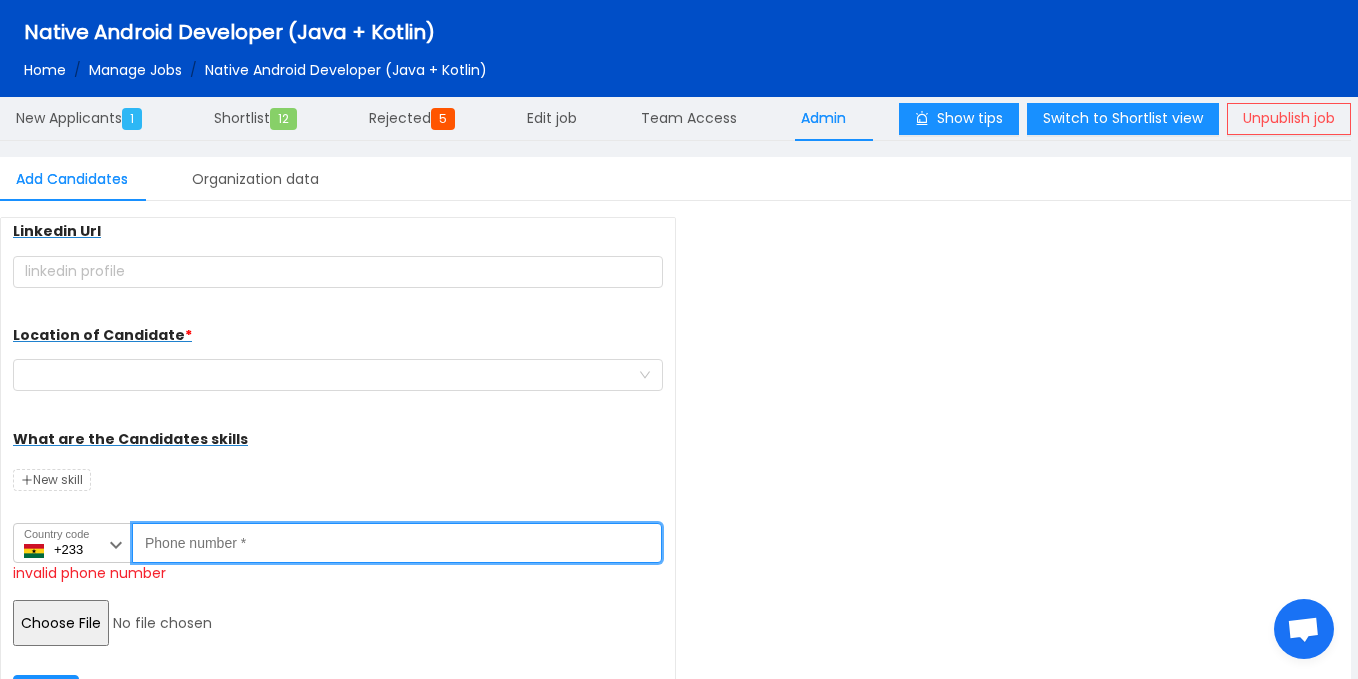 paste on "243314725" 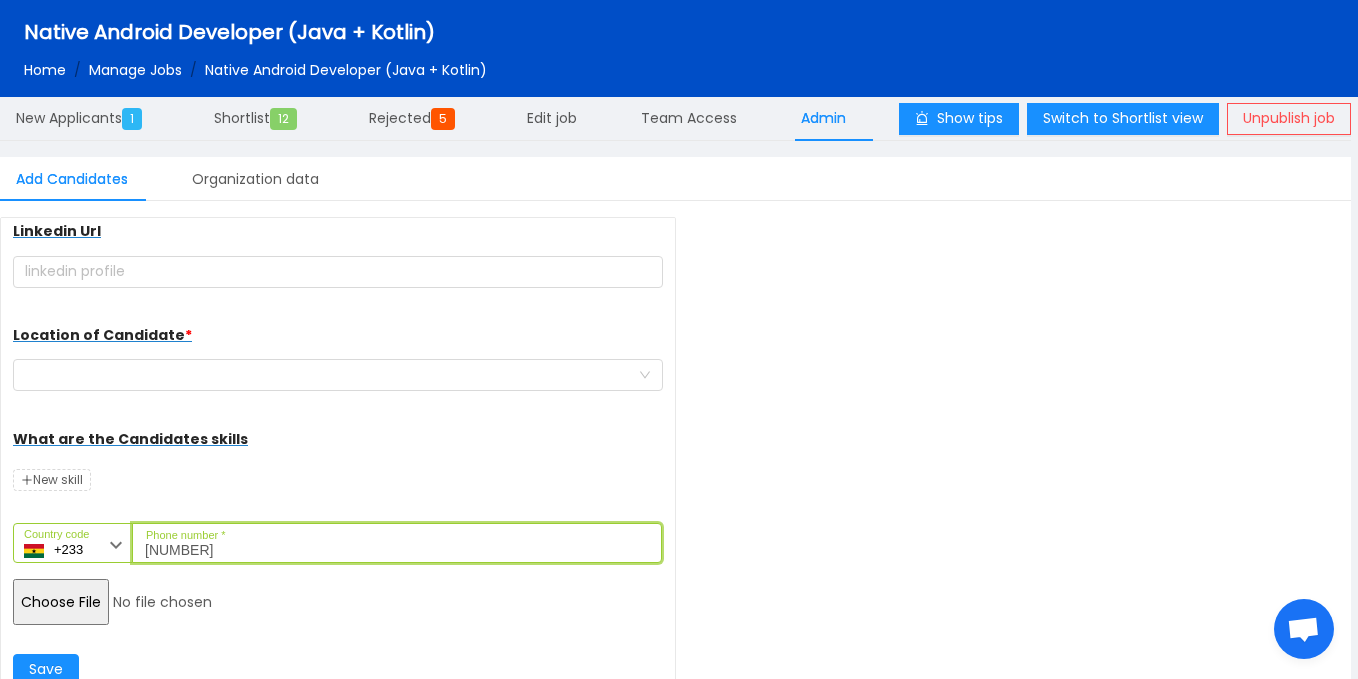 type on "243314725" 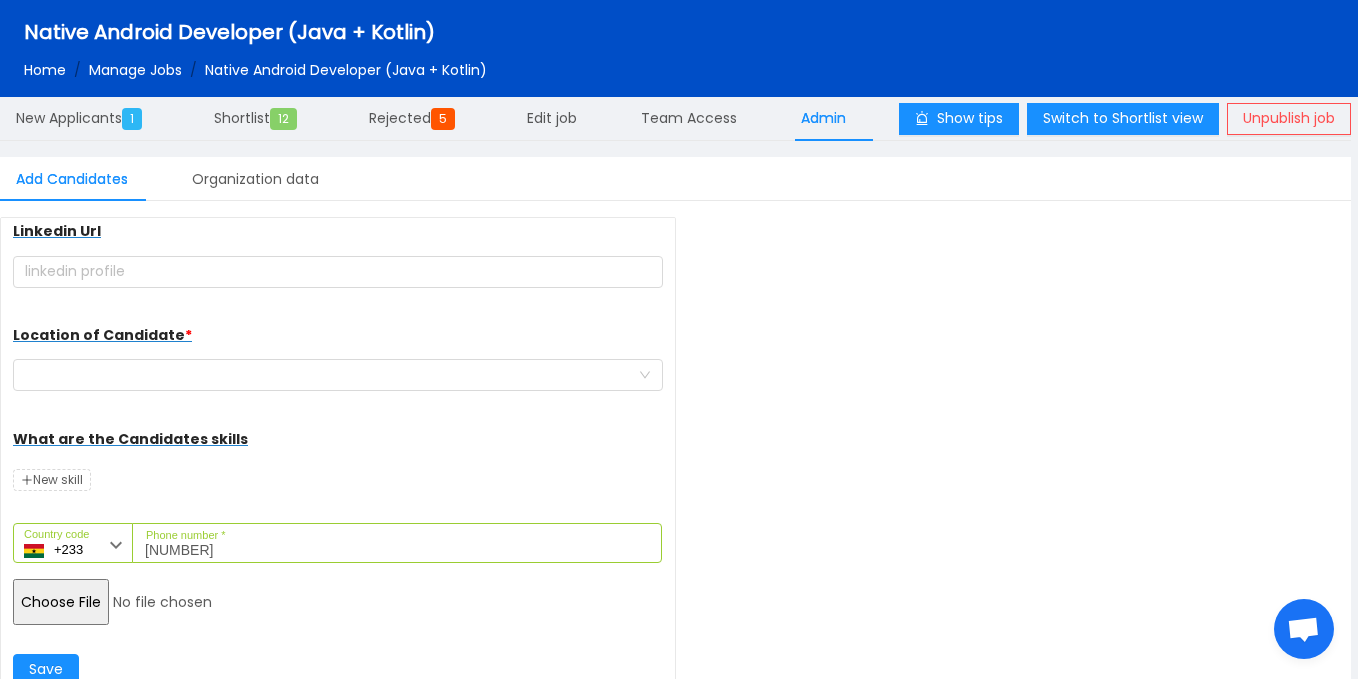 click at bounding box center [166, 602] 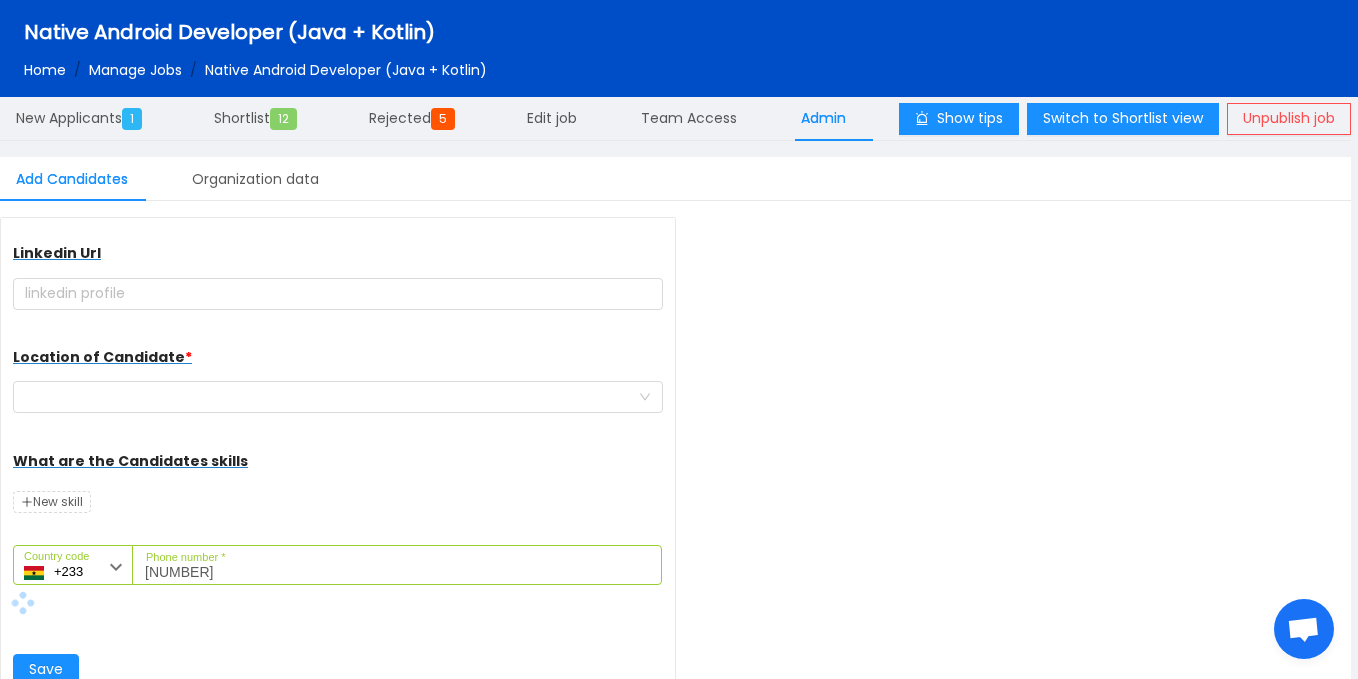 scroll, scrollTop: 237, scrollLeft: 0, axis: vertical 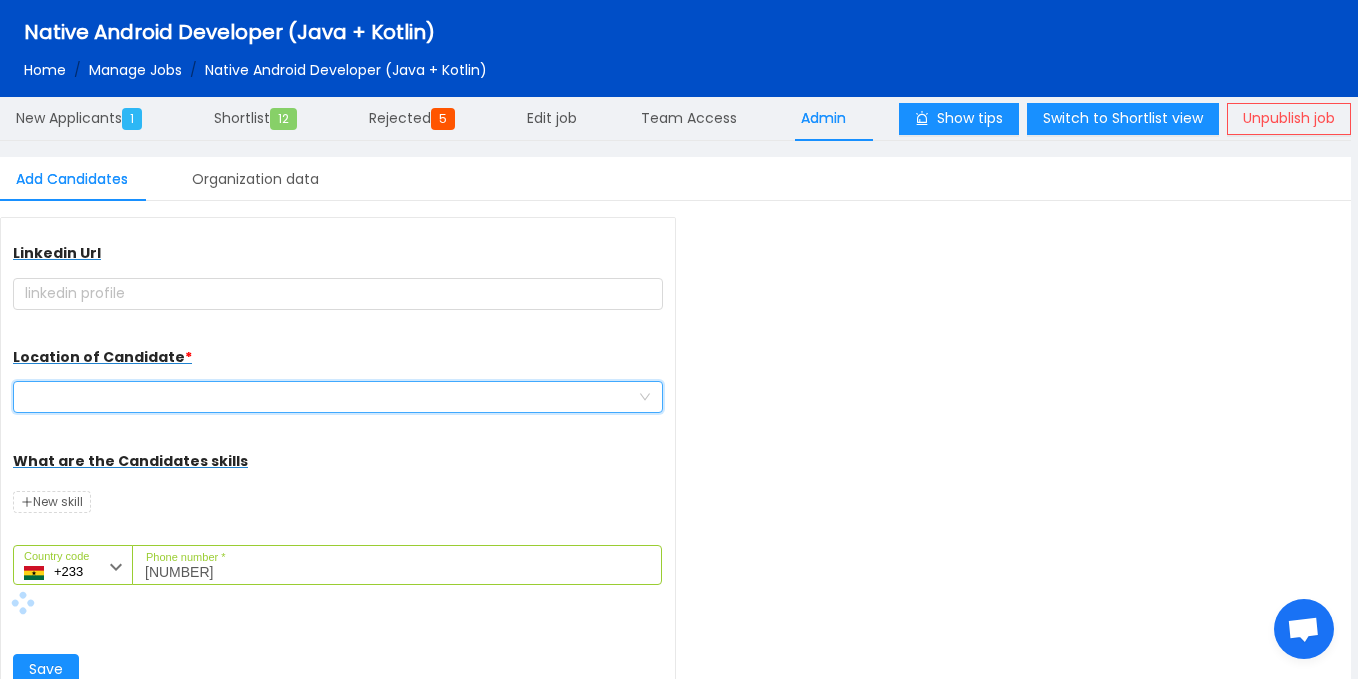 click at bounding box center (331, 397) 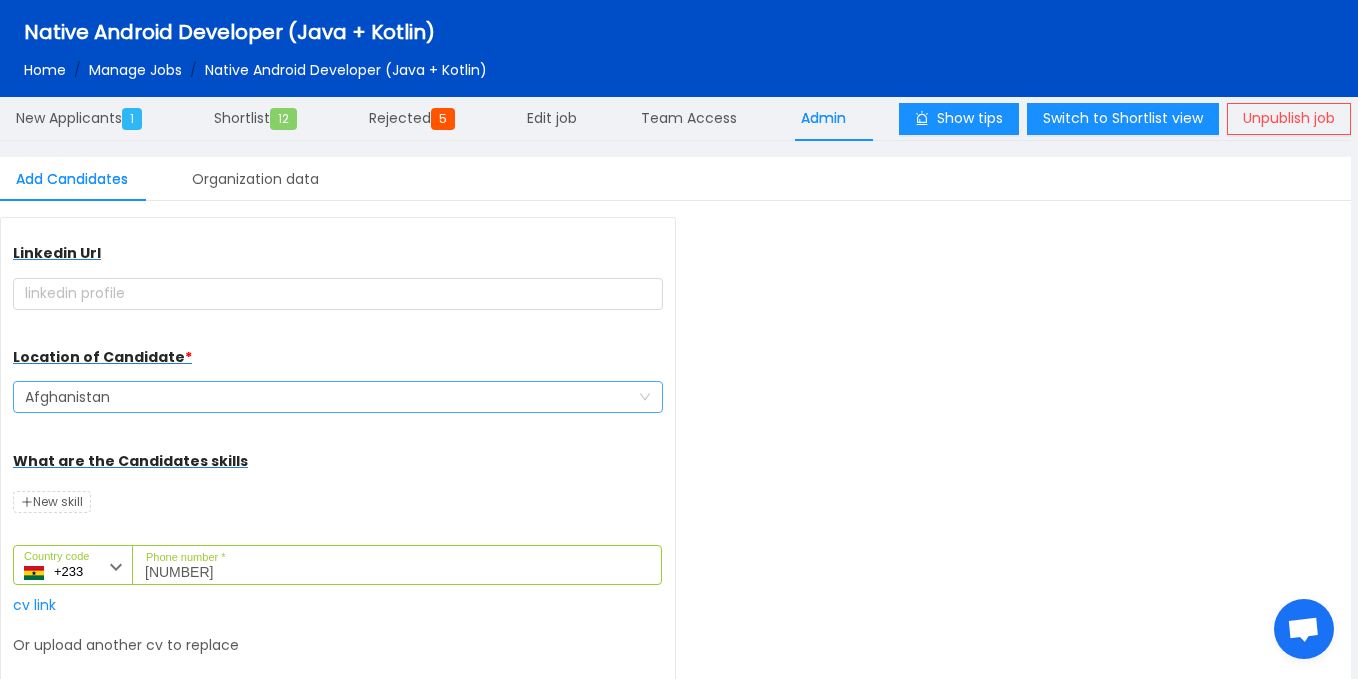click on "[COUNTRY]" at bounding box center (331, 397) 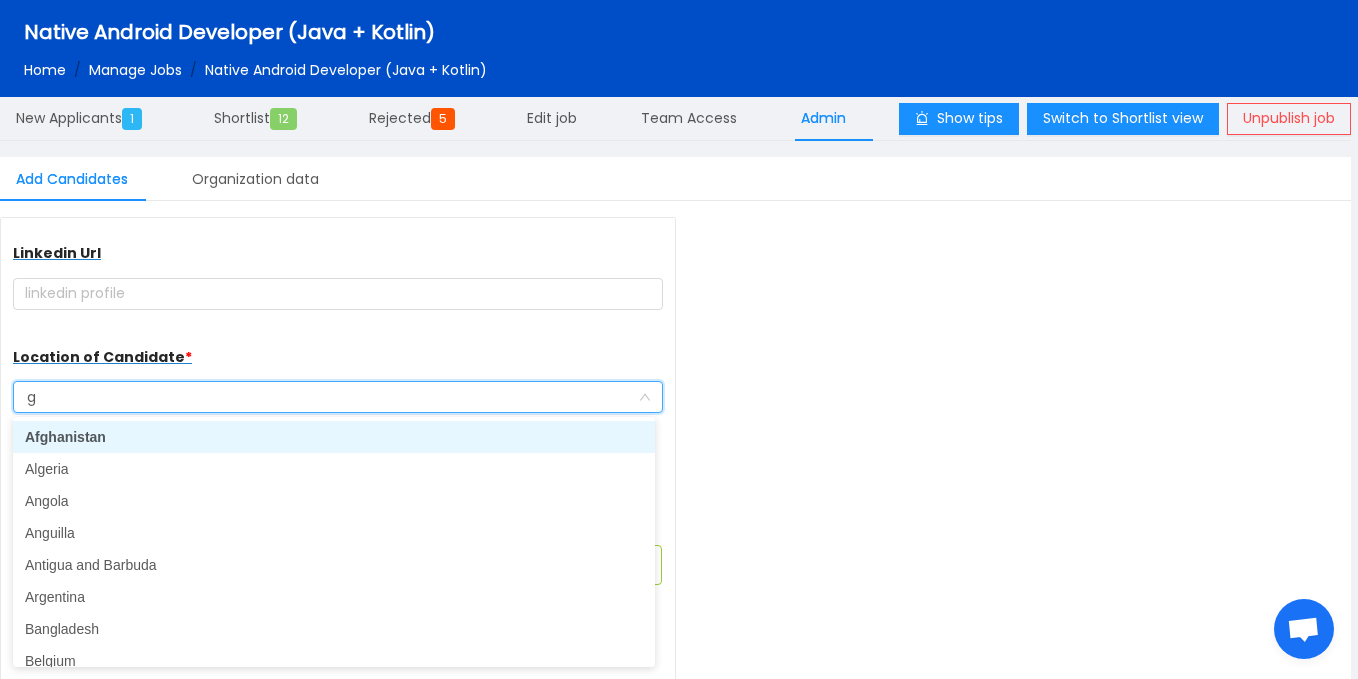 type on "gh" 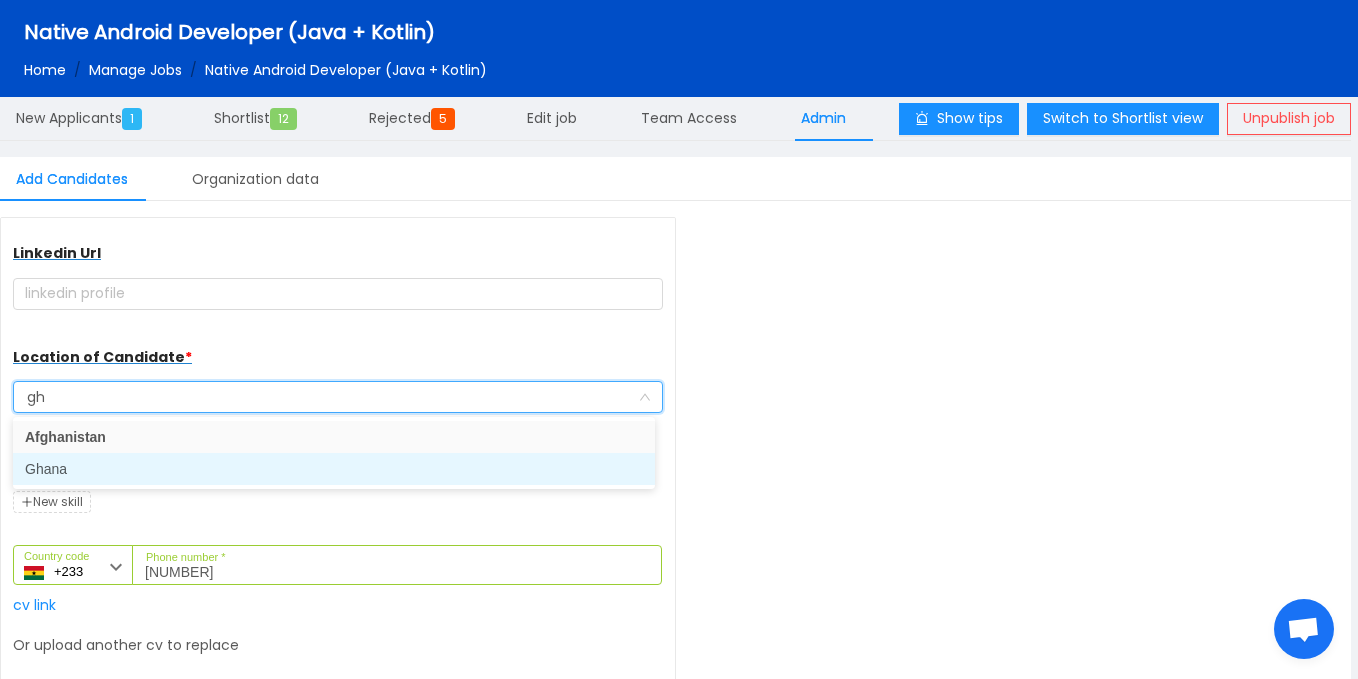 click on "Ghana" at bounding box center [334, 469] 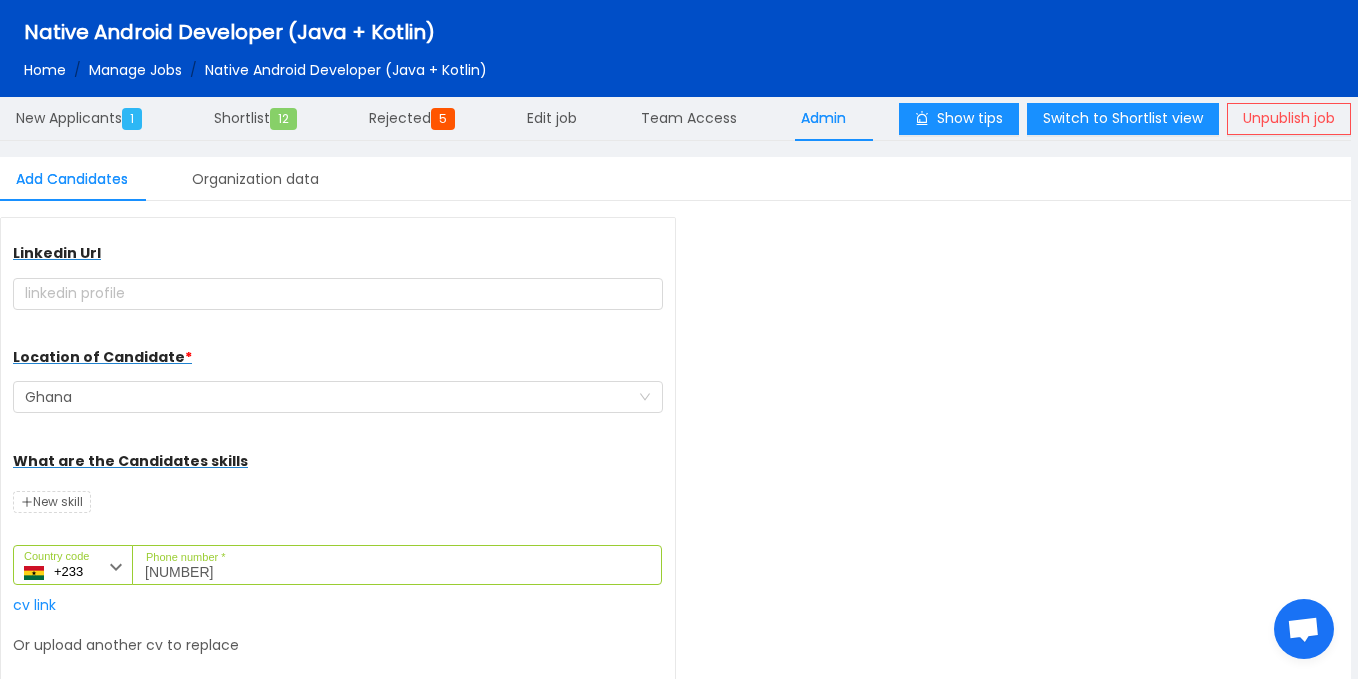 scroll, scrollTop: 353, scrollLeft: 0, axis: vertical 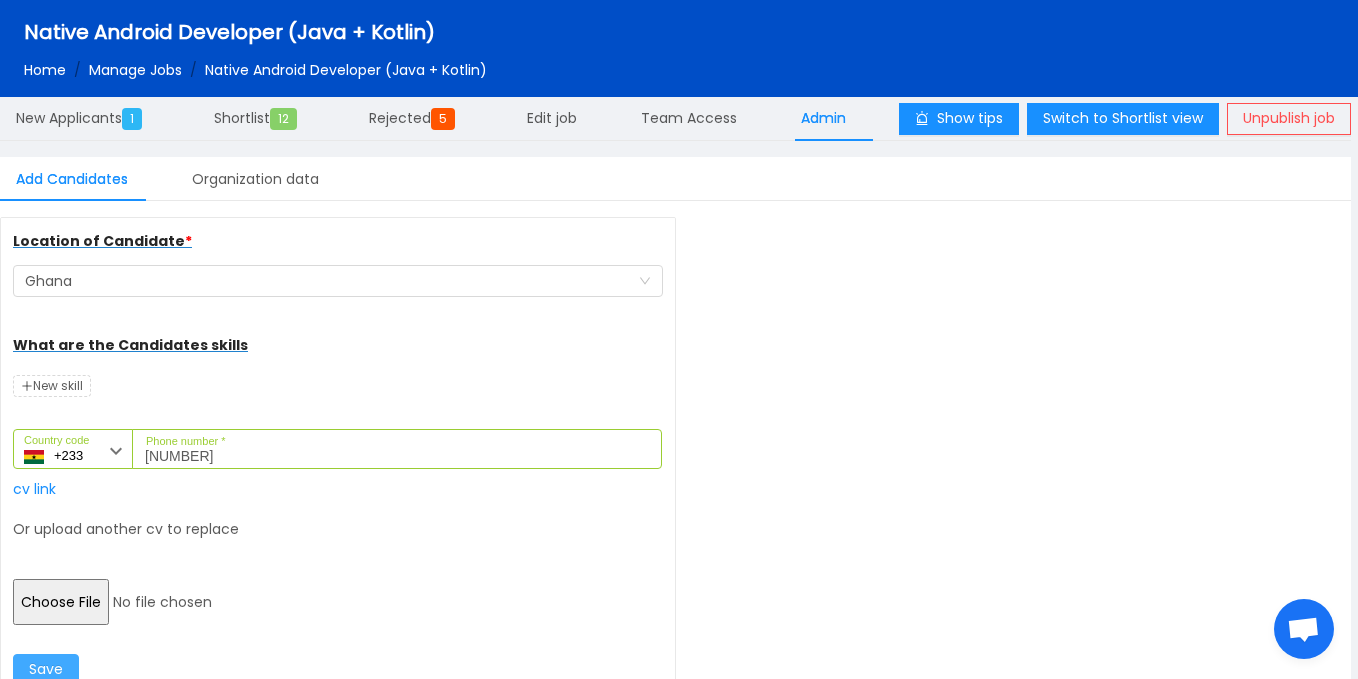 click on "Save" at bounding box center [46, 670] 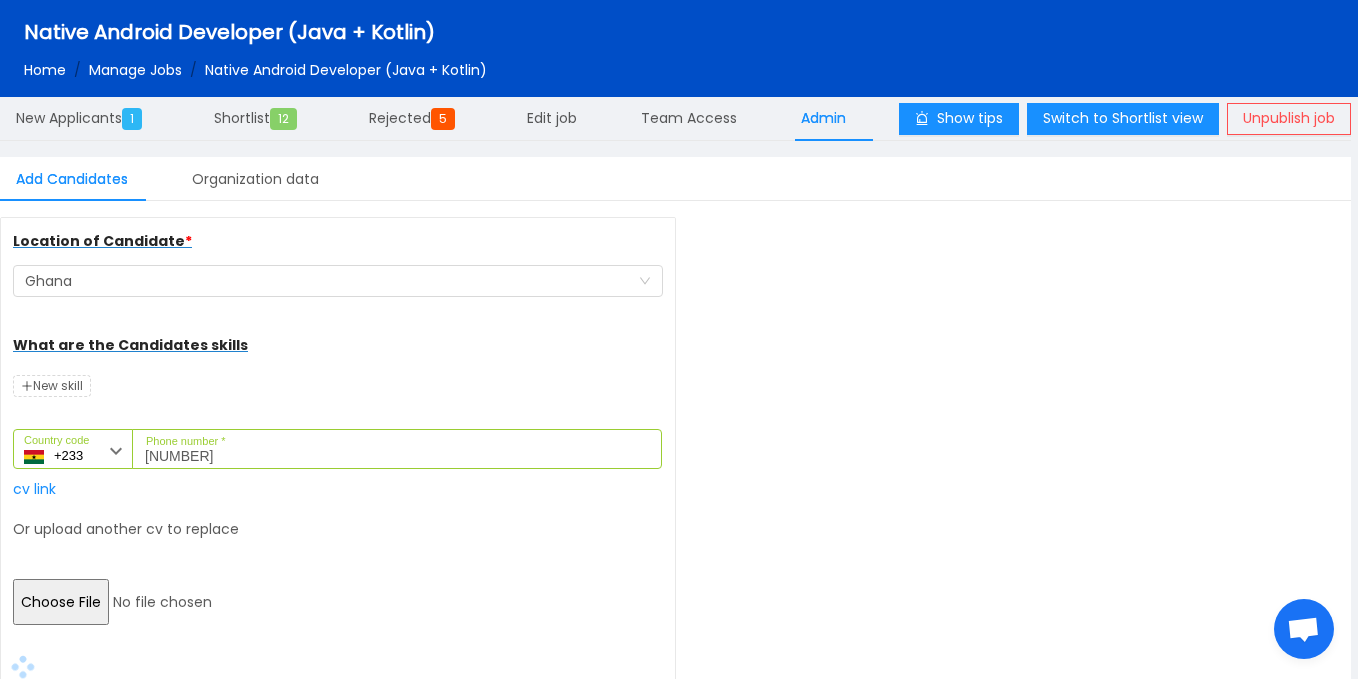 type 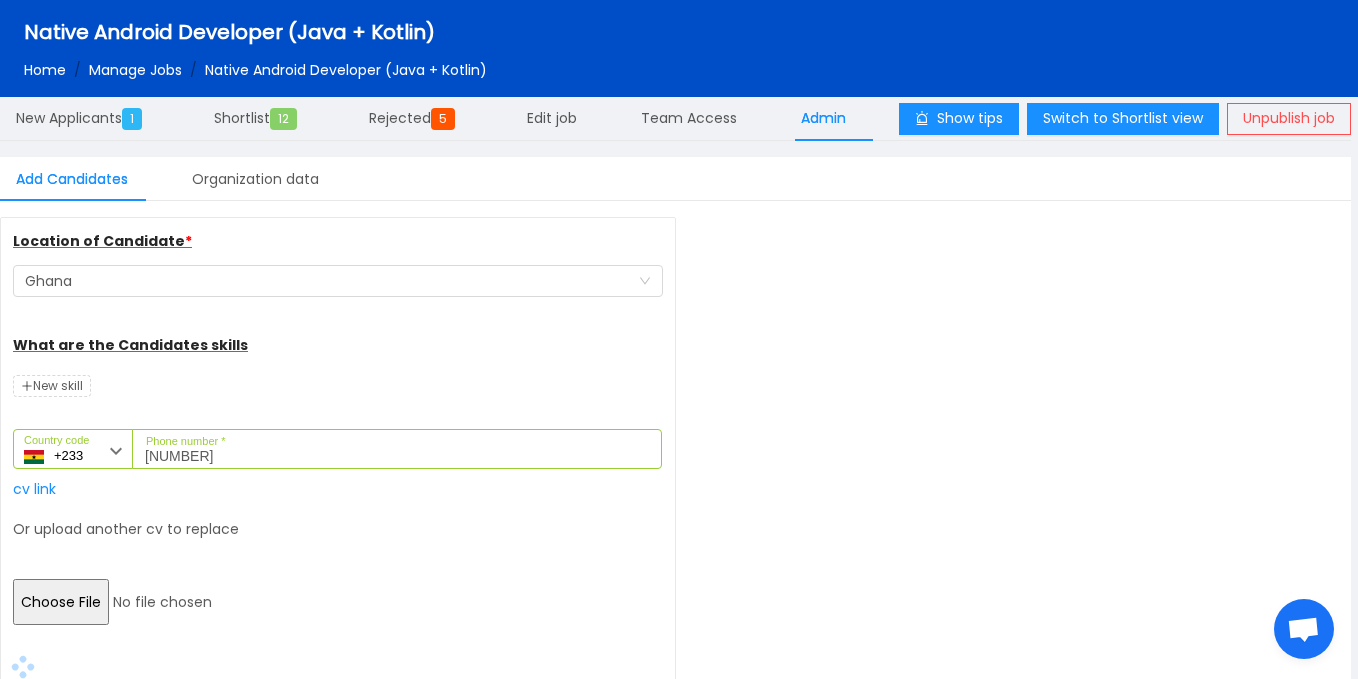 type 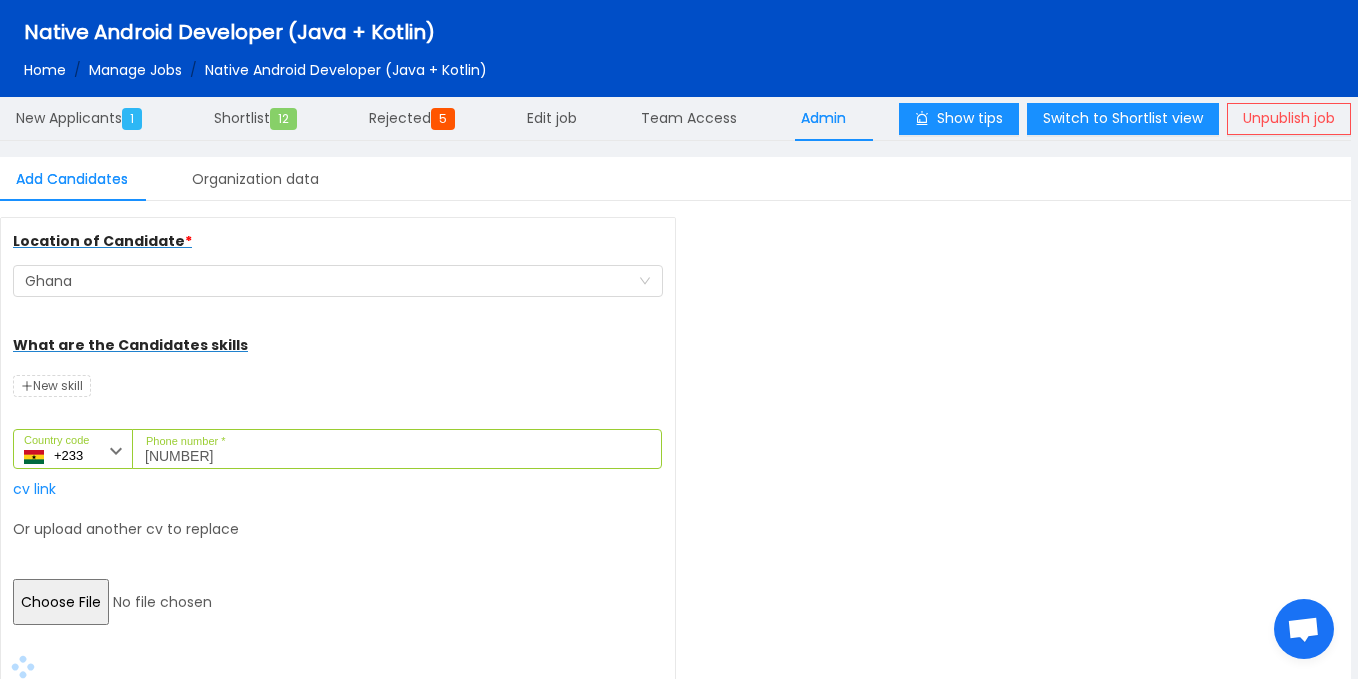type 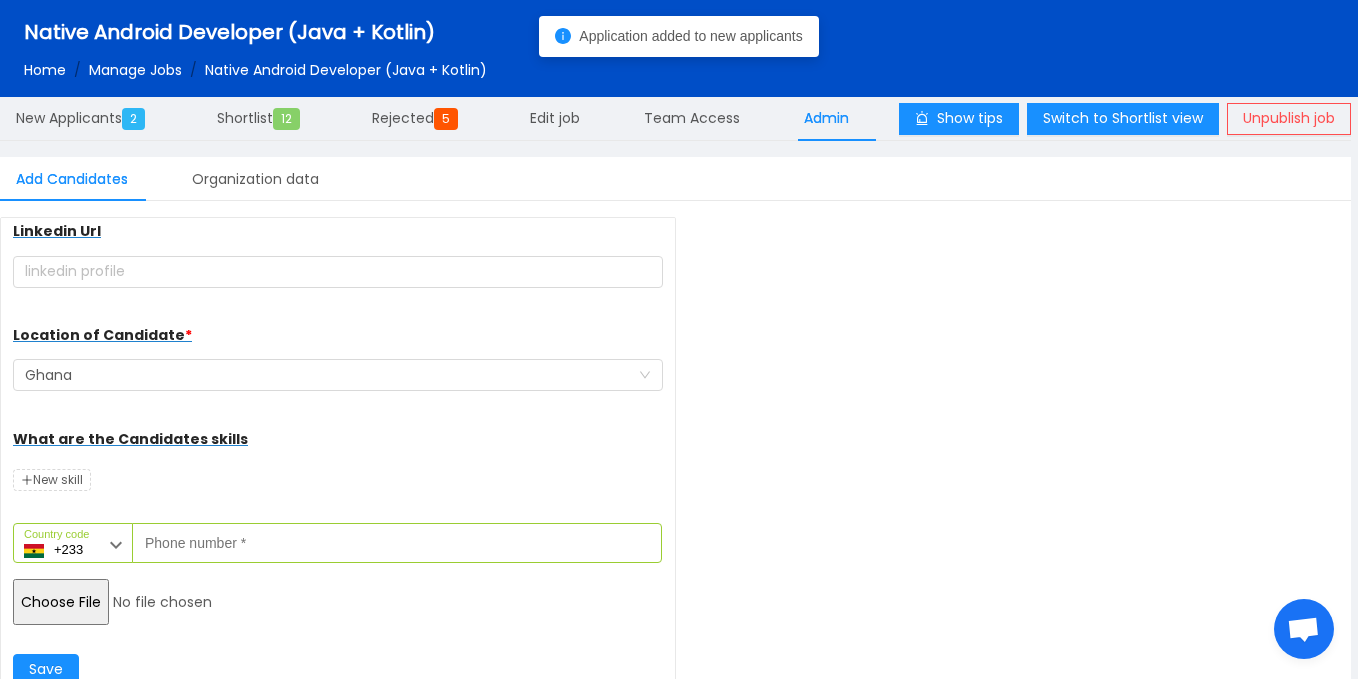 scroll, scrollTop: 259, scrollLeft: 0, axis: vertical 